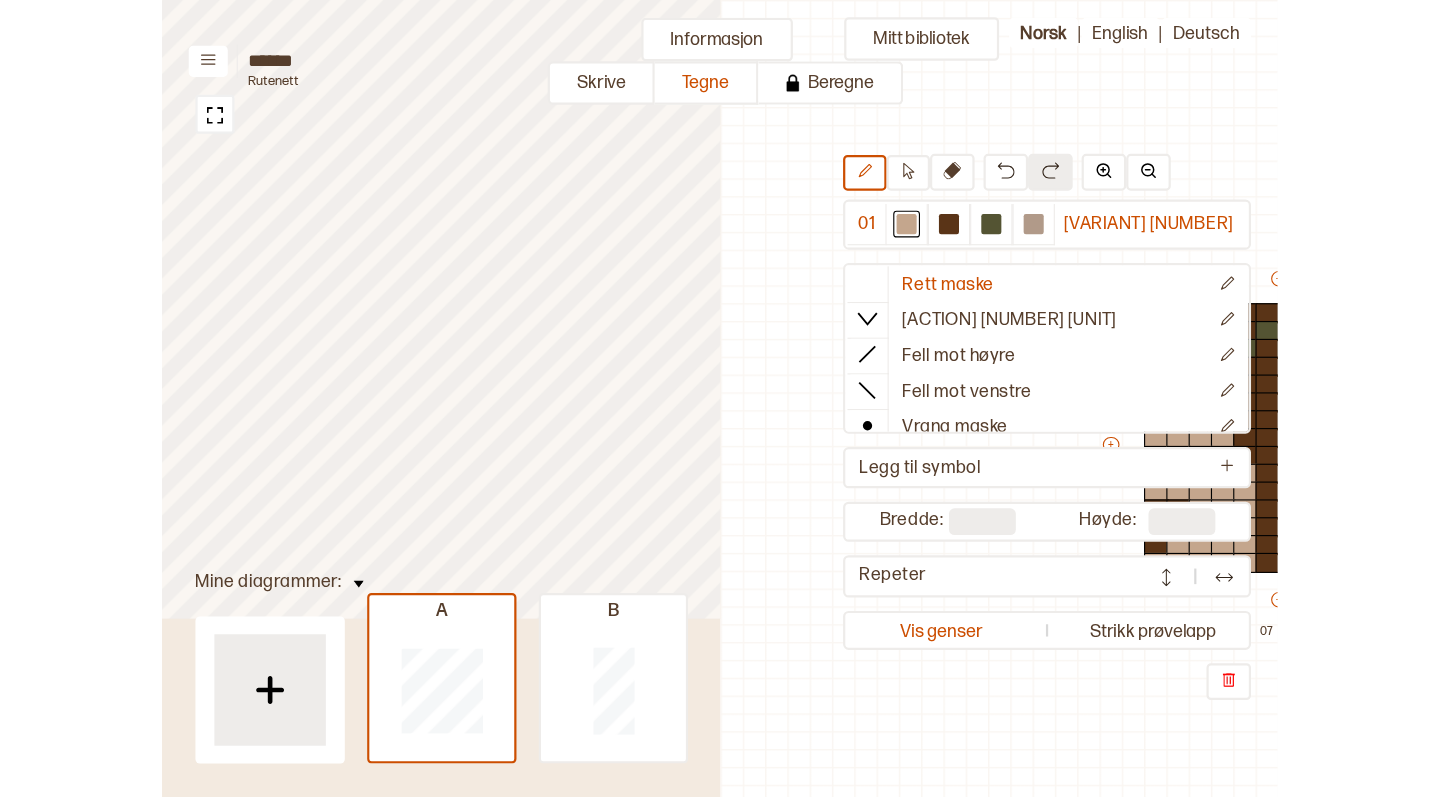 scroll, scrollTop: 0, scrollLeft: 0, axis: both 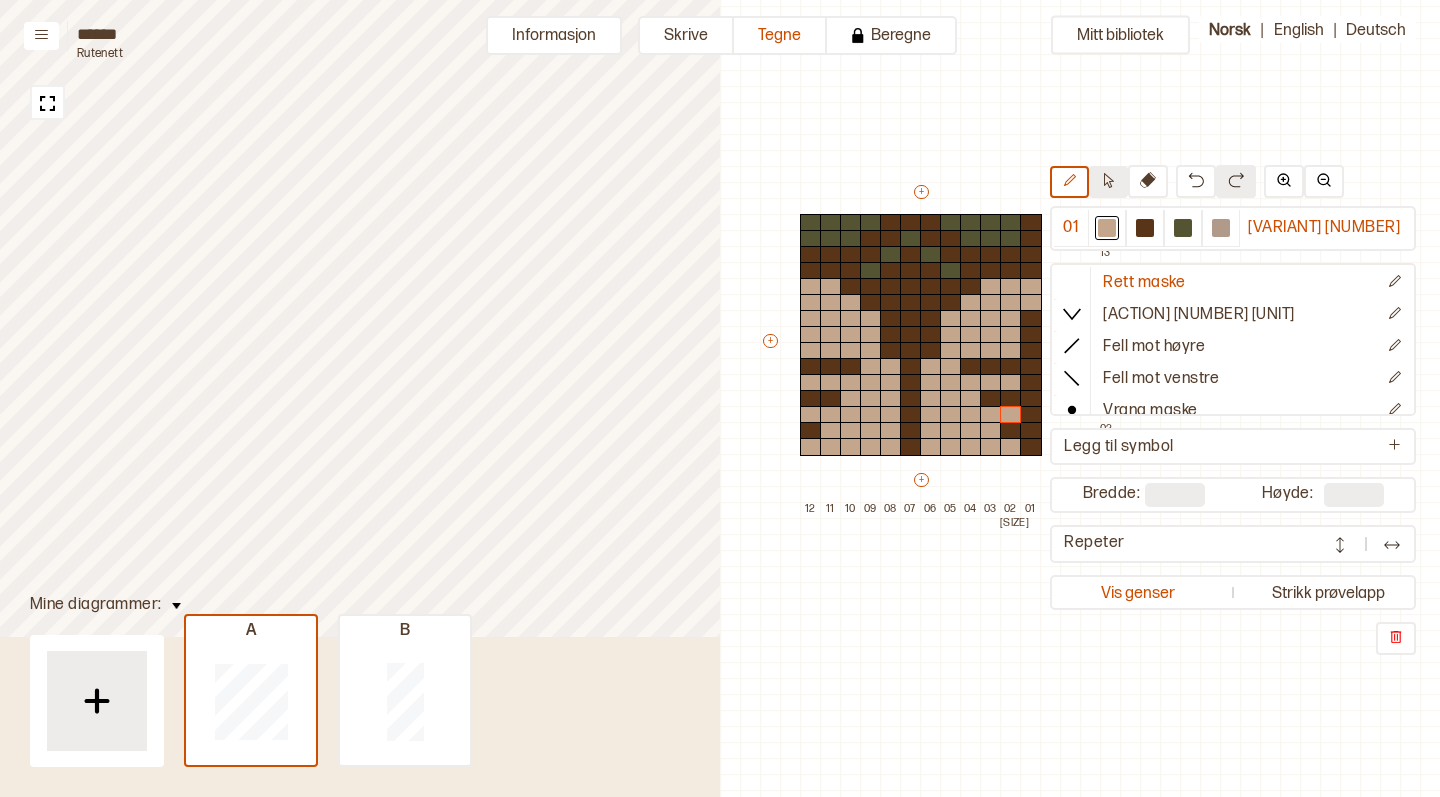 click at bounding box center [1108, 180] 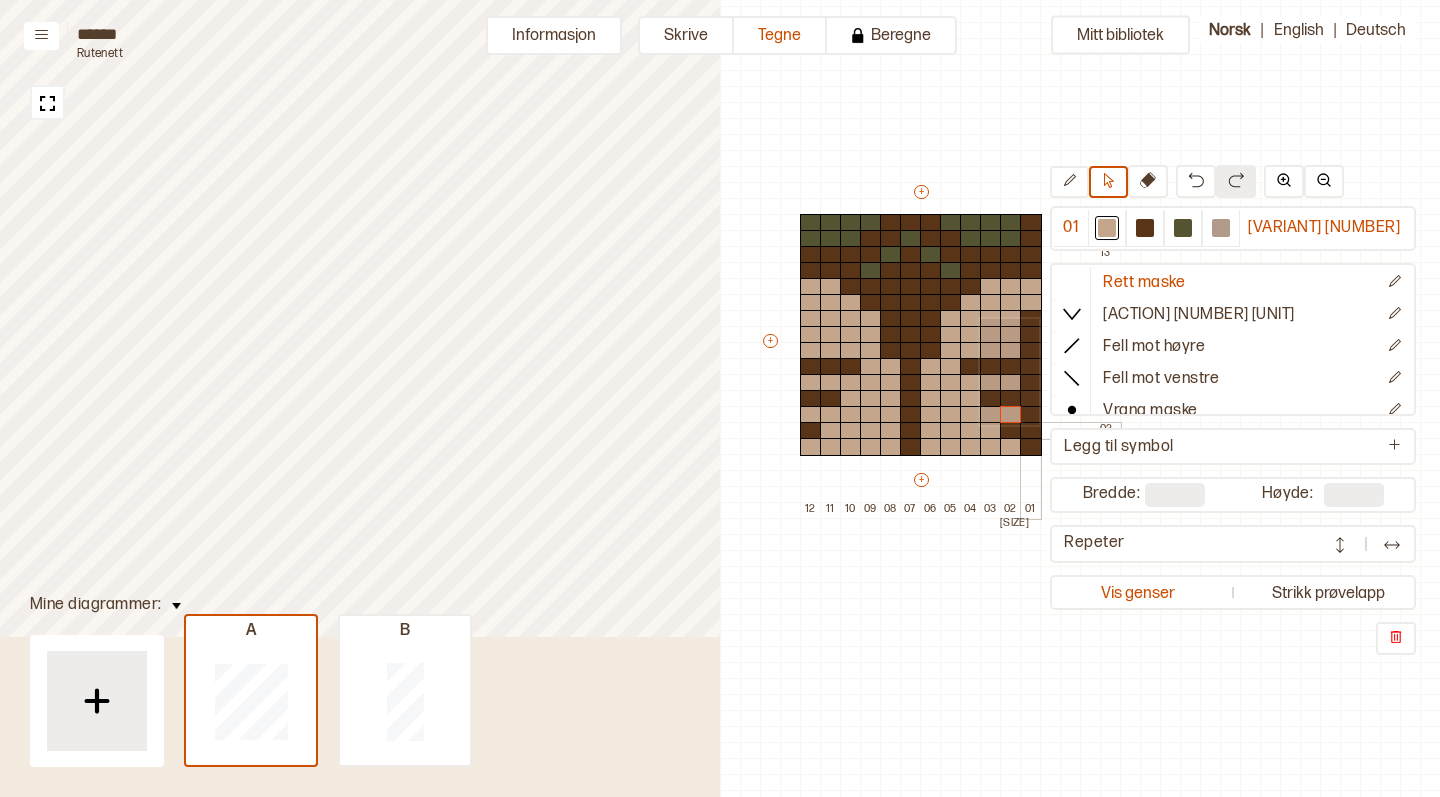 drag, startPoint x: 978, startPoint y: 317, endPoint x: 1037, endPoint y: 423, distance: 121.313644 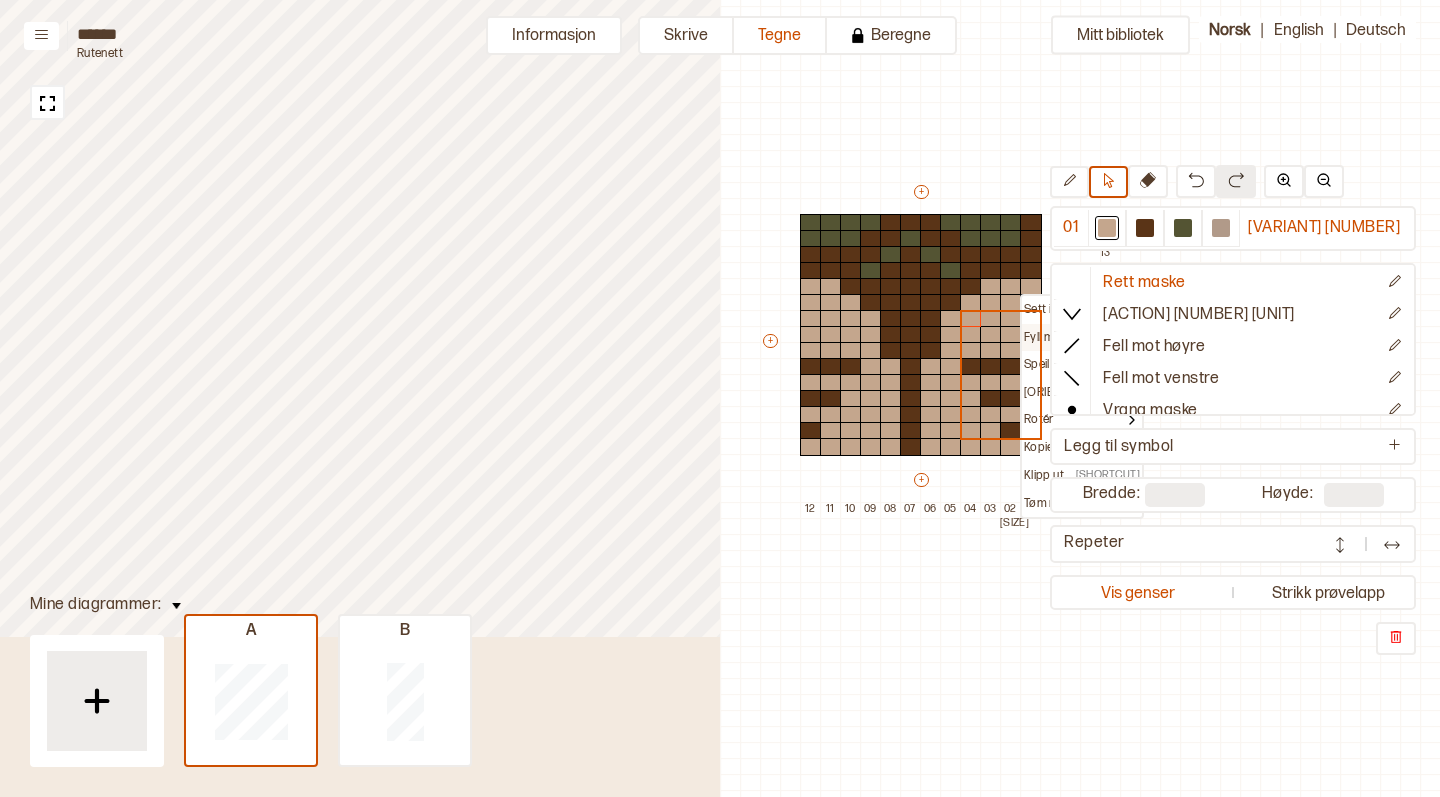 click on "Fyll markering" at bounding box center (1065, 310) 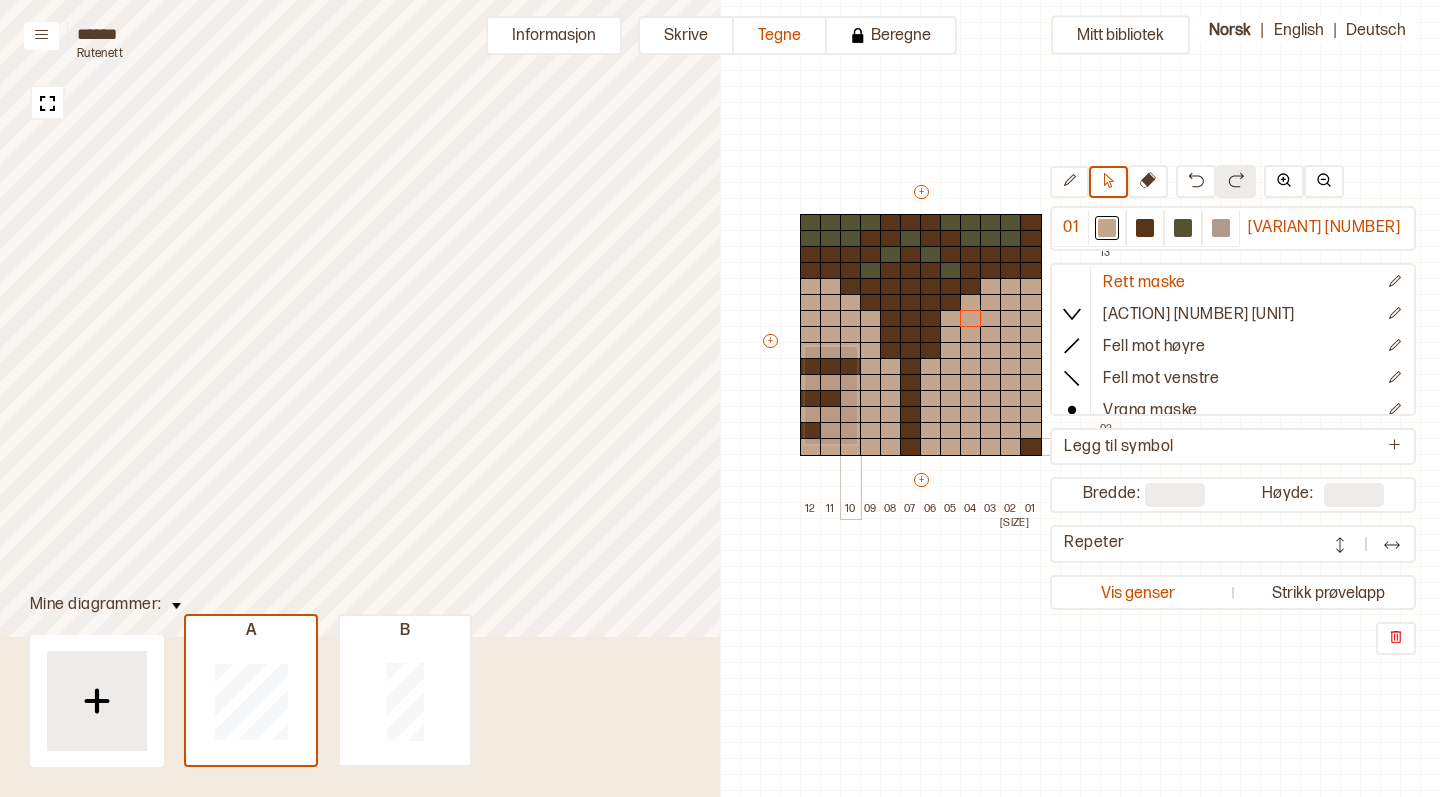 drag, startPoint x: 803, startPoint y: 345, endPoint x: 855, endPoint y: 442, distance: 110.059074 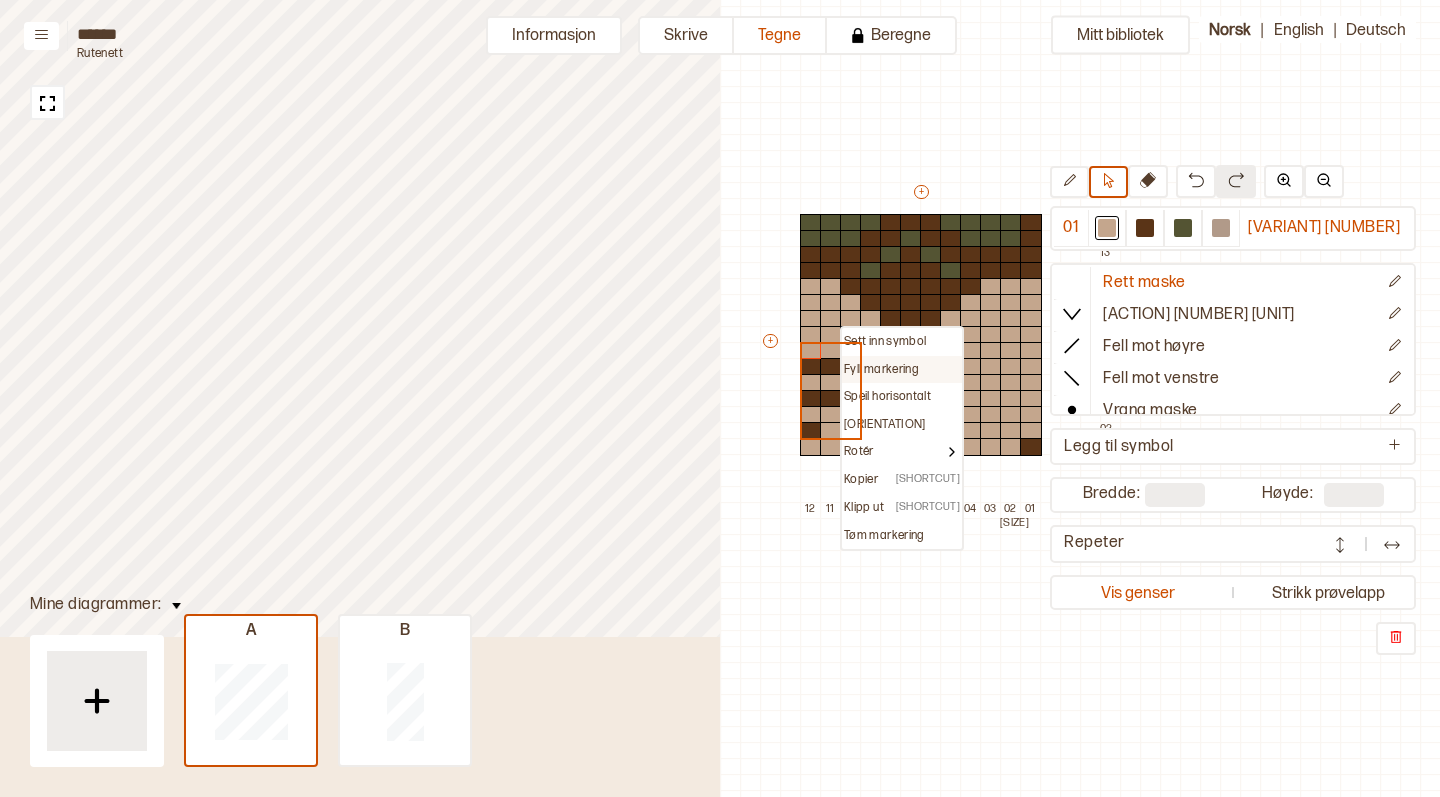 click on "Fyll markering" at bounding box center (885, 342) 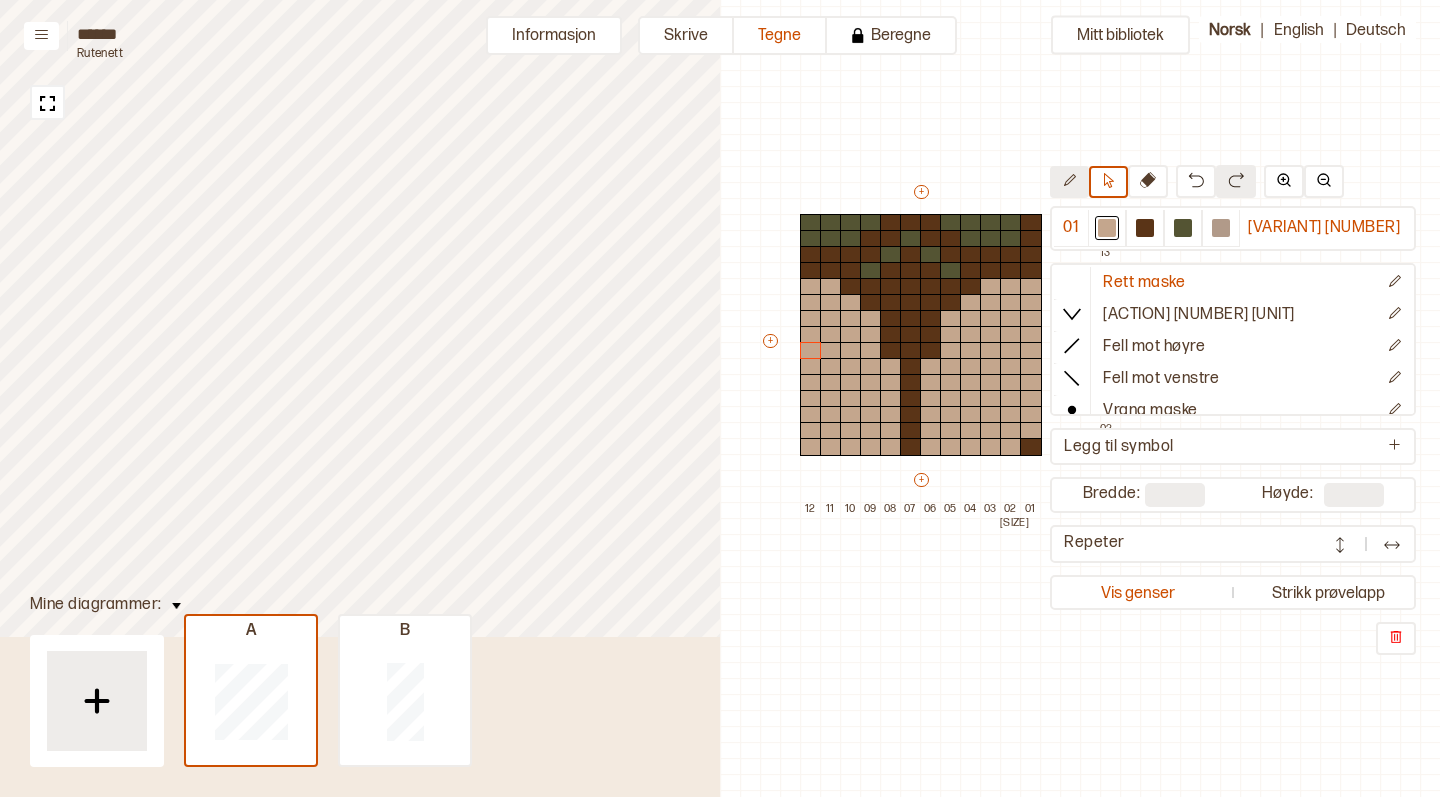 click at bounding box center [1069, 180] 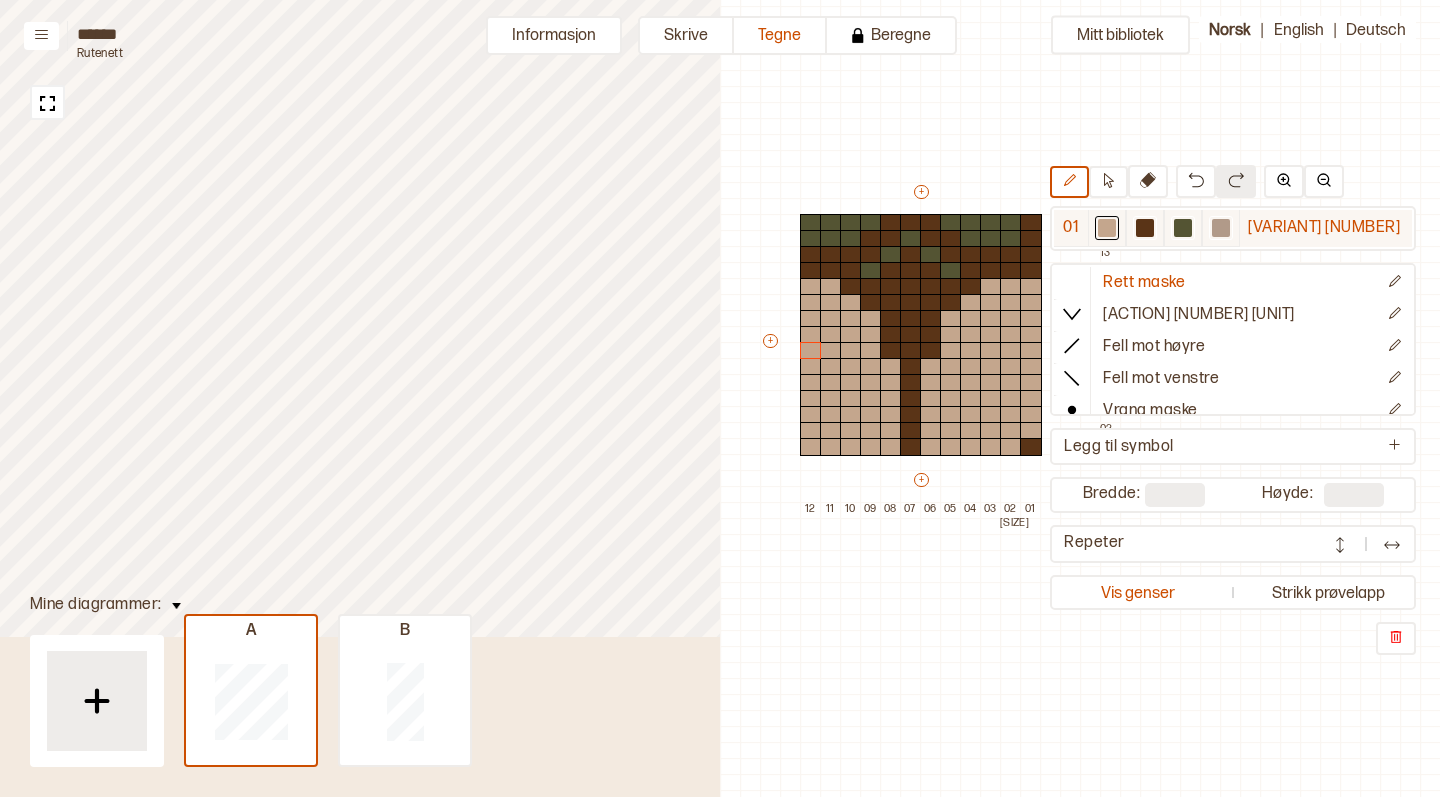 click at bounding box center [1107, 228] 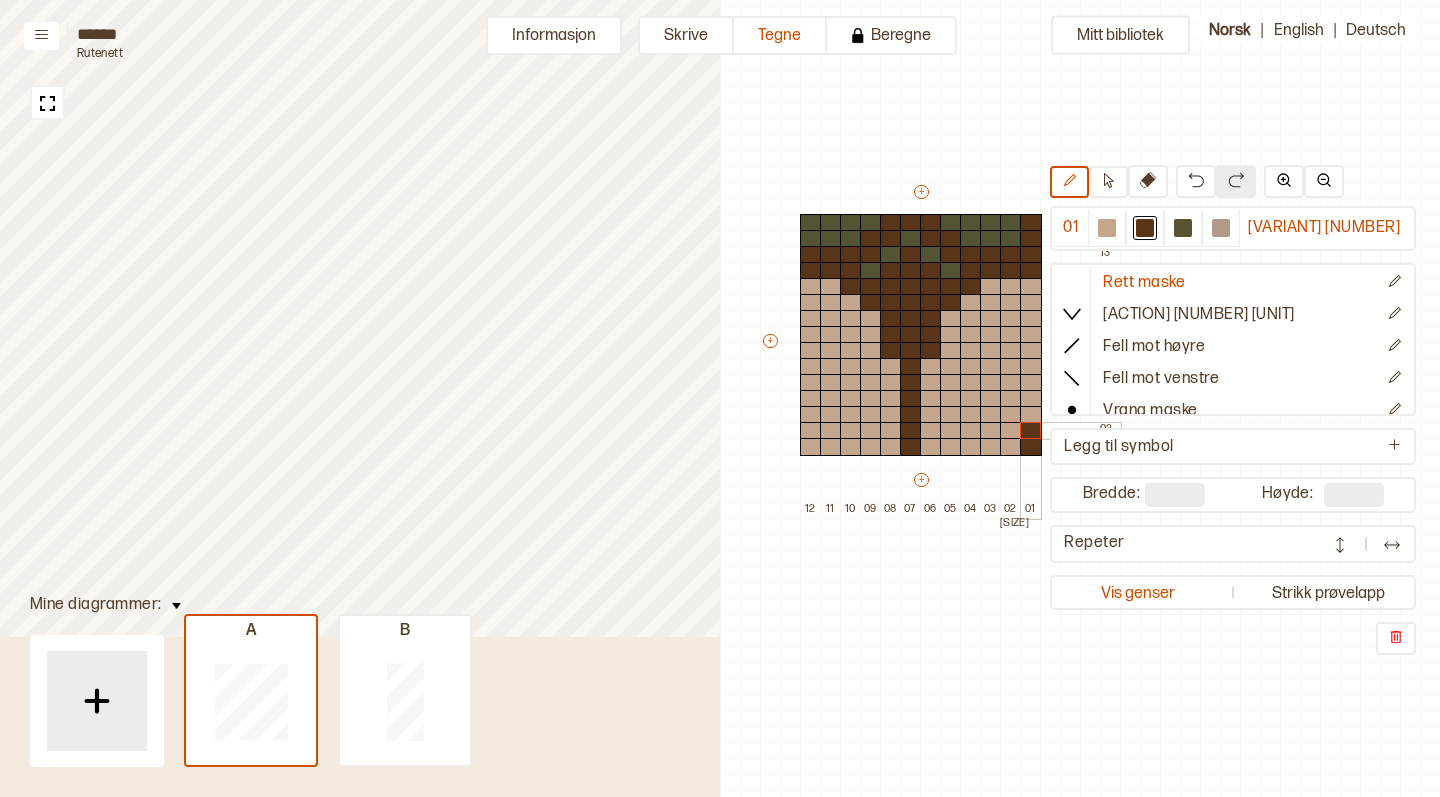 click at bounding box center (1031, 431) 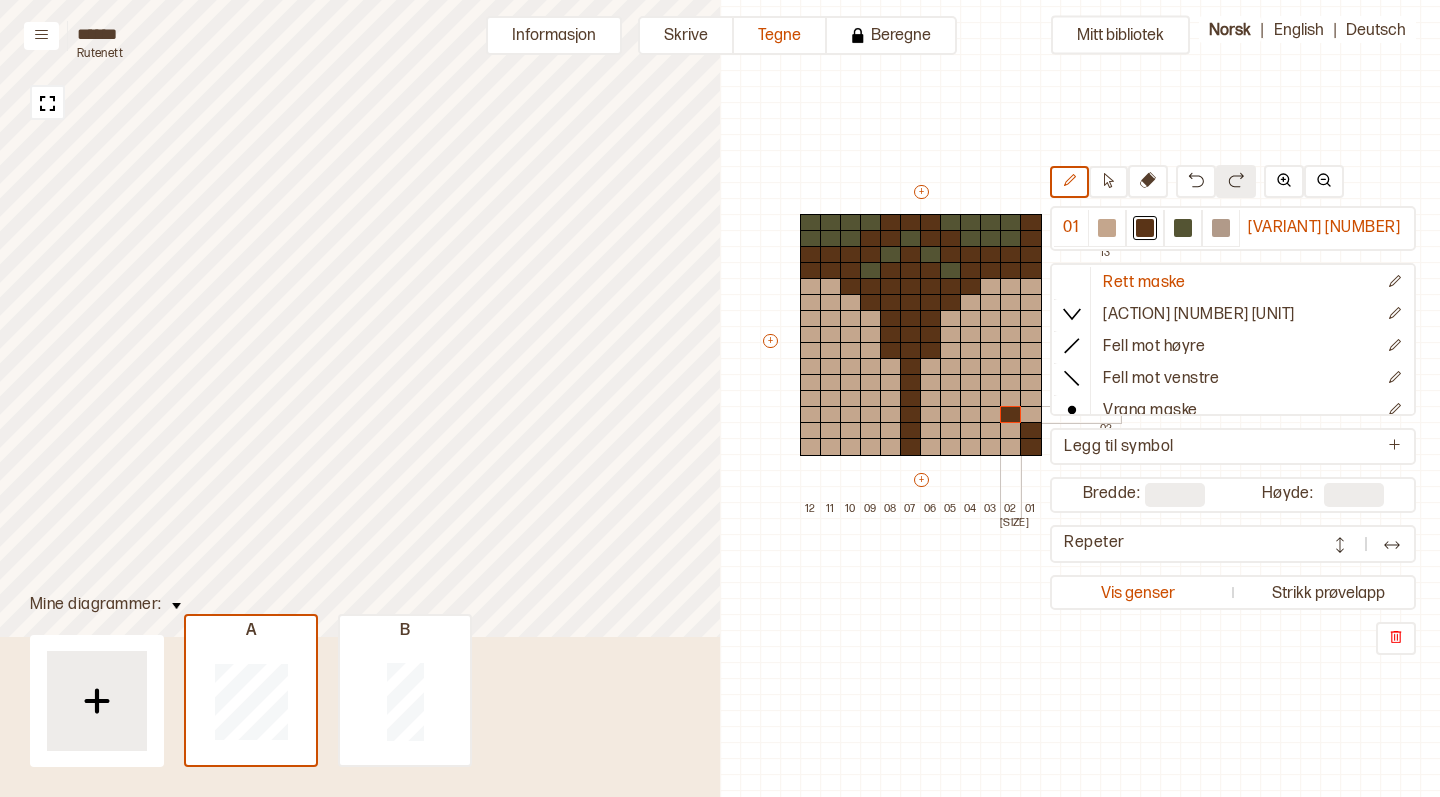 click at bounding box center (1011, 415) 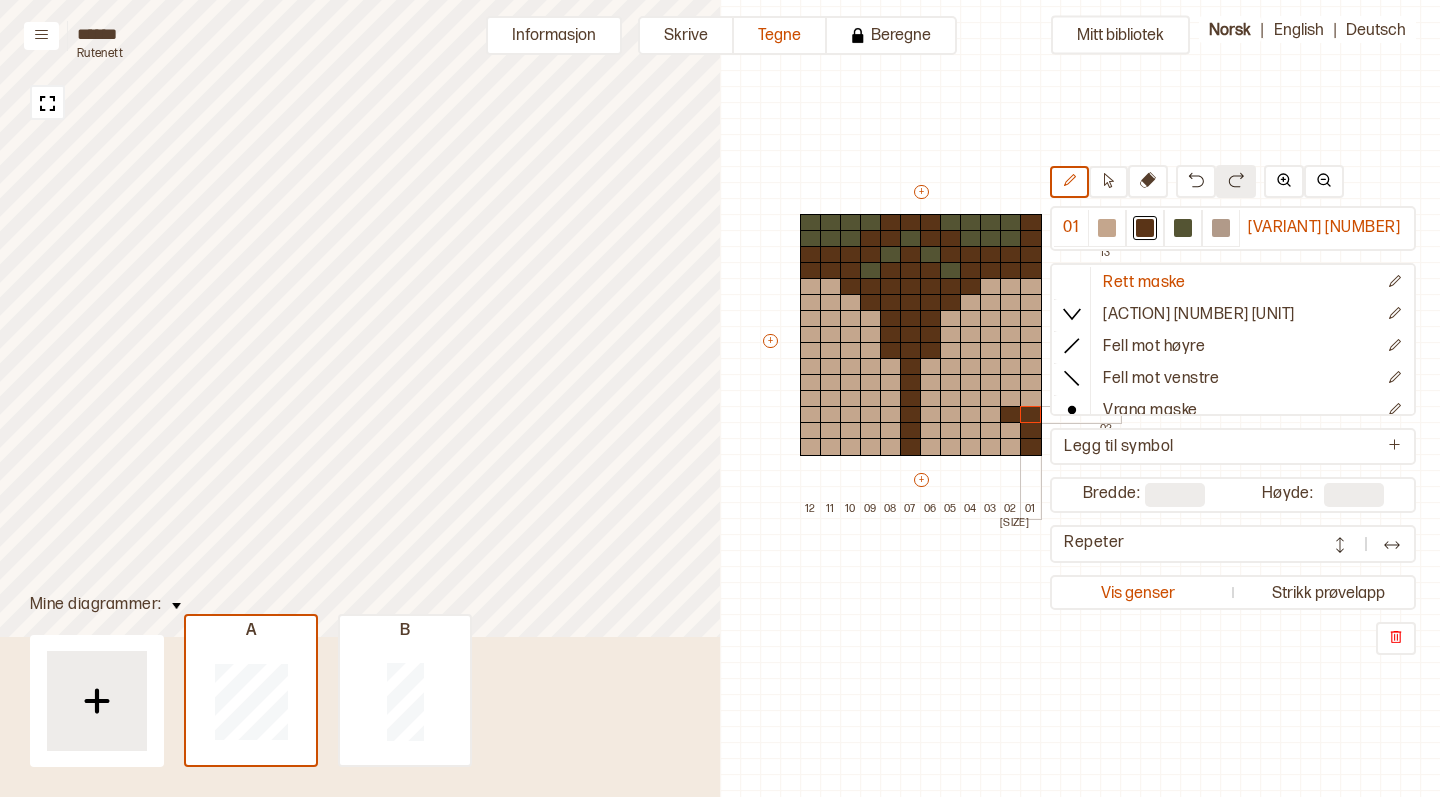 click at bounding box center (1031, 415) 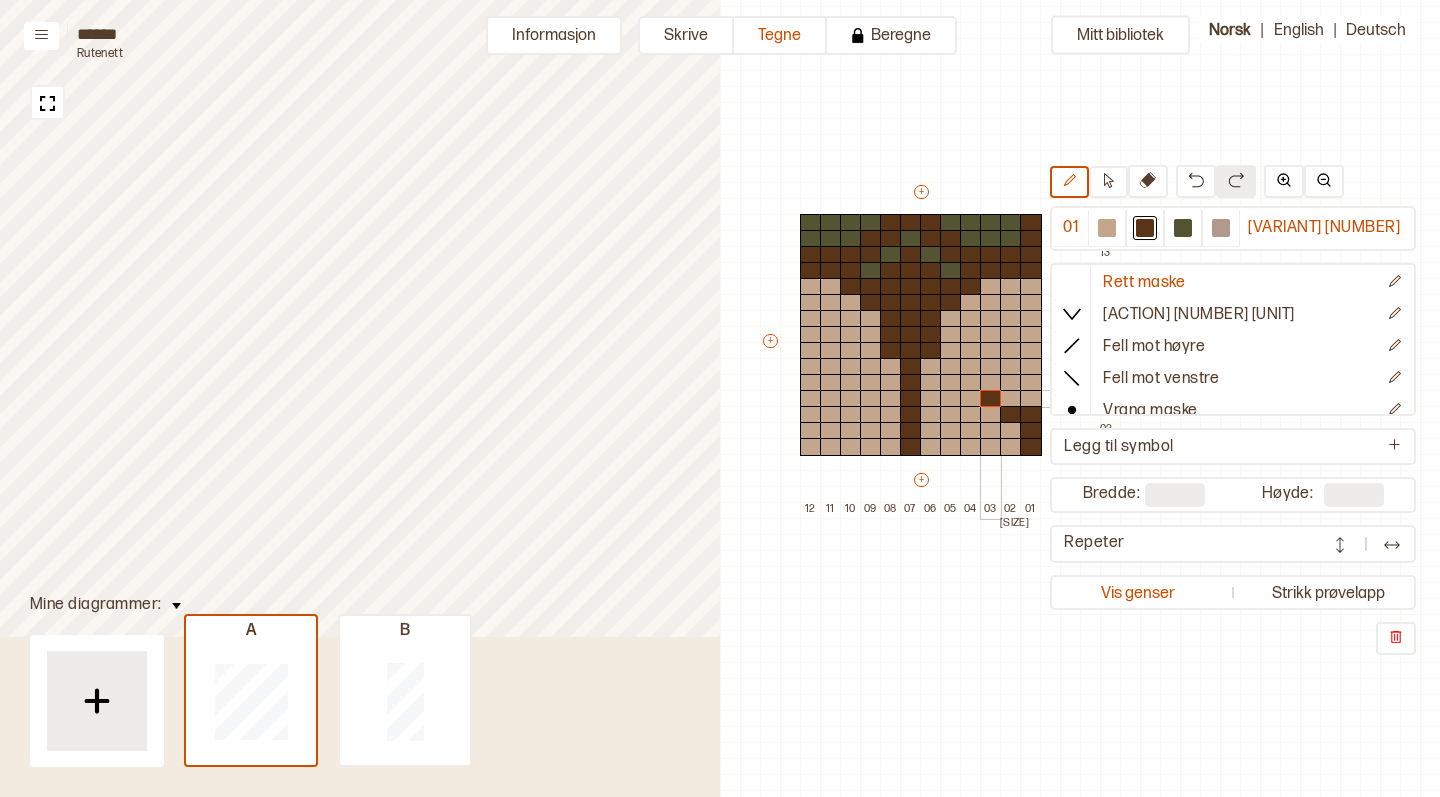 click at bounding box center [991, 399] 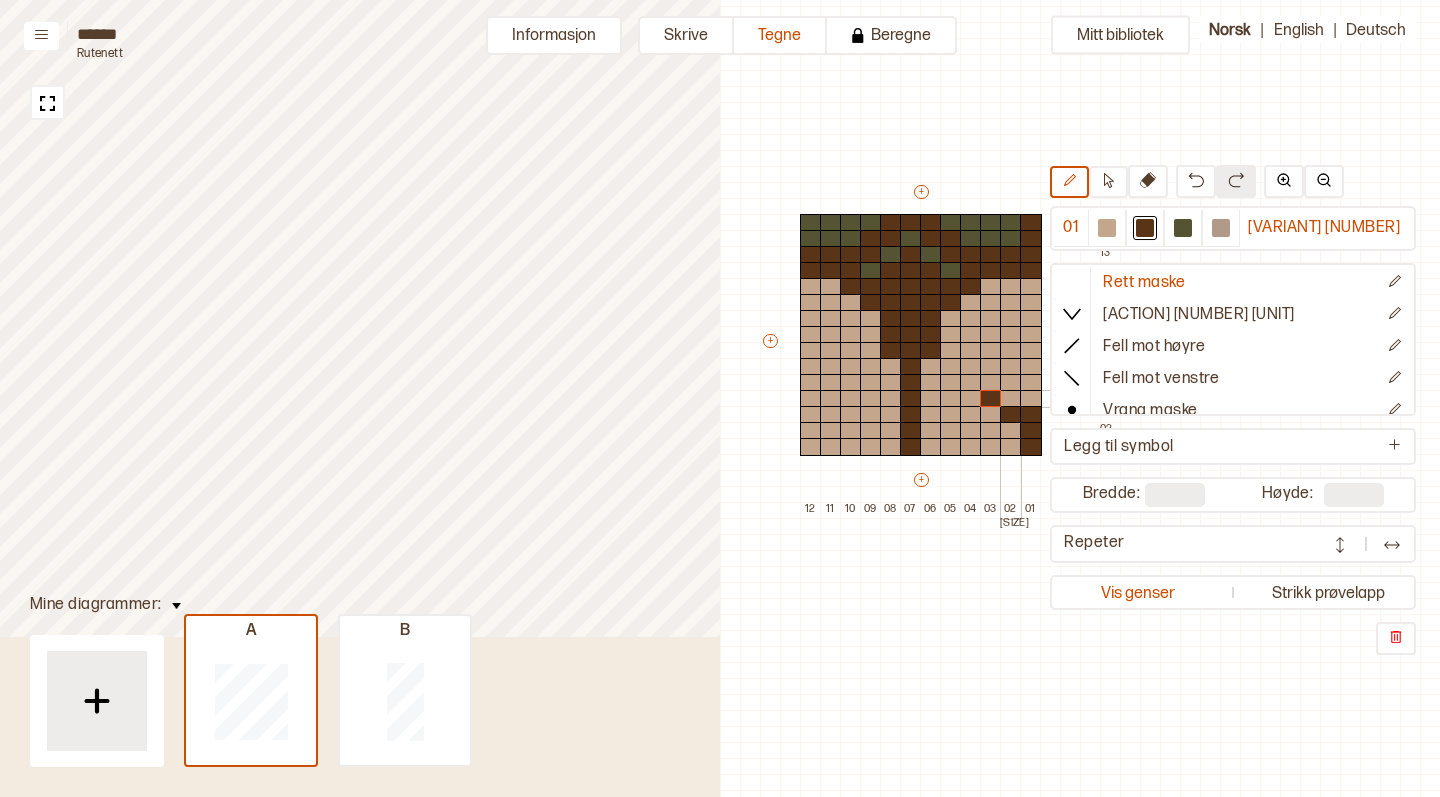 click at bounding box center [1011, 399] 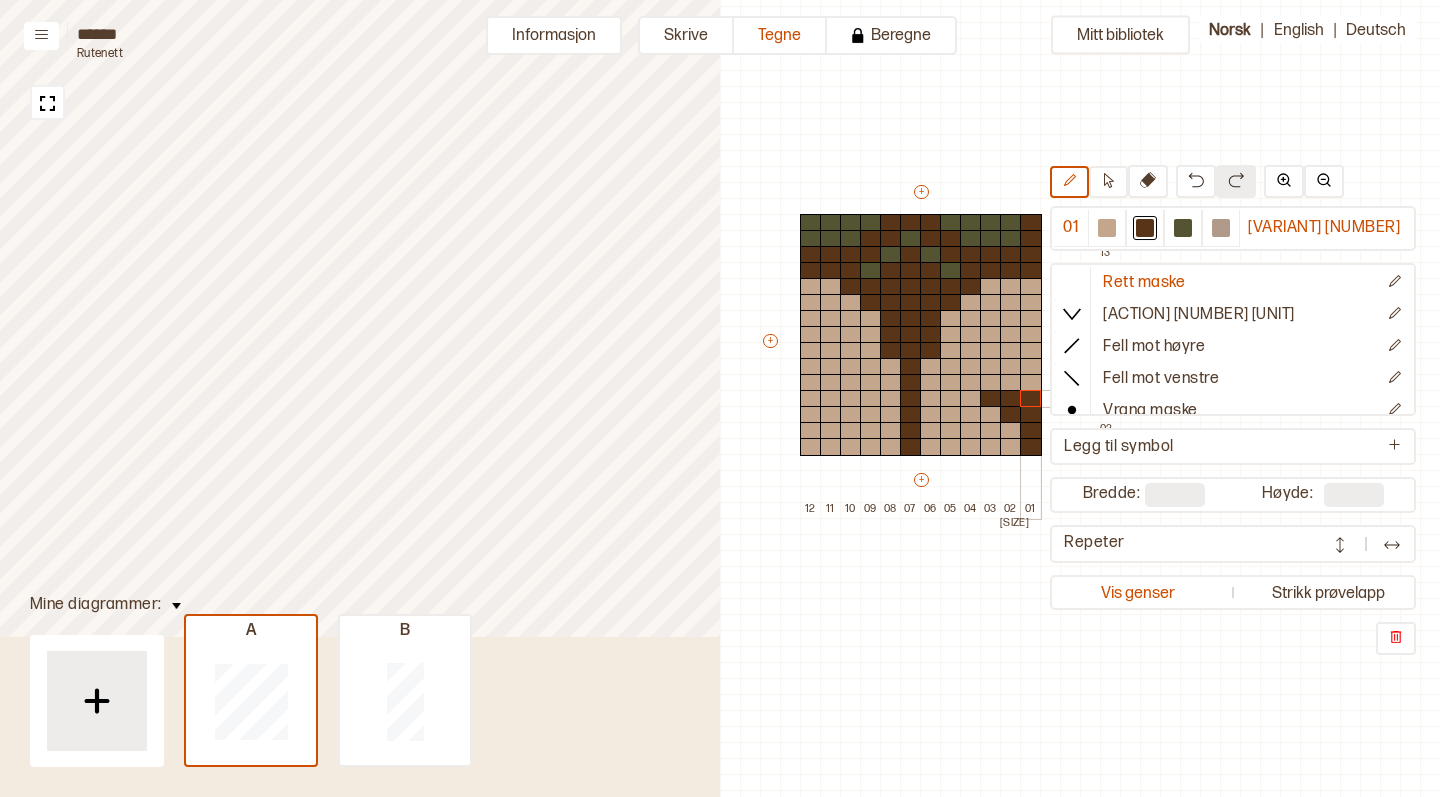 click at bounding box center [1031, 399] 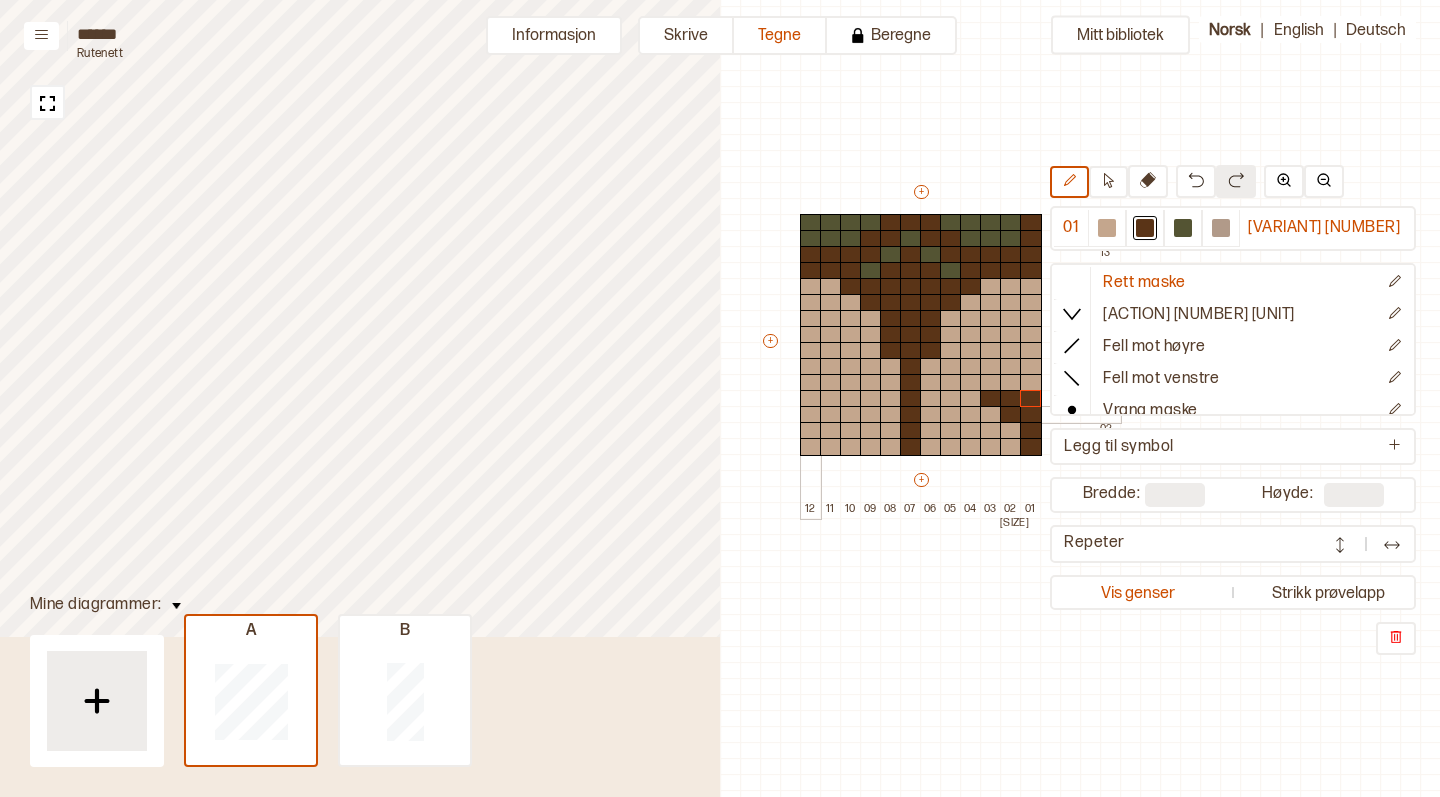 click at bounding box center [811, 415] 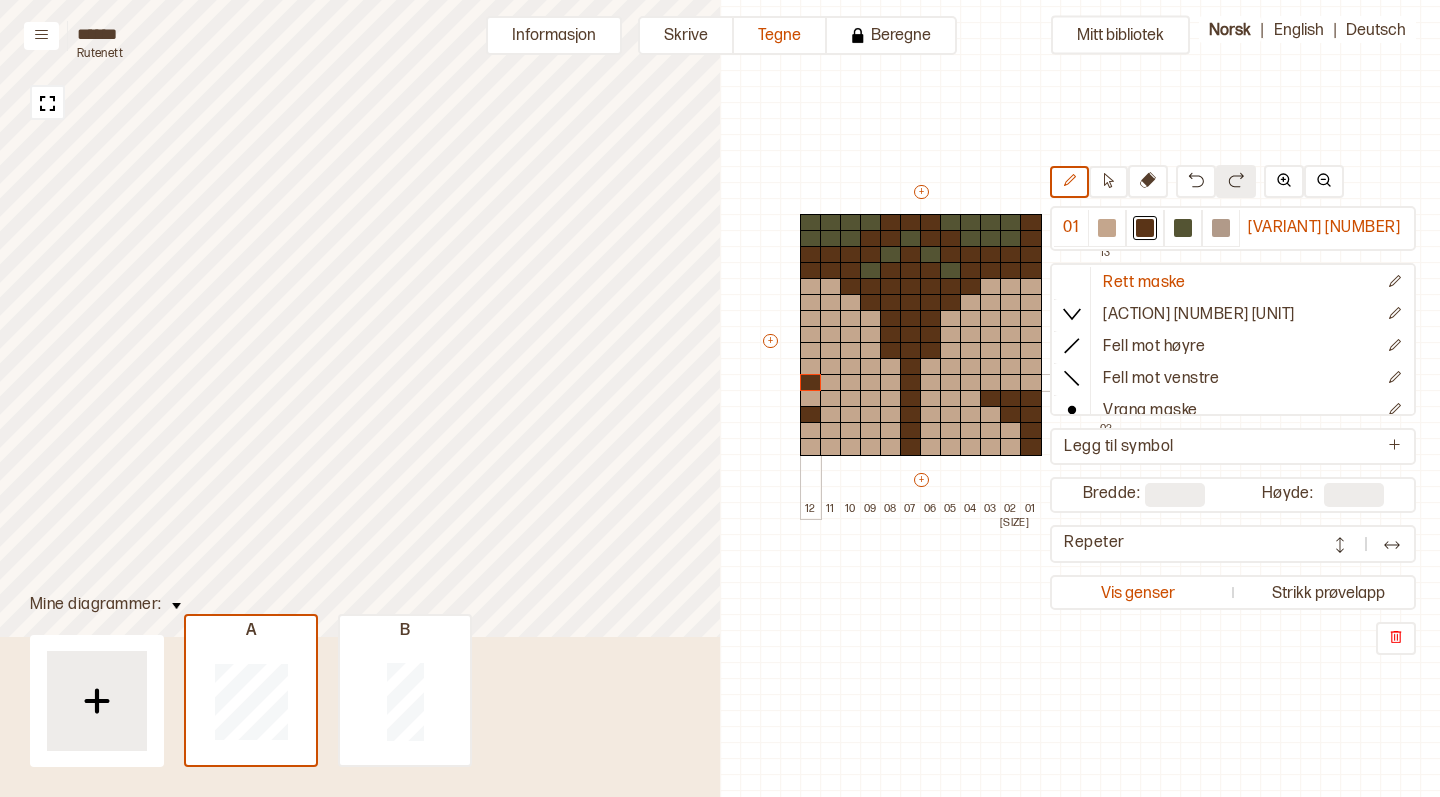 click at bounding box center (811, 383) 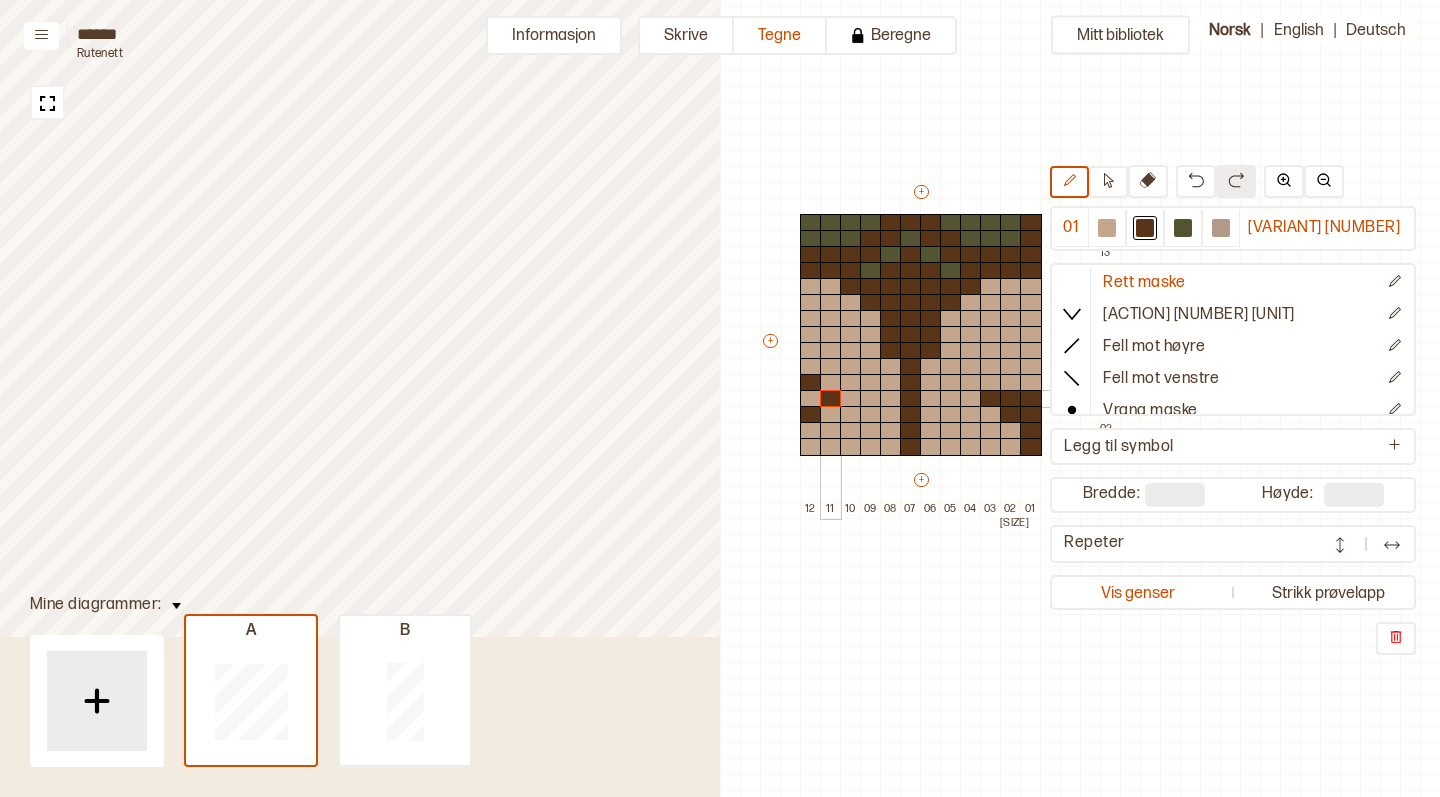 click at bounding box center (831, 399) 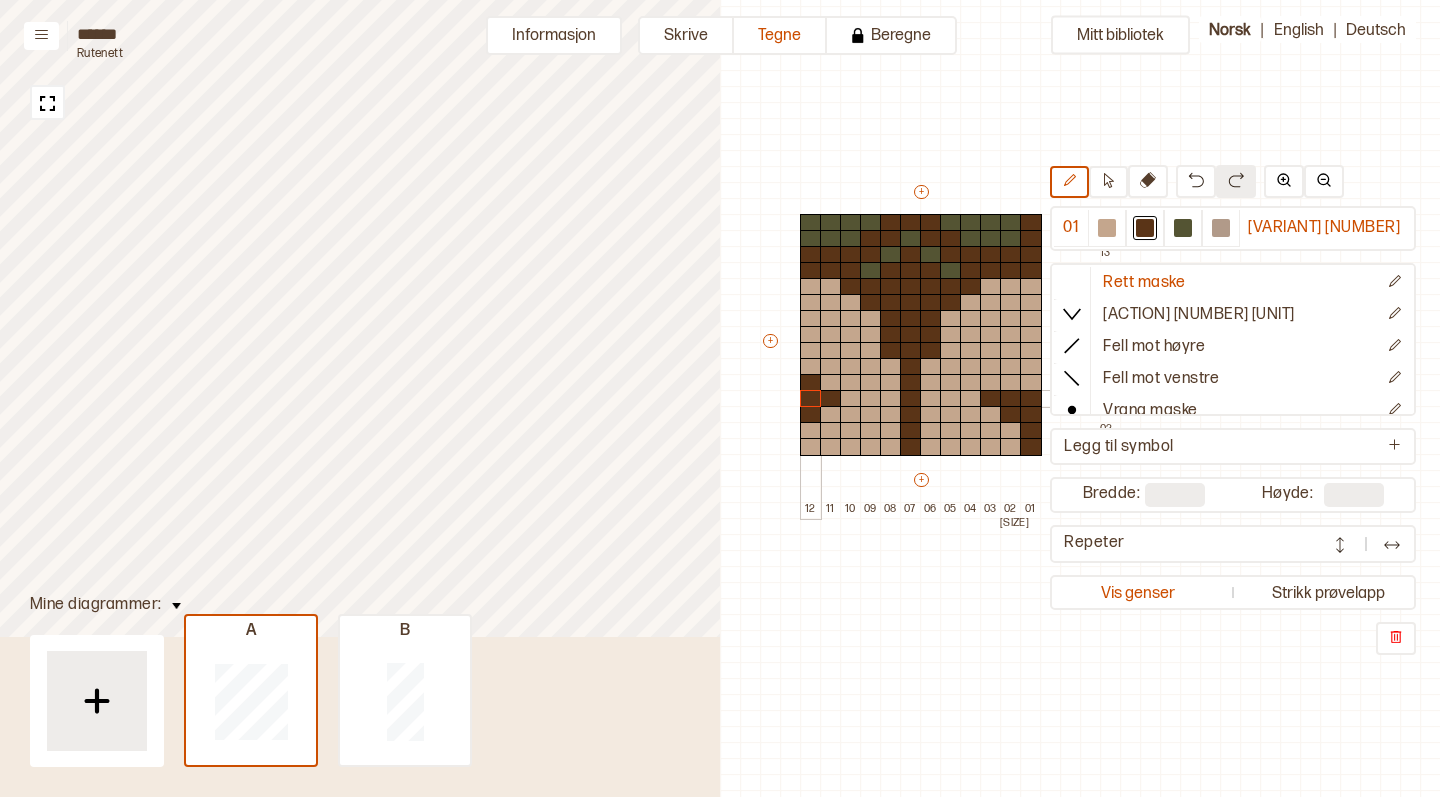 click at bounding box center (811, 399) 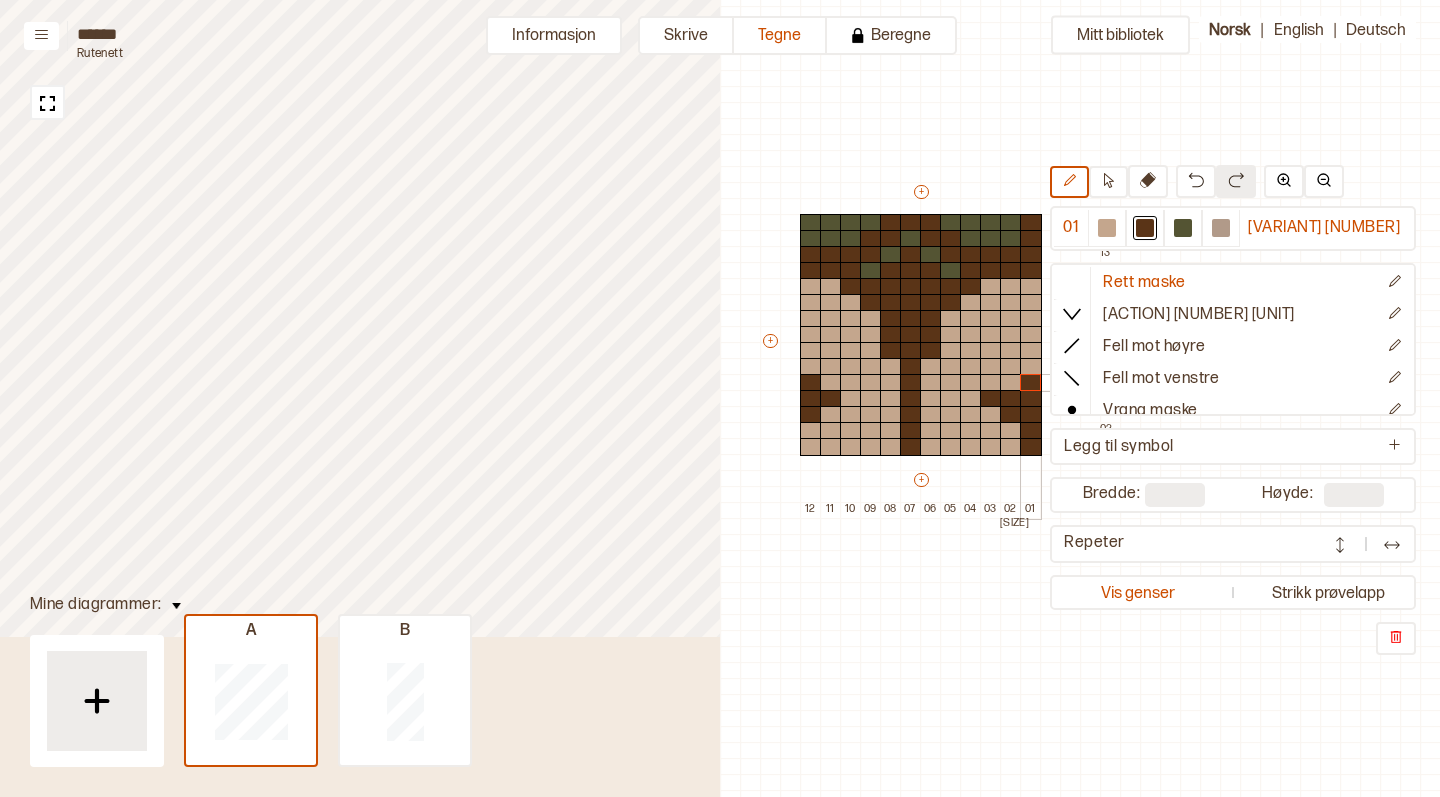 click at bounding box center [1031, 383] 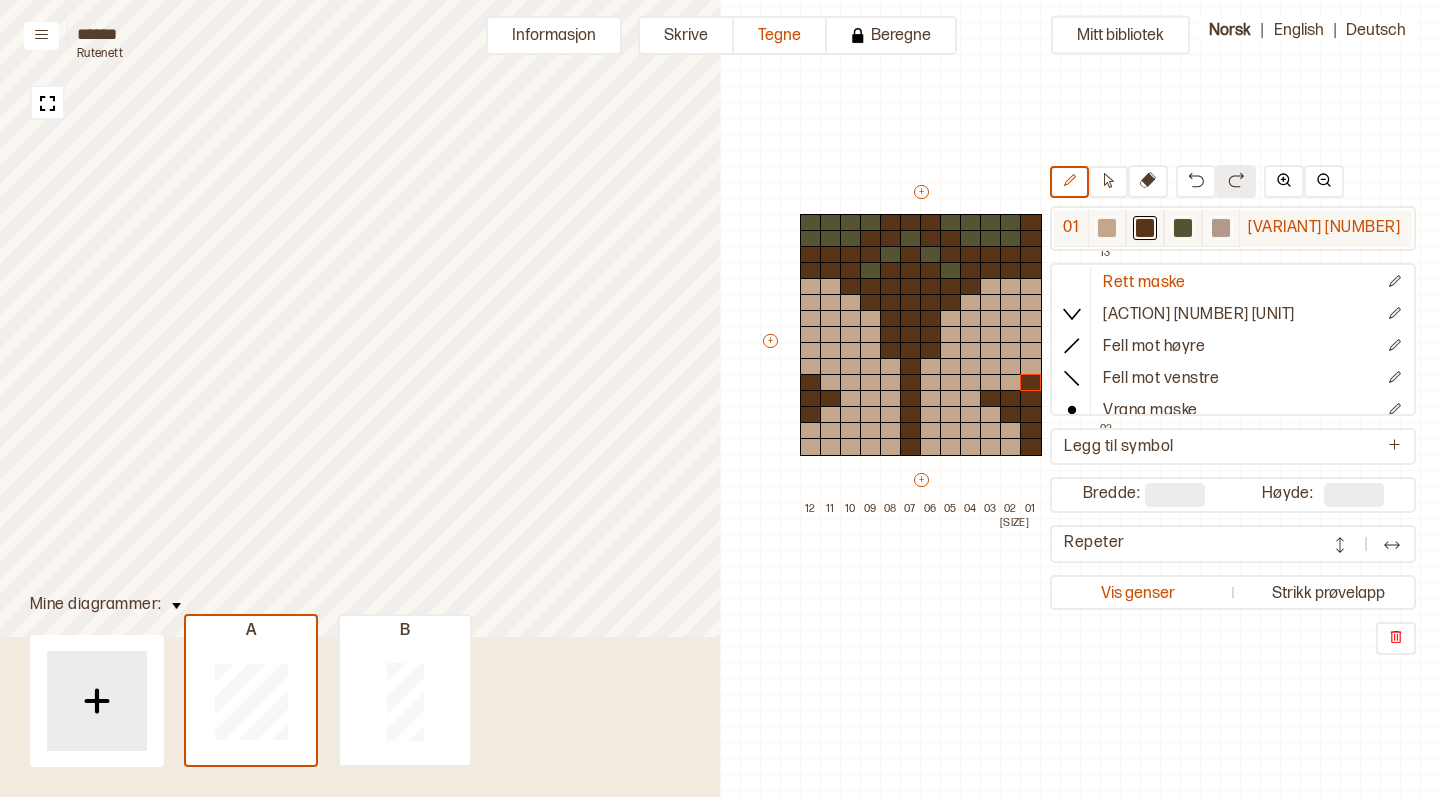 click at bounding box center [1107, 228] 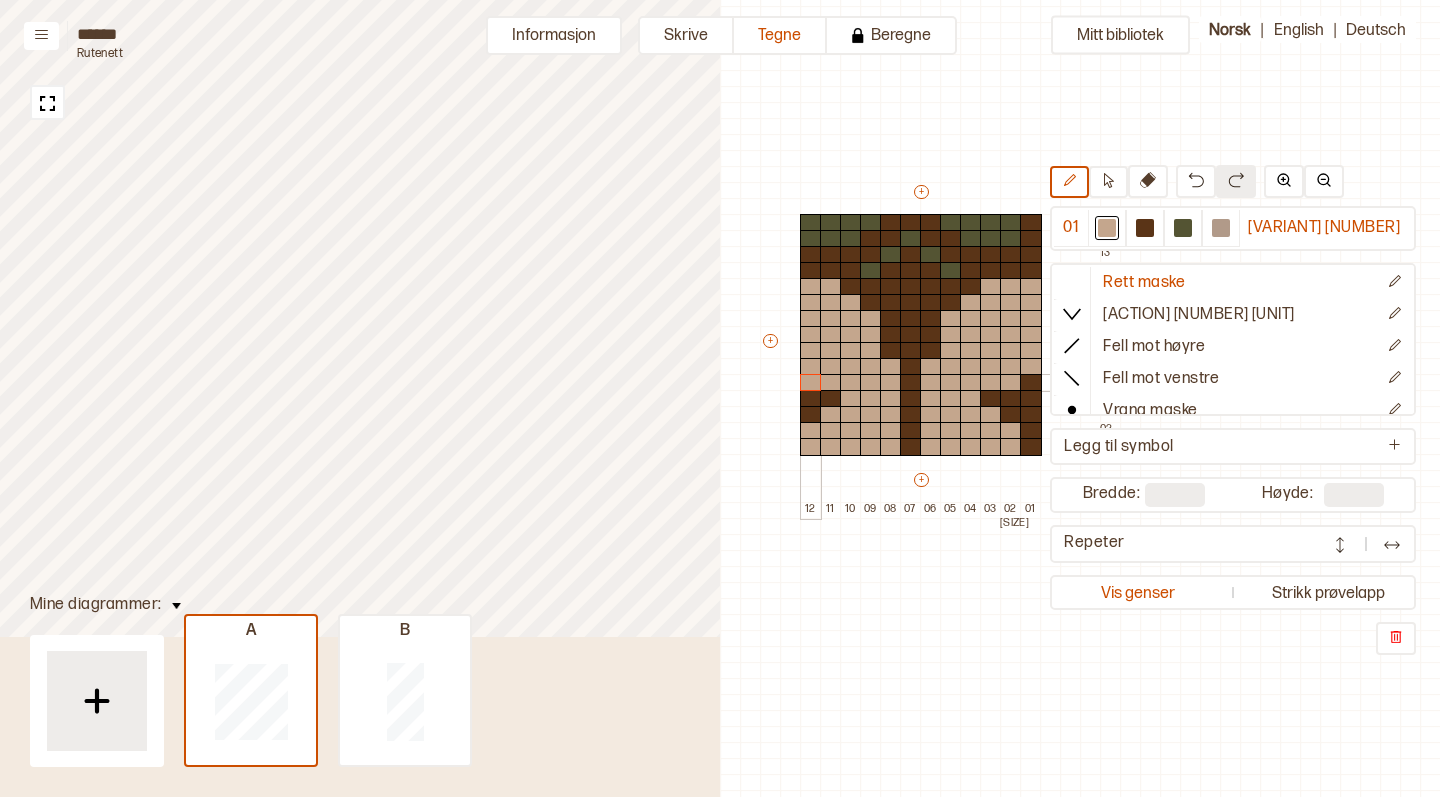 click at bounding box center [811, 383] 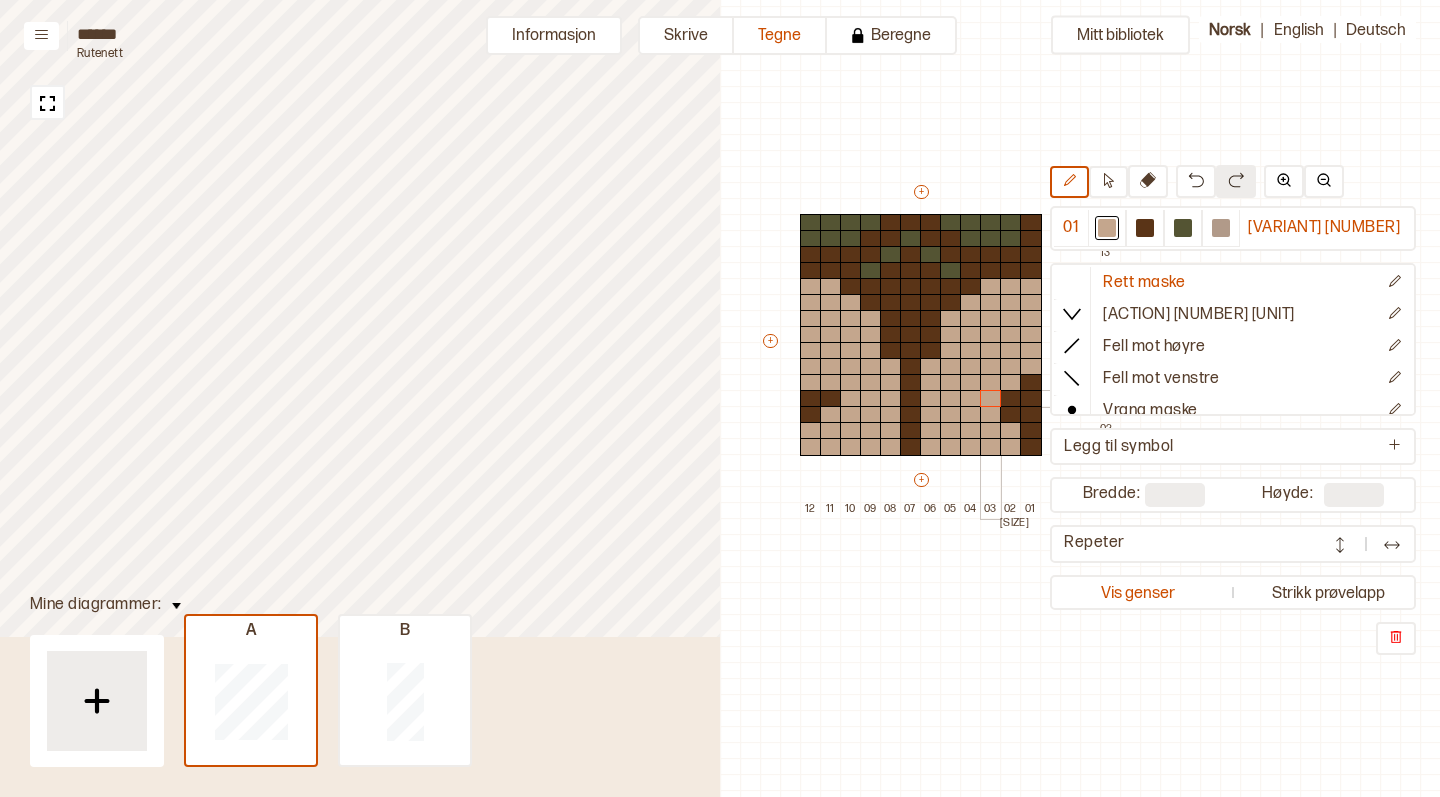 click at bounding box center [991, 399] 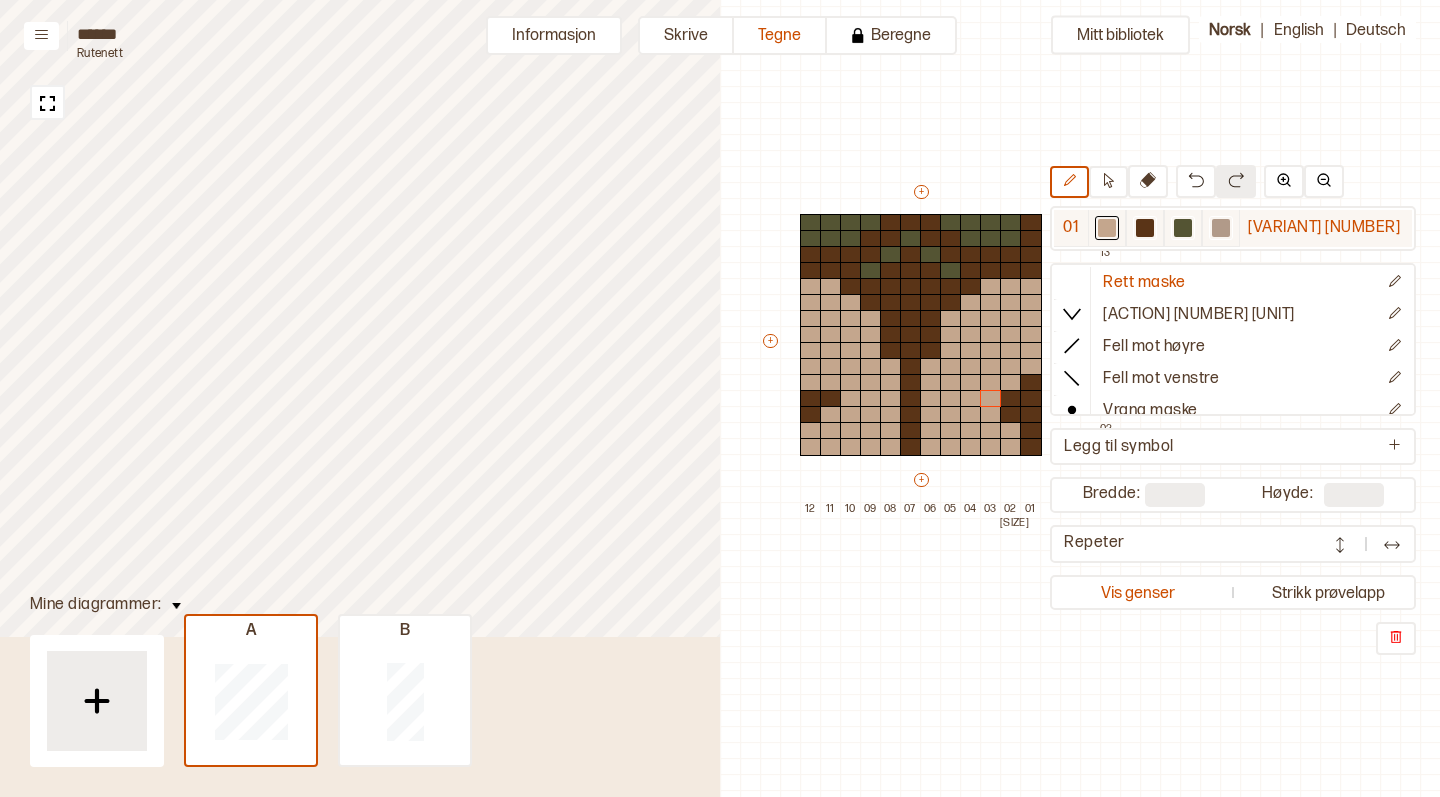 click at bounding box center (1107, 228) 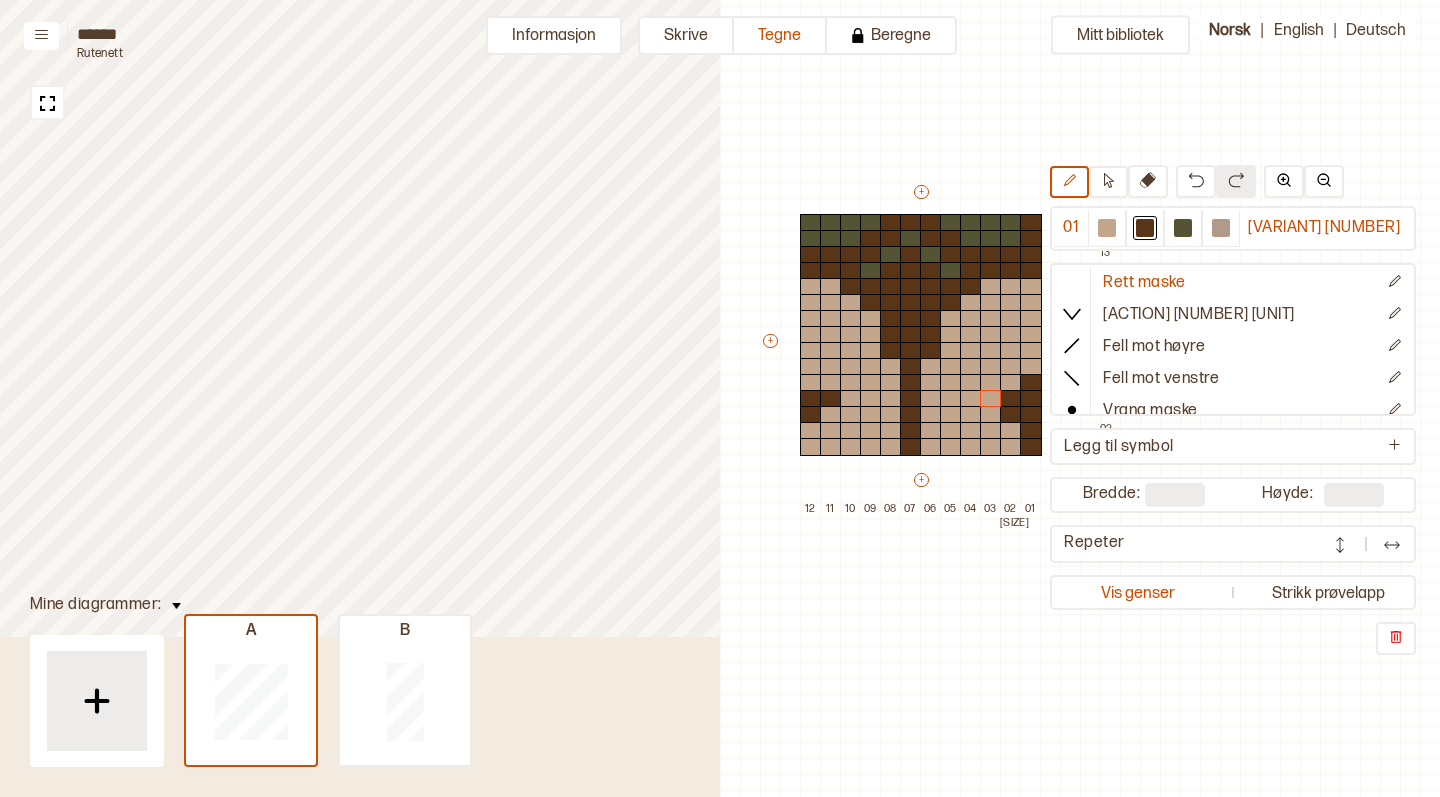 click at bounding box center (991, 383) 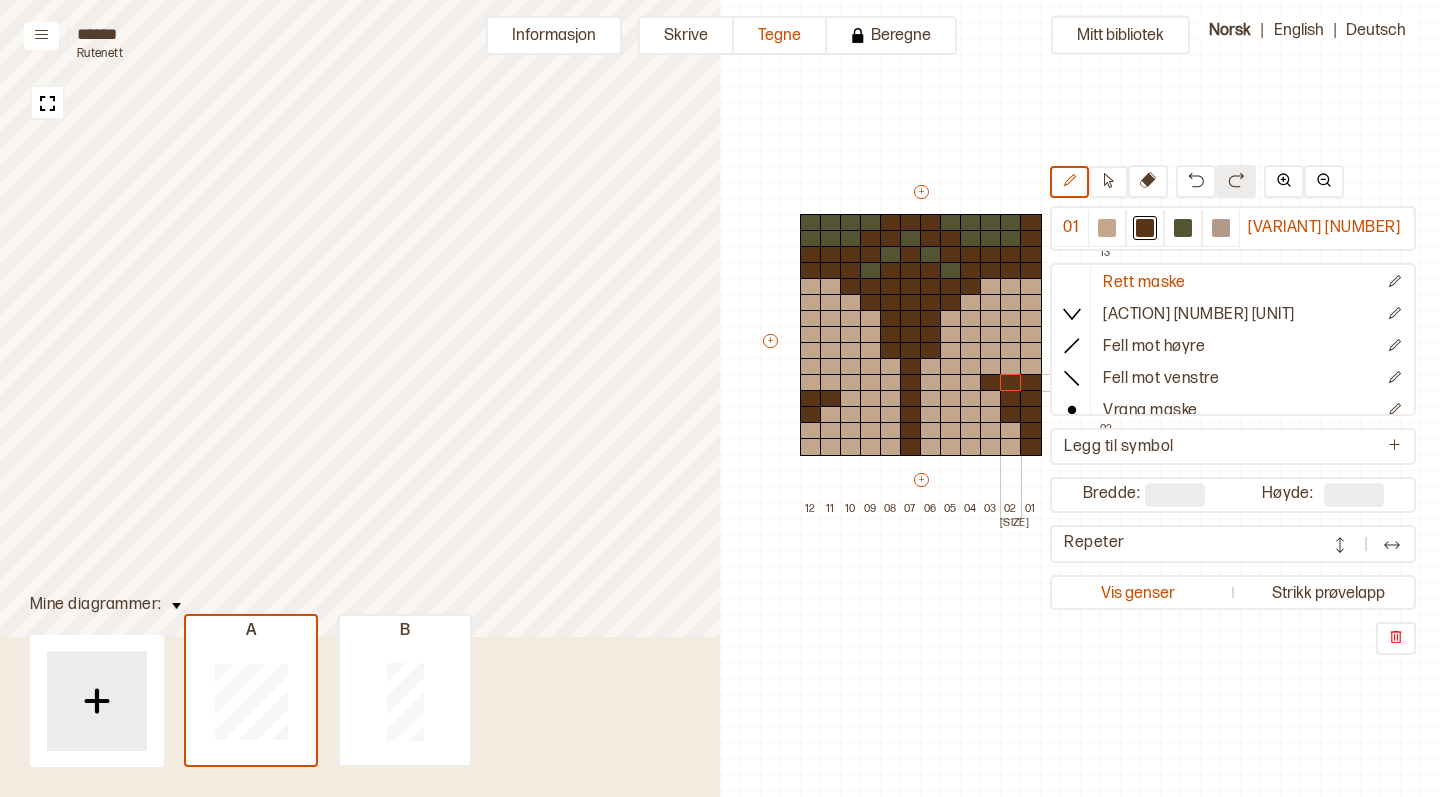 click at bounding box center [1011, 383] 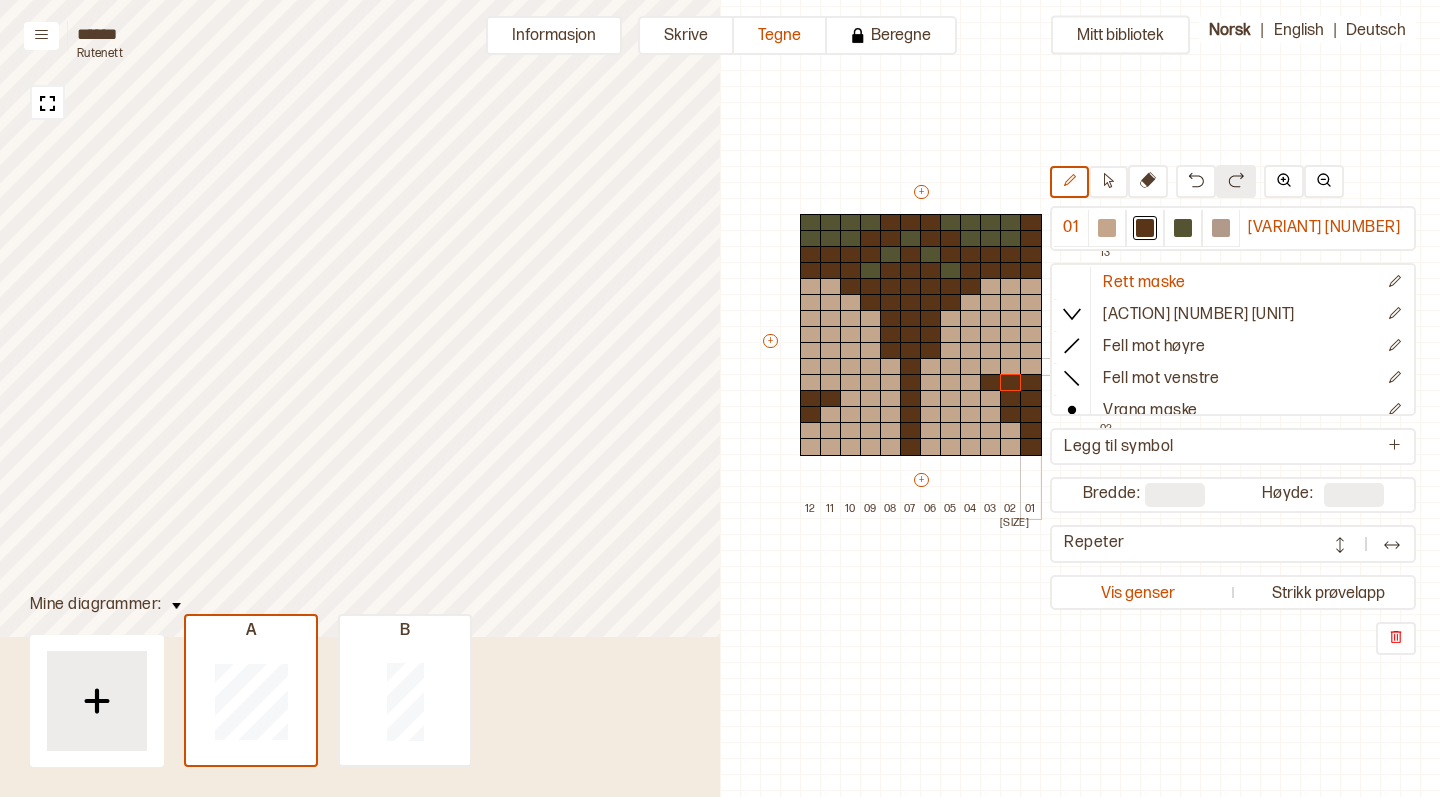 click at bounding box center [1031, 367] 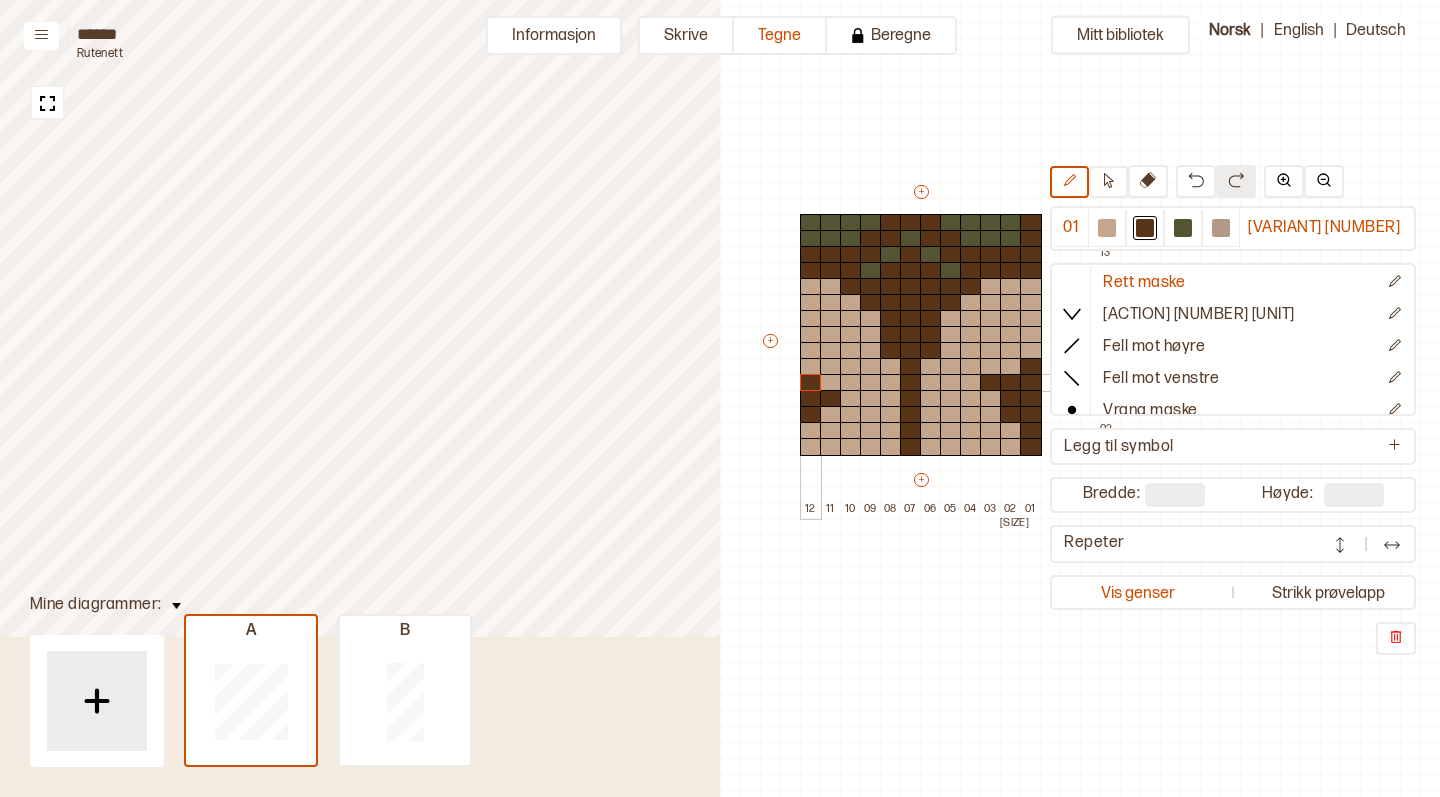 click at bounding box center (811, 383) 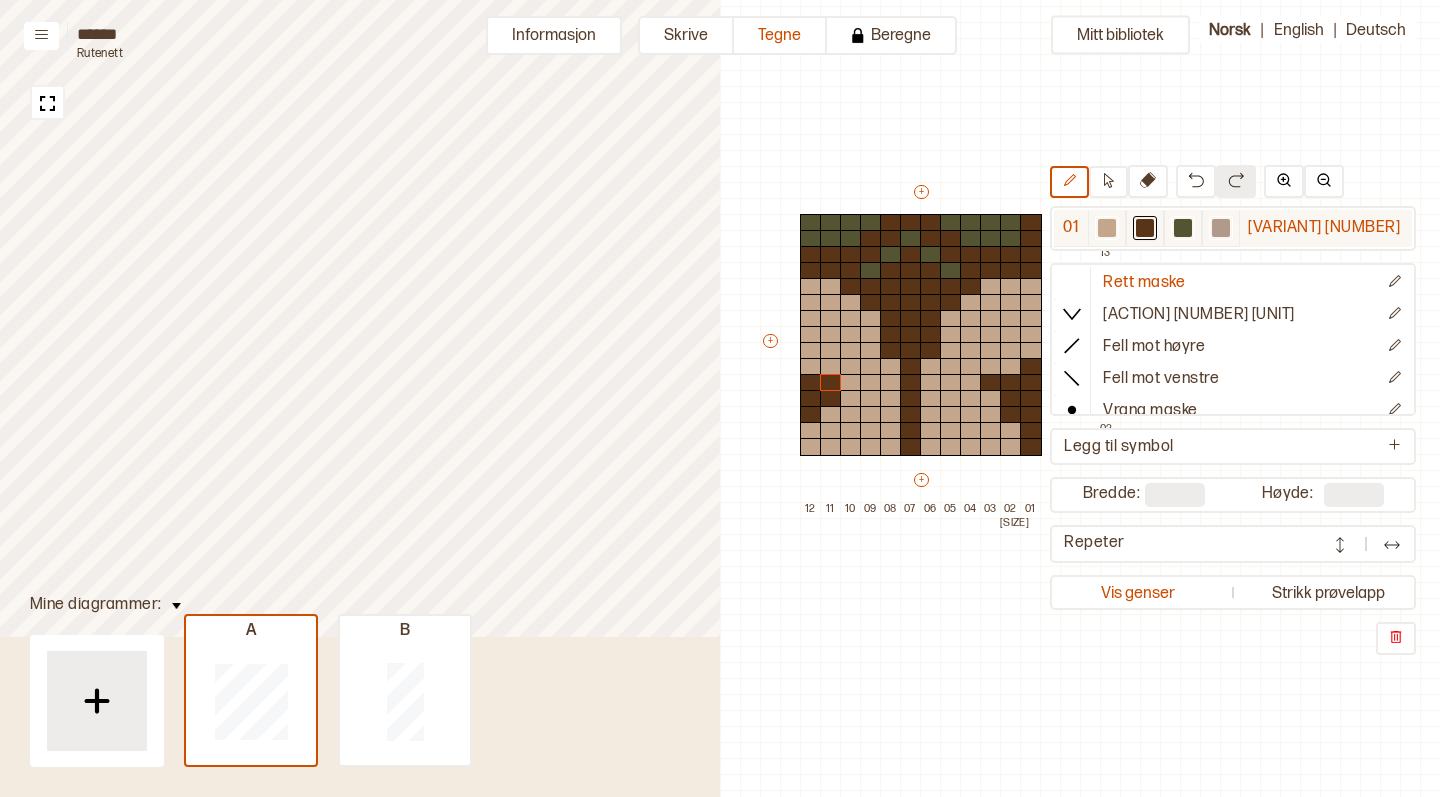click at bounding box center [1107, 228] 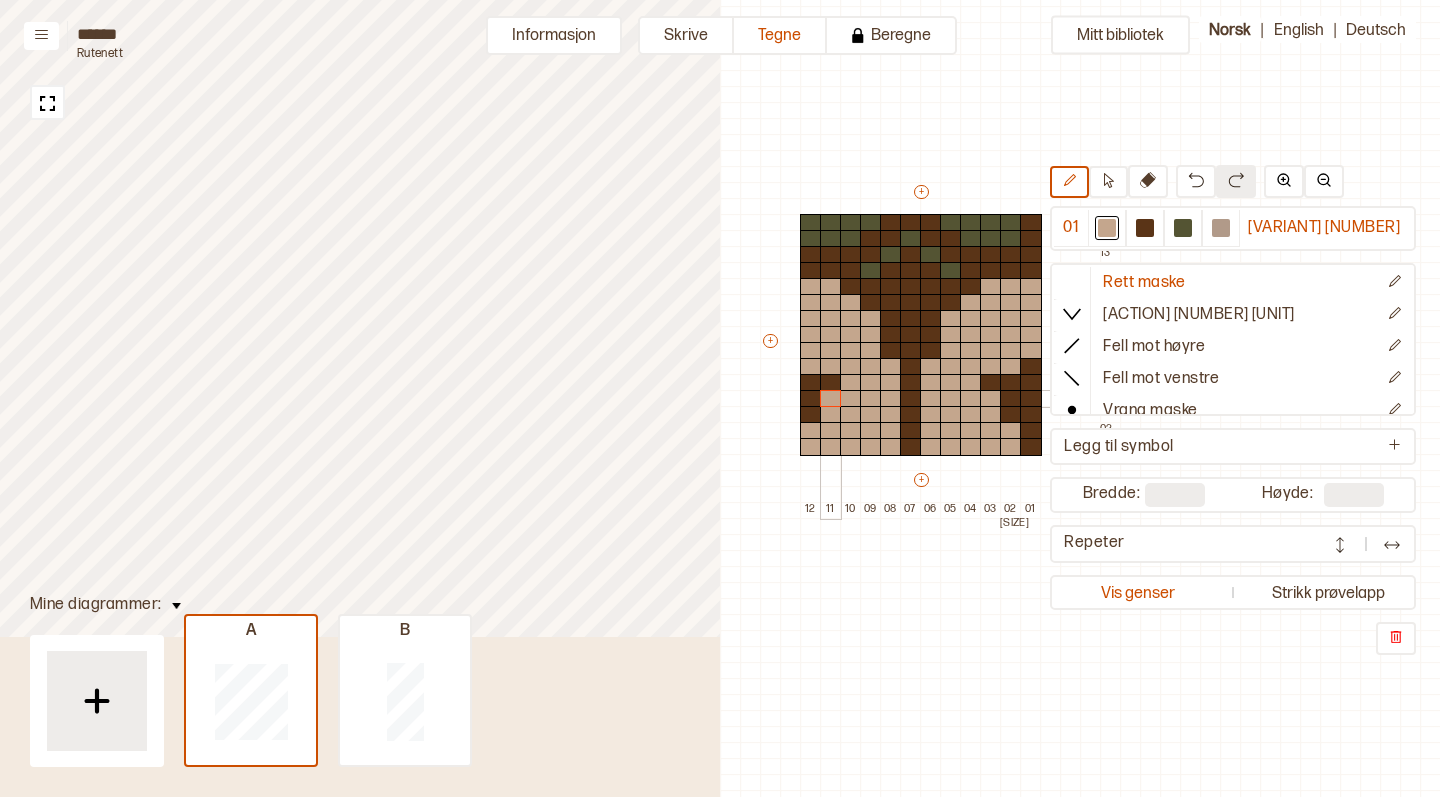 click at bounding box center (831, 399) 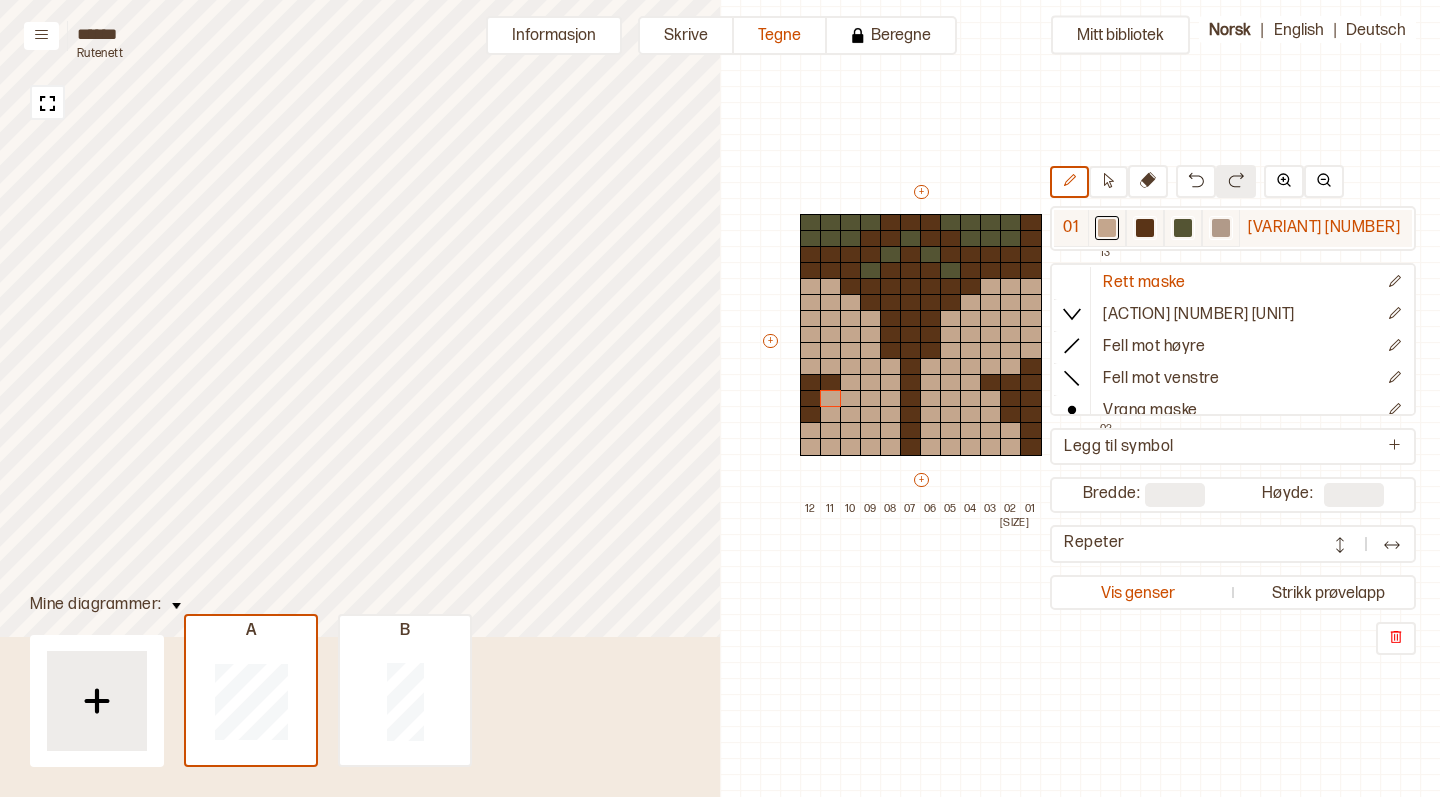 click at bounding box center (1107, 228) 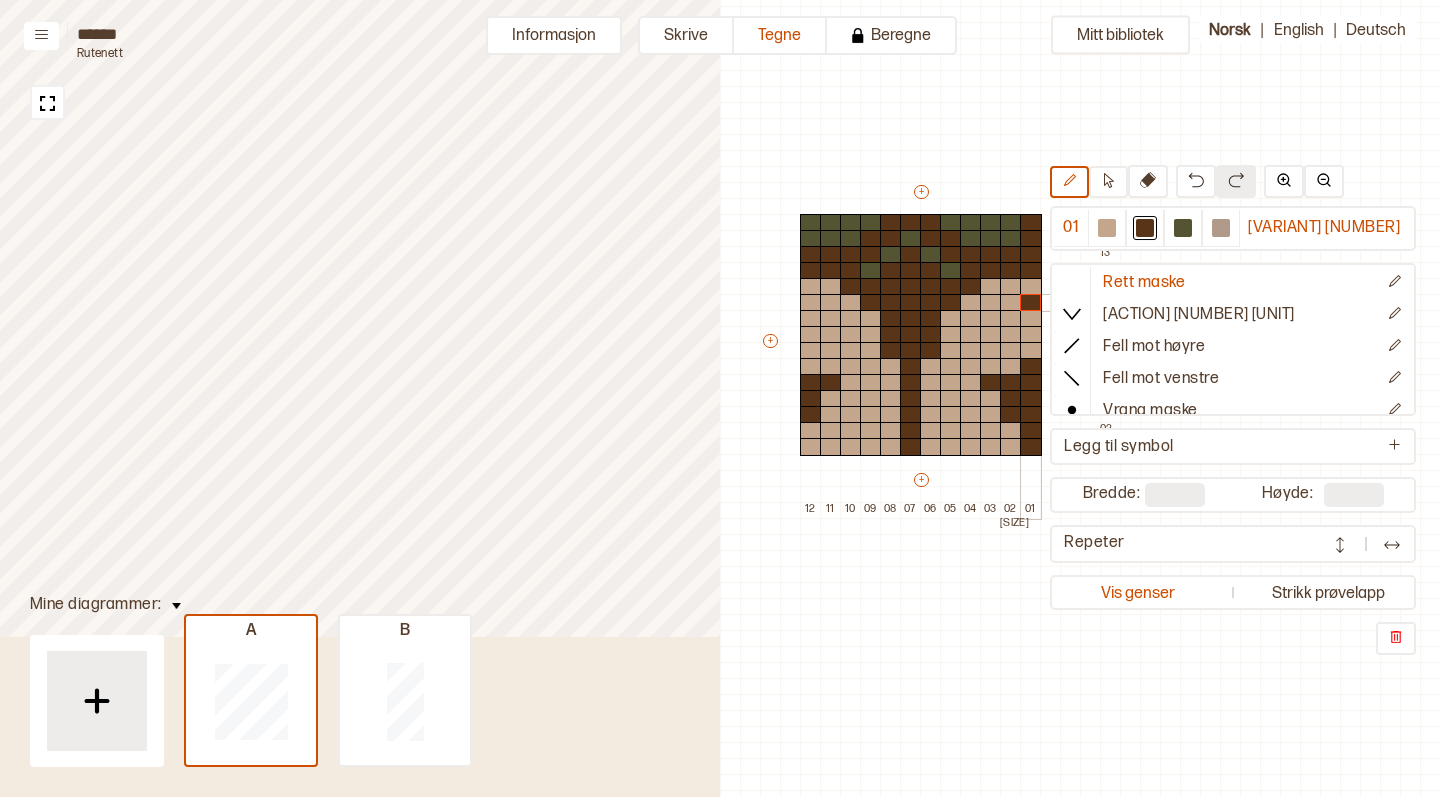 click at bounding box center (1031, 303) 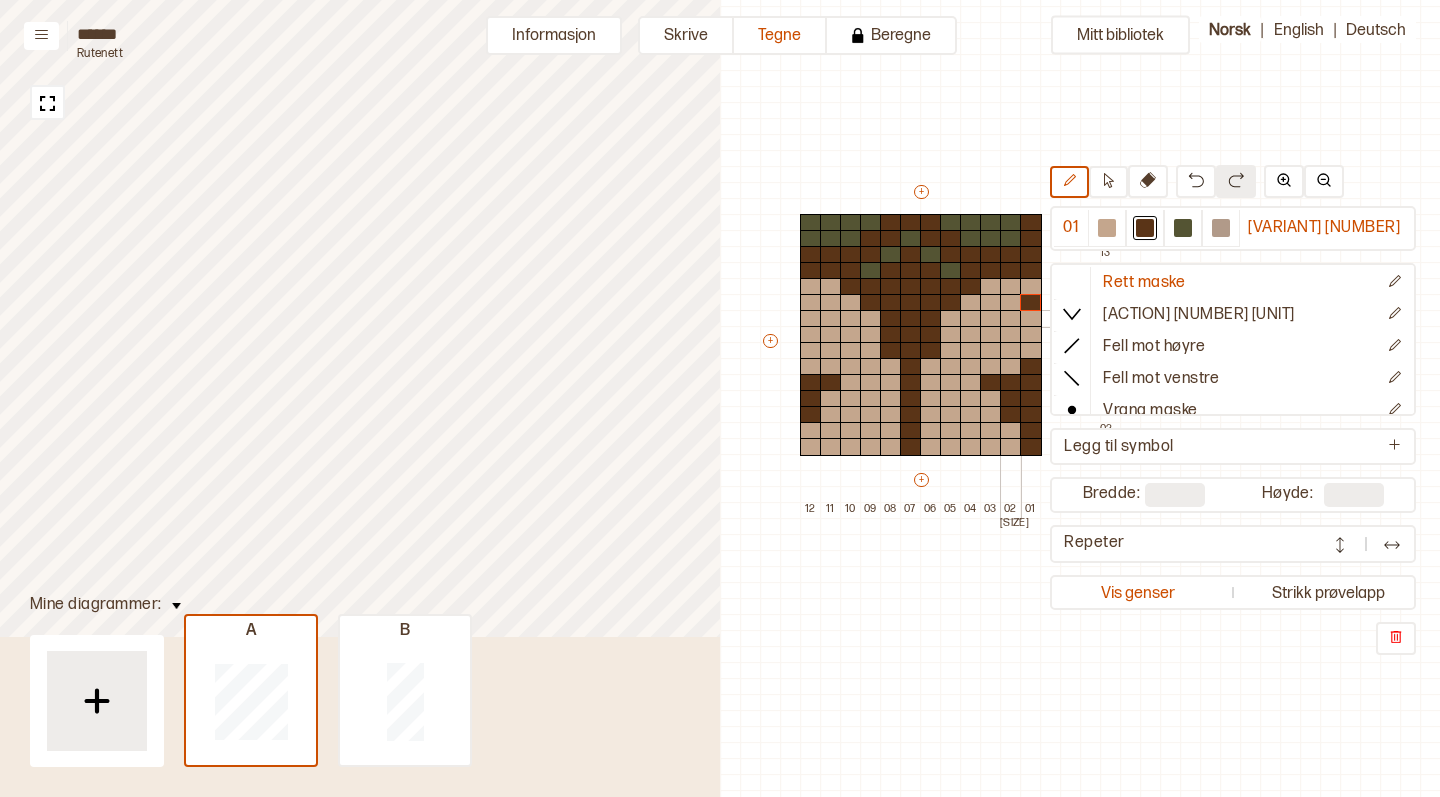 click at bounding box center [1011, 319] 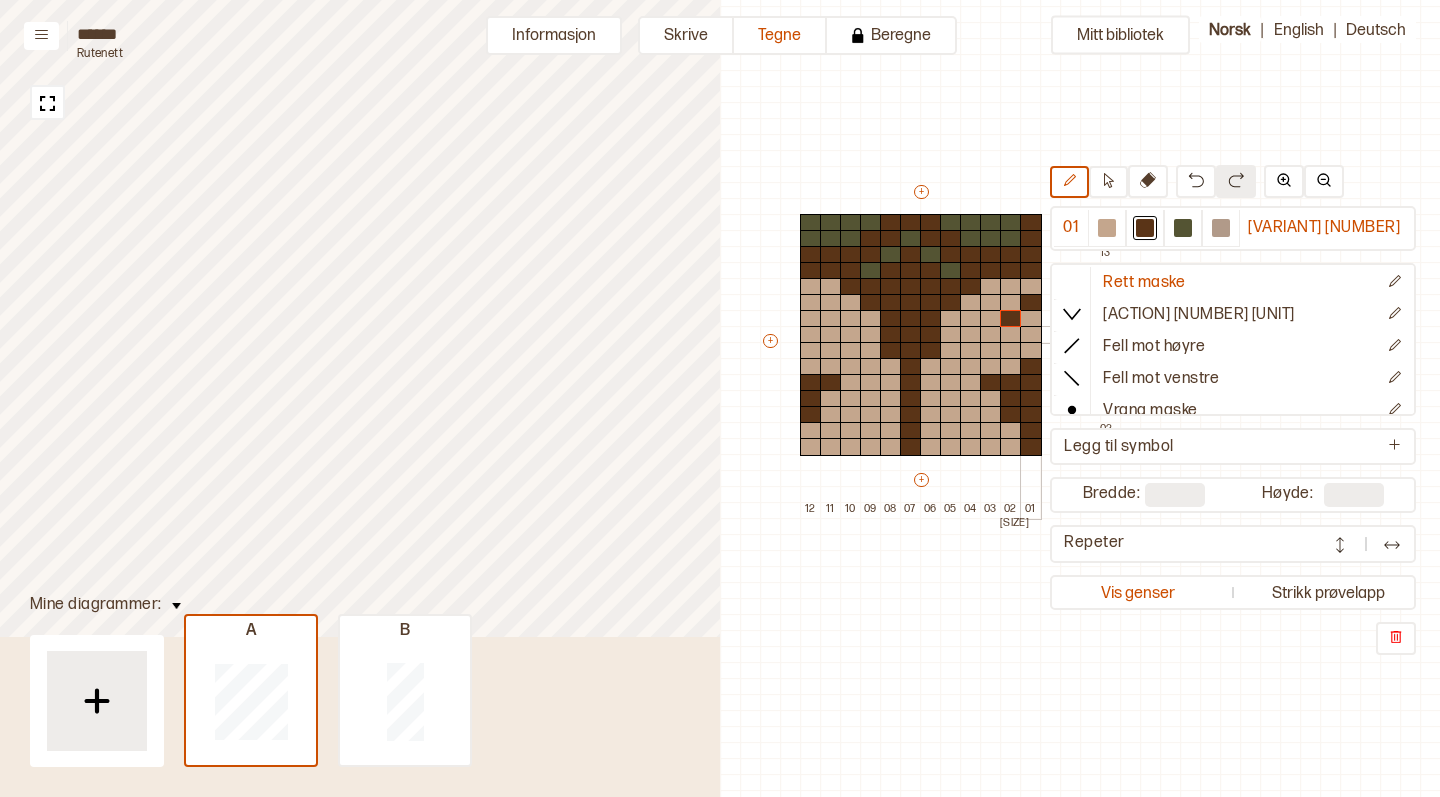click at bounding box center (1031, 335) 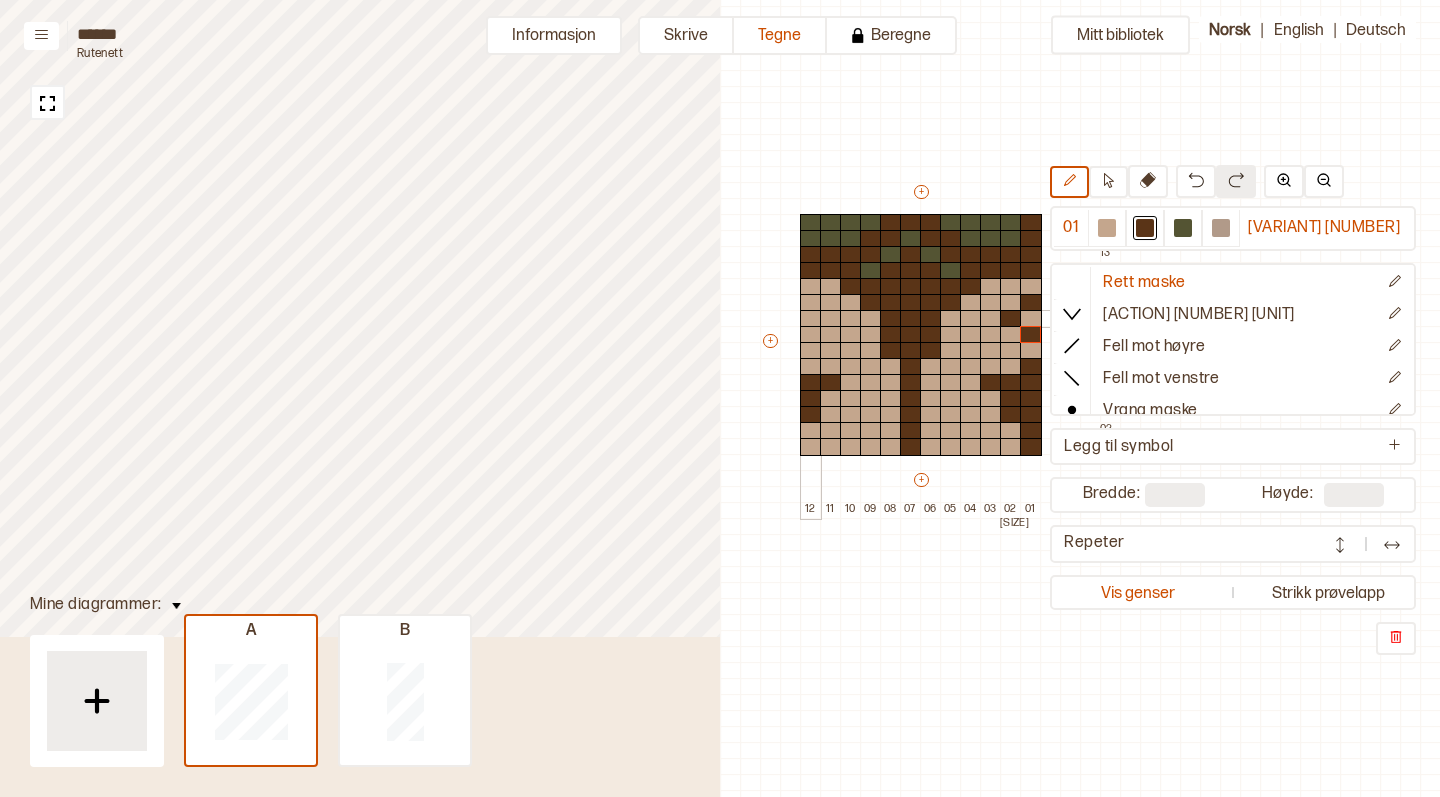 click at bounding box center [811, 319] 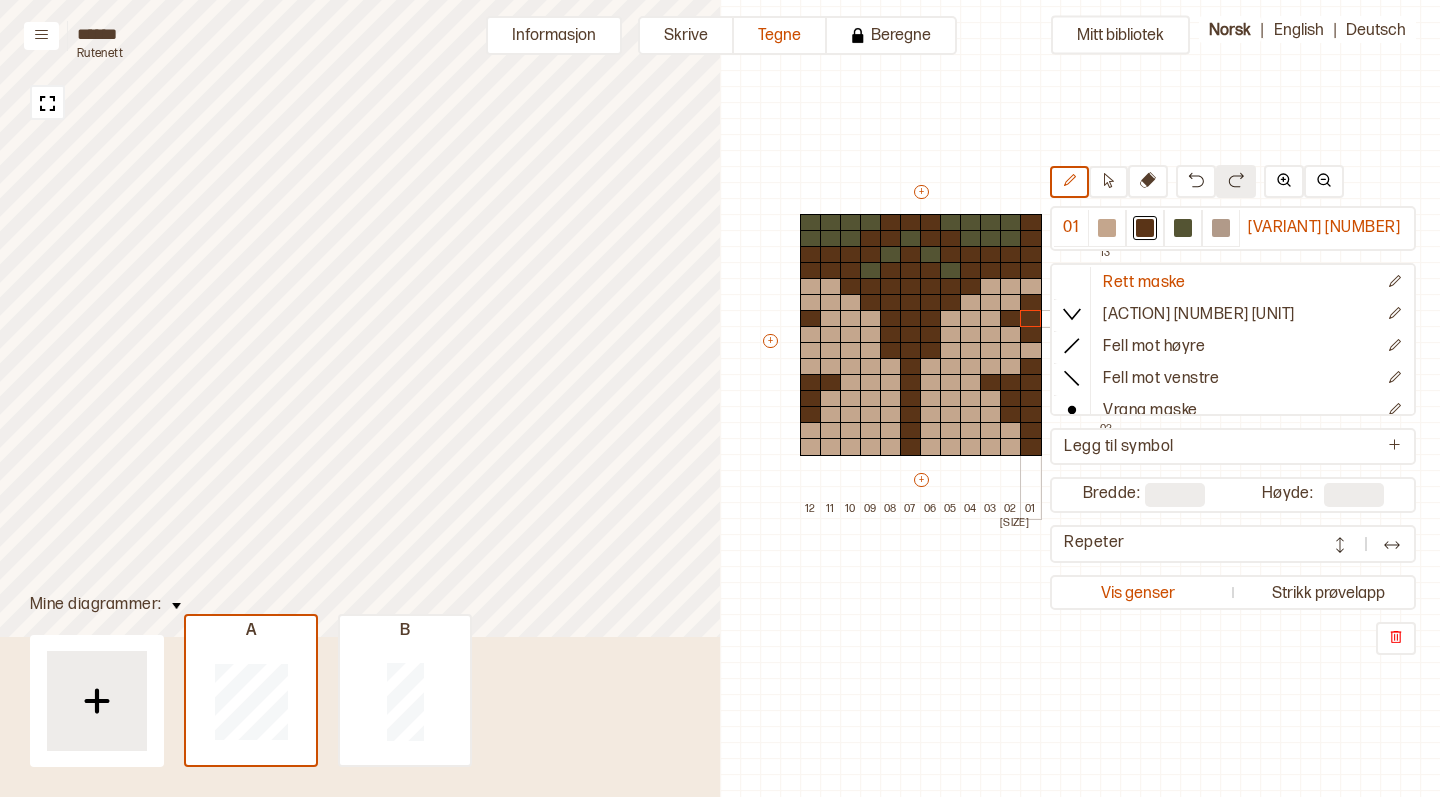 click at bounding box center (1031, 319) 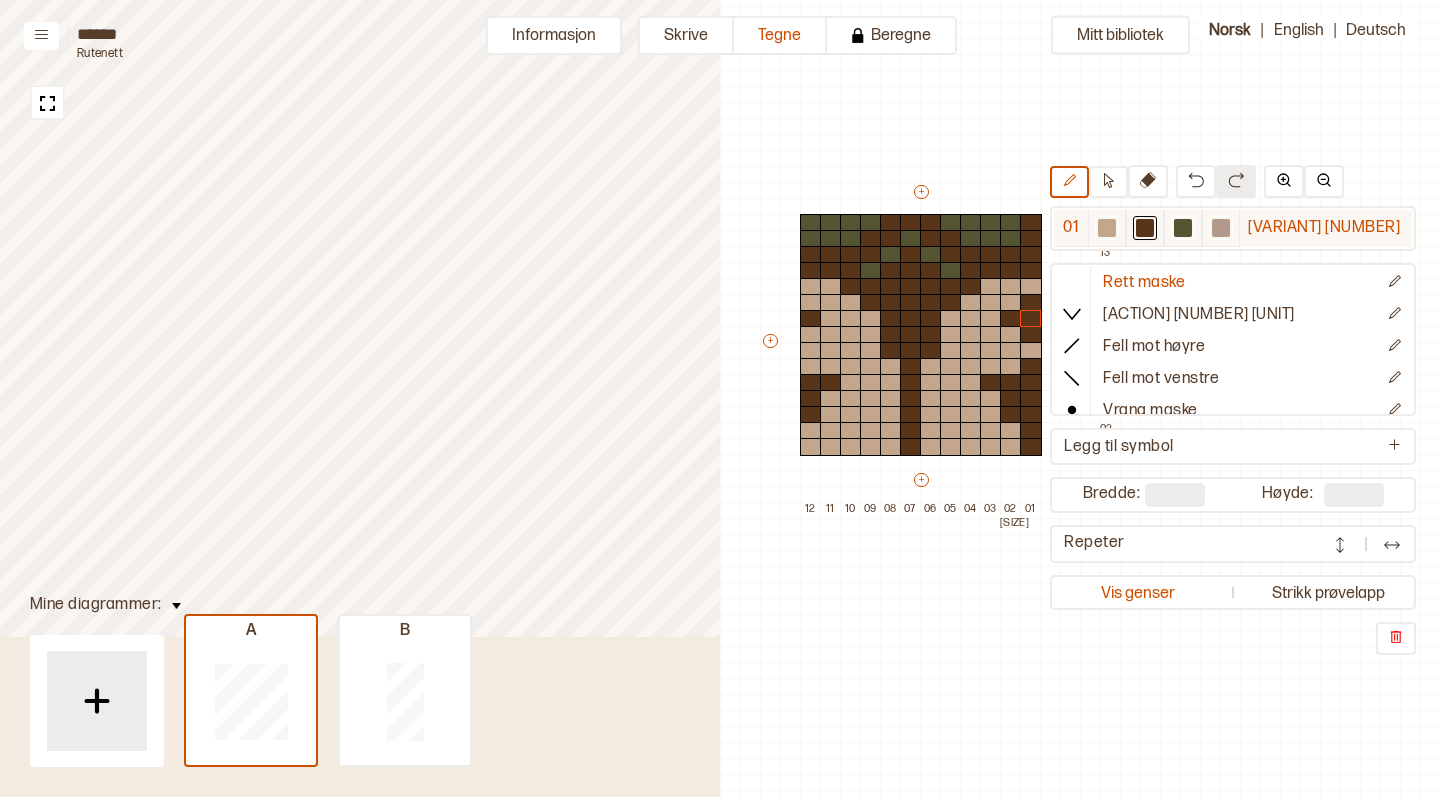 click at bounding box center [1107, 228] 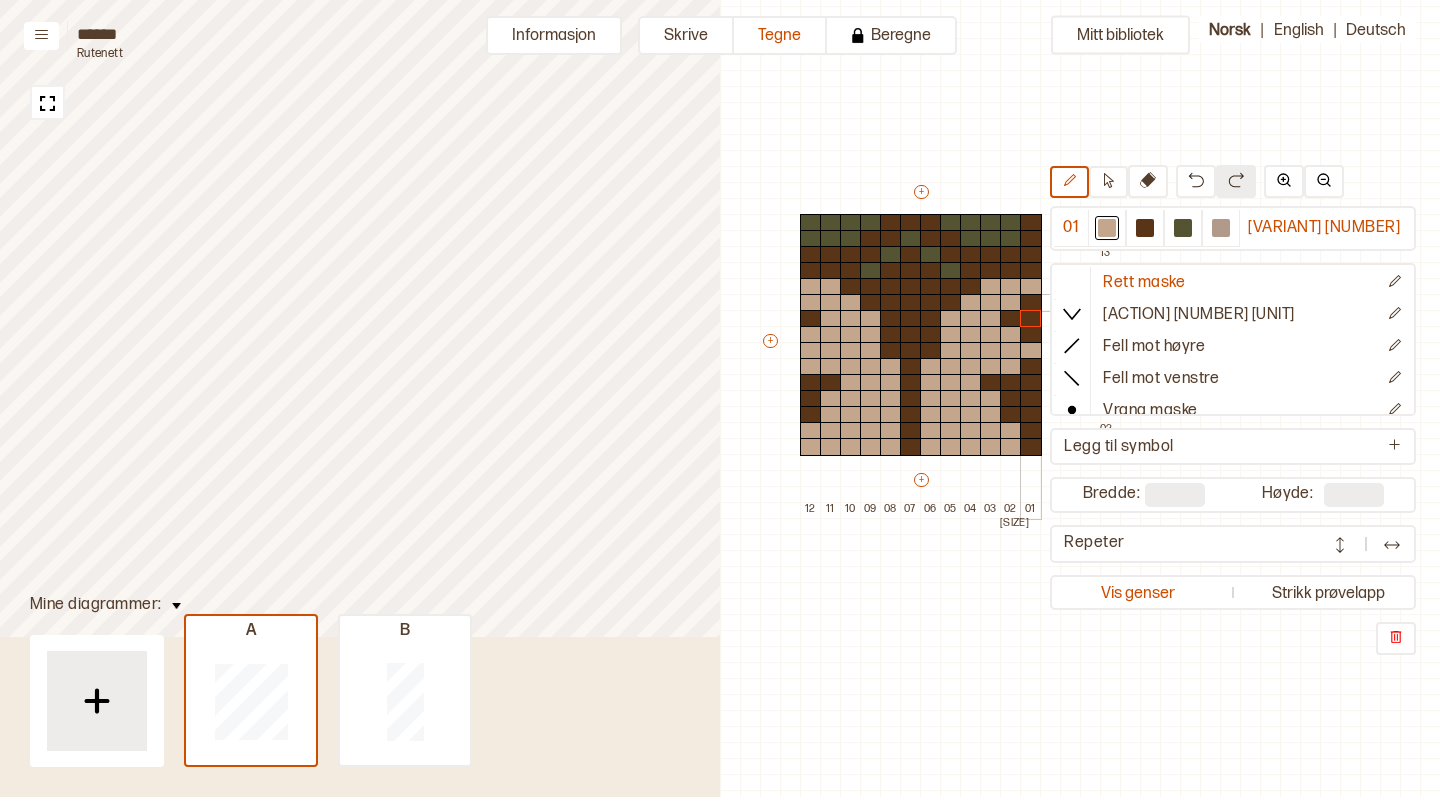 click at bounding box center (1031, 303) 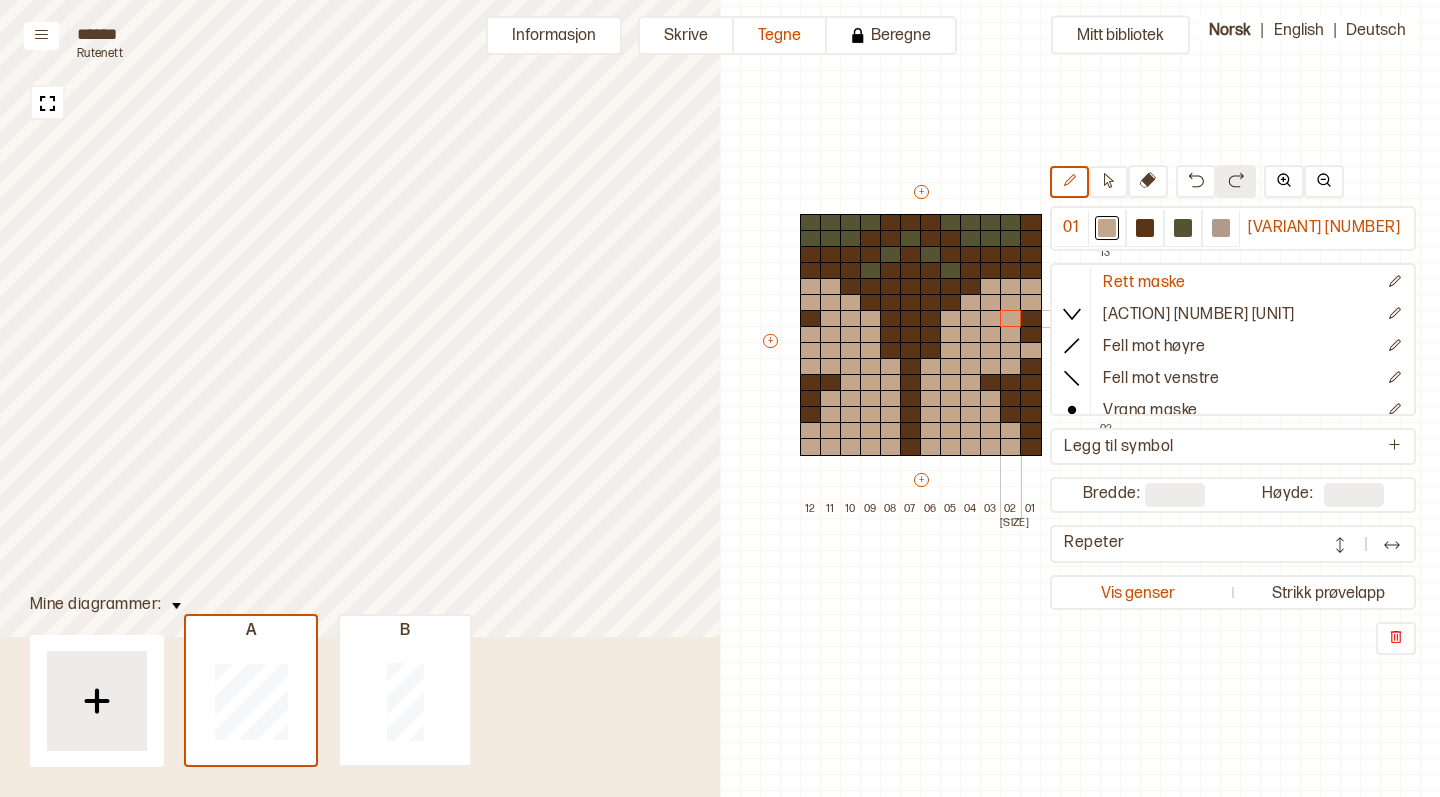 click at bounding box center [1011, 319] 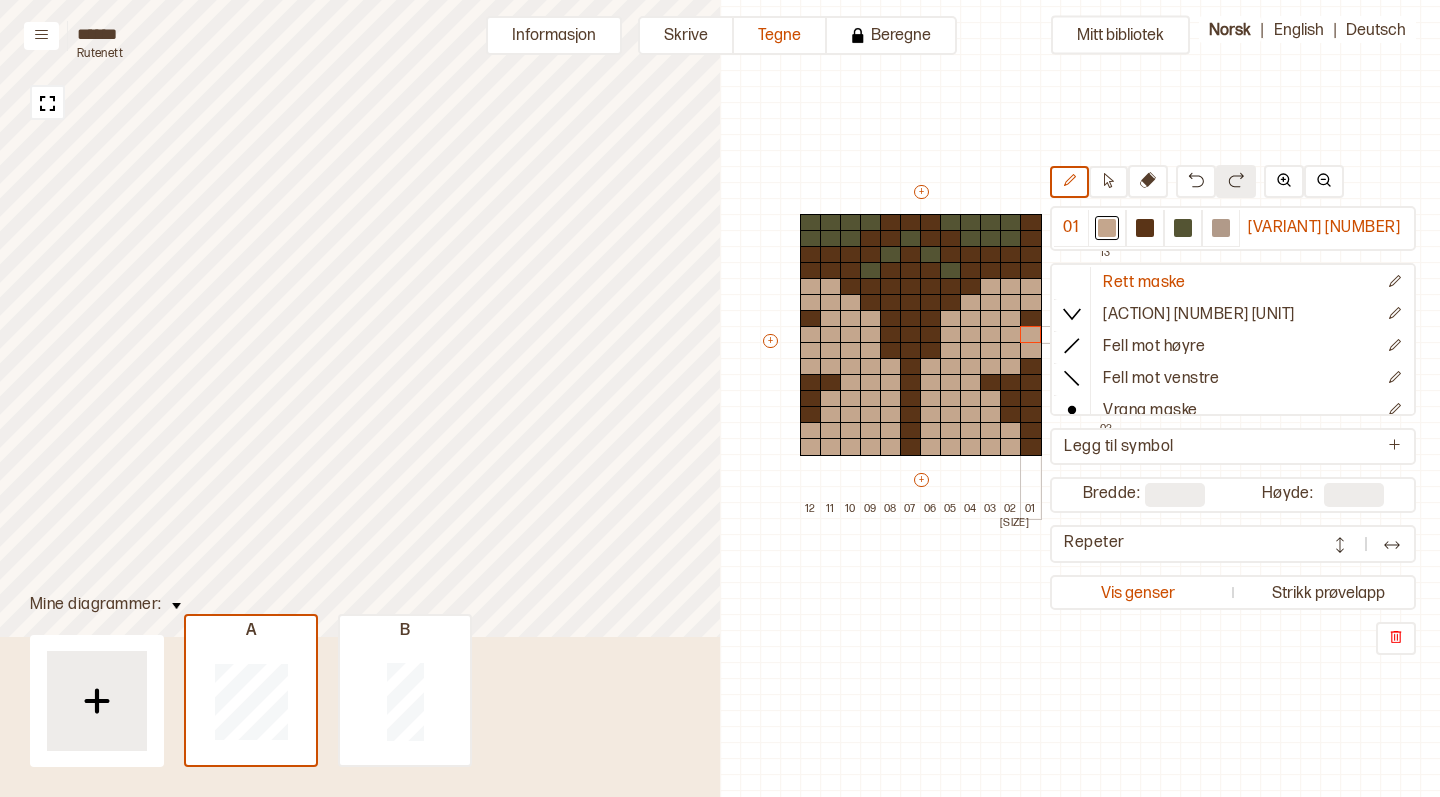 click at bounding box center [1031, 335] 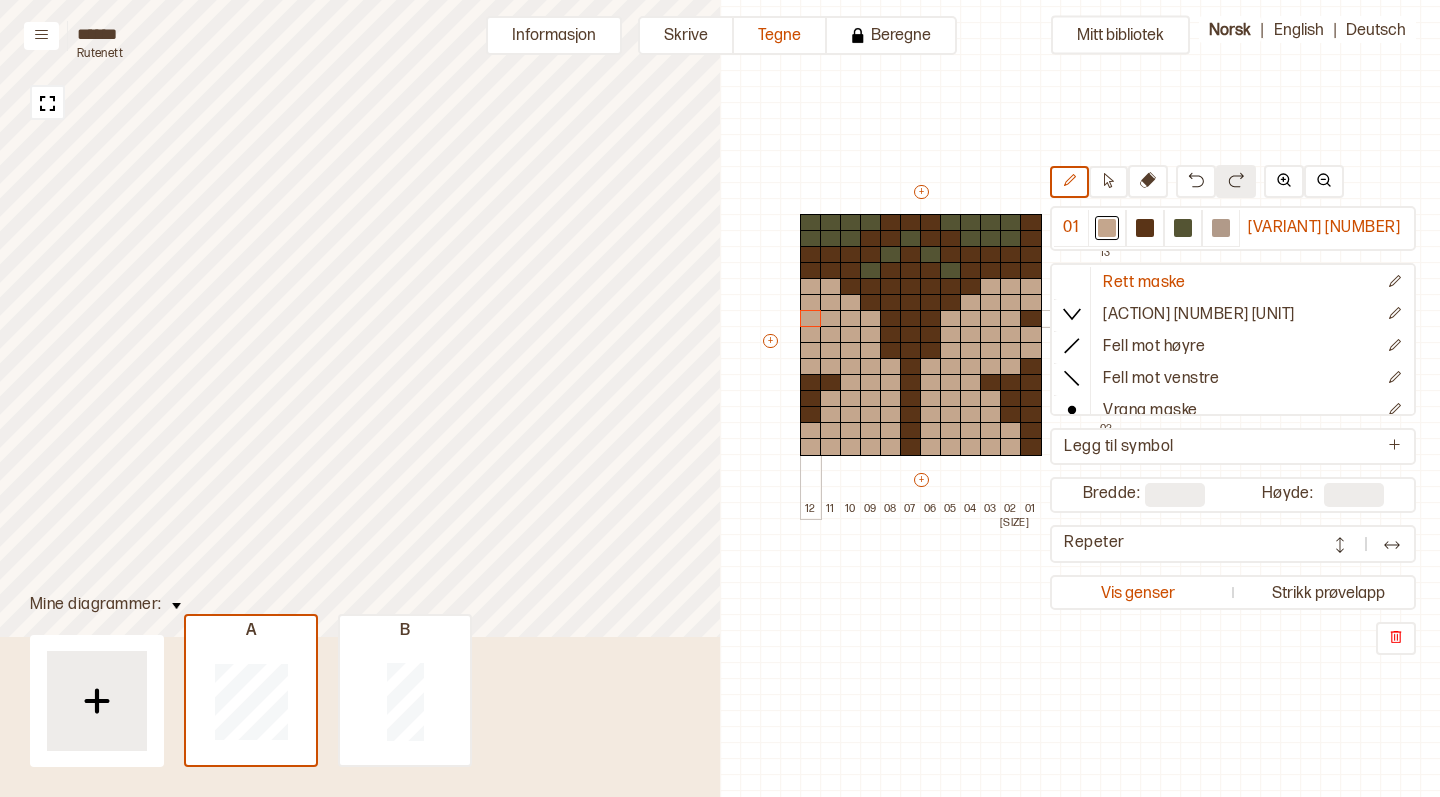 click at bounding box center [811, 319] 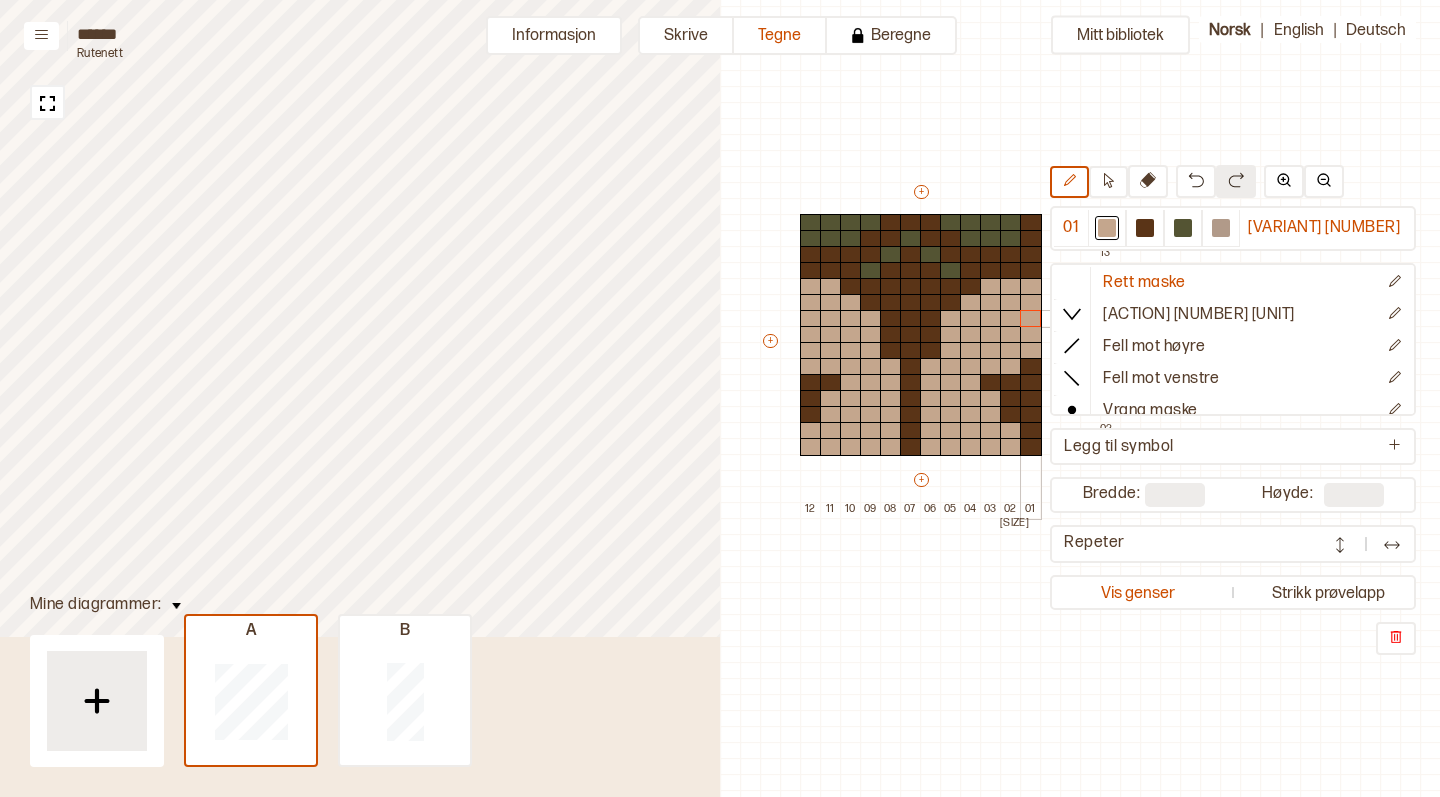 click at bounding box center (1031, 319) 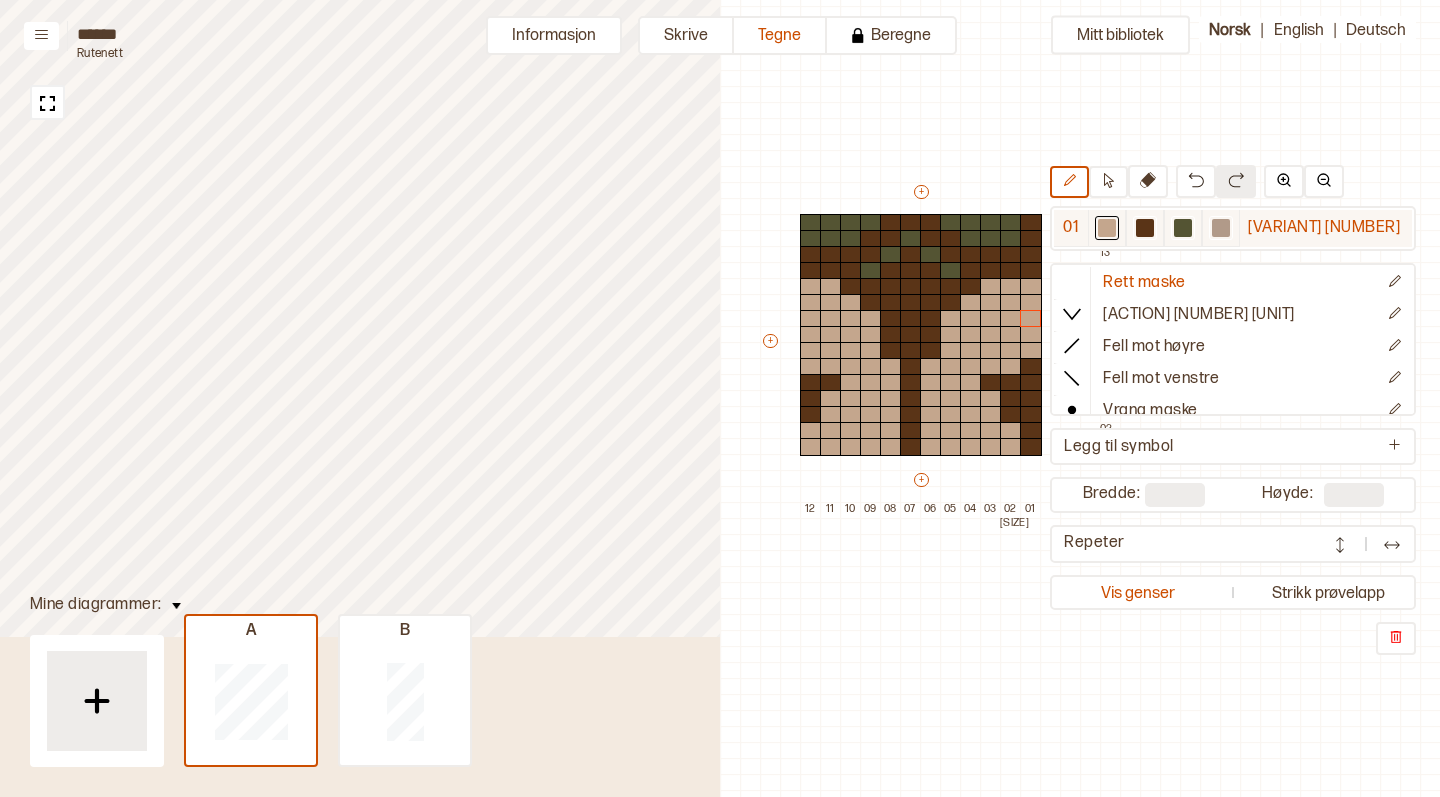 click at bounding box center [1107, 228] 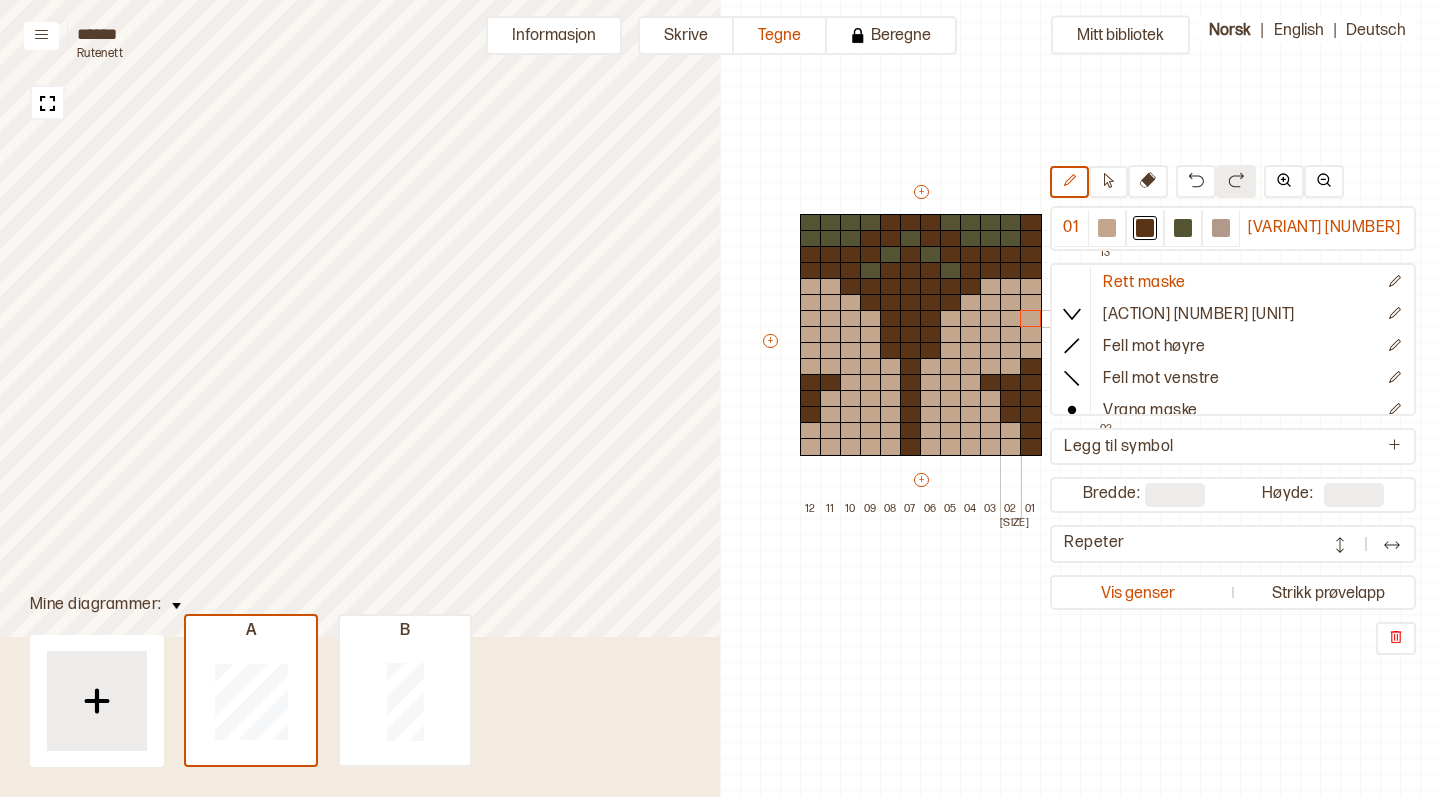 click at bounding box center [1011, 319] 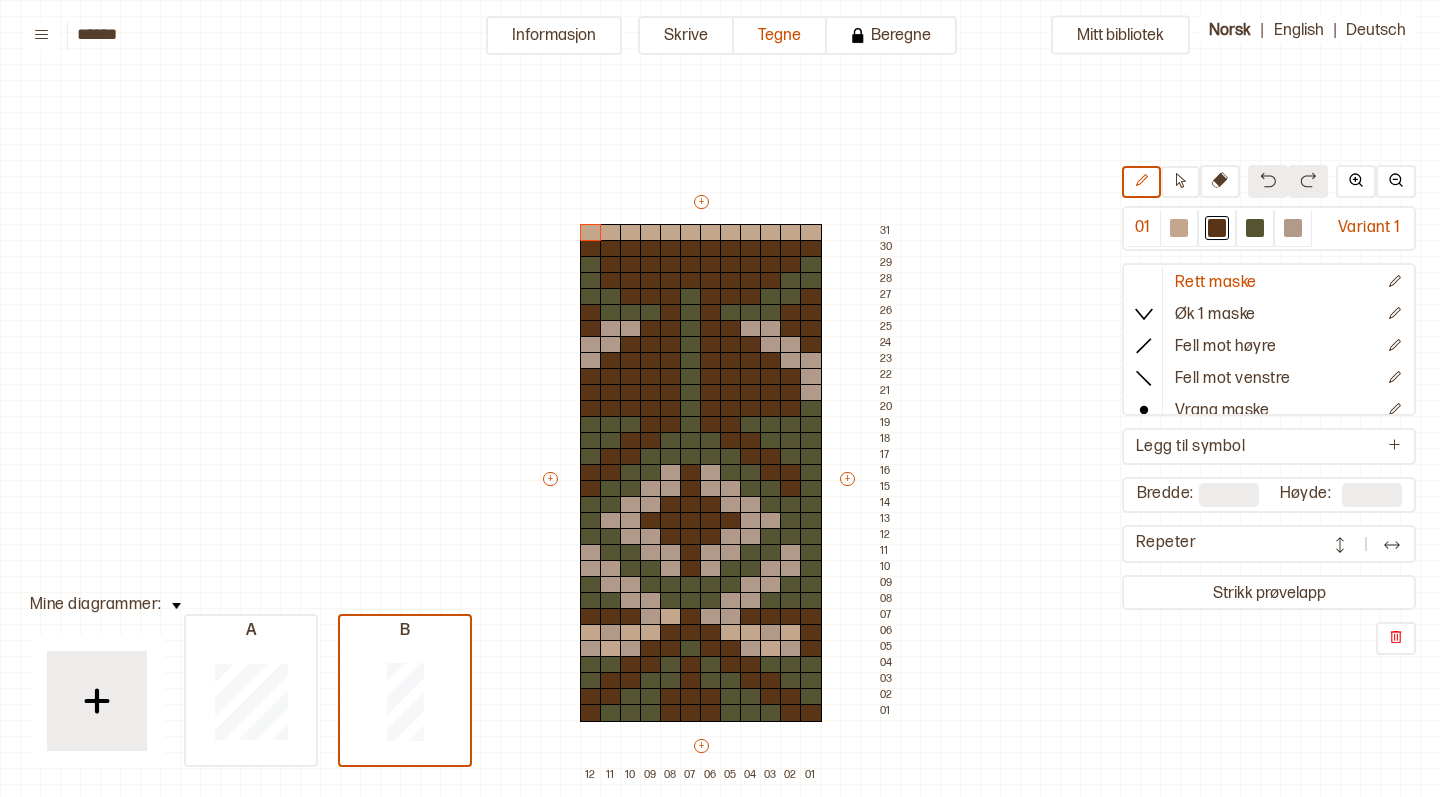scroll, scrollTop: 0, scrollLeft: 0, axis: both 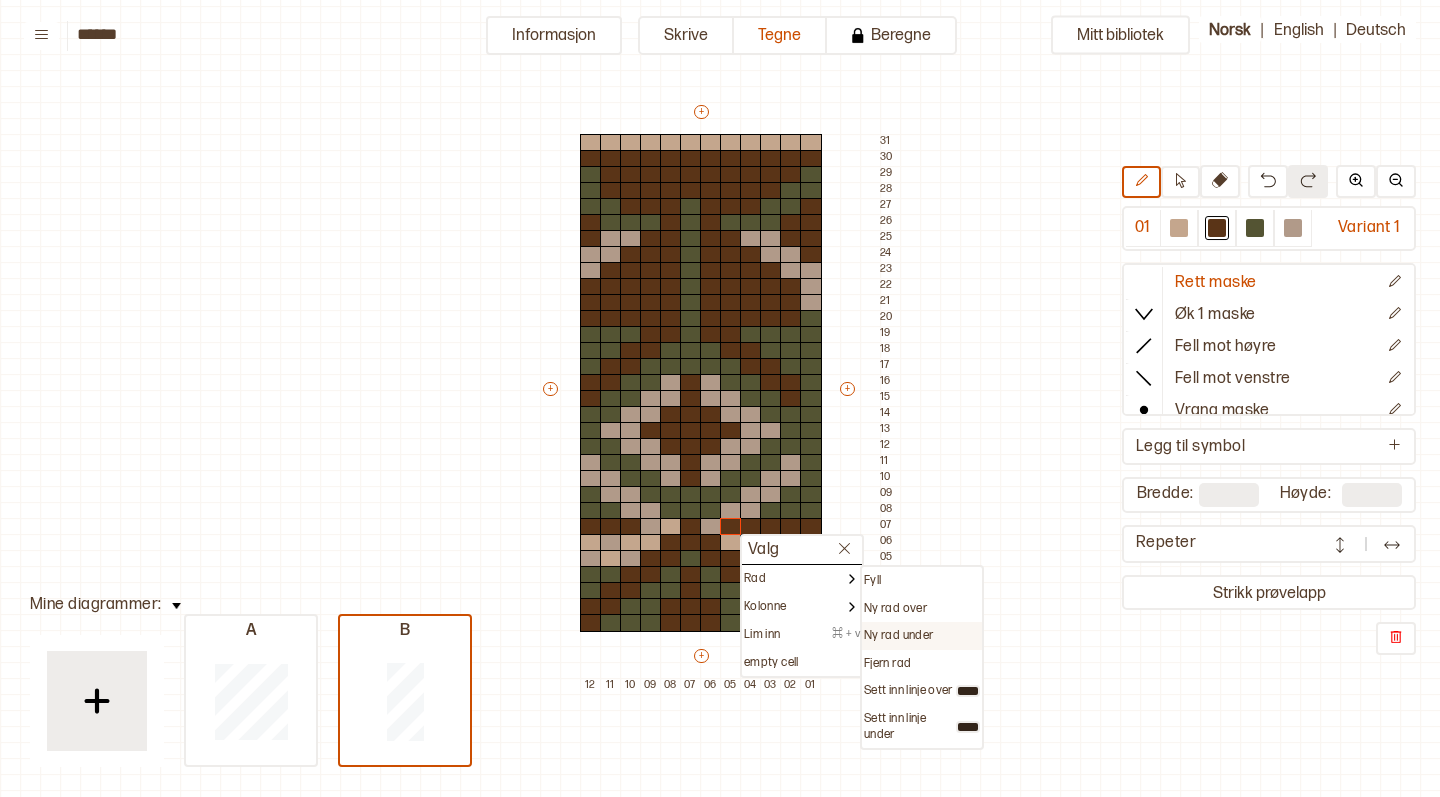 click on "Ny rad under" at bounding box center (872, 581) 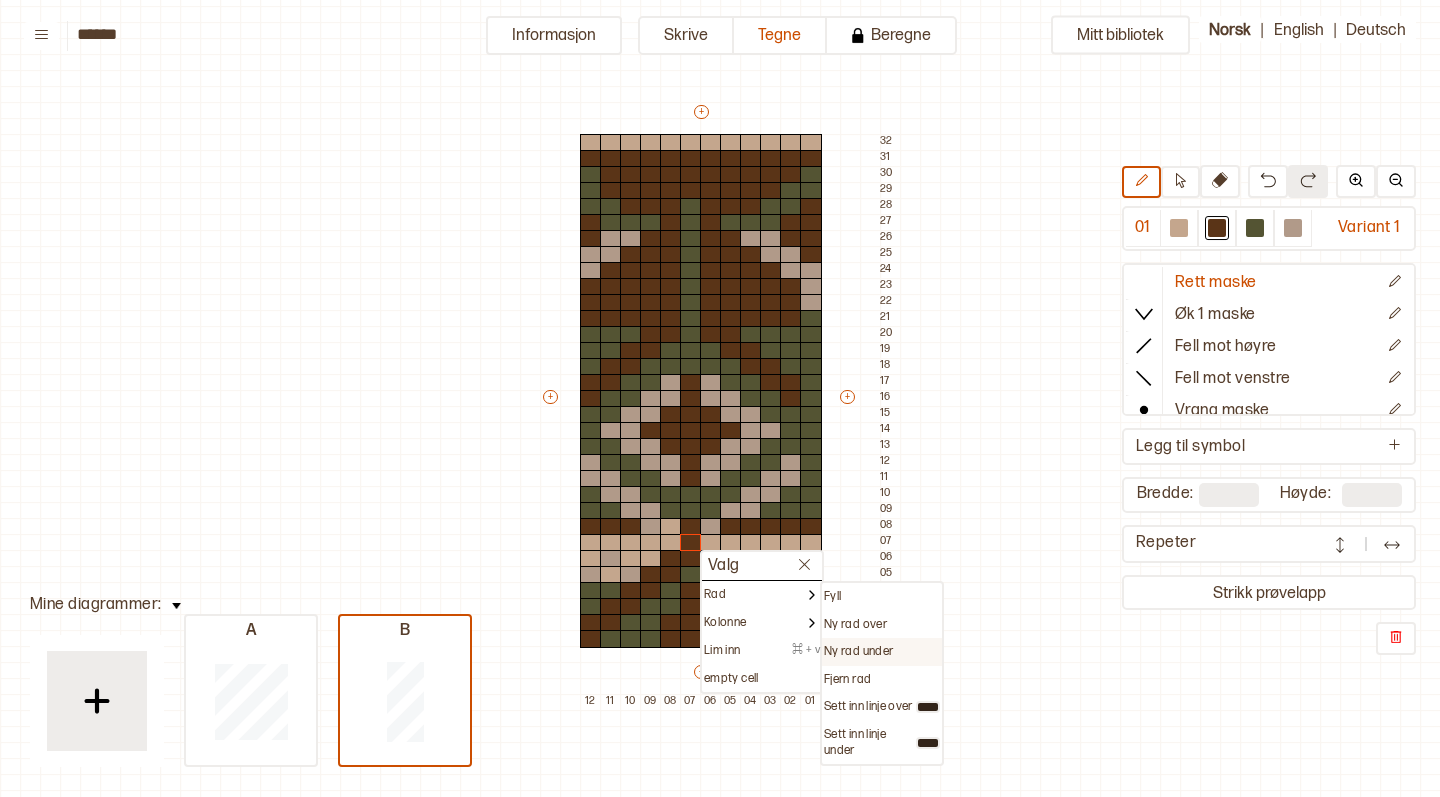 click on "Ny rad under" at bounding box center [832, 597] 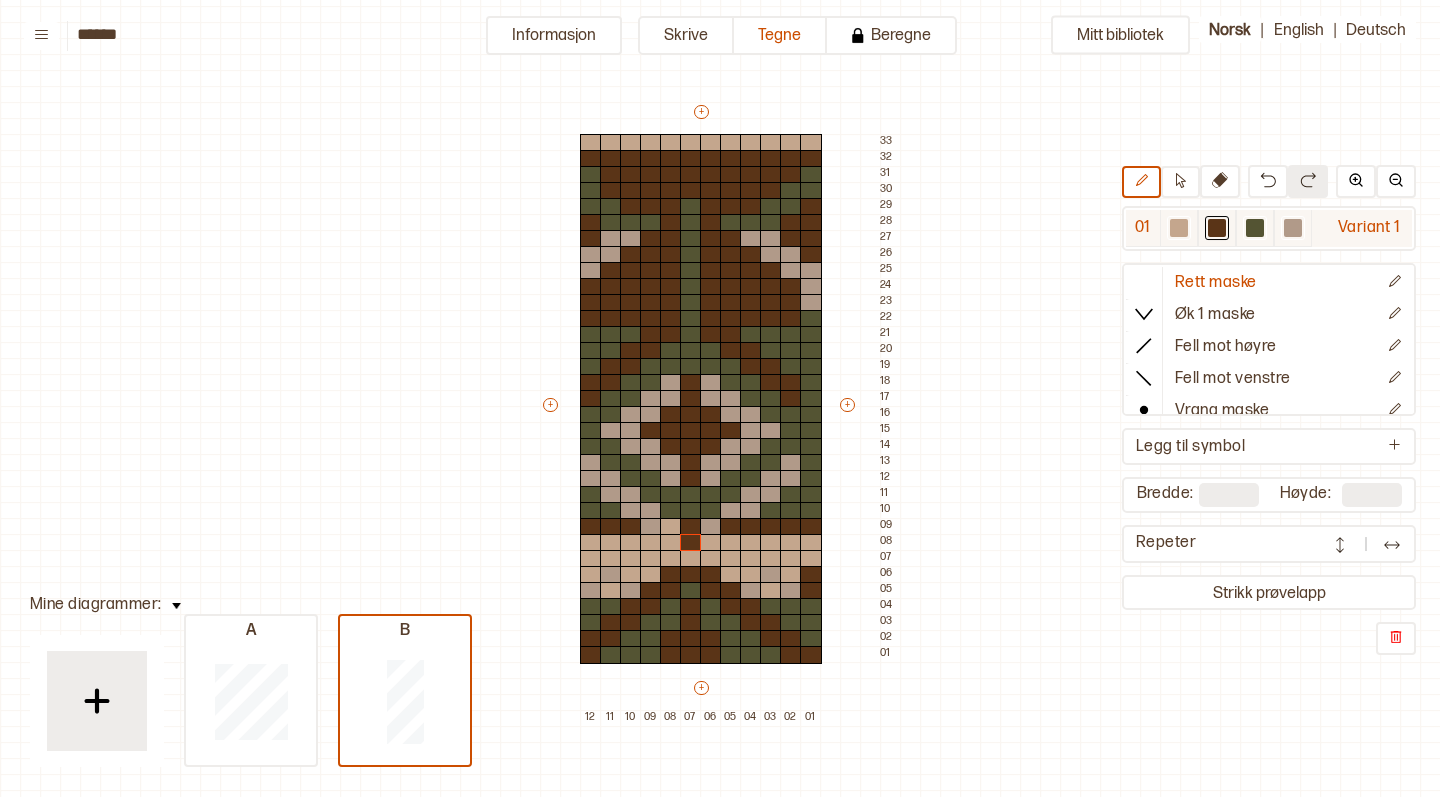 click at bounding box center [1179, 228] 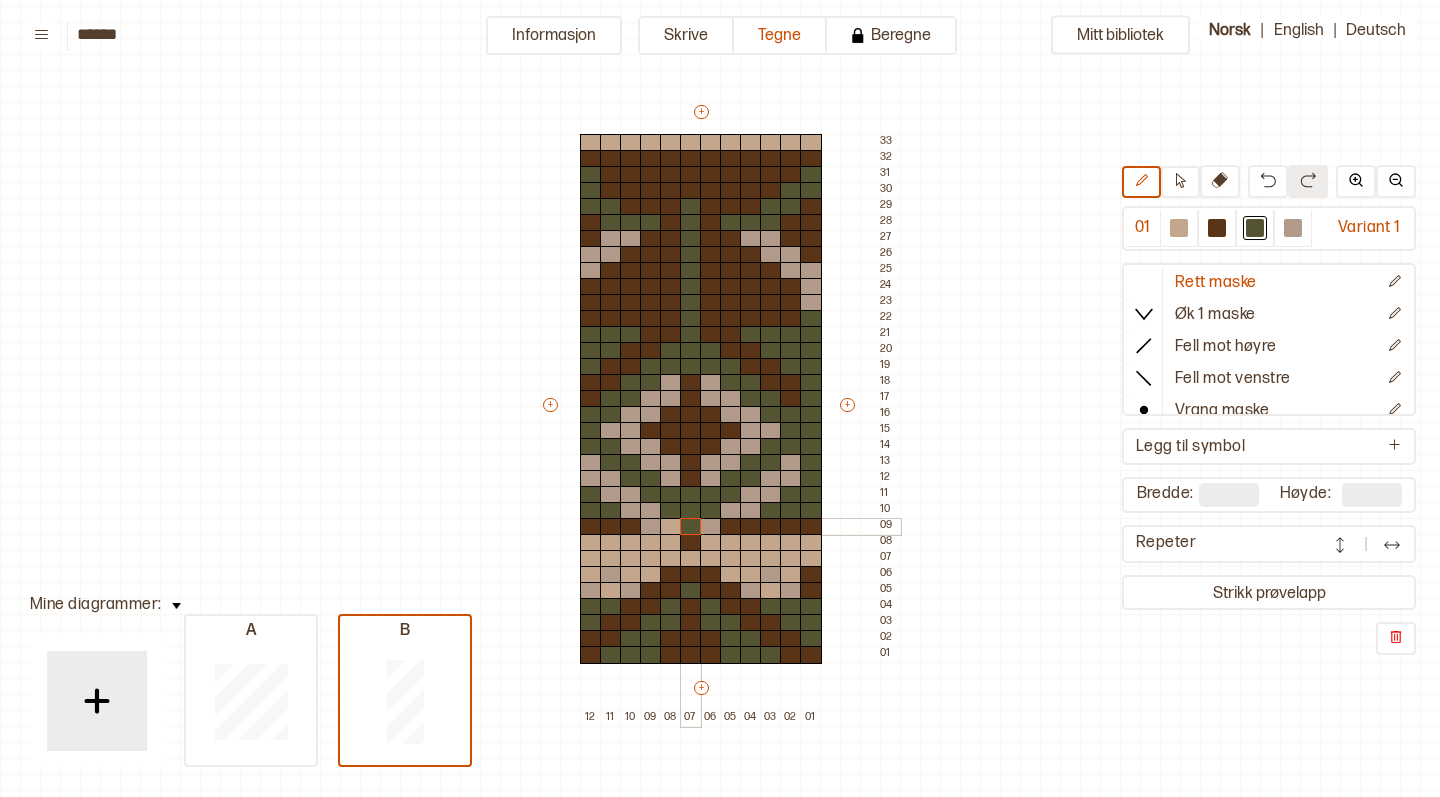 click at bounding box center [691, 527] 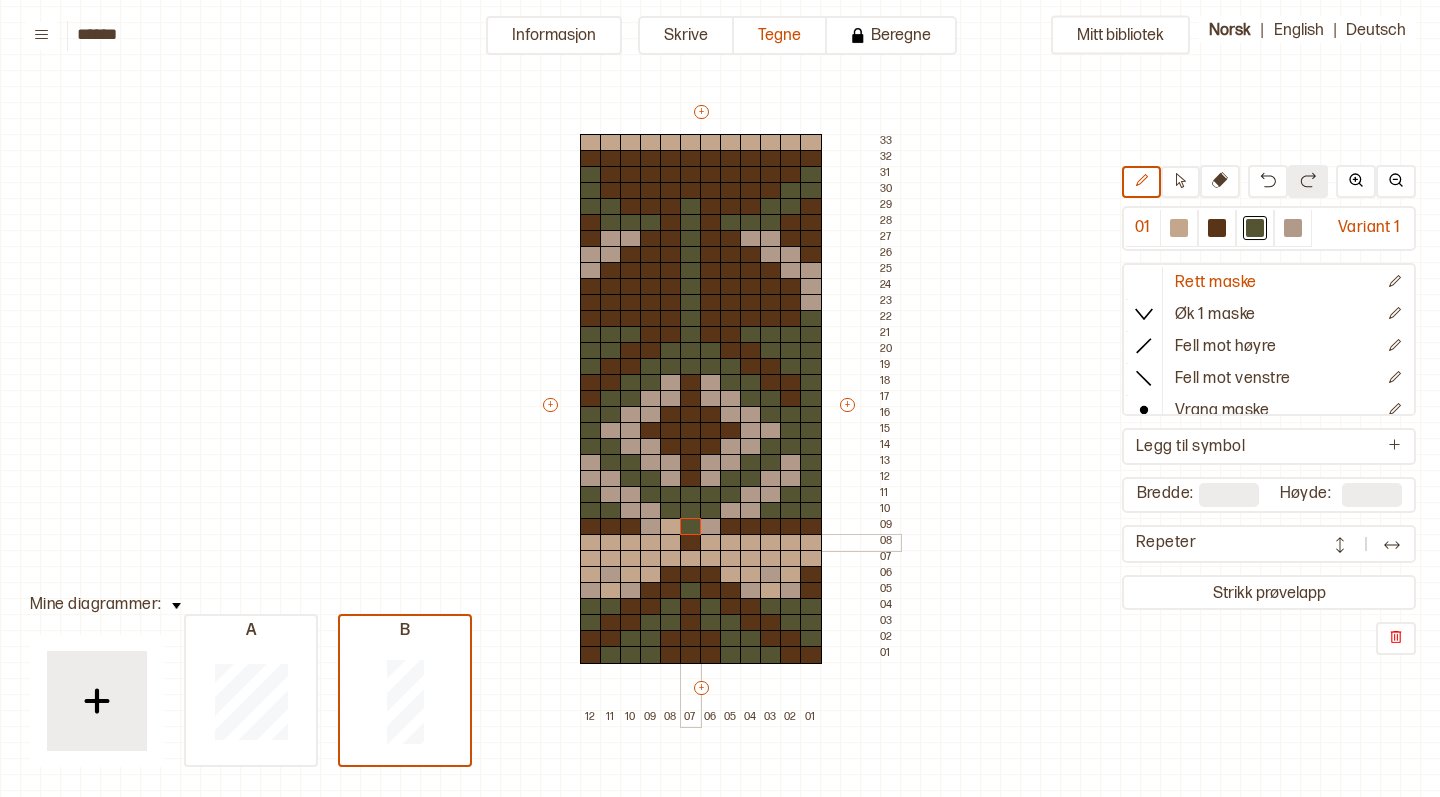 click at bounding box center [691, 543] 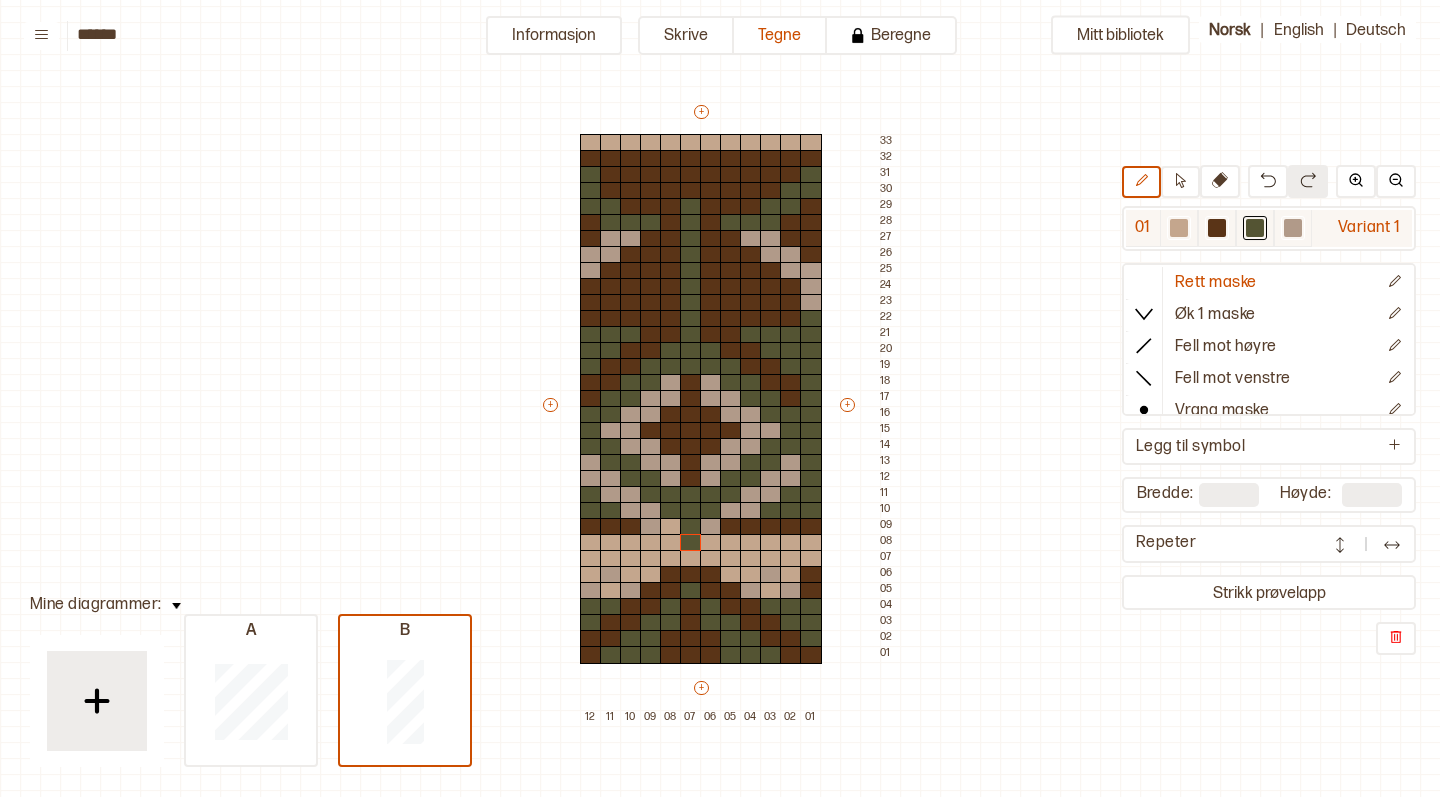 click at bounding box center (1179, 228) 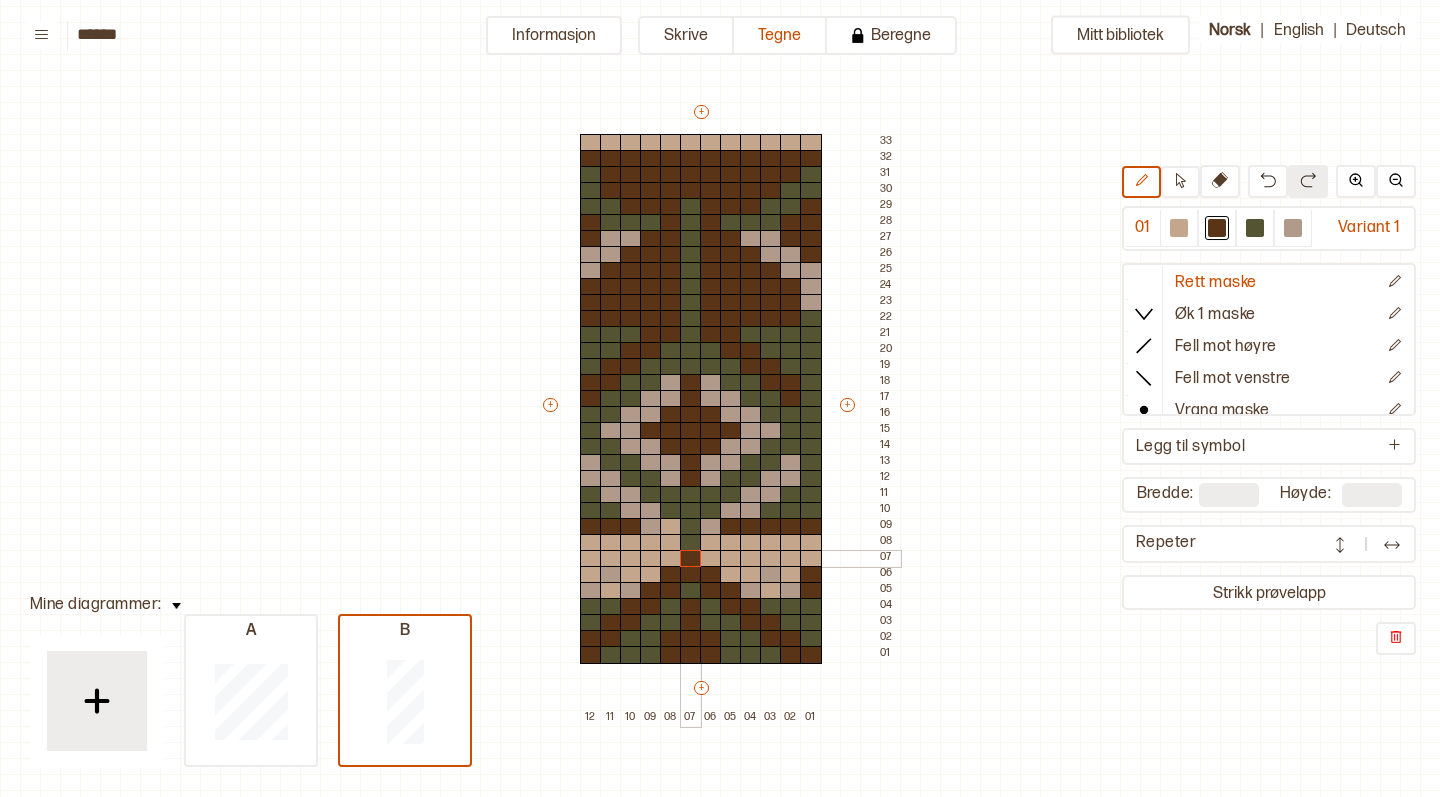 click at bounding box center [691, 559] 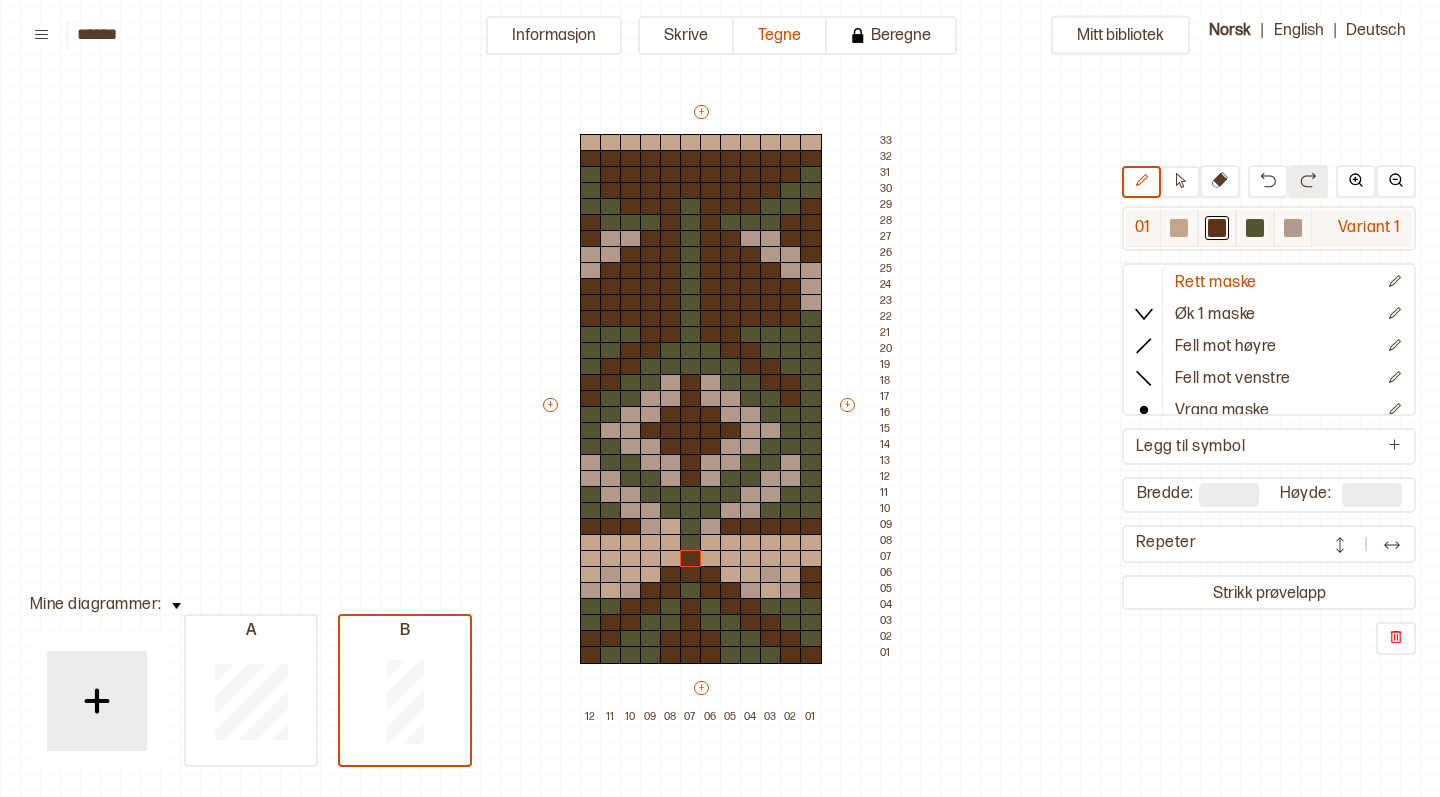 click at bounding box center [1179, 228] 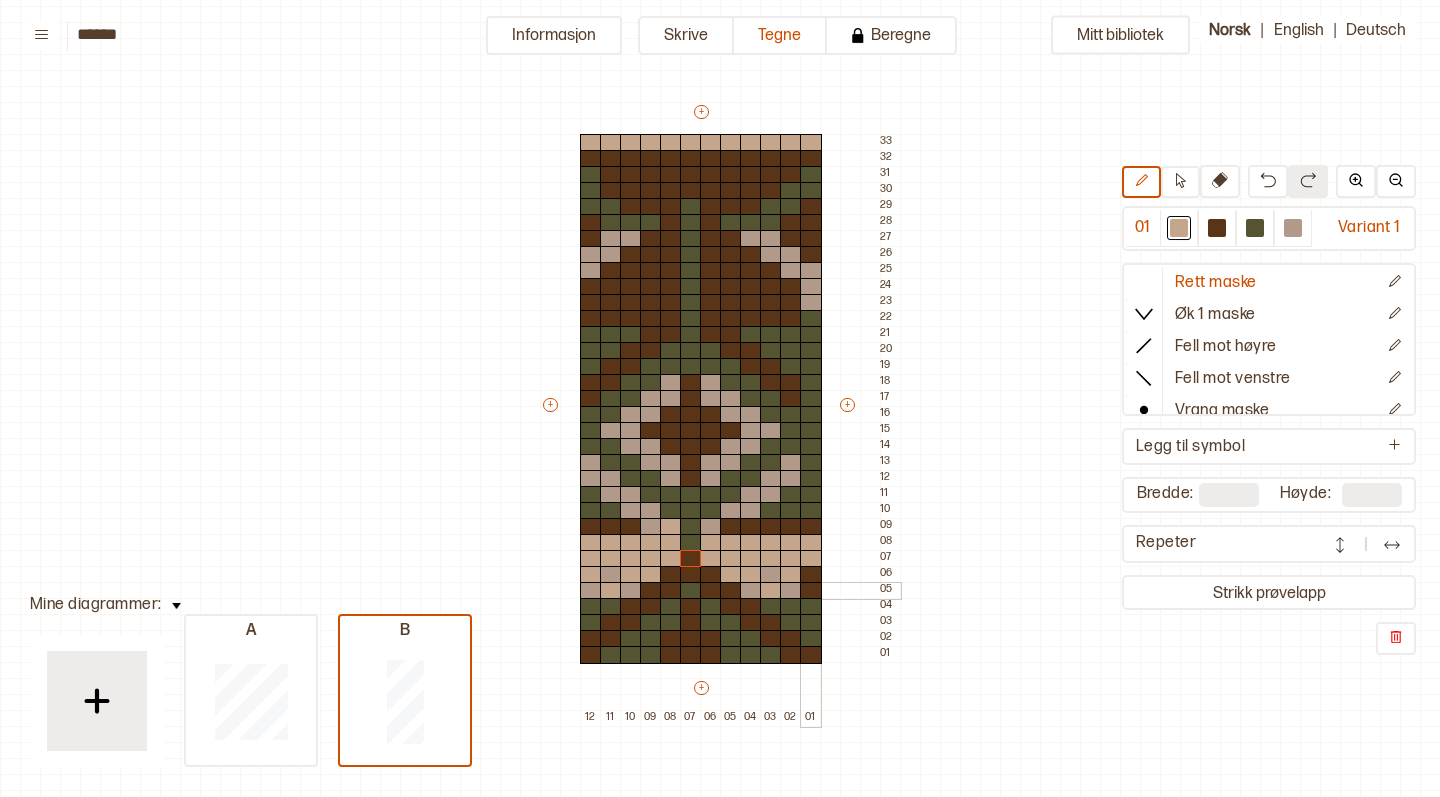 click at bounding box center (811, 591) 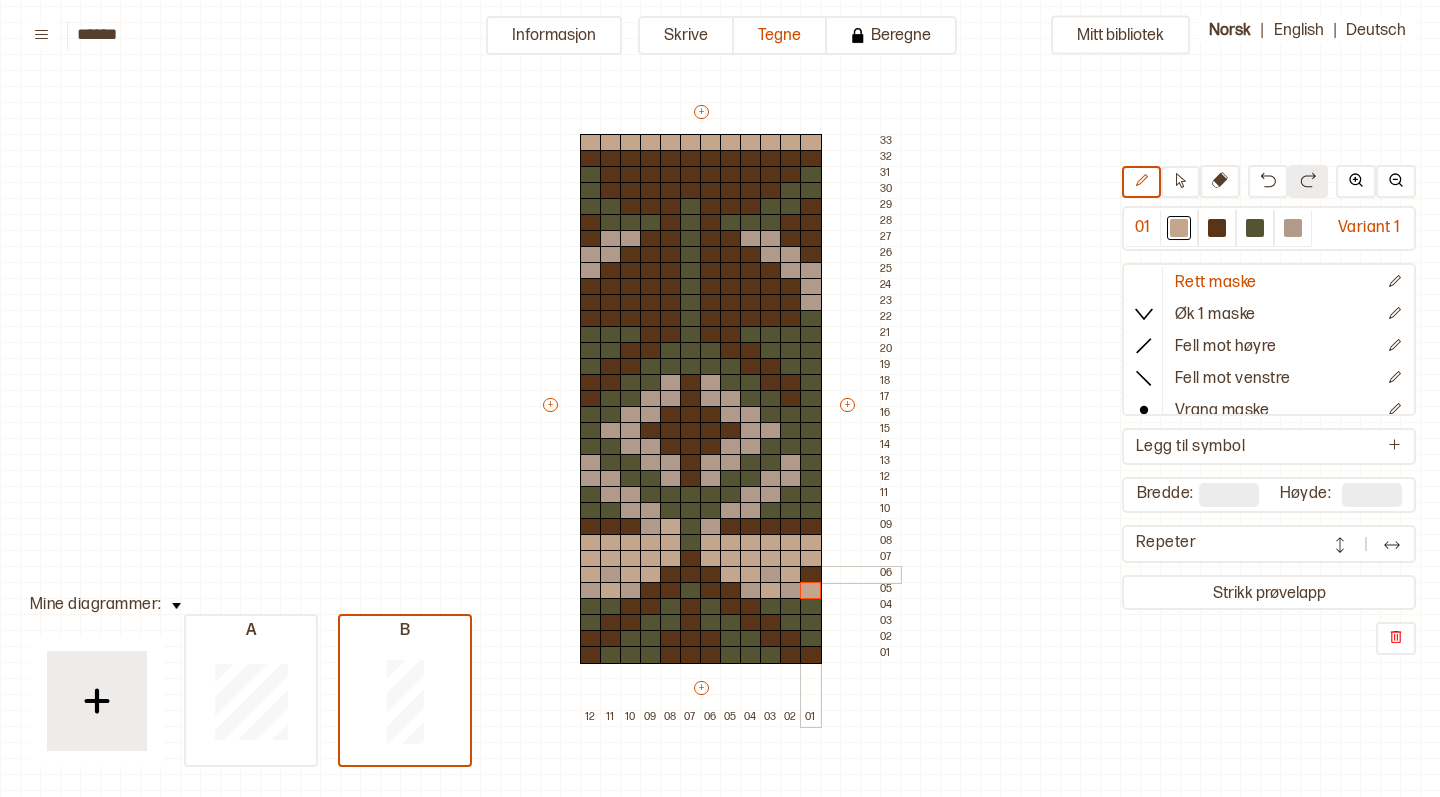 click at bounding box center (811, 575) 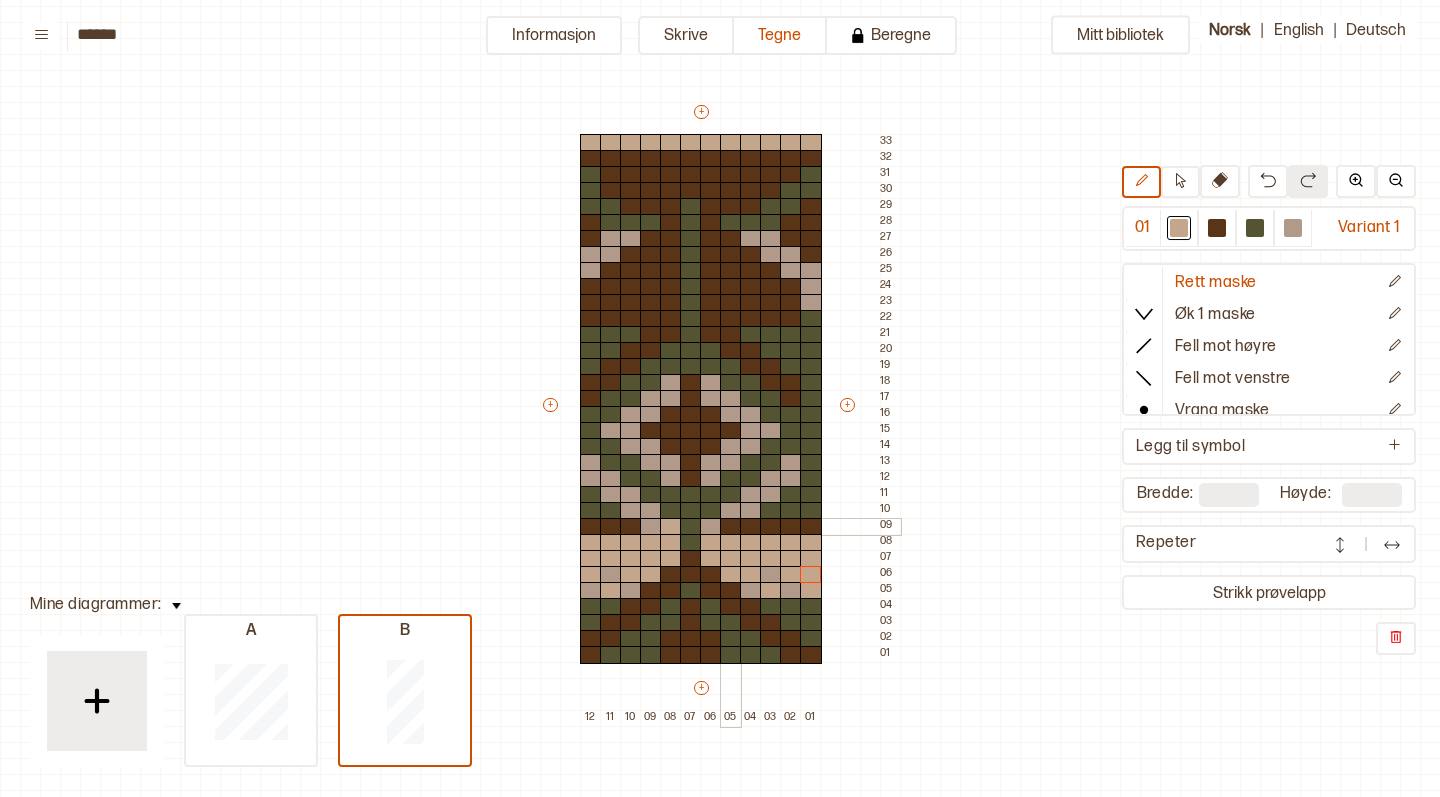 click at bounding box center [731, 527] 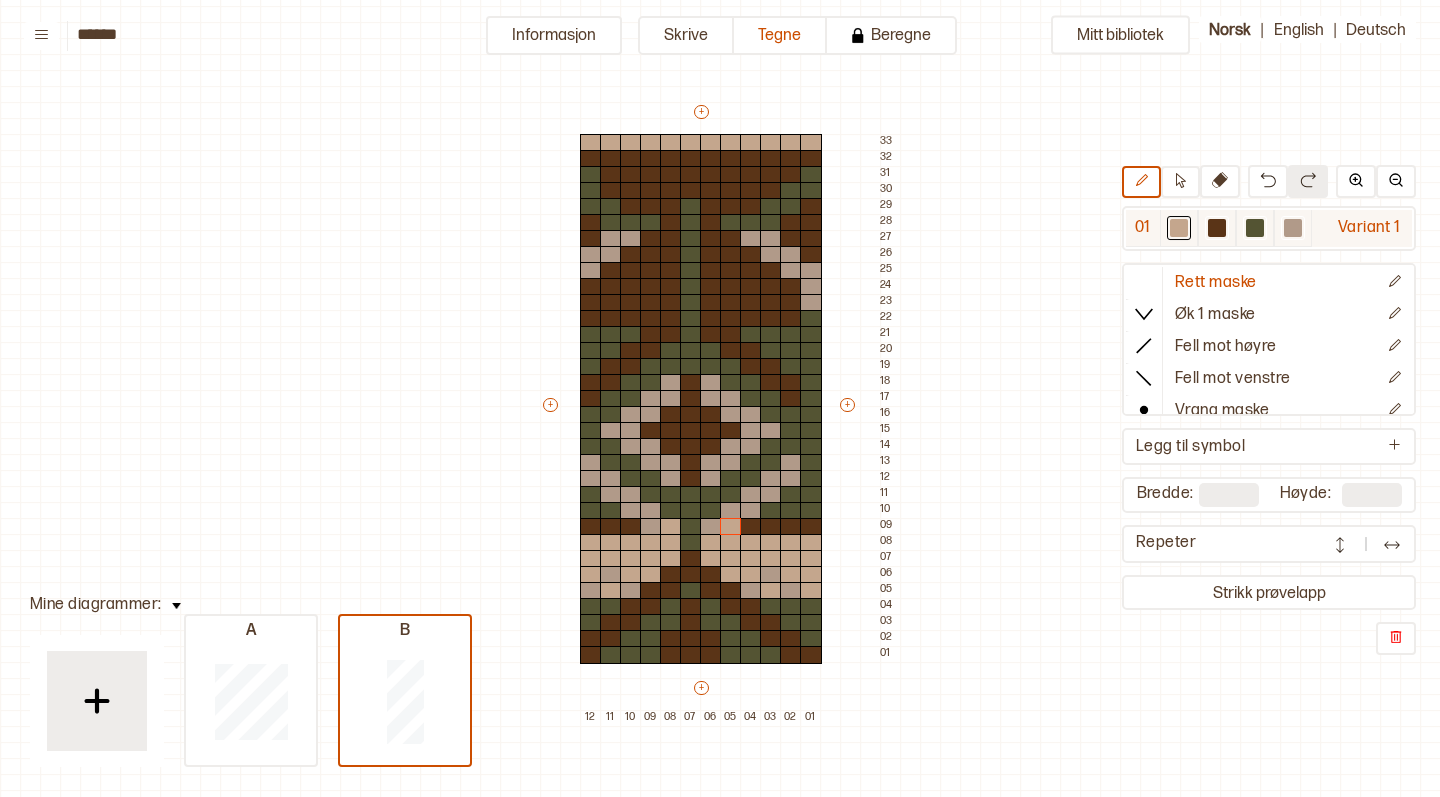 click at bounding box center [1179, 228] 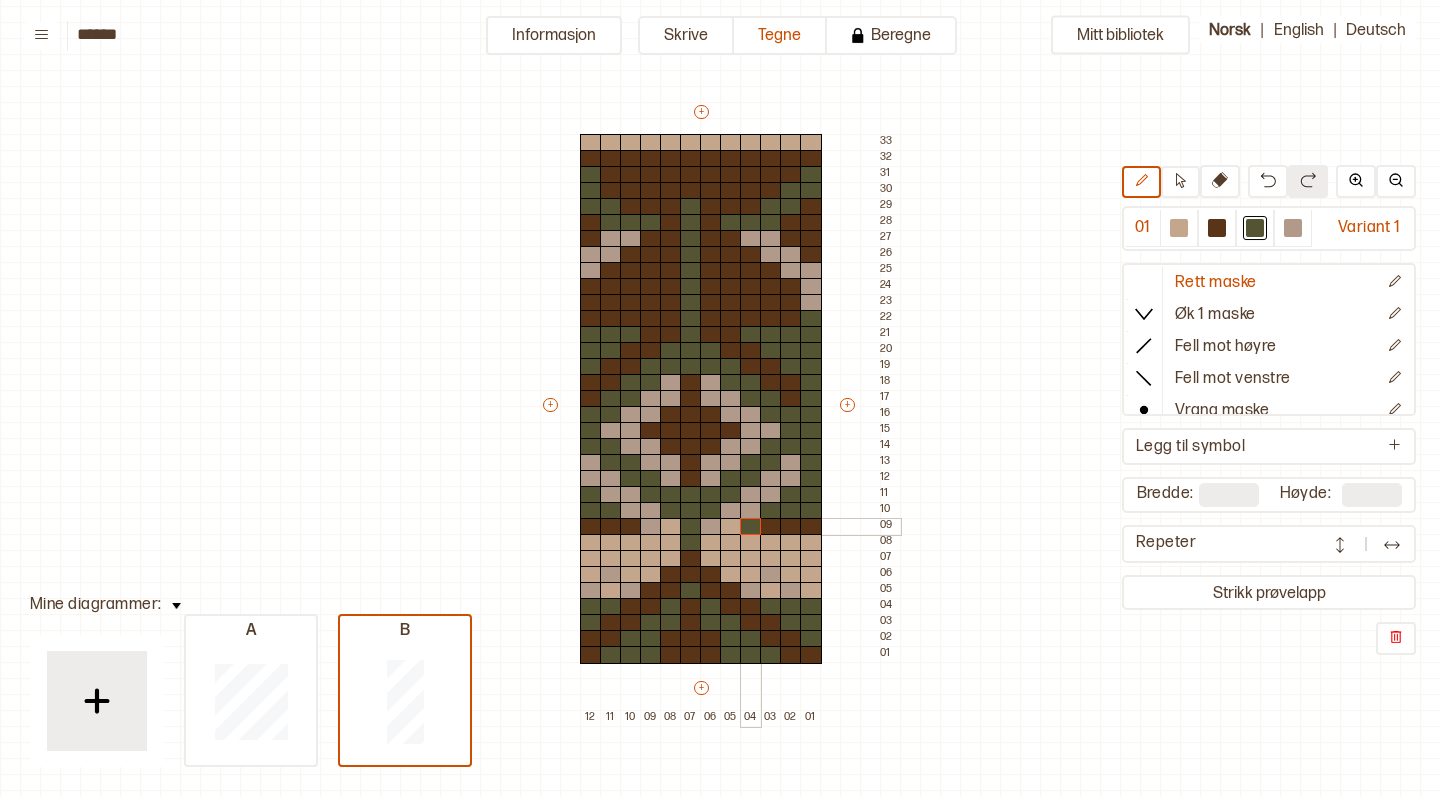 click at bounding box center (751, 527) 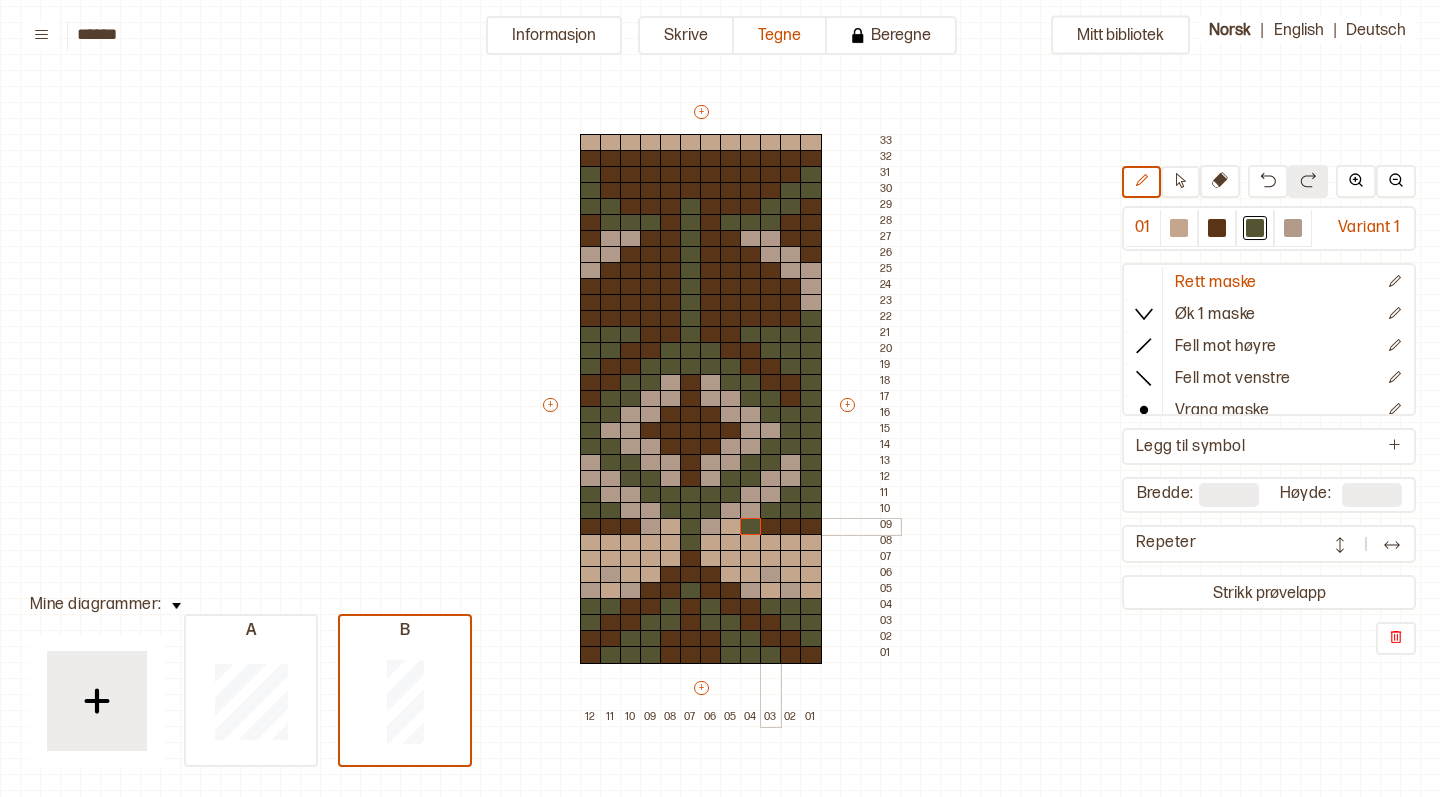 click at bounding box center (771, 527) 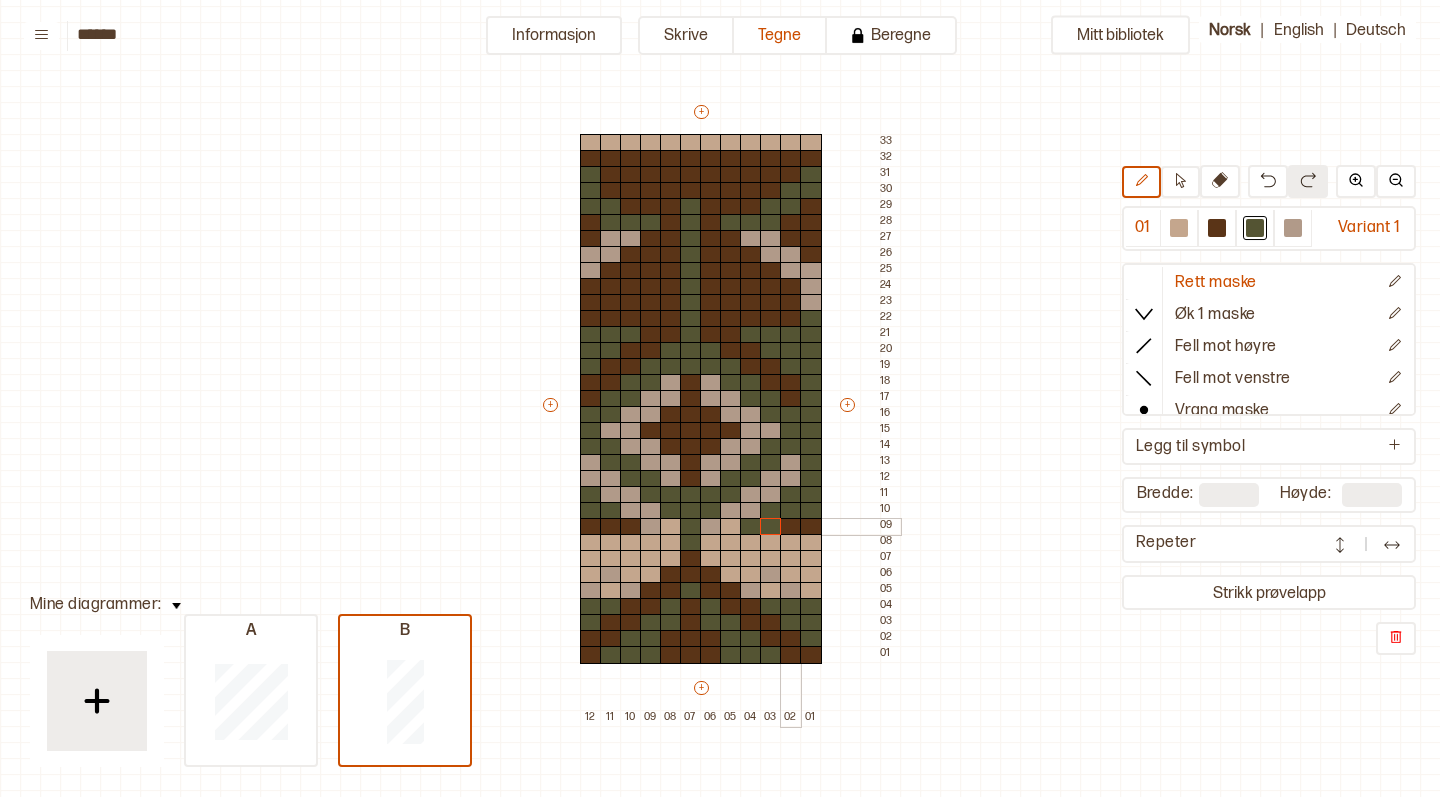 click at bounding box center [791, 527] 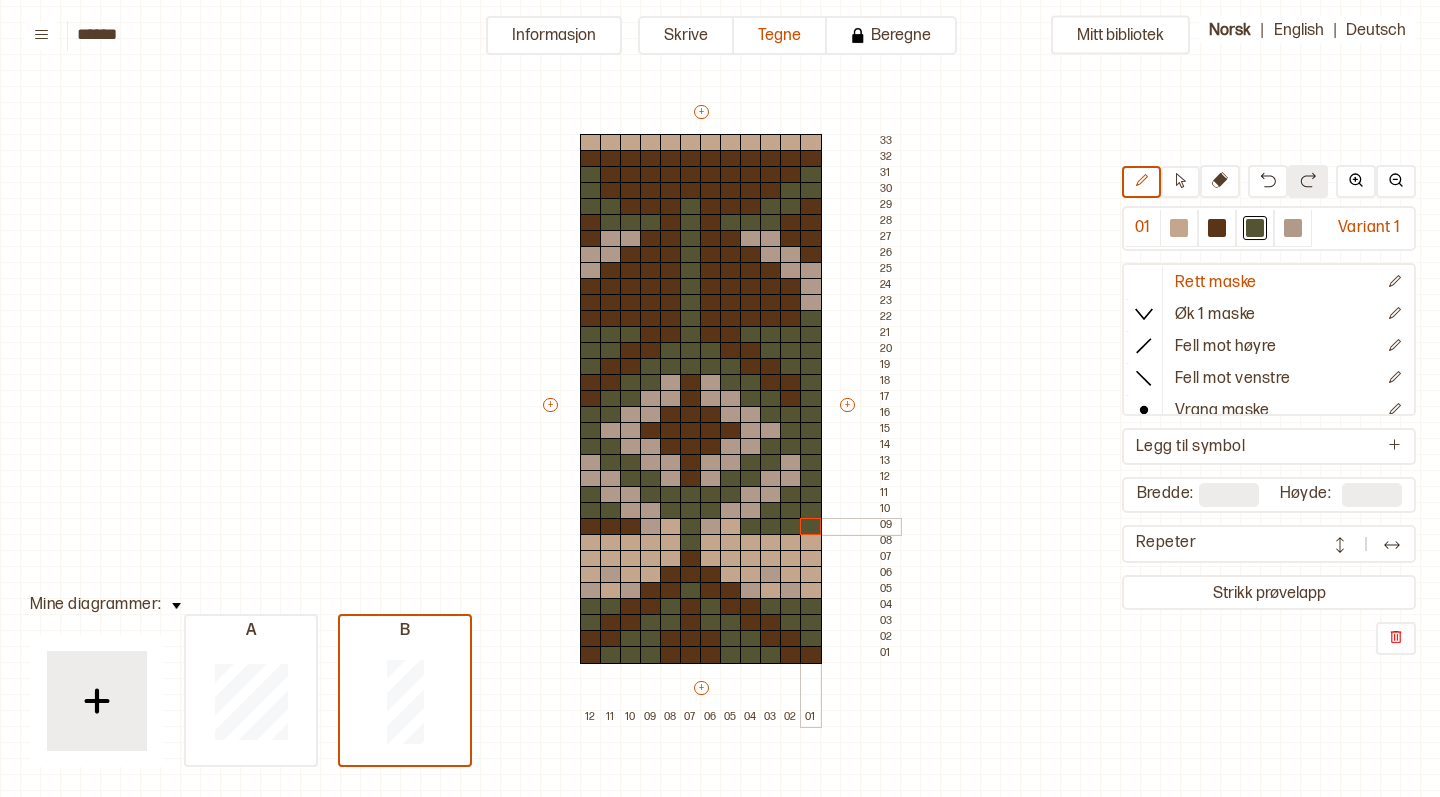 click at bounding box center (811, 527) 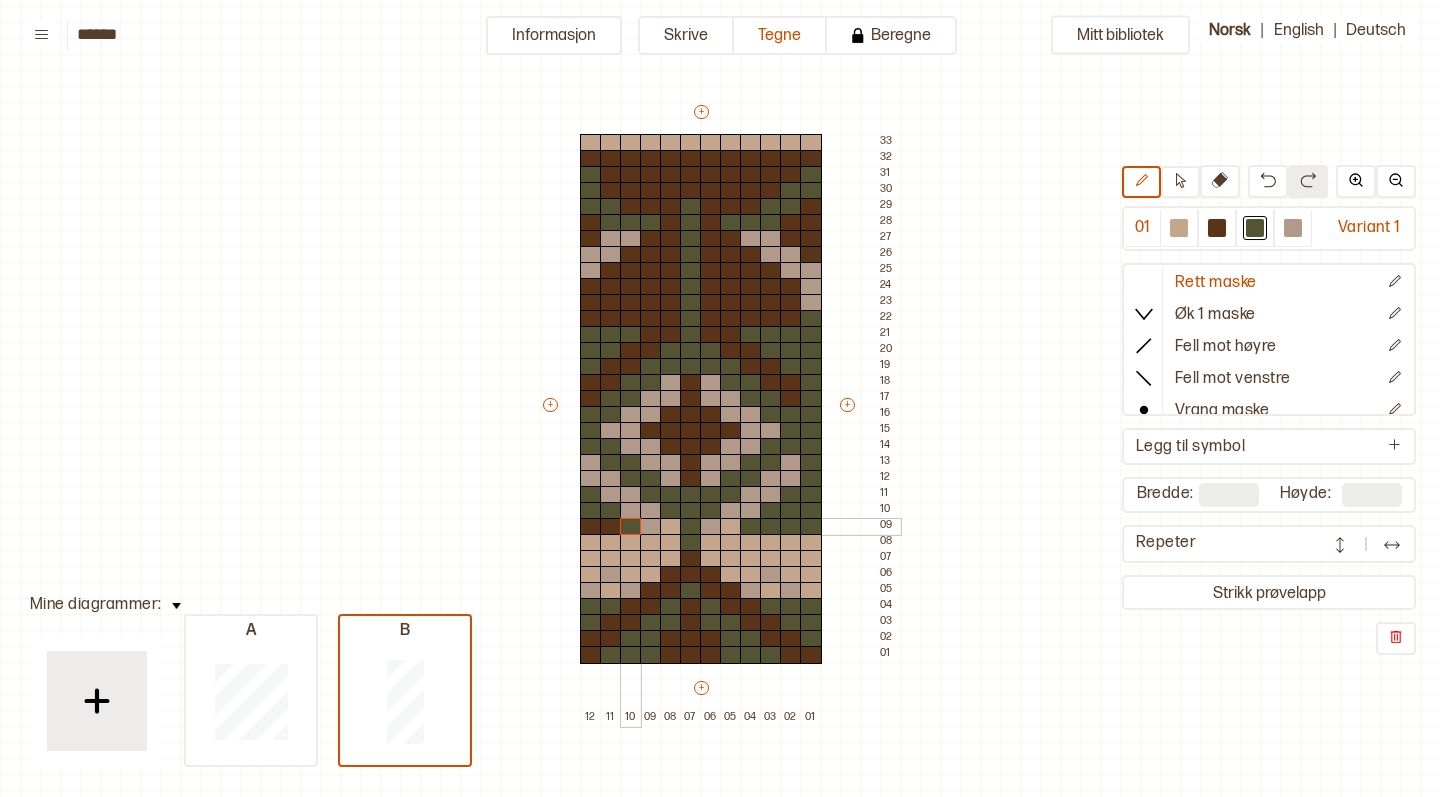 click at bounding box center (631, 527) 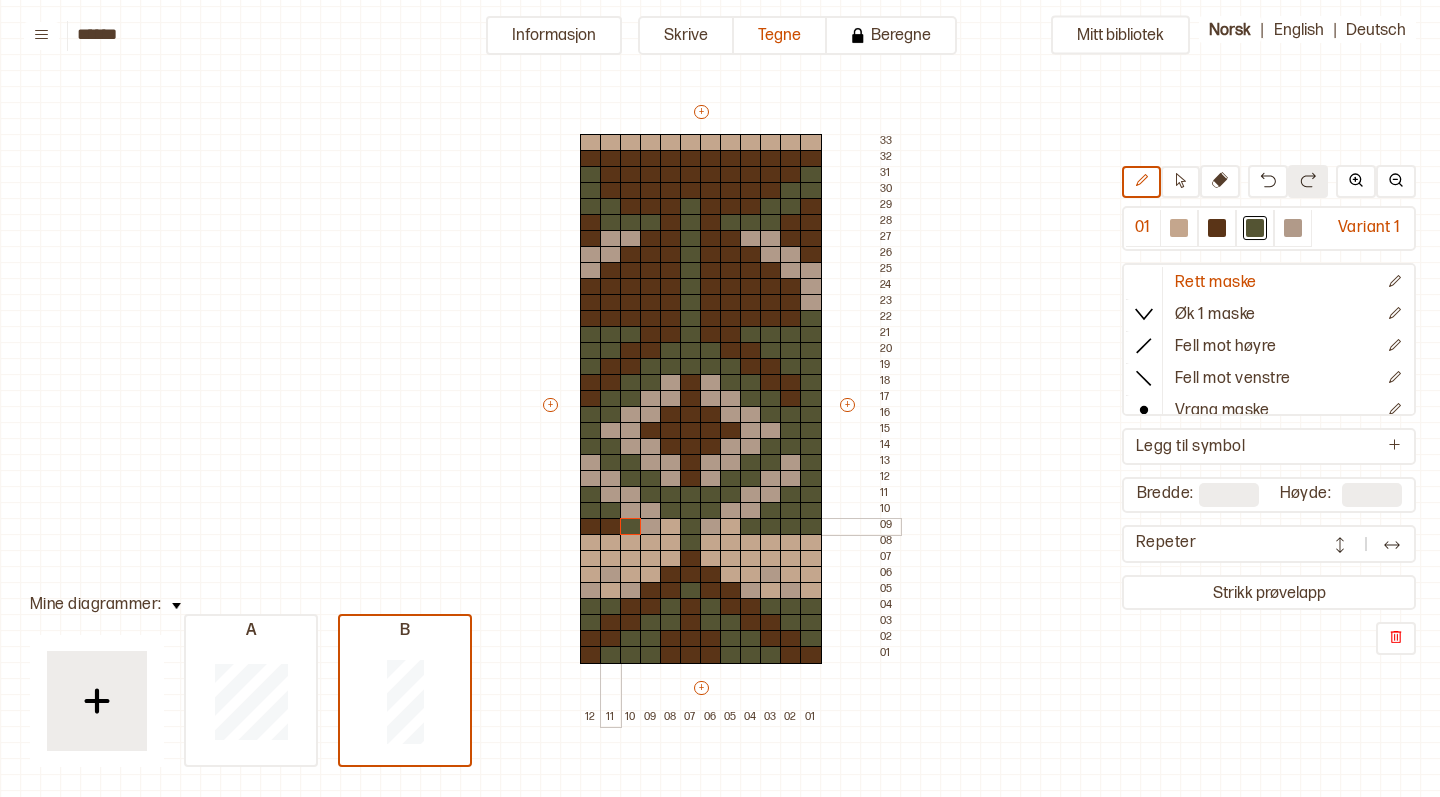 click at bounding box center (611, 527) 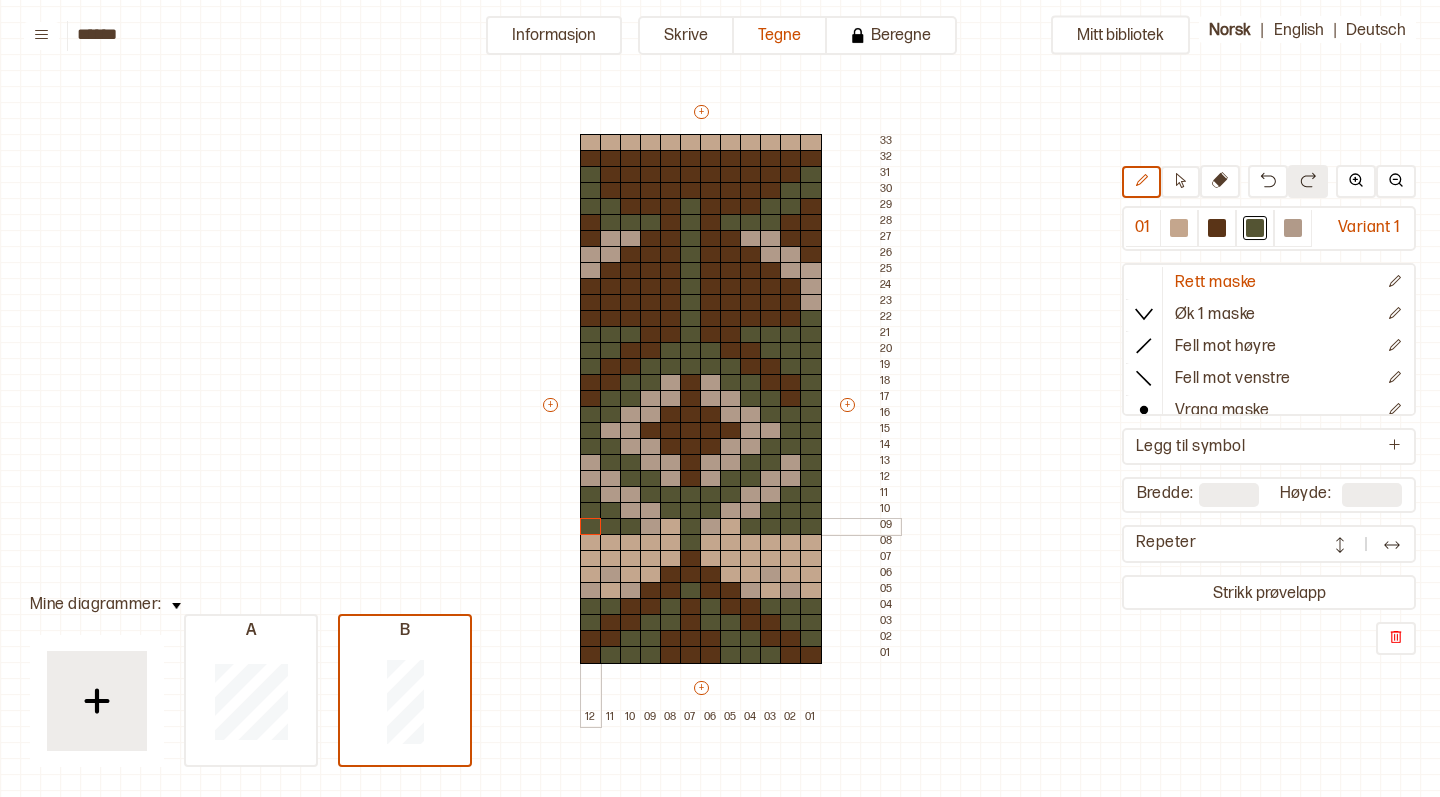 click at bounding box center [591, 527] 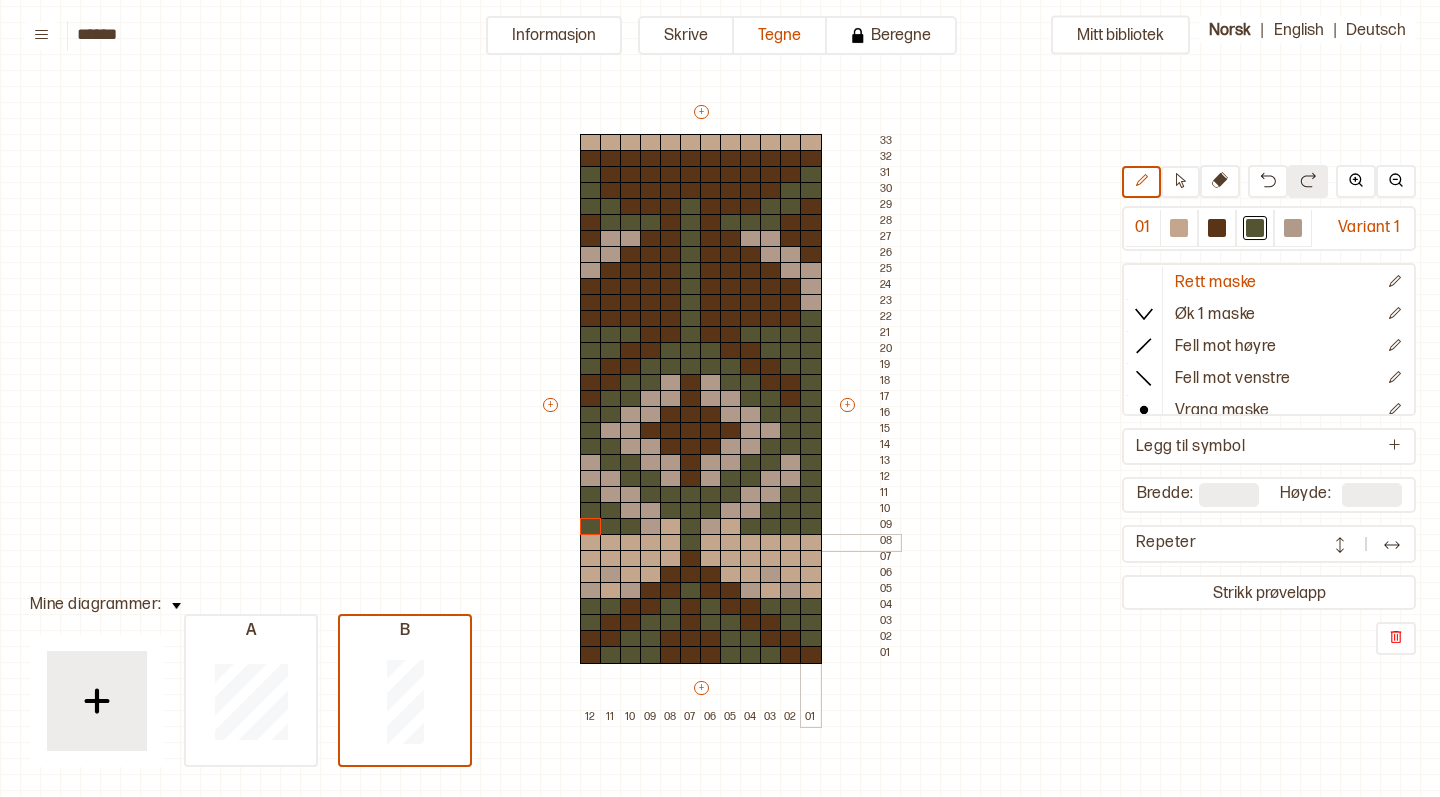 click at bounding box center (811, 543) 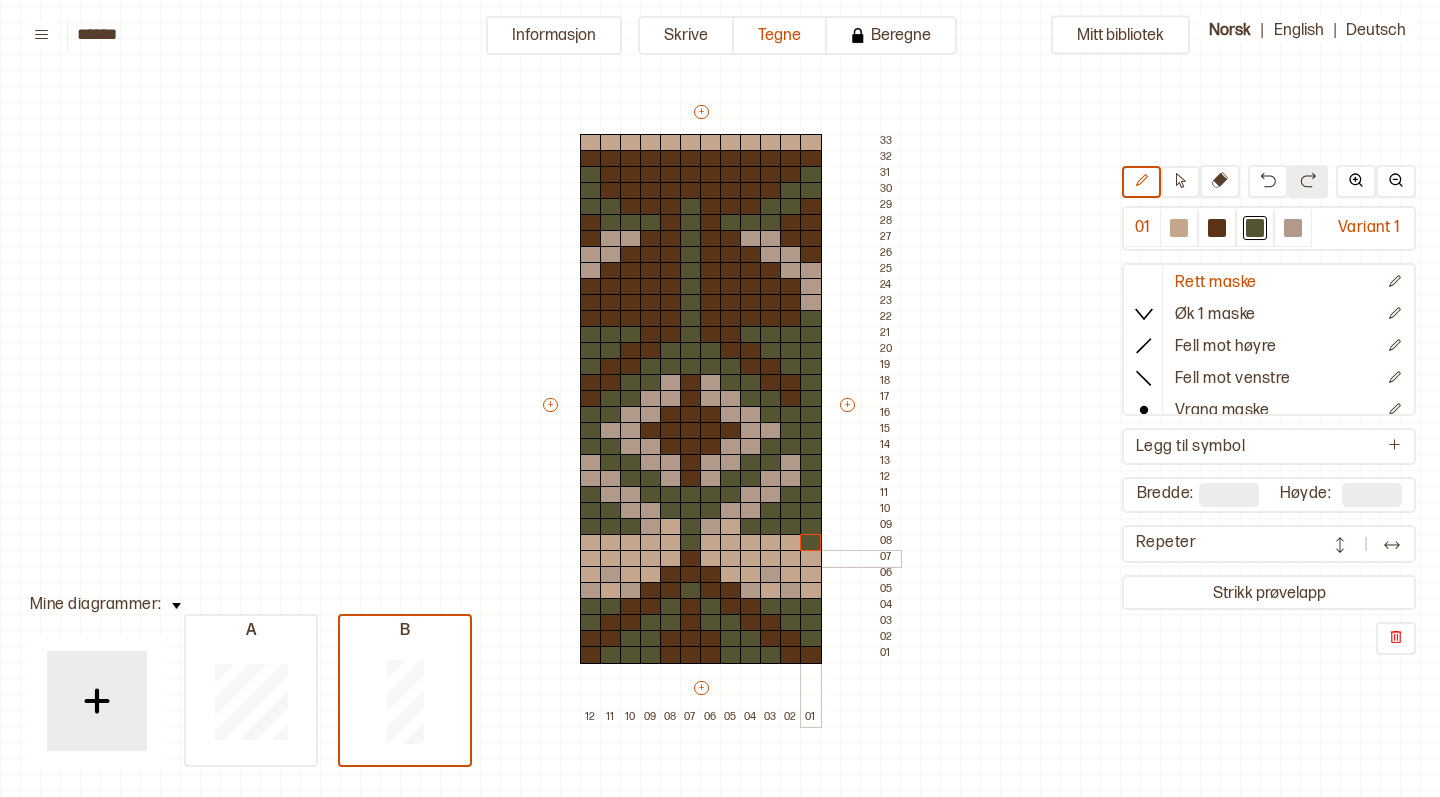 click at bounding box center (811, 559) 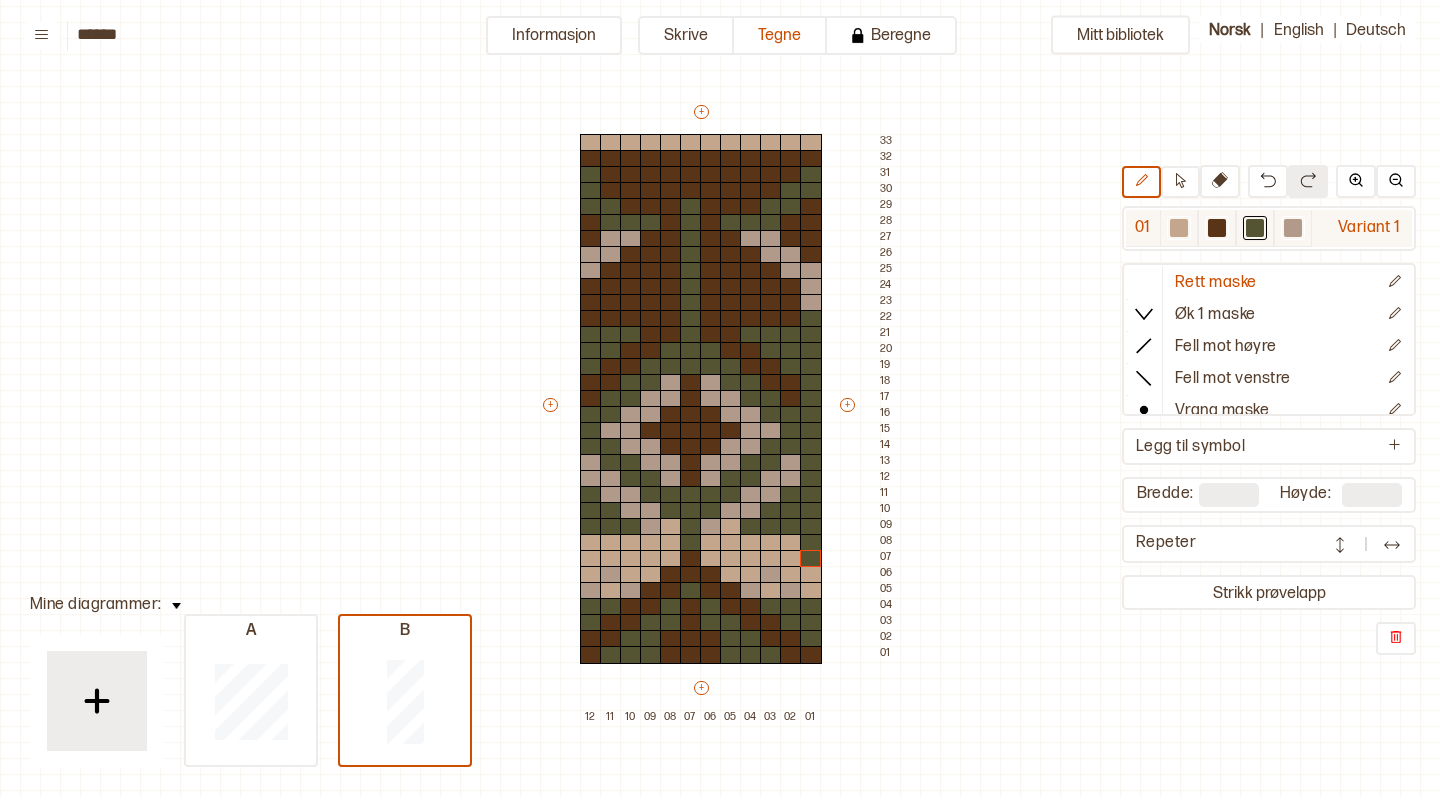 click at bounding box center [1179, 228] 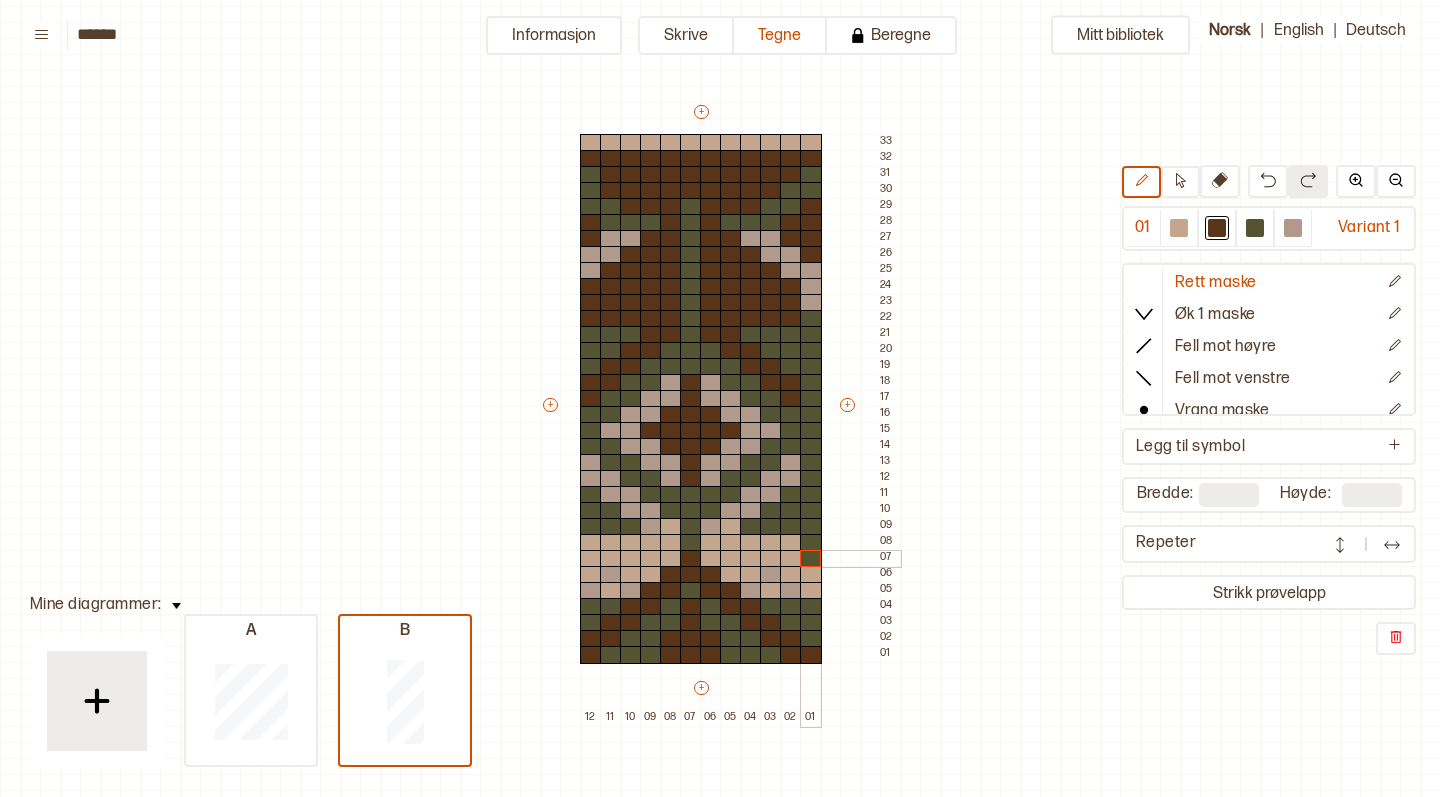 click at bounding box center (811, 559) 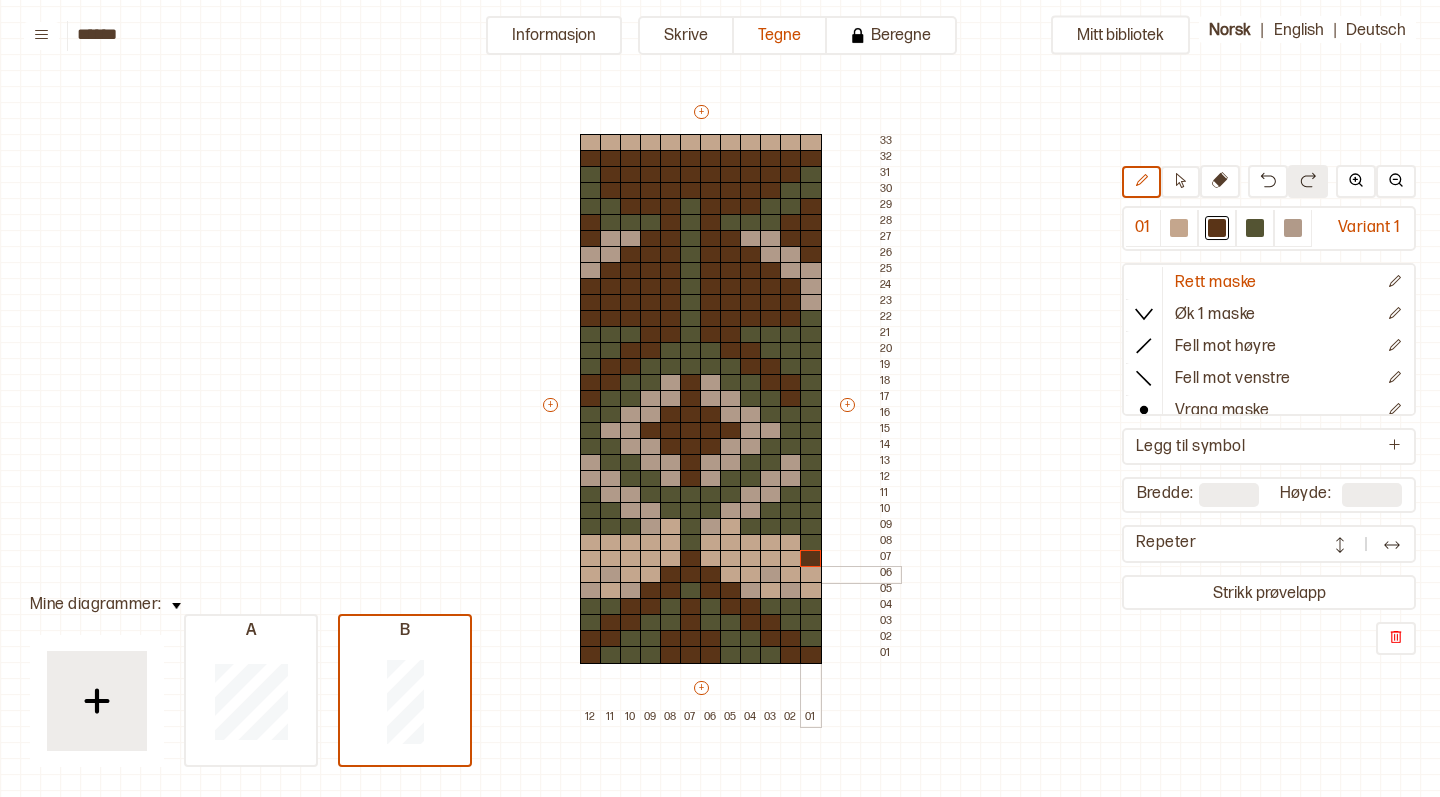 click at bounding box center (811, 575) 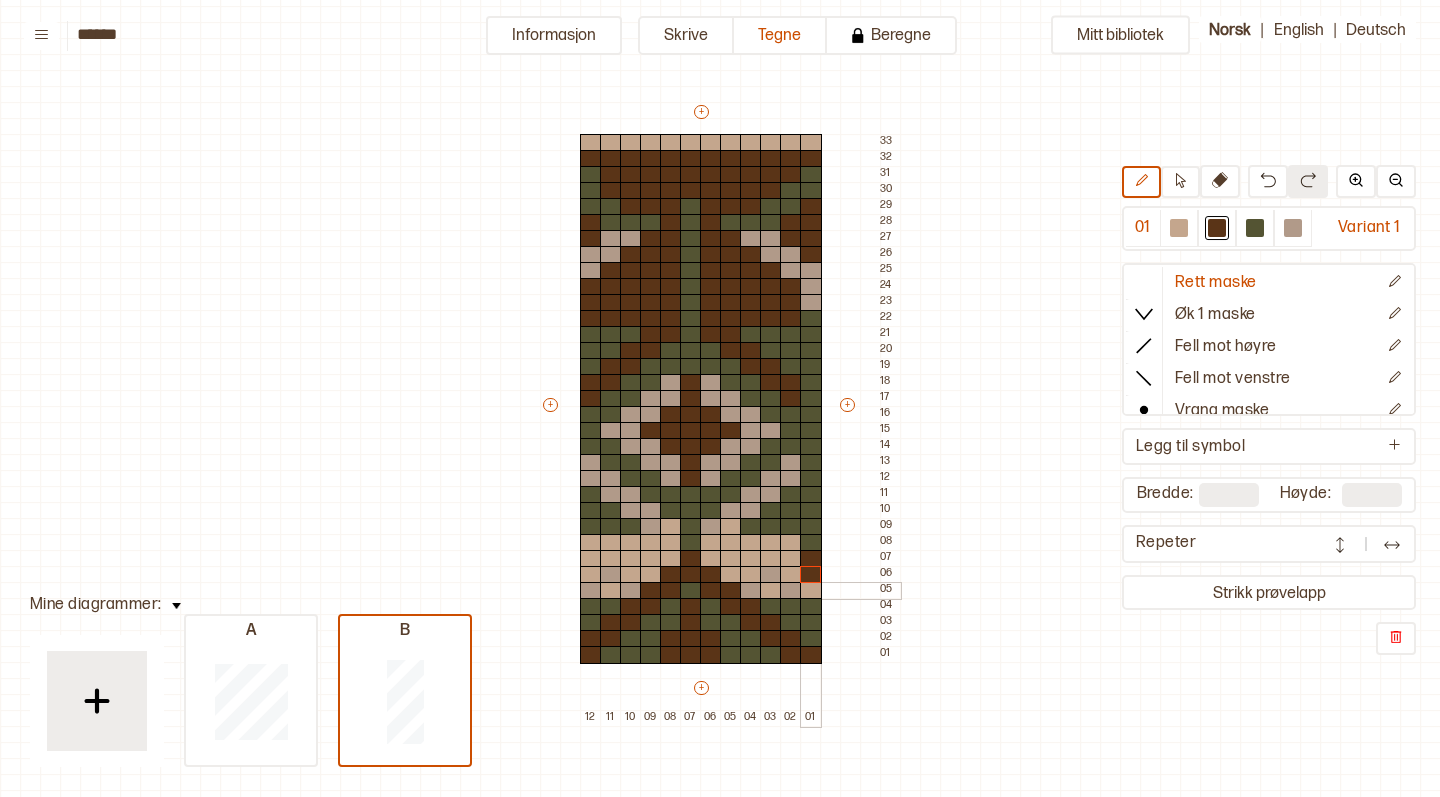 click at bounding box center [811, 591] 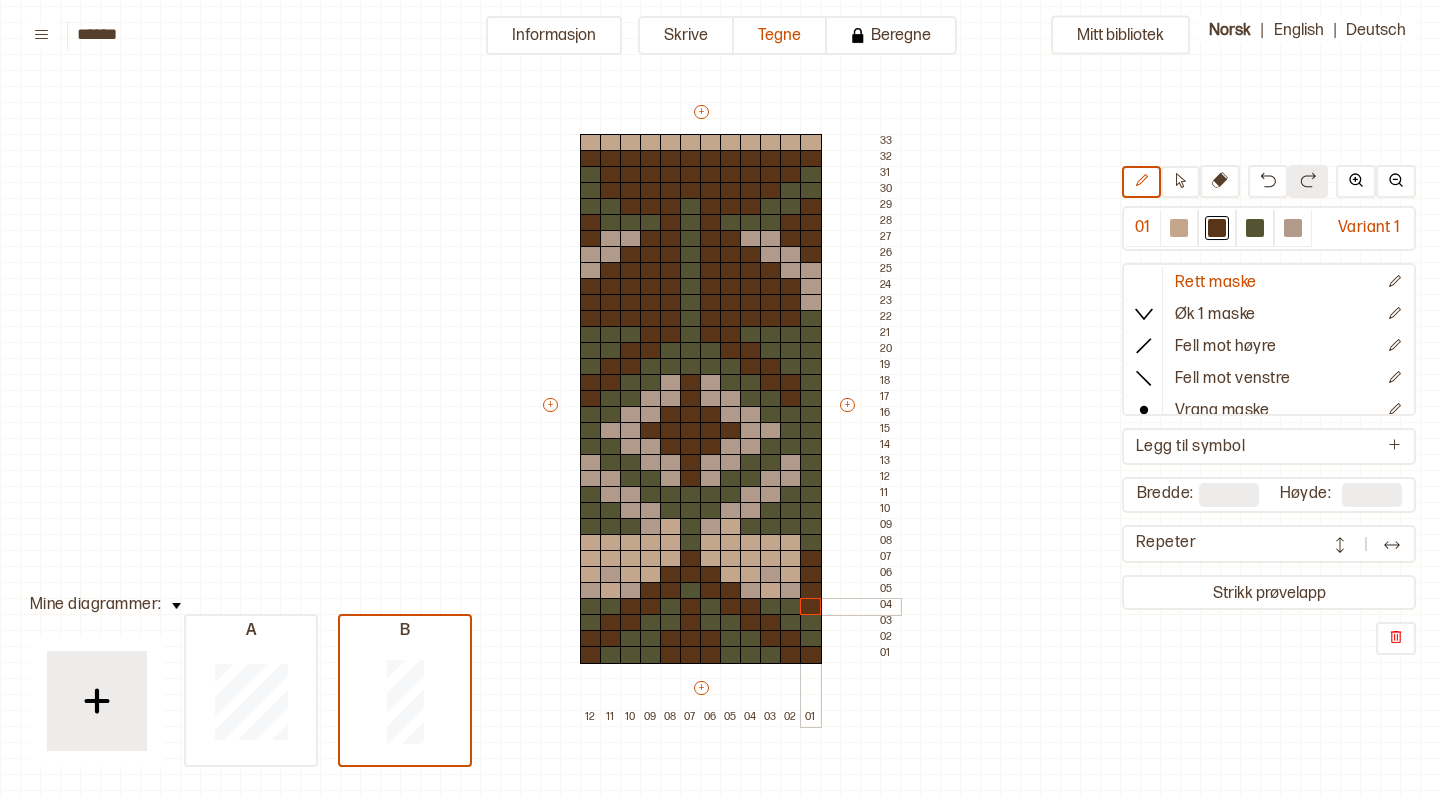 click at bounding box center [811, 607] 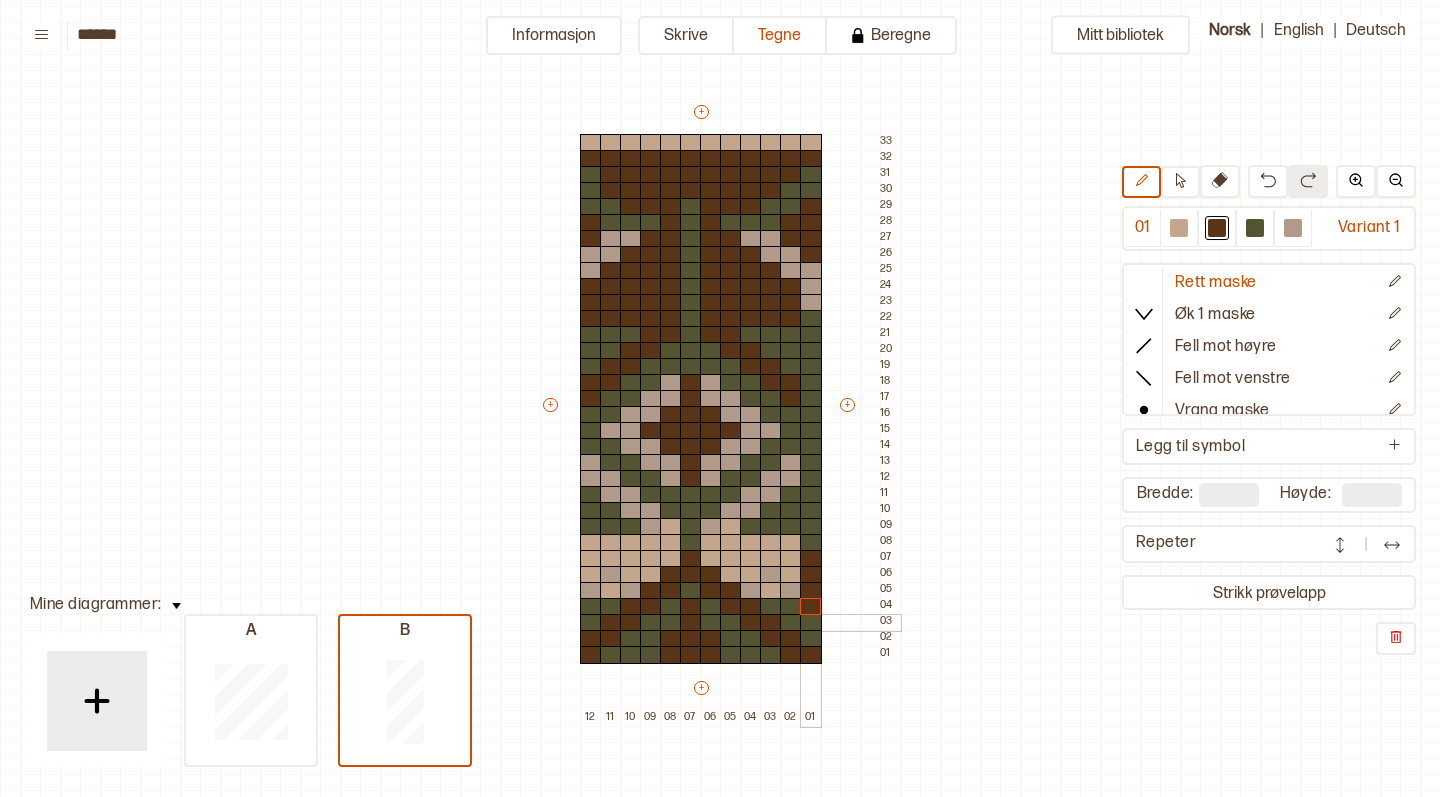 click at bounding box center [811, 623] 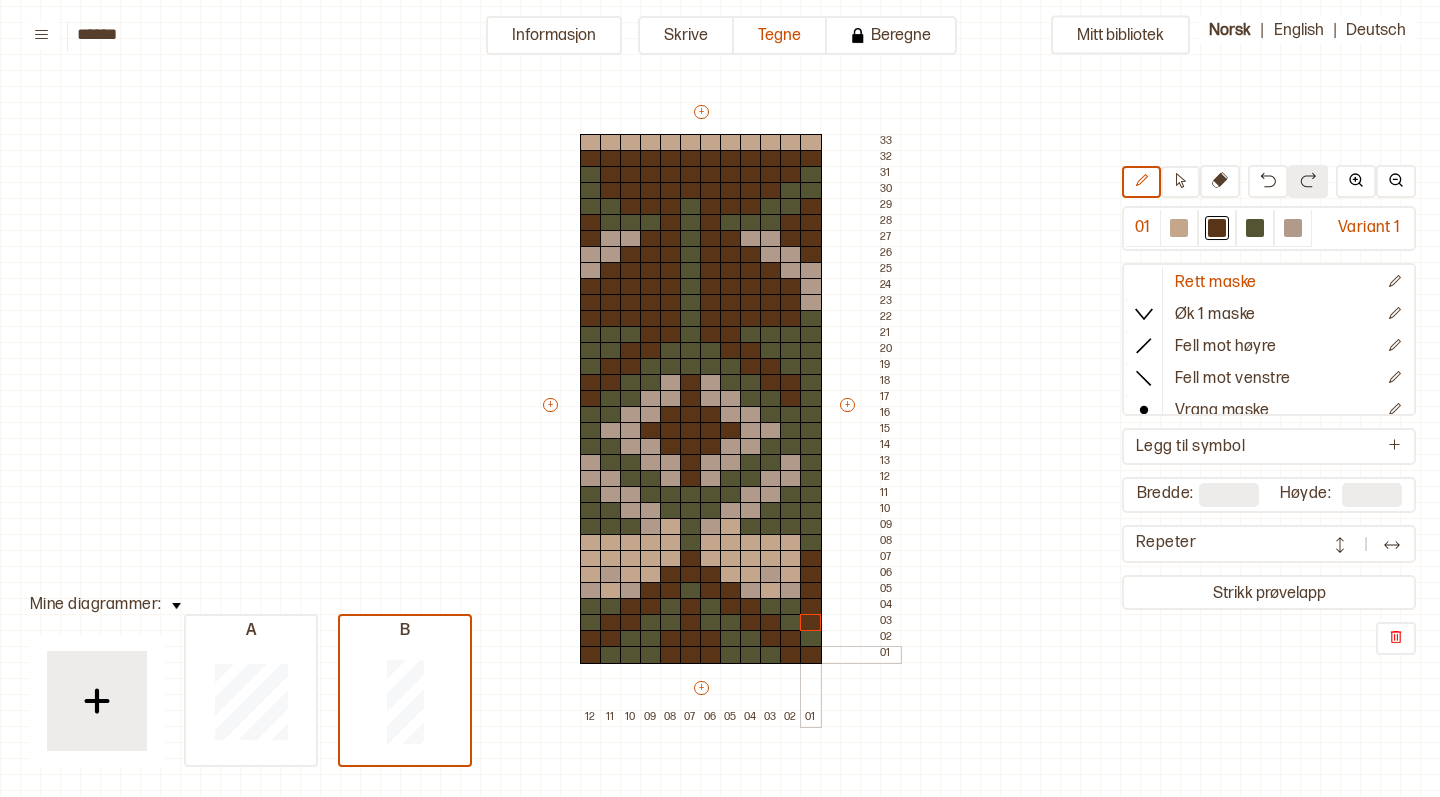 click at bounding box center [811, 655] 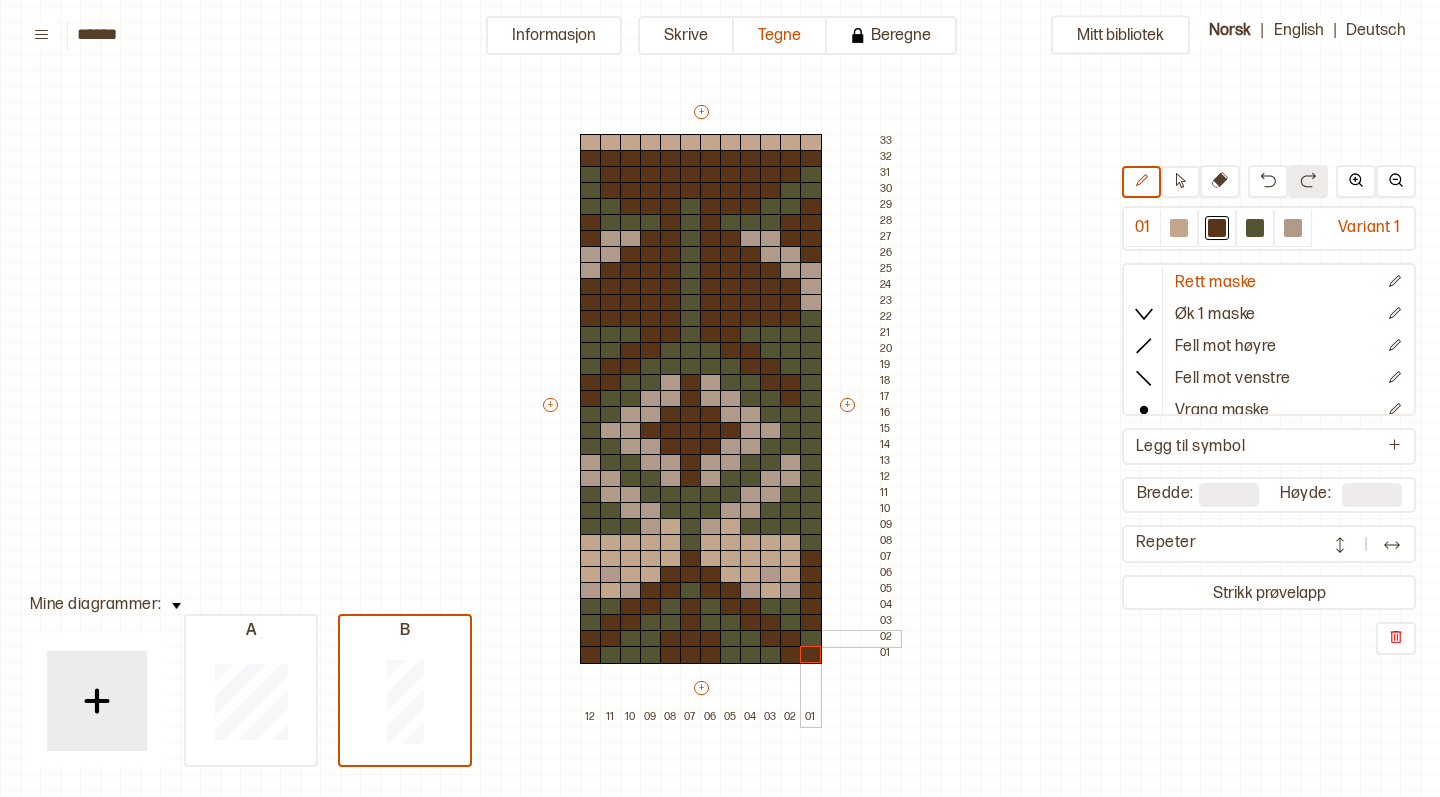 click at bounding box center (811, 639) 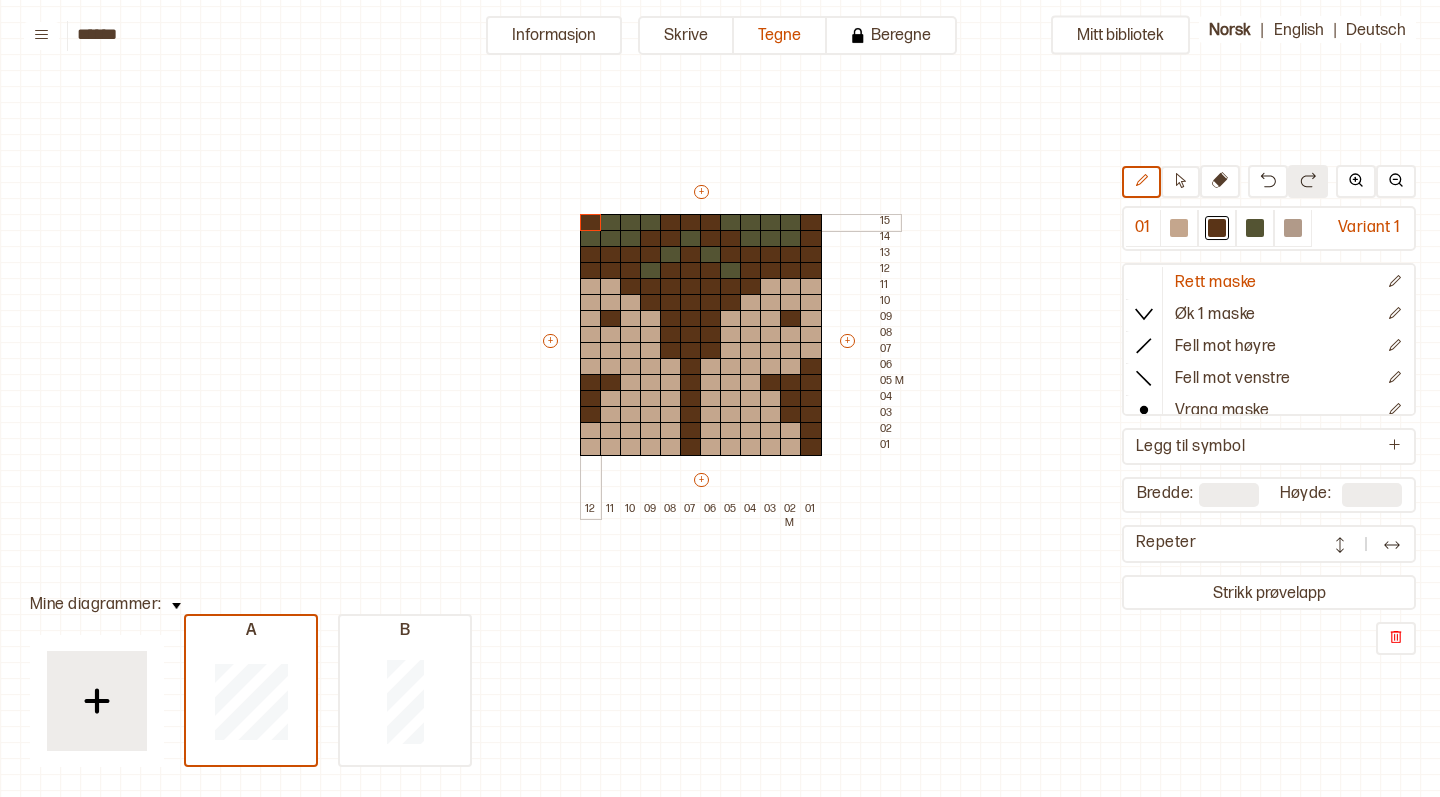 click at bounding box center [591, 223] 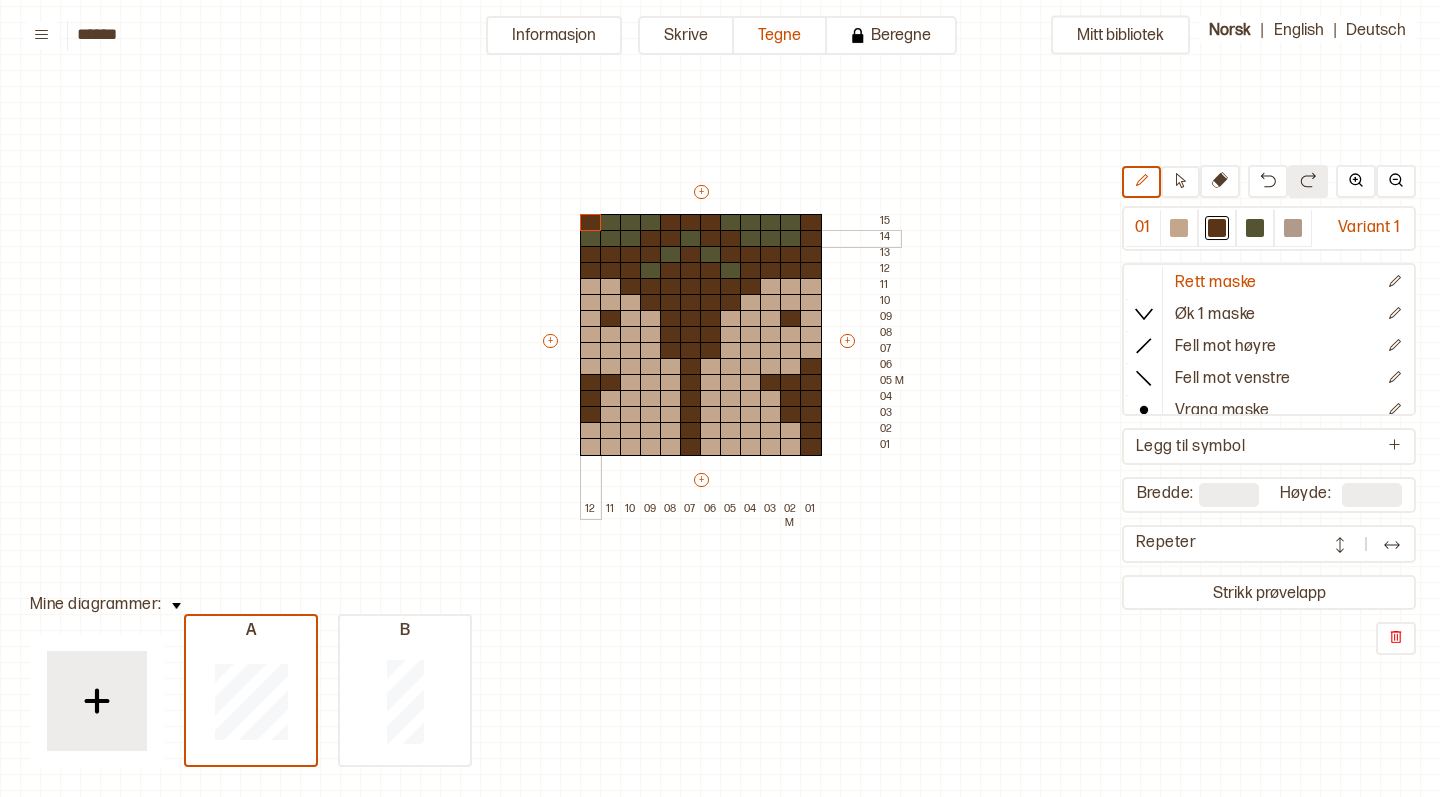 click at bounding box center [591, 239] 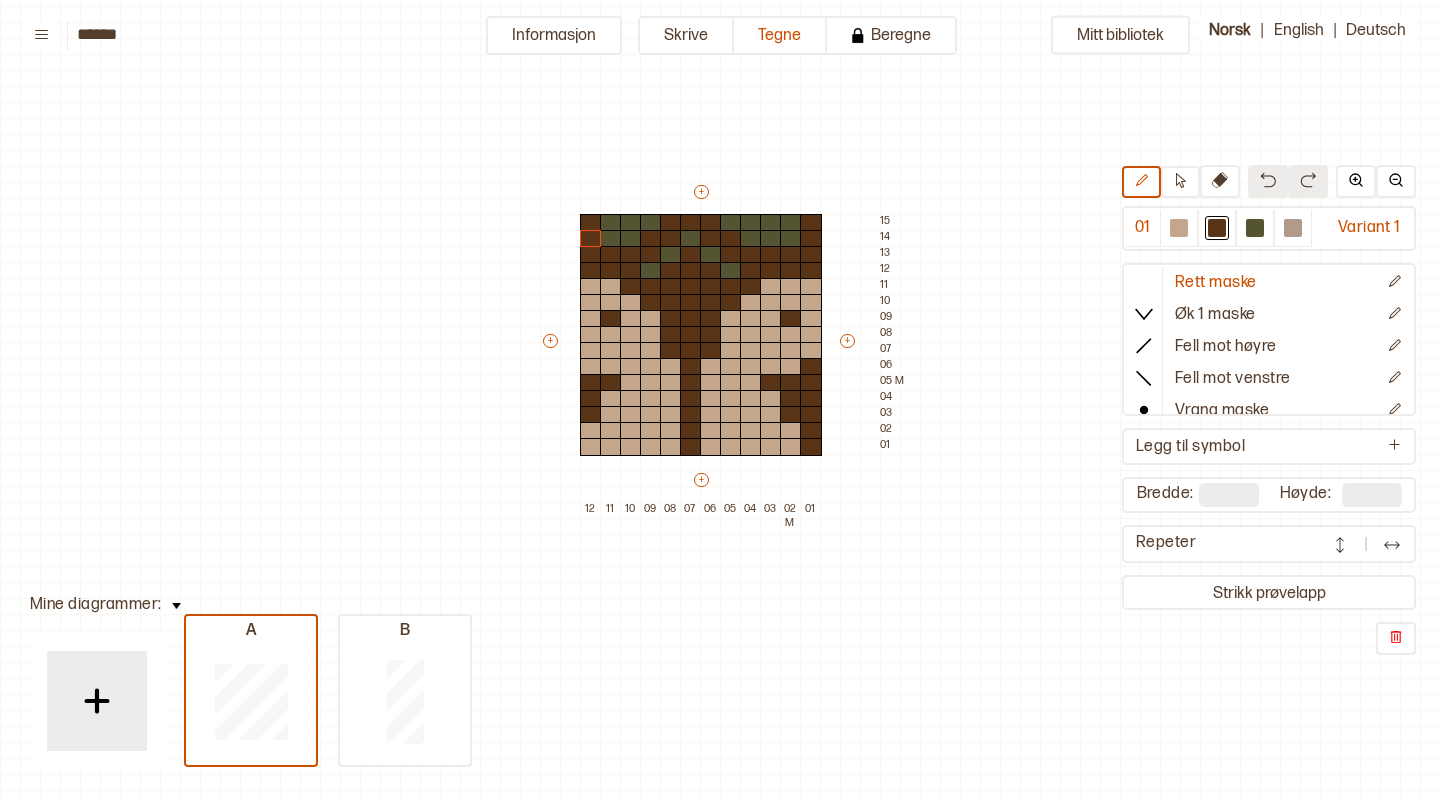 click at bounding box center [1268, 180] 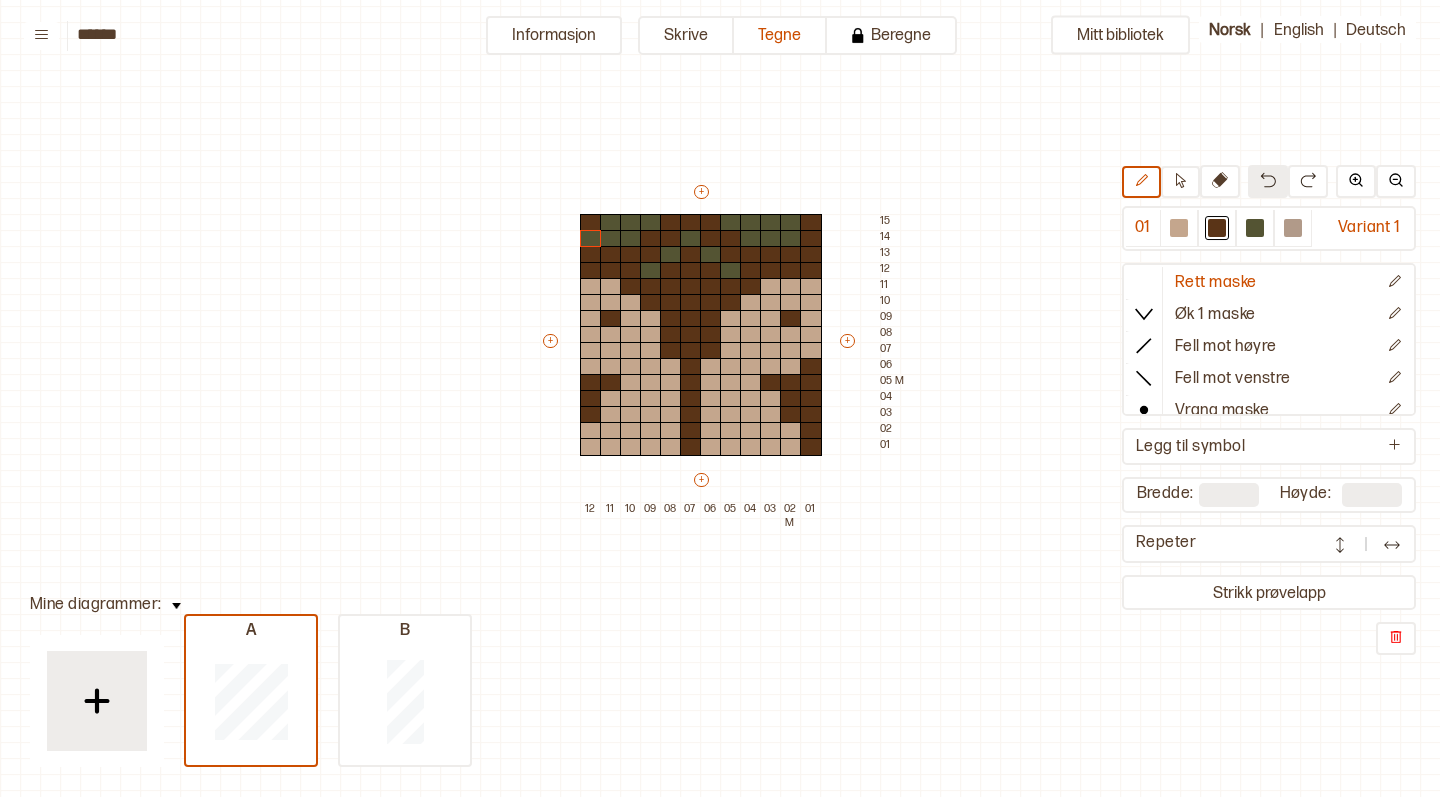 click at bounding box center (1268, 180) 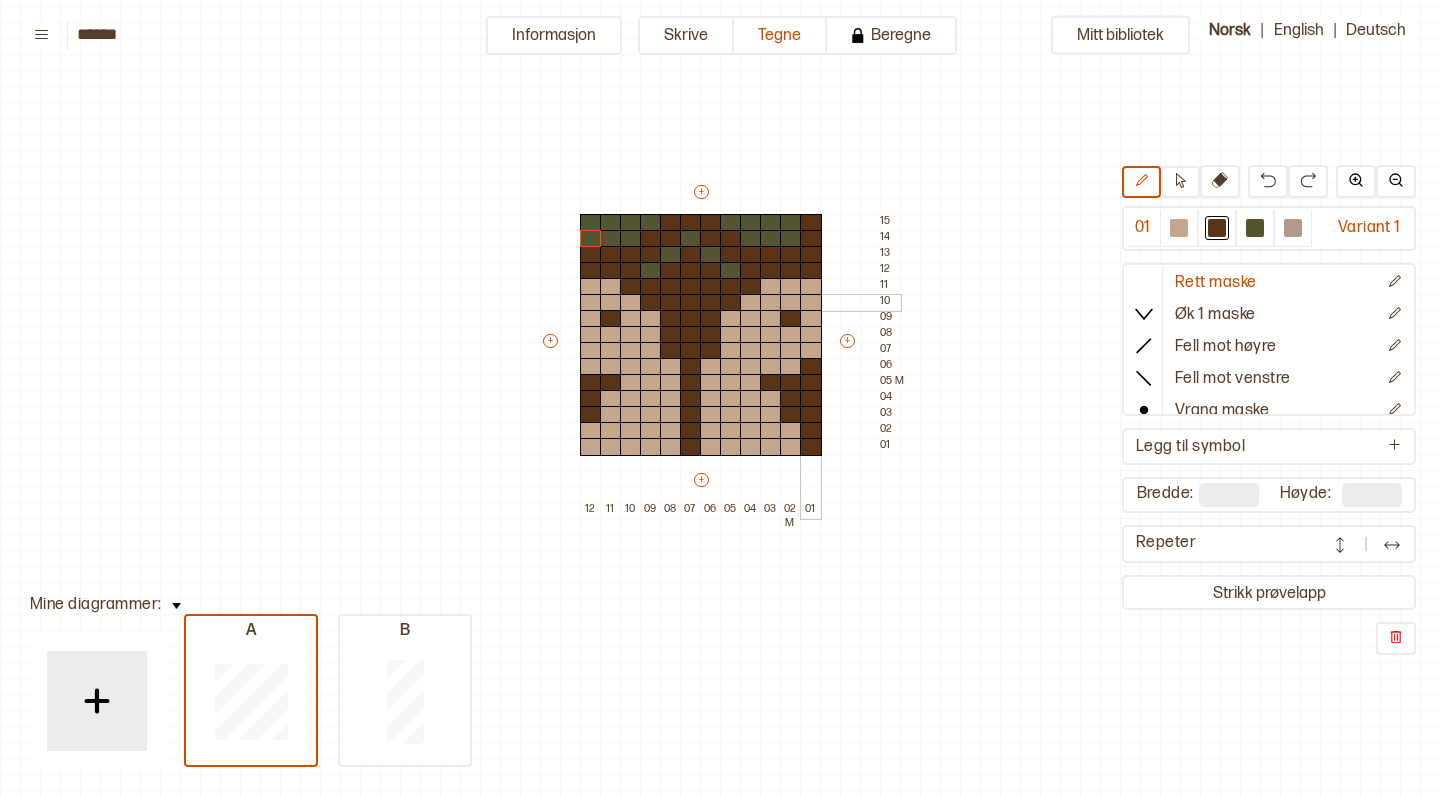 click at bounding box center [811, 303] 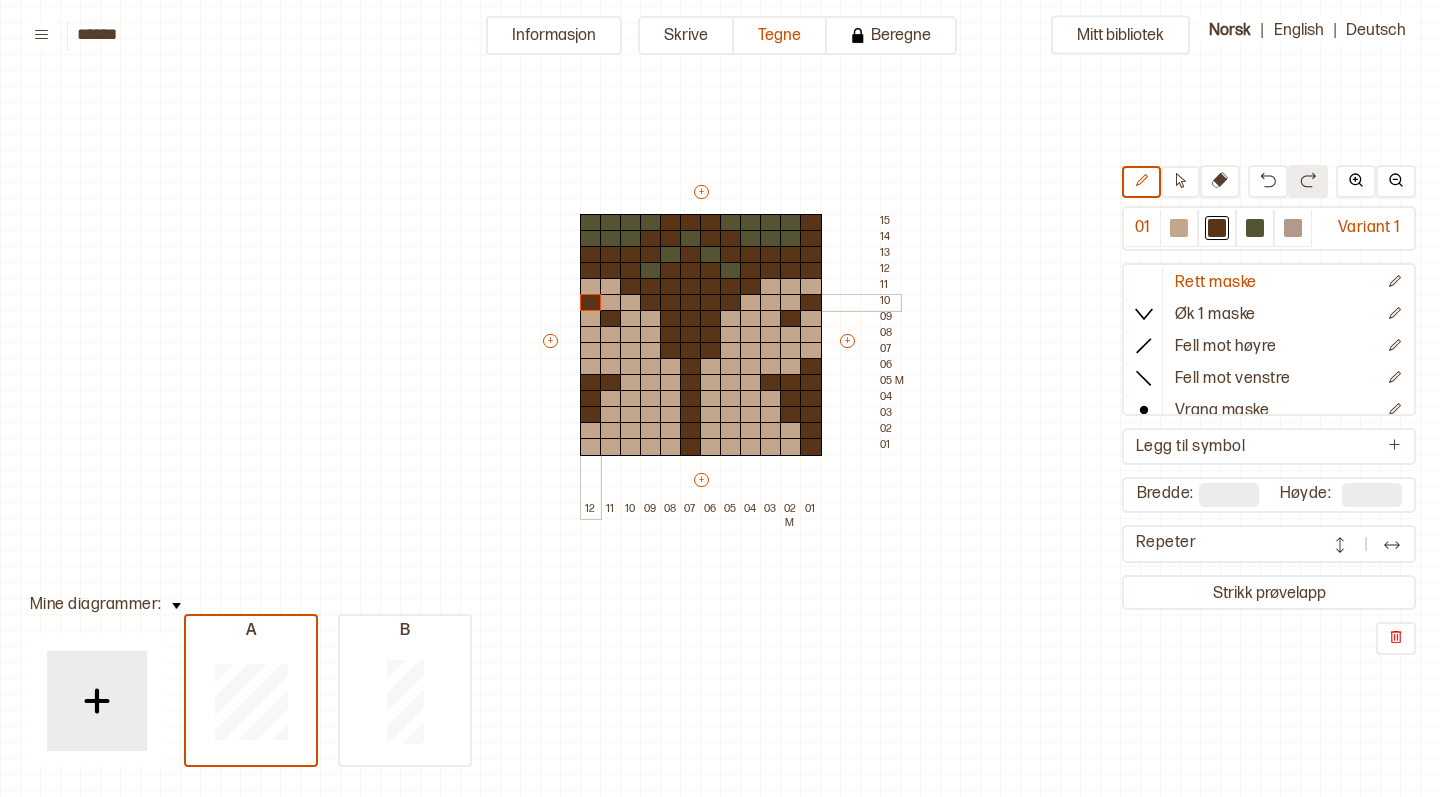 click at bounding box center (591, 303) 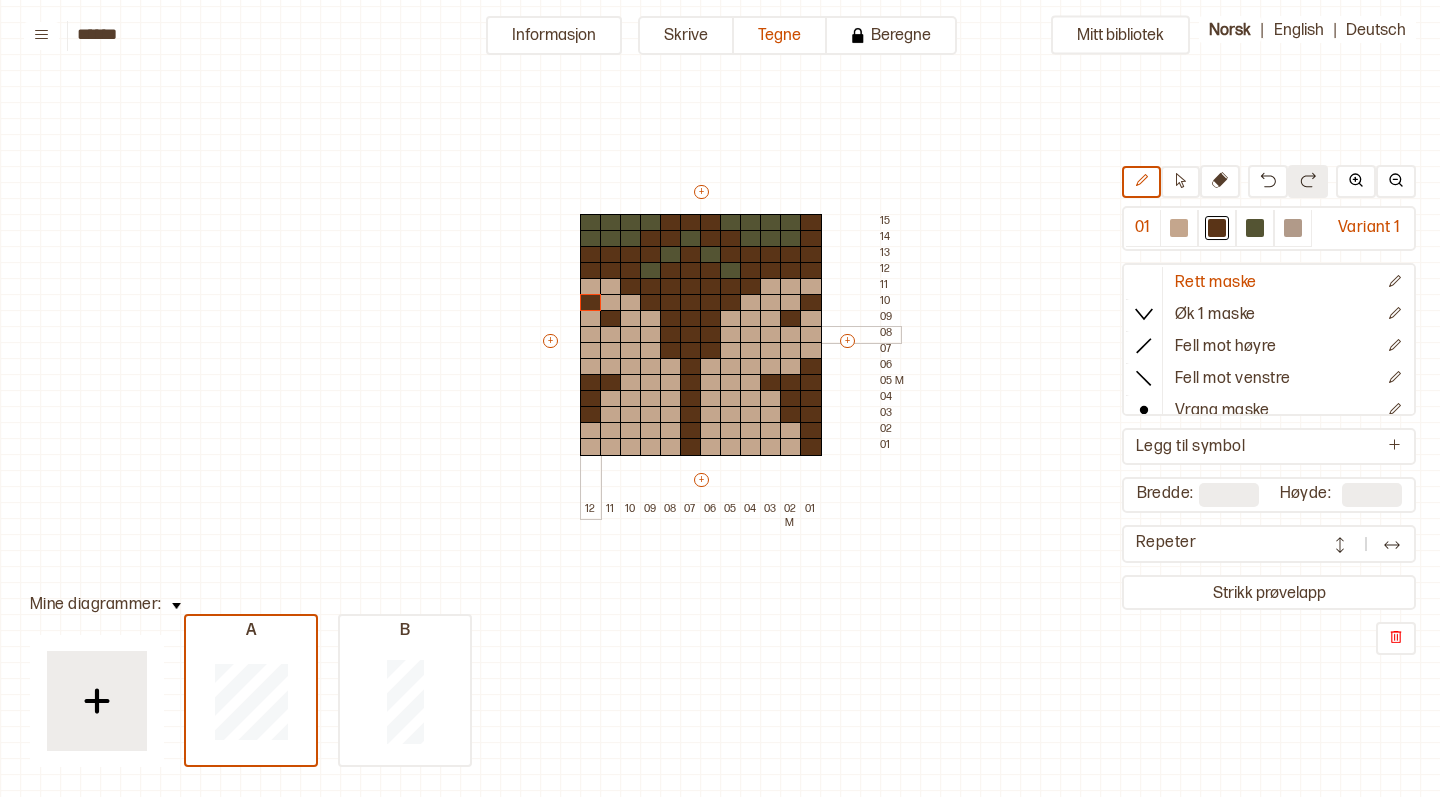 click at bounding box center (591, 335) 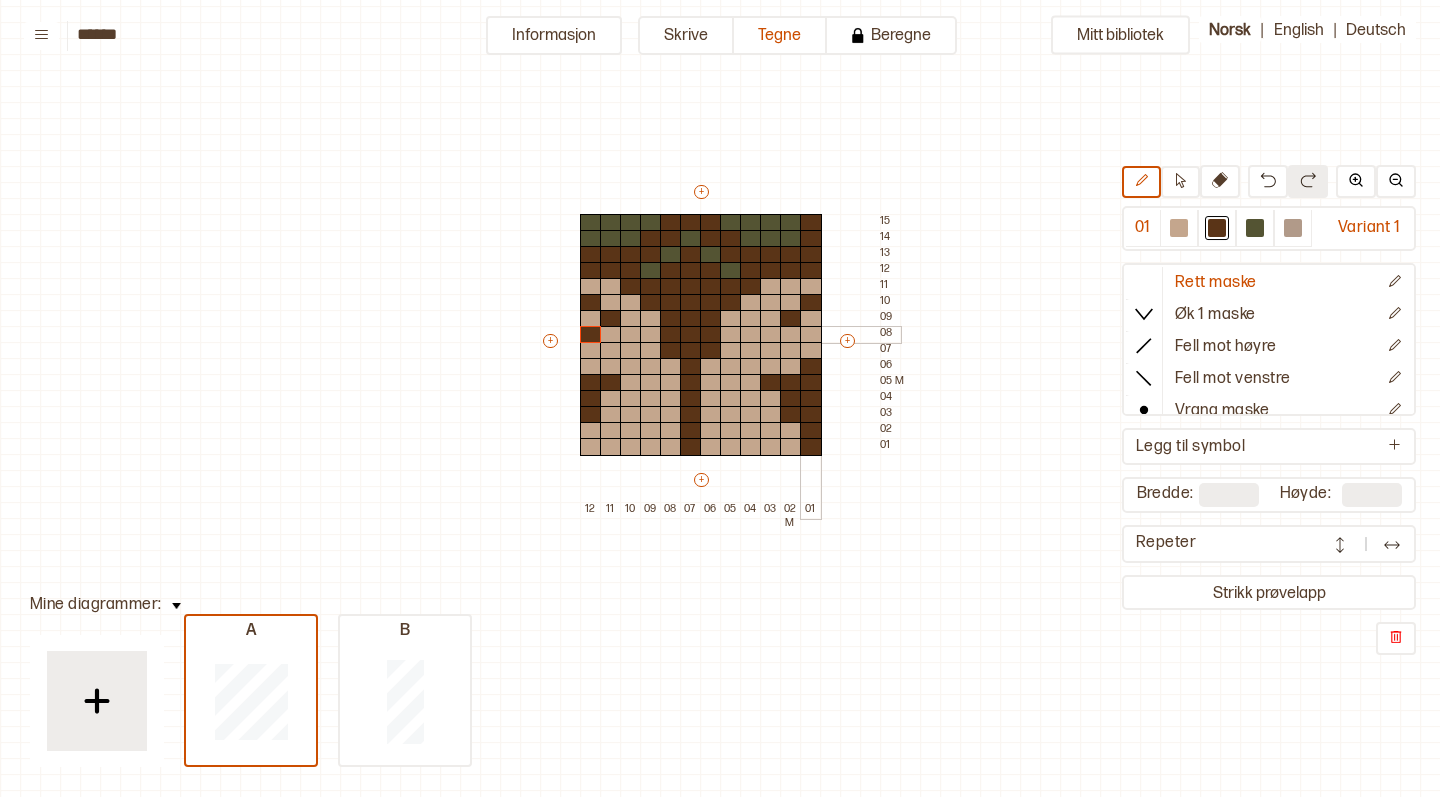 click at bounding box center (811, 335) 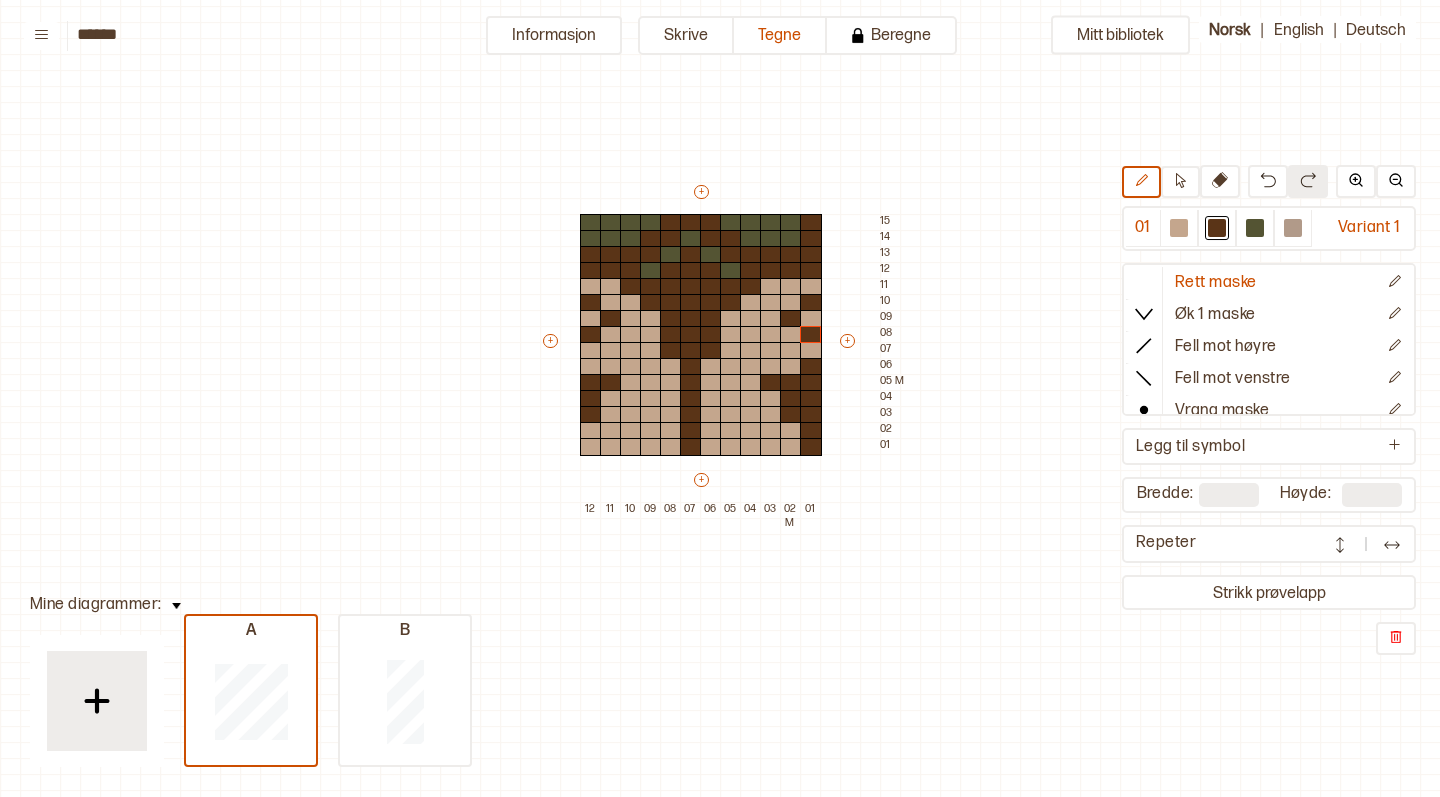 click at bounding box center (771, 319) 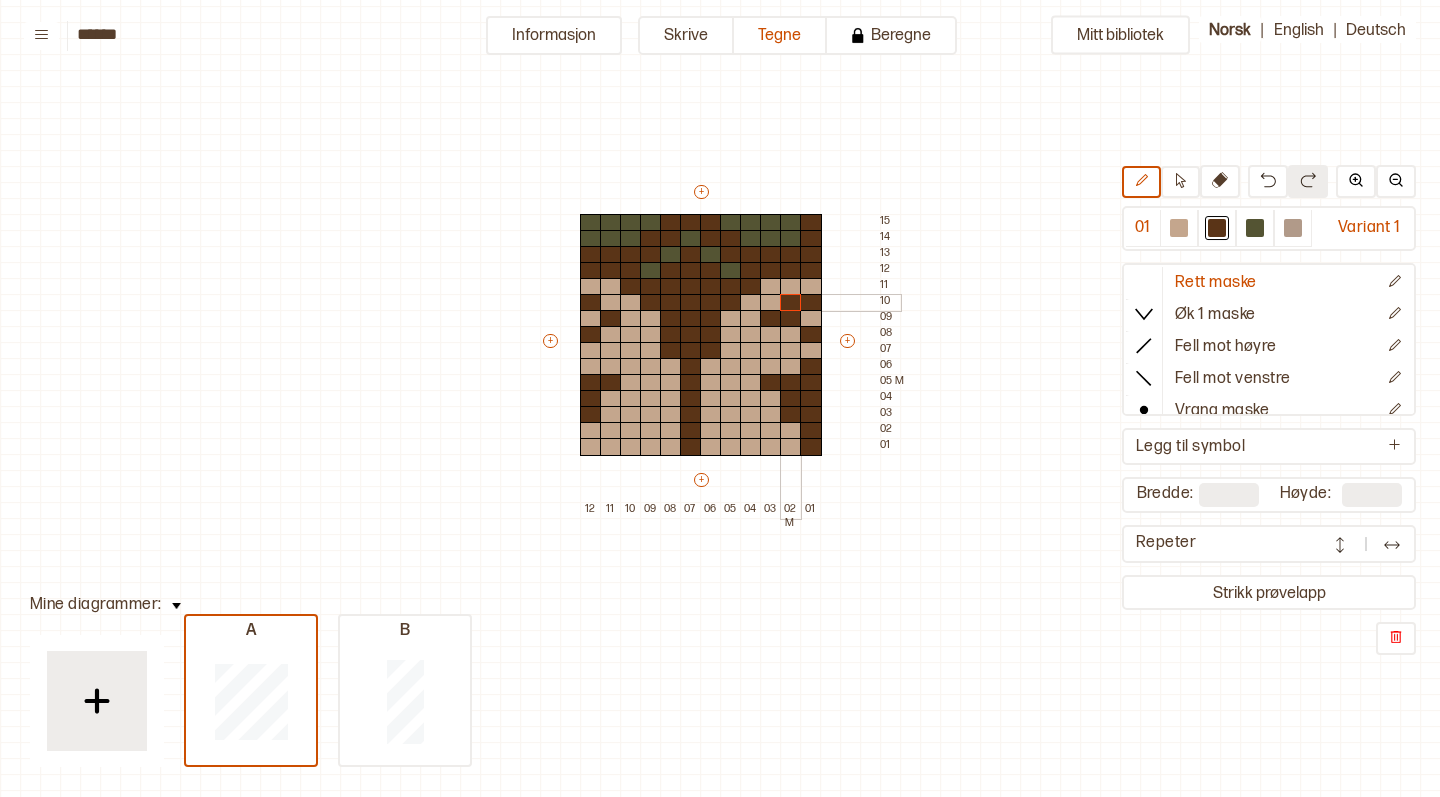 click at bounding box center [791, 303] 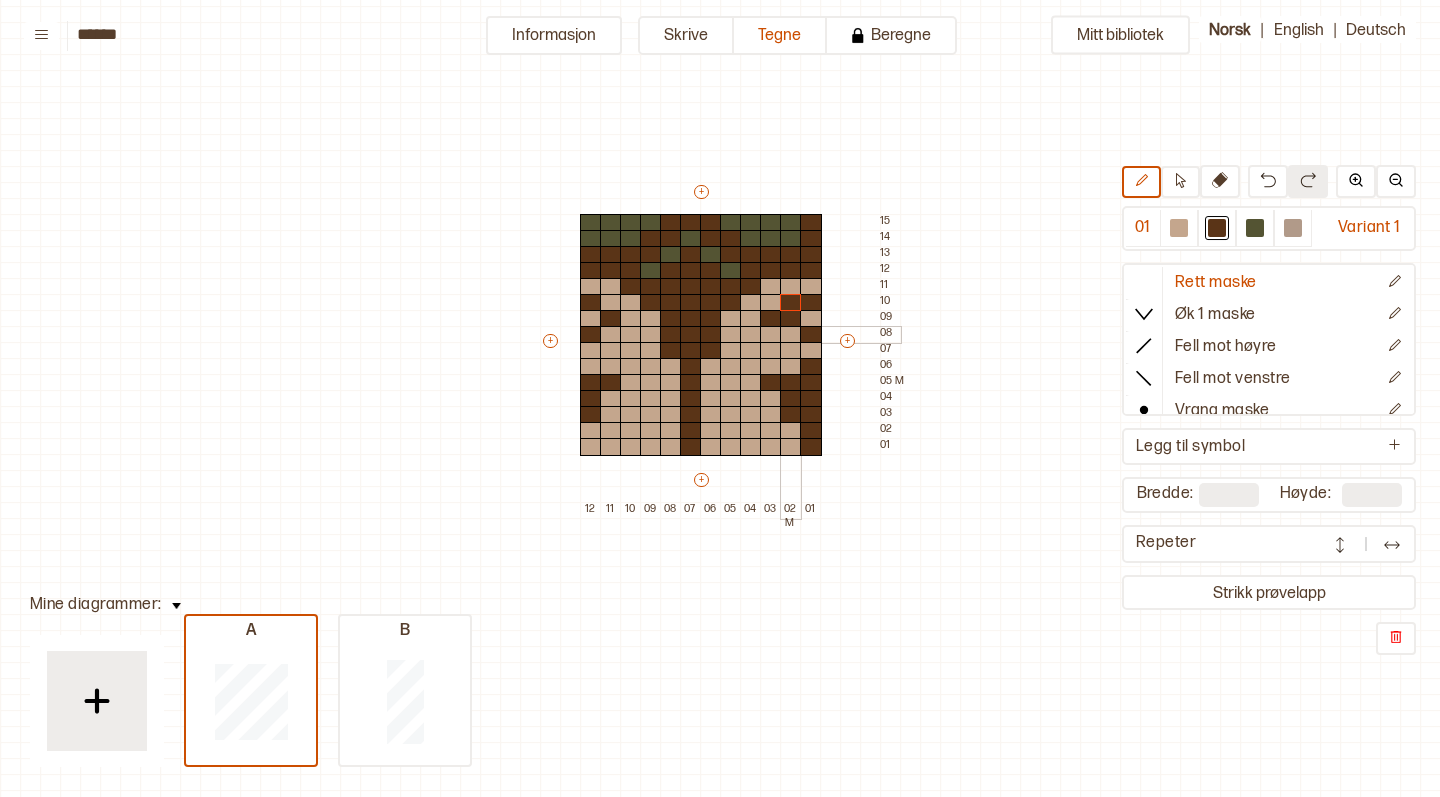 click at bounding box center [791, 335] 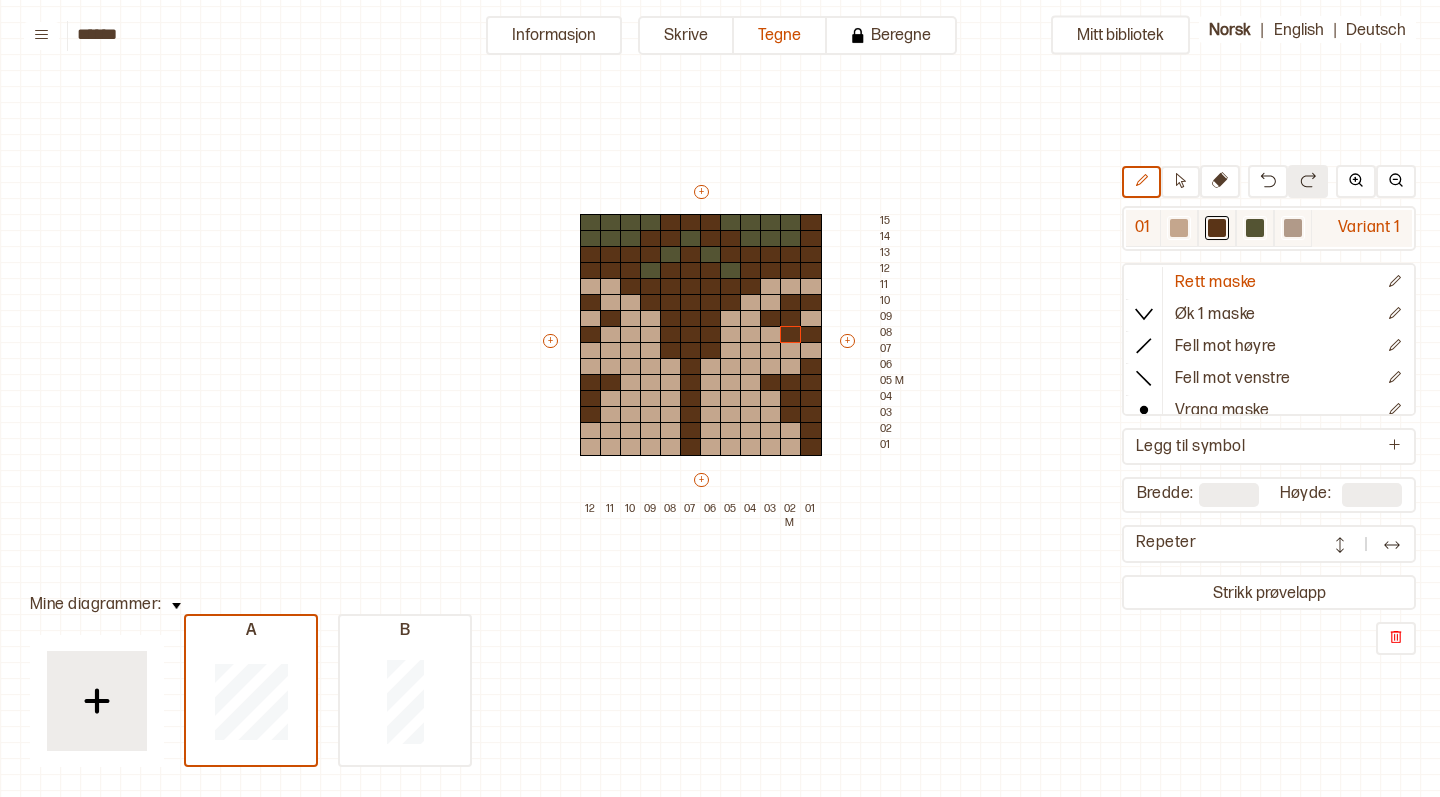 click at bounding box center (1179, 228) 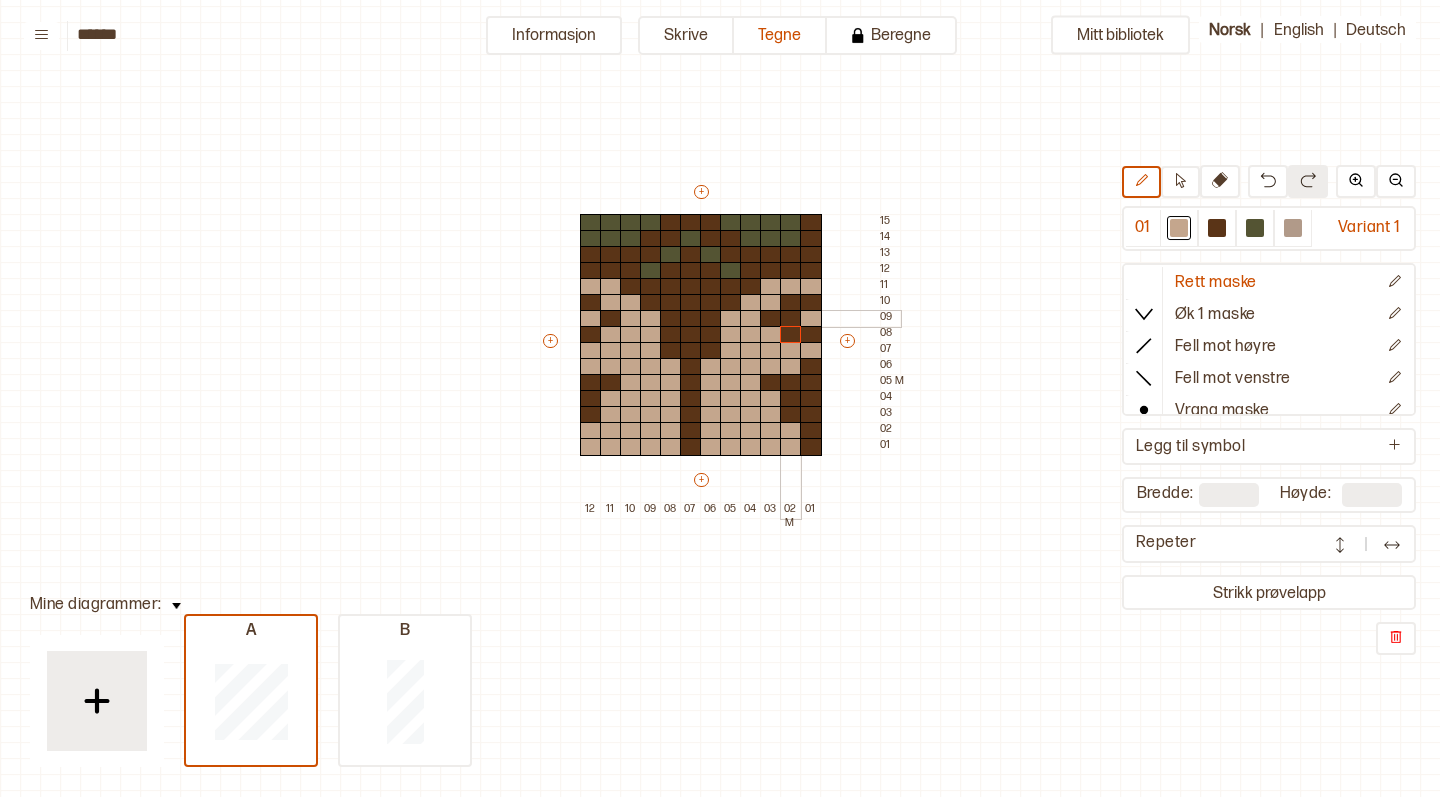click at bounding box center (791, 319) 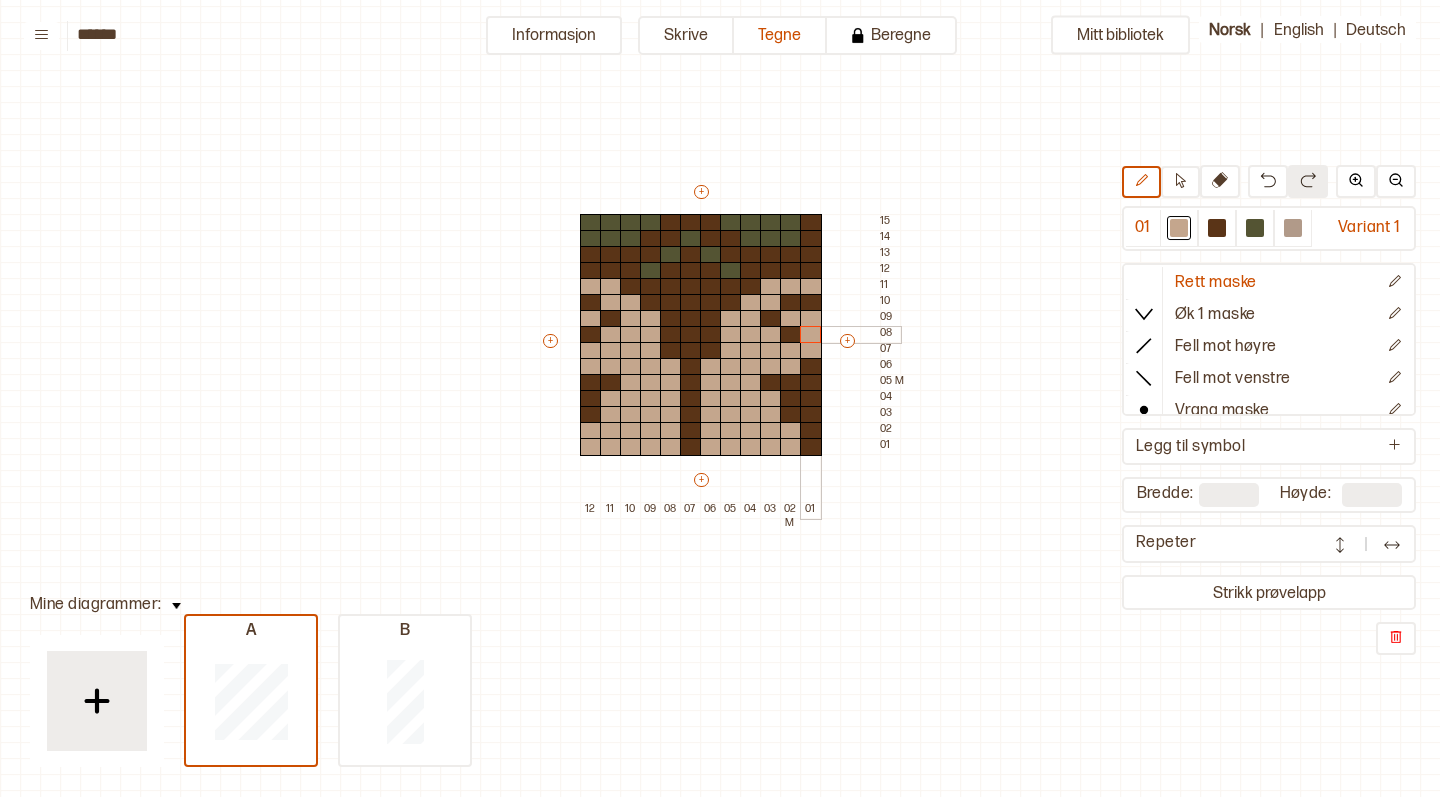drag, startPoint x: 805, startPoint y: 327, endPoint x: 787, endPoint y: 330, distance: 18.248287 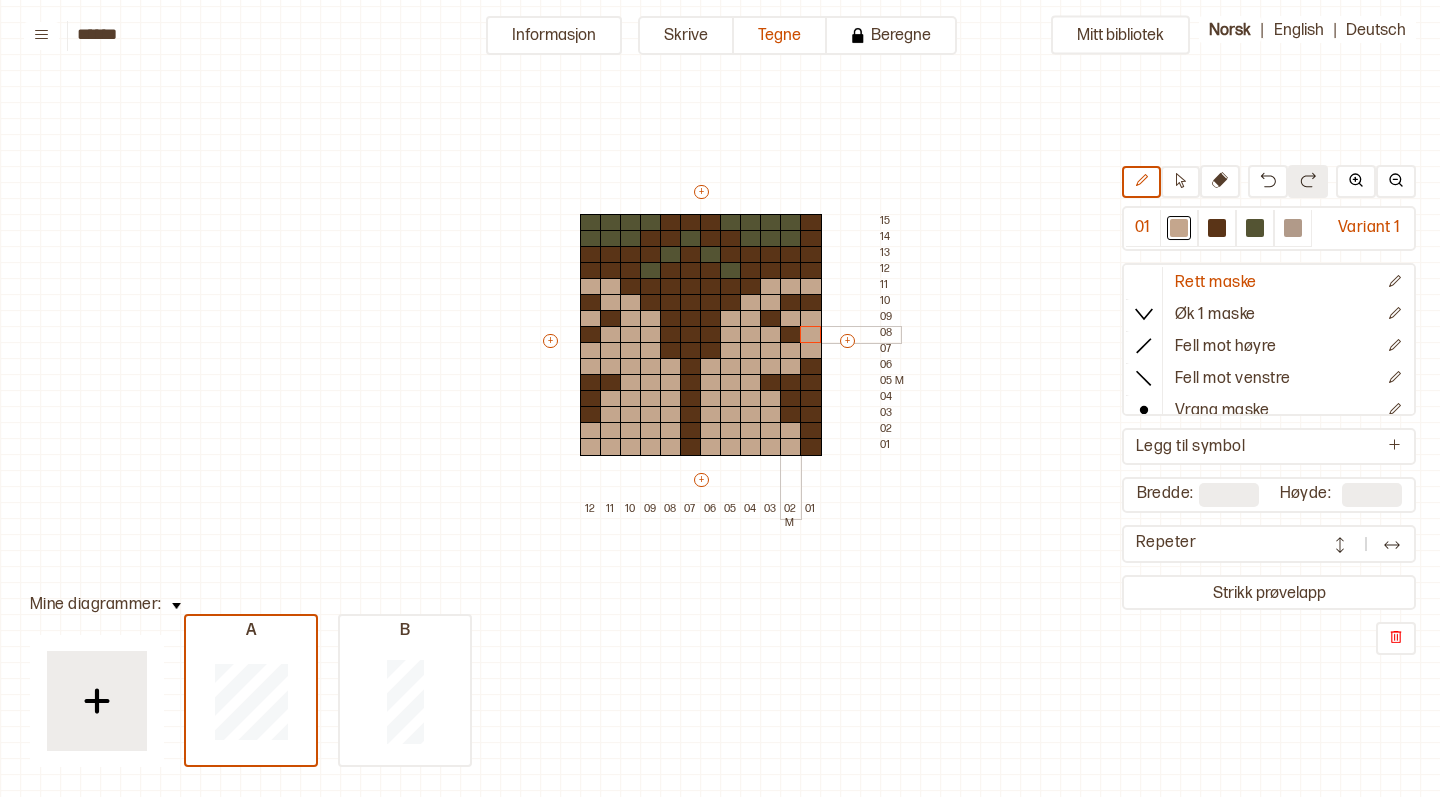 click at bounding box center [791, 335] 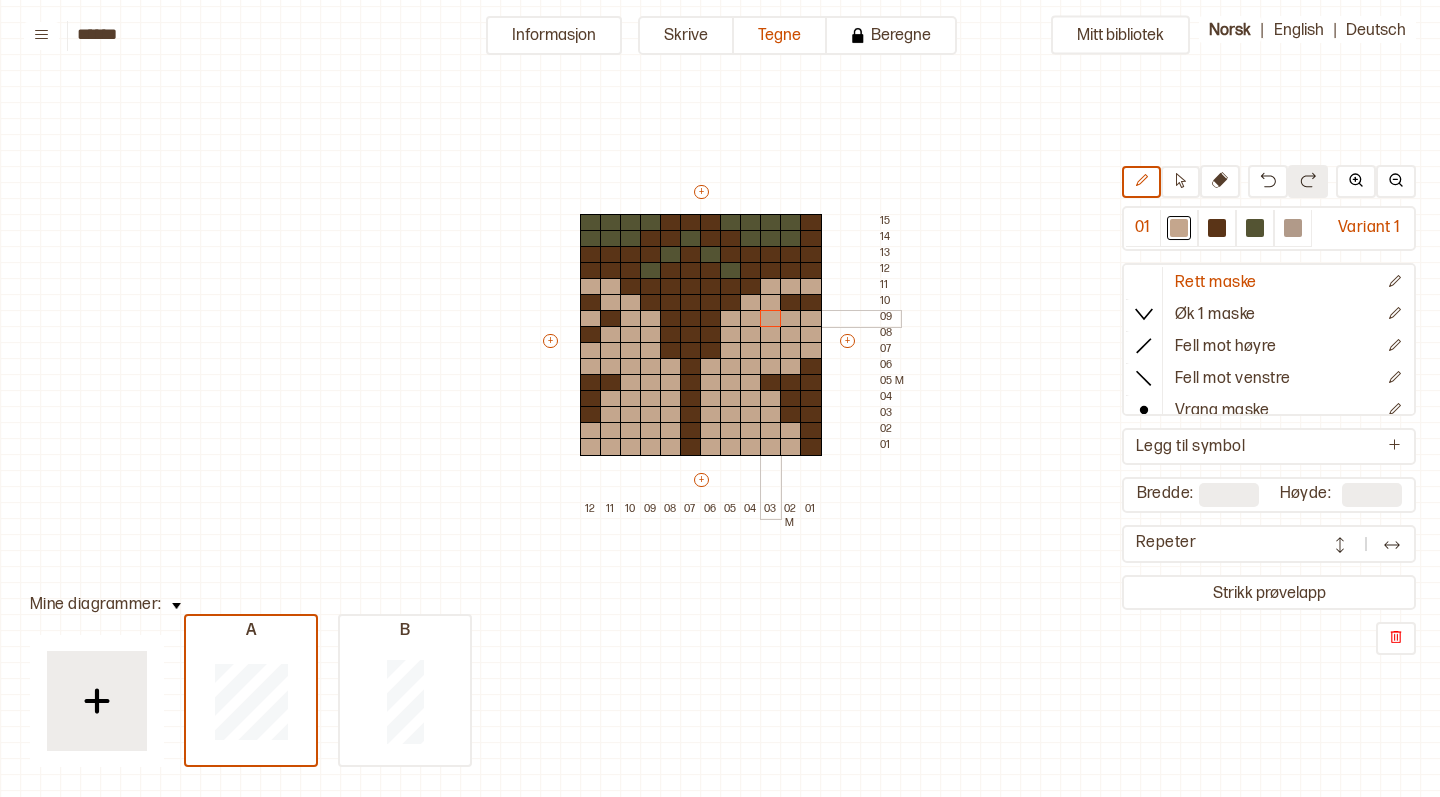 click at bounding box center [771, 319] 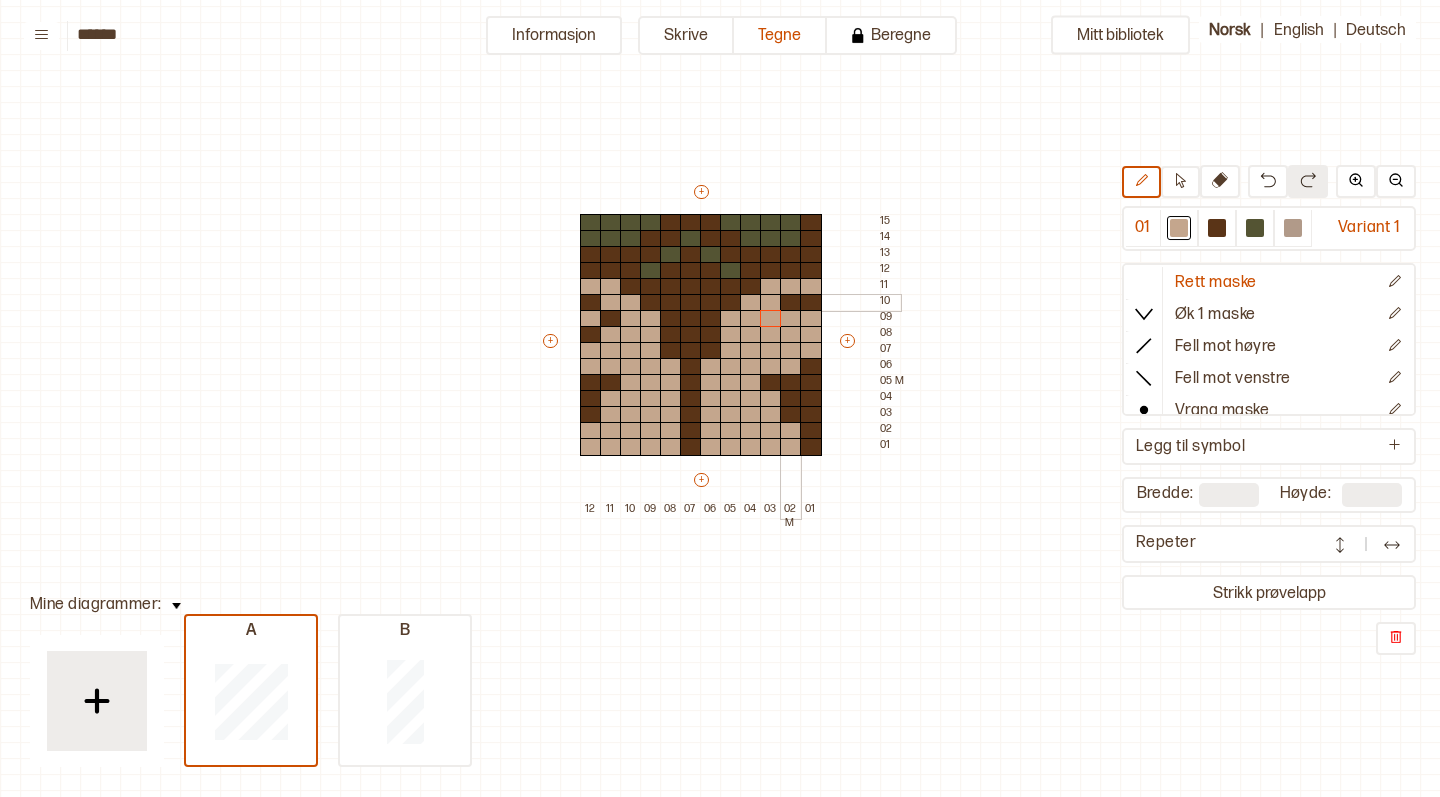 click at bounding box center [791, 303] 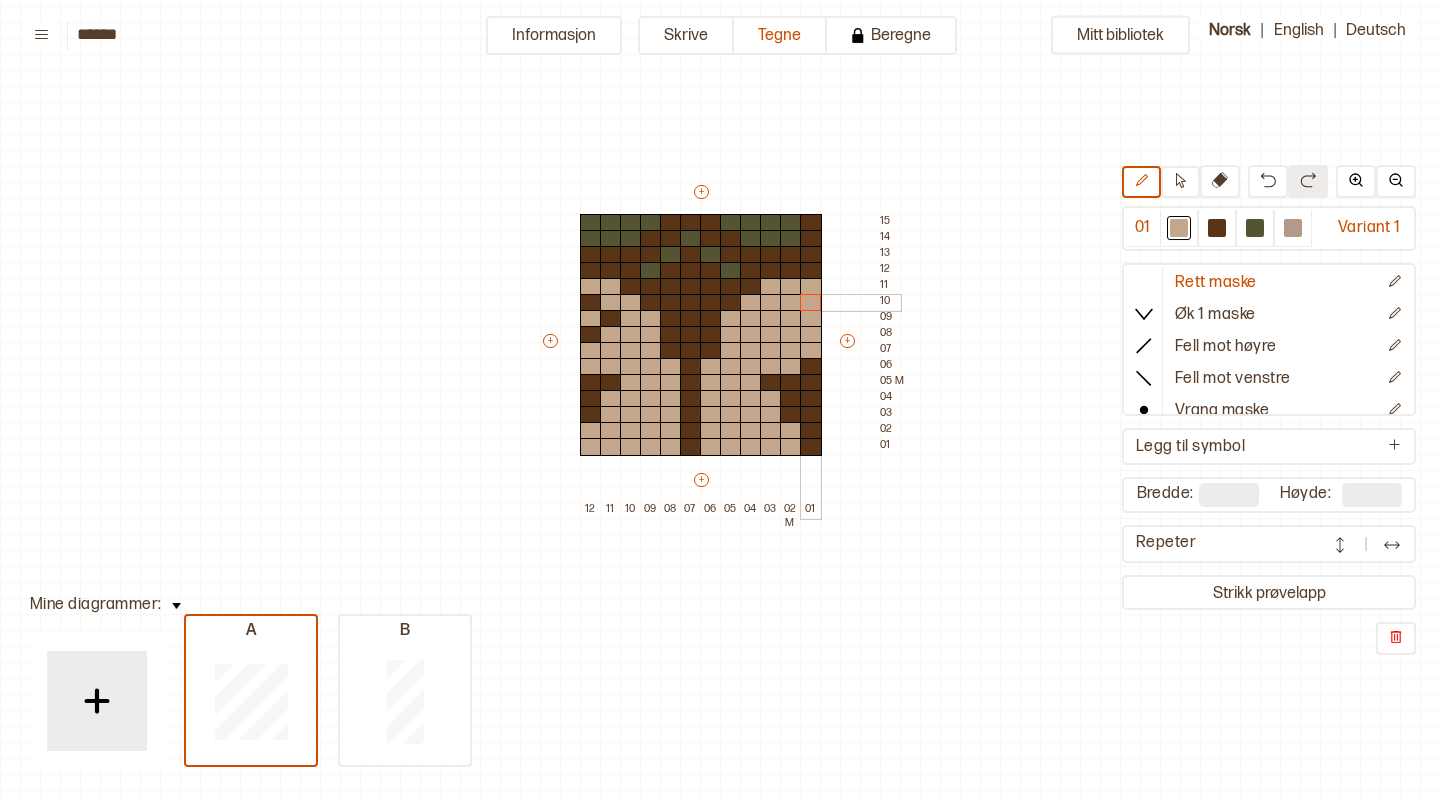 drag, startPoint x: 807, startPoint y: 300, endPoint x: 749, endPoint y: 309, distance: 58.694122 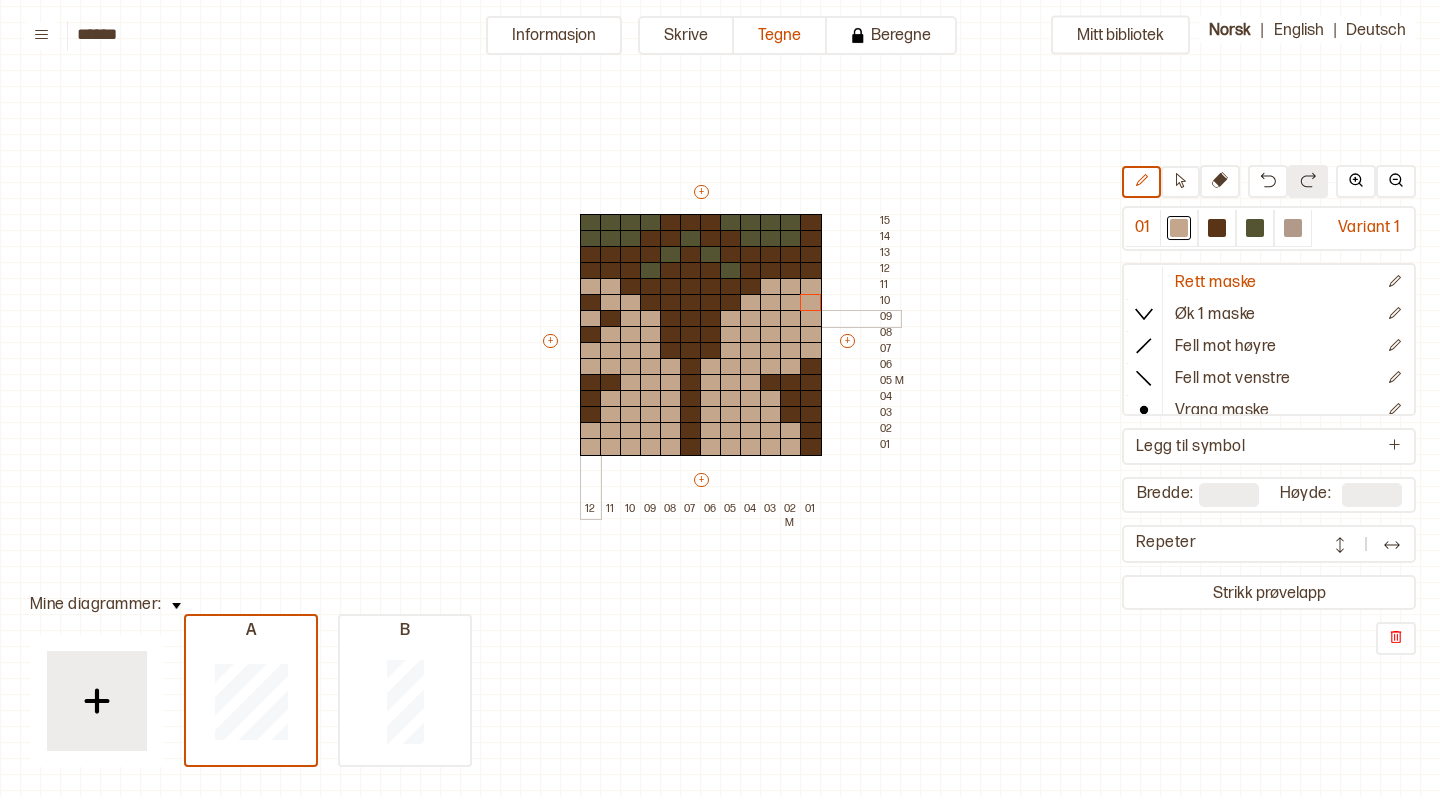 click at bounding box center (591, 319) 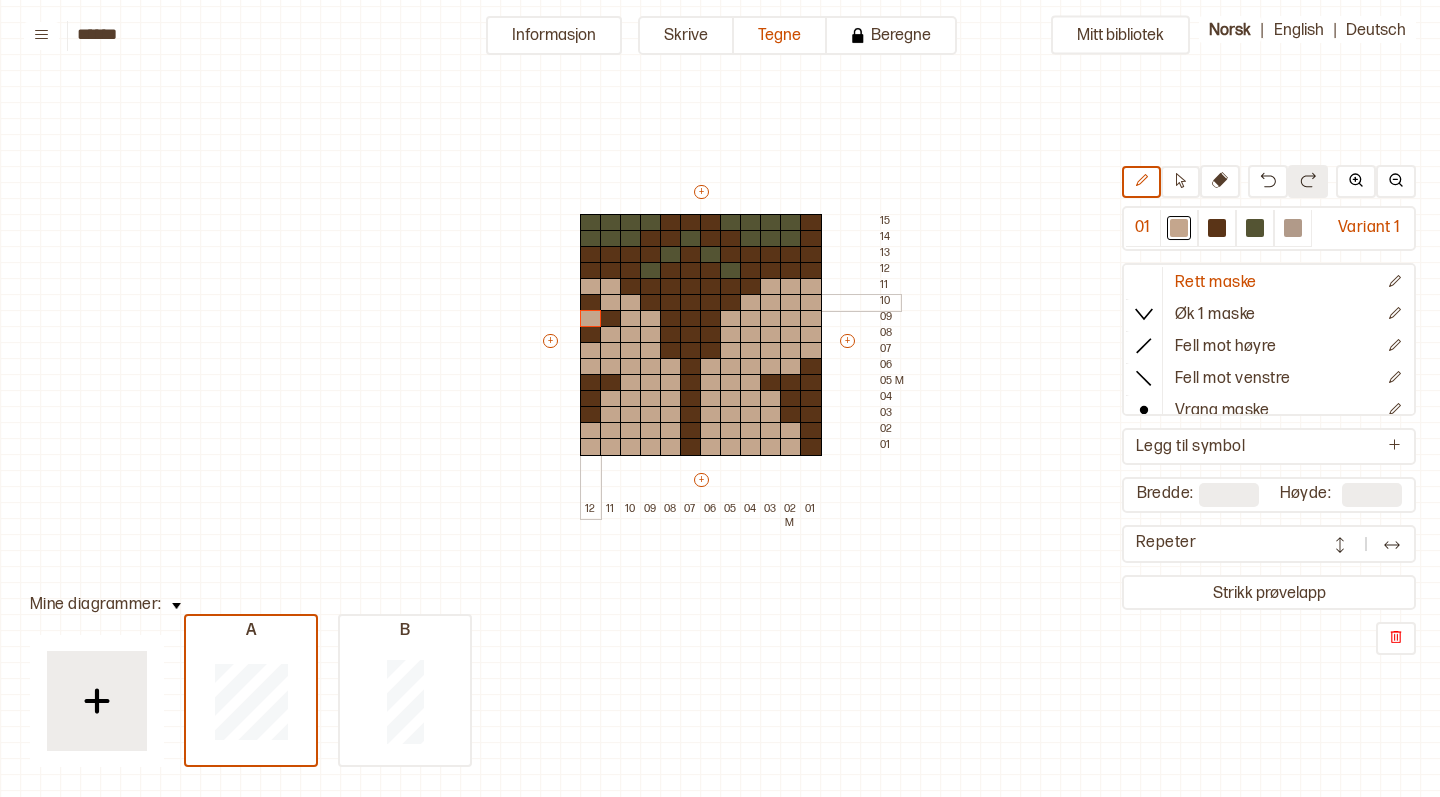 click at bounding box center (591, 303) 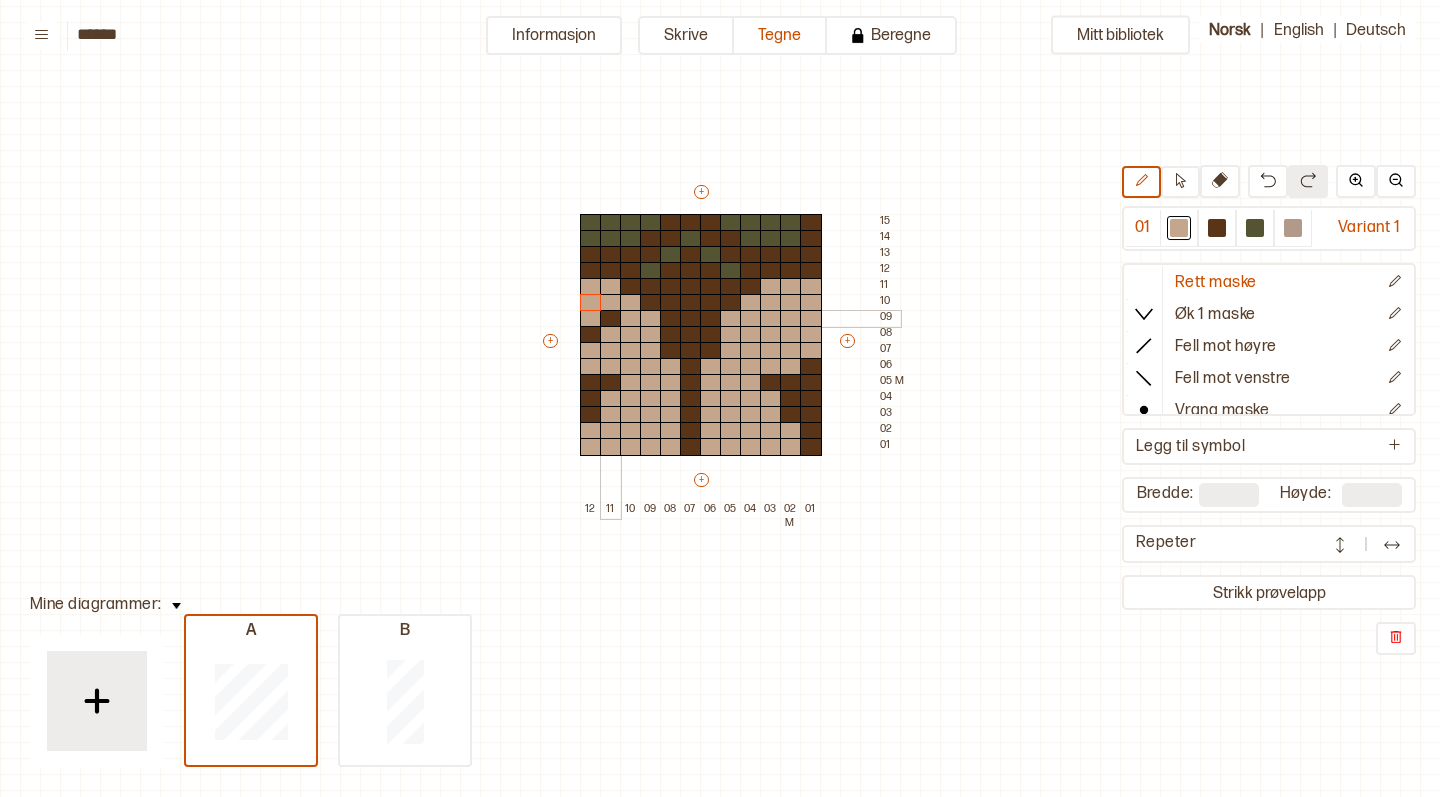 click at bounding box center (611, 319) 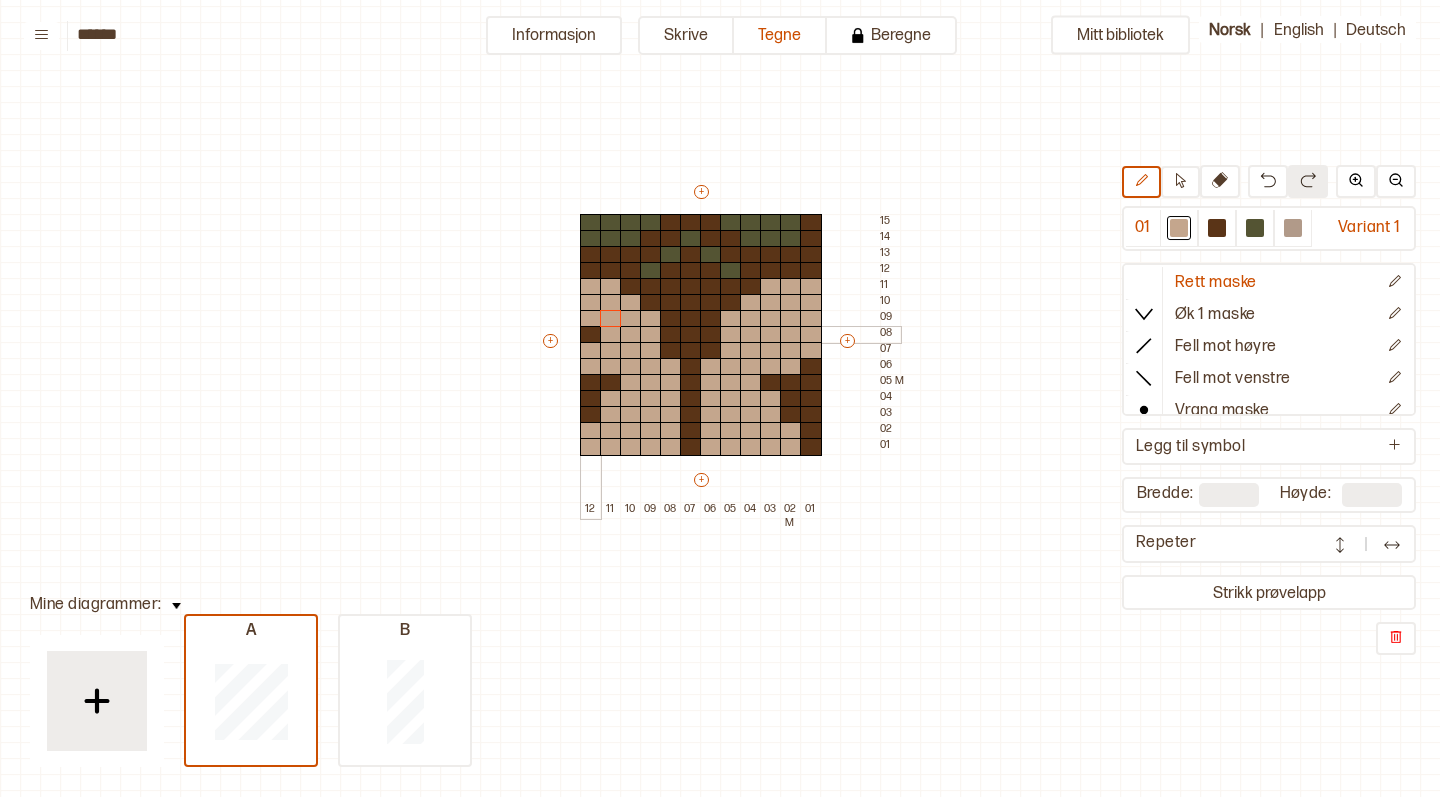 click at bounding box center [591, 335] 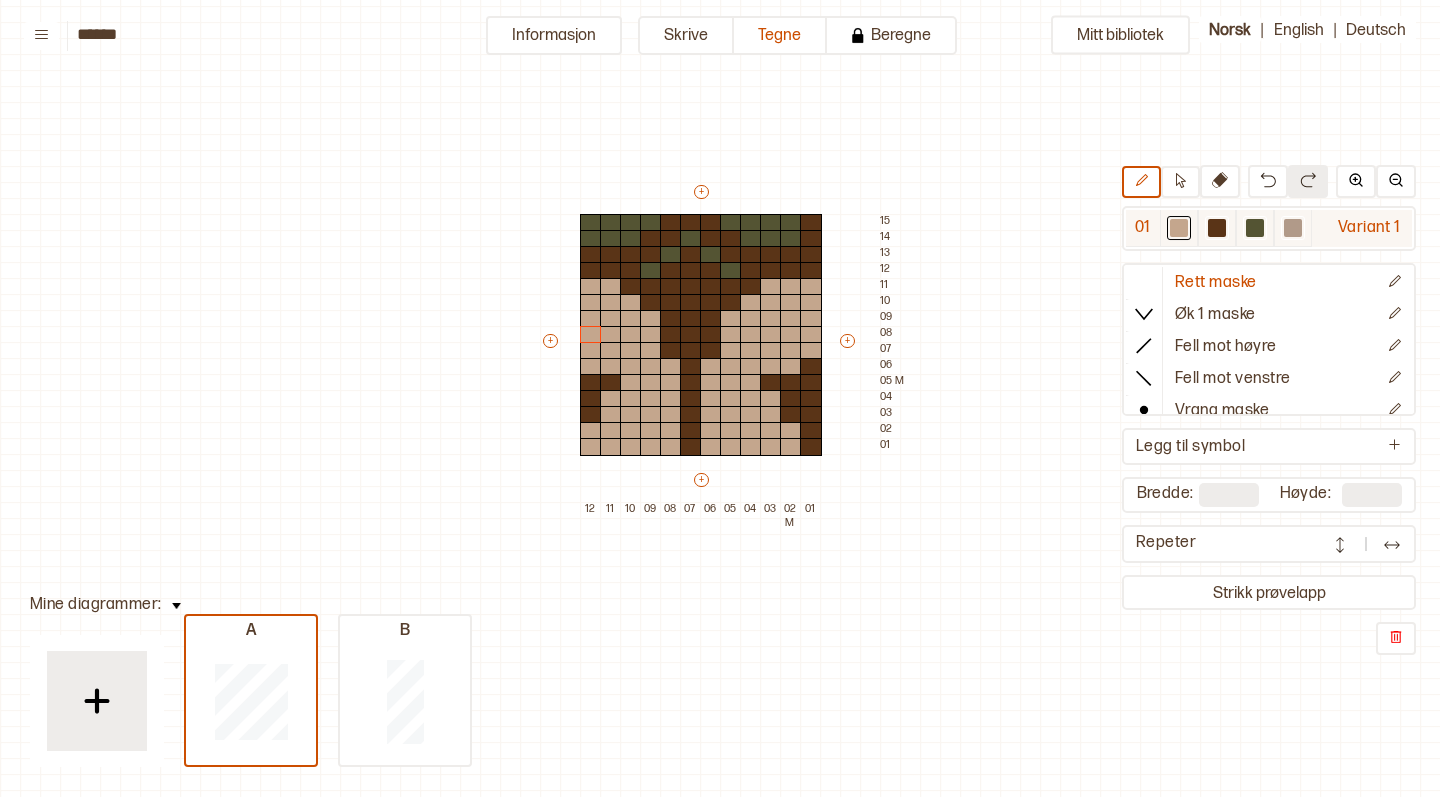 click at bounding box center (1179, 228) 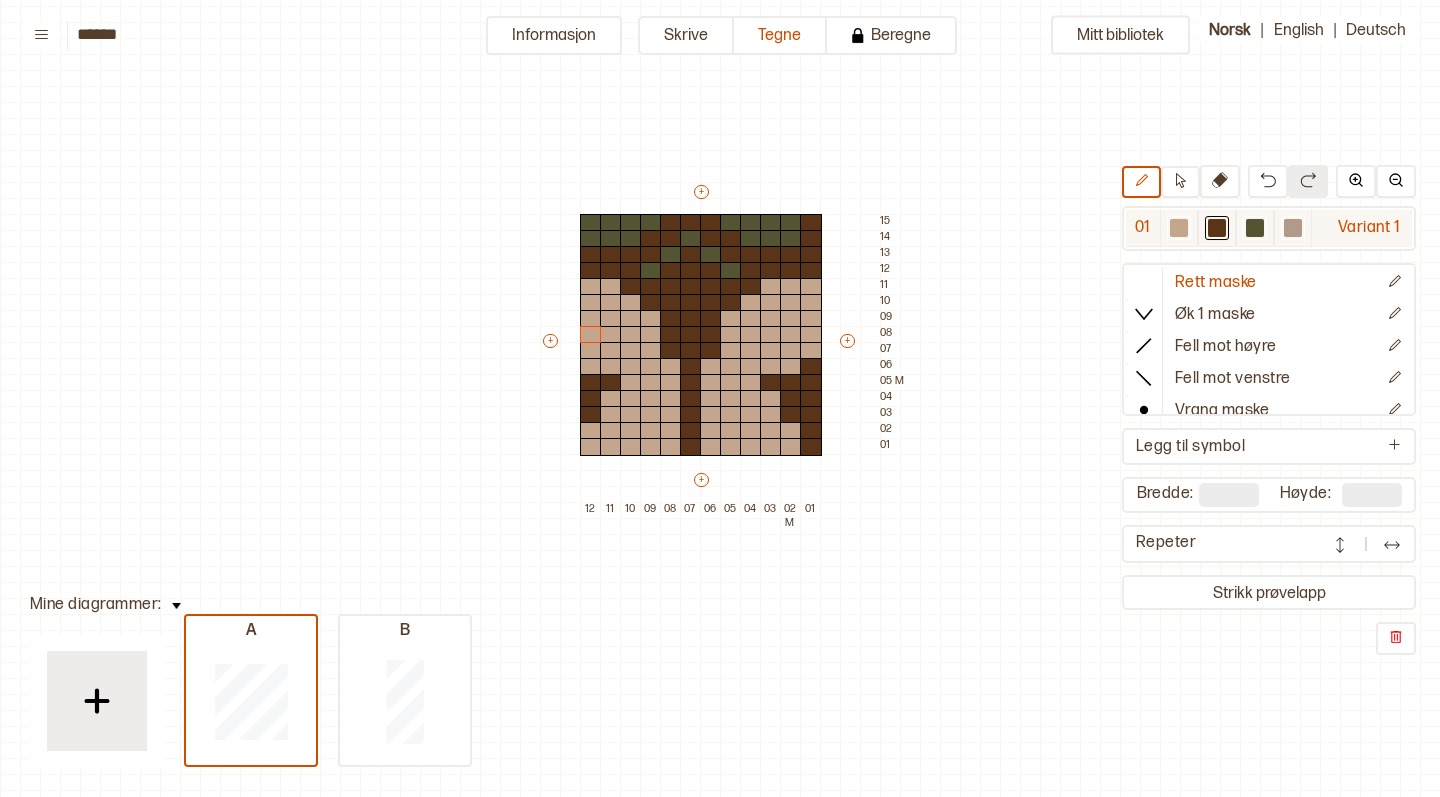 click at bounding box center (1179, 228) 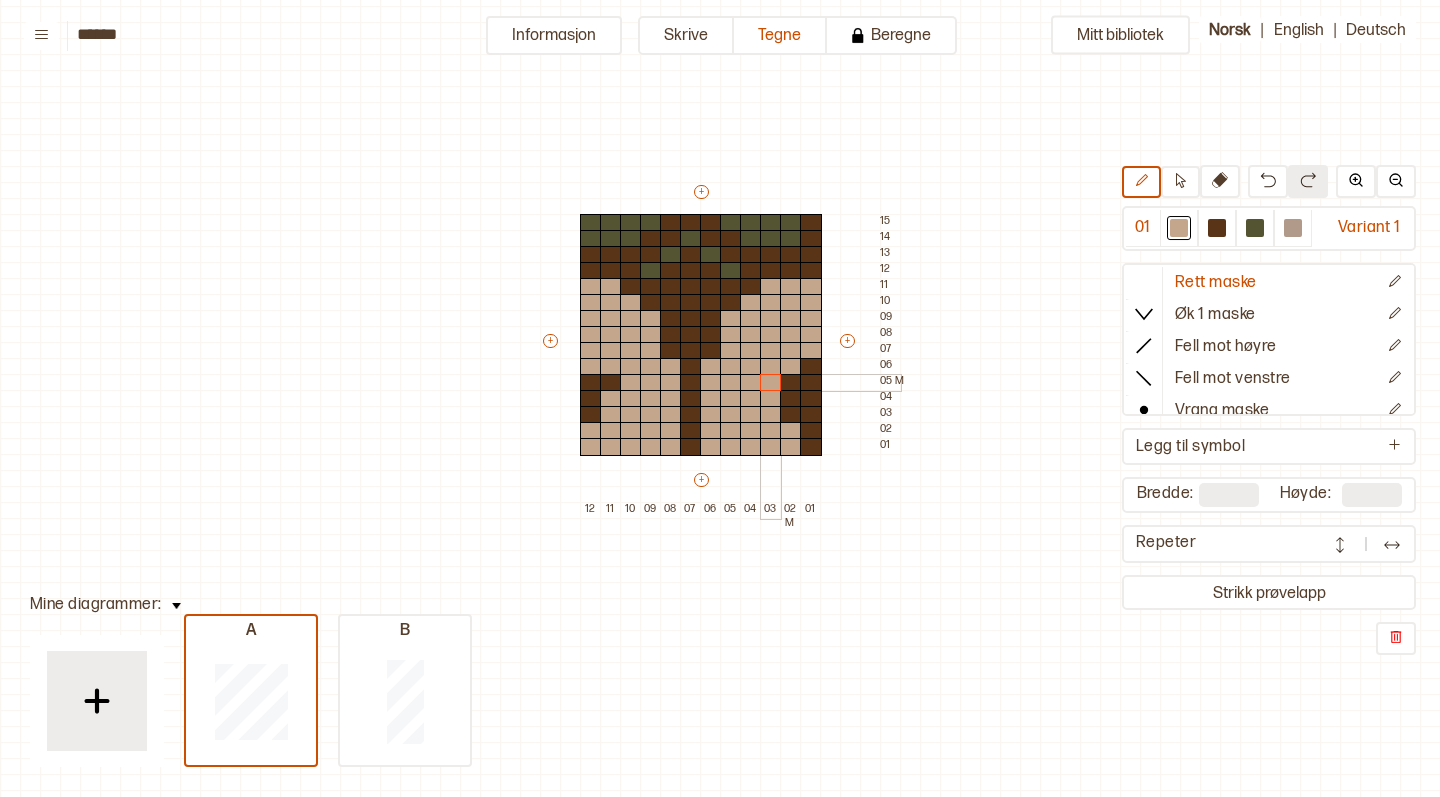 click at bounding box center [771, 383] 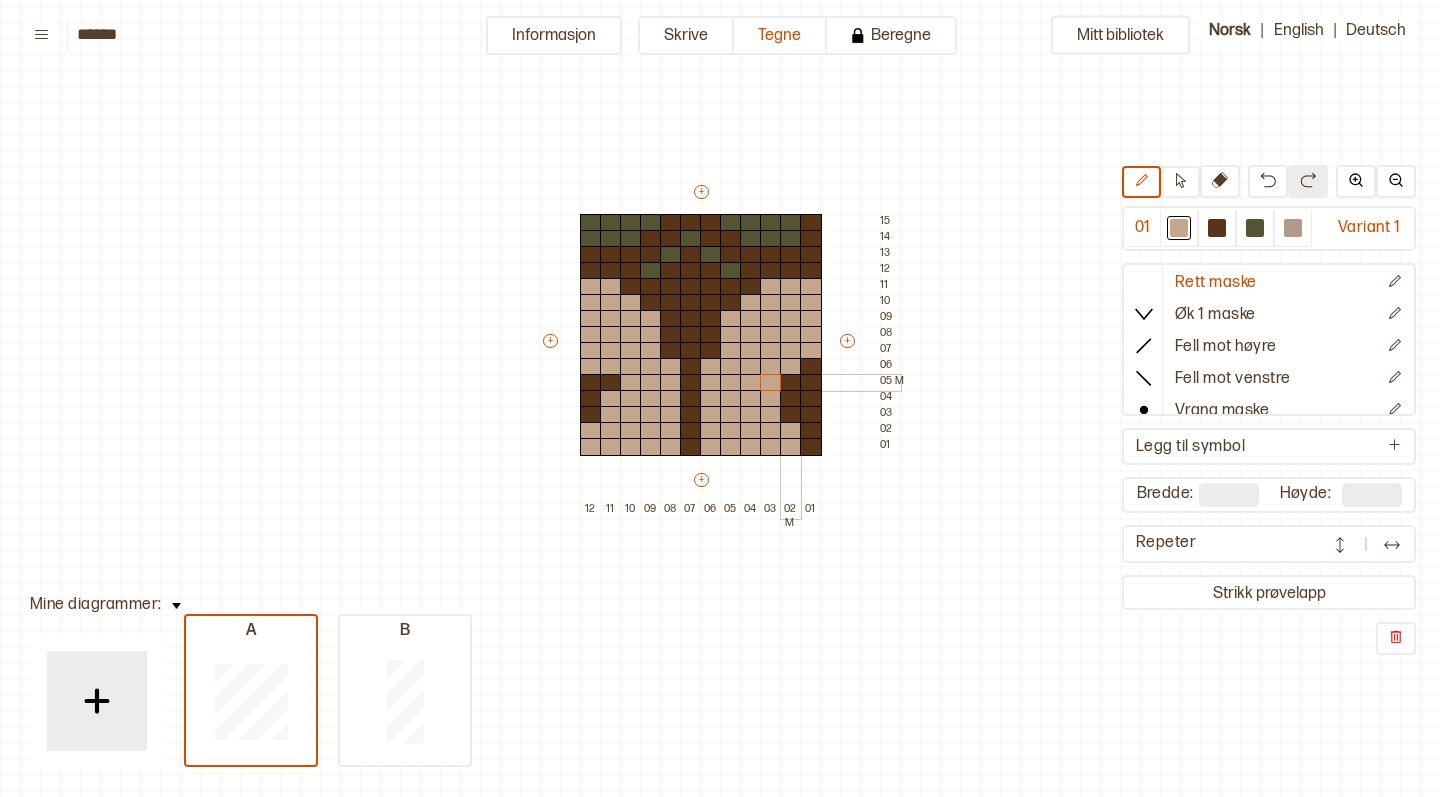 click at bounding box center [791, 383] 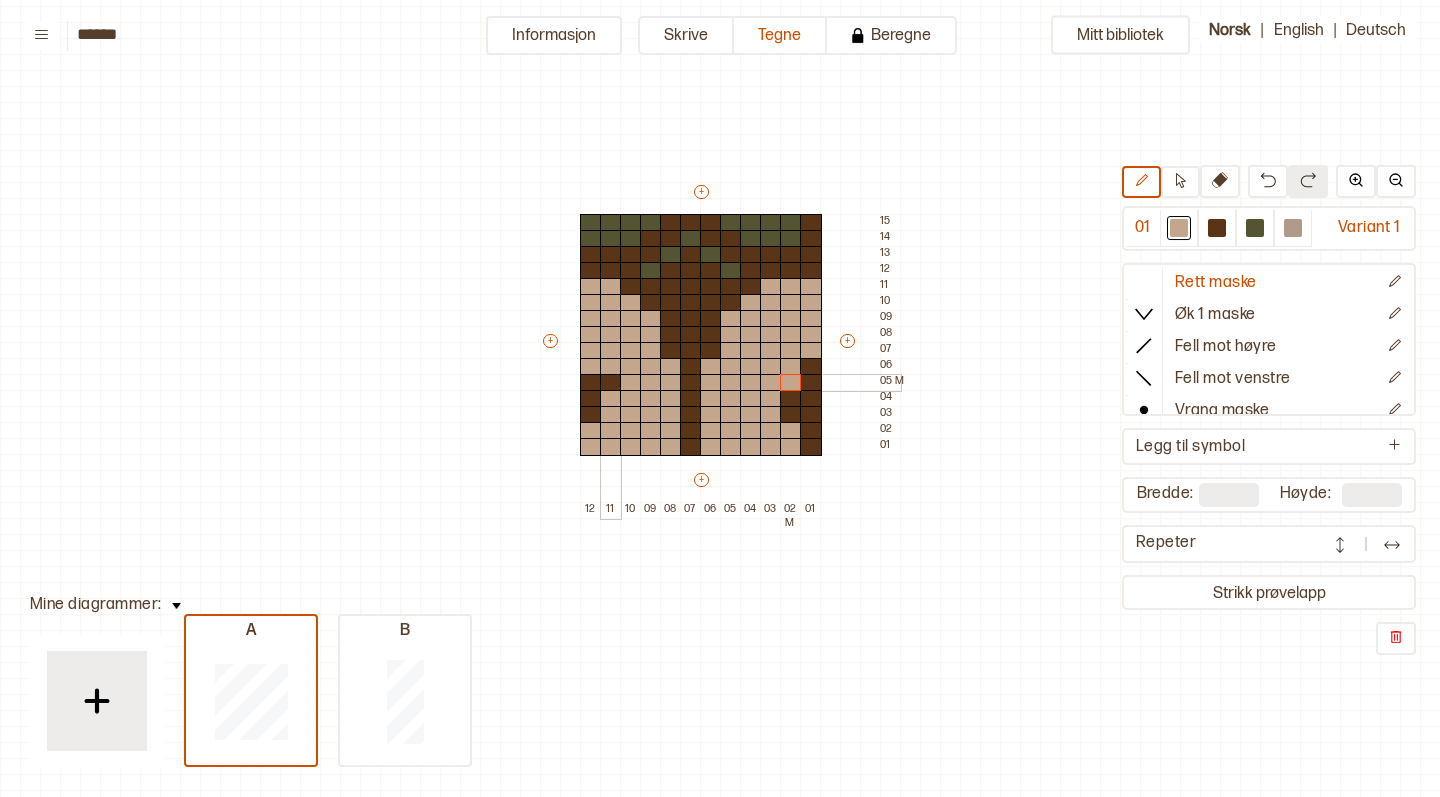 click at bounding box center (611, 383) 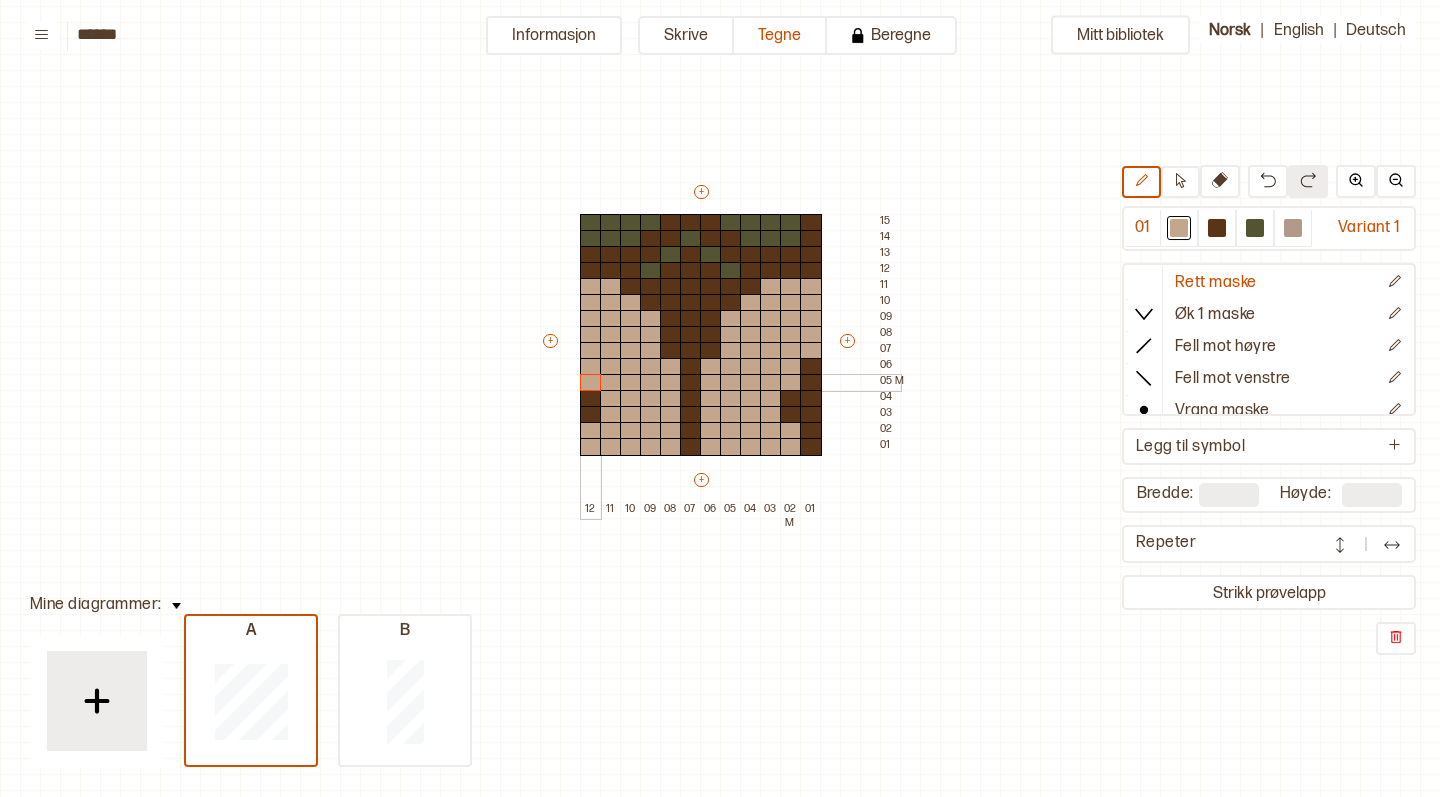 click at bounding box center [591, 383] 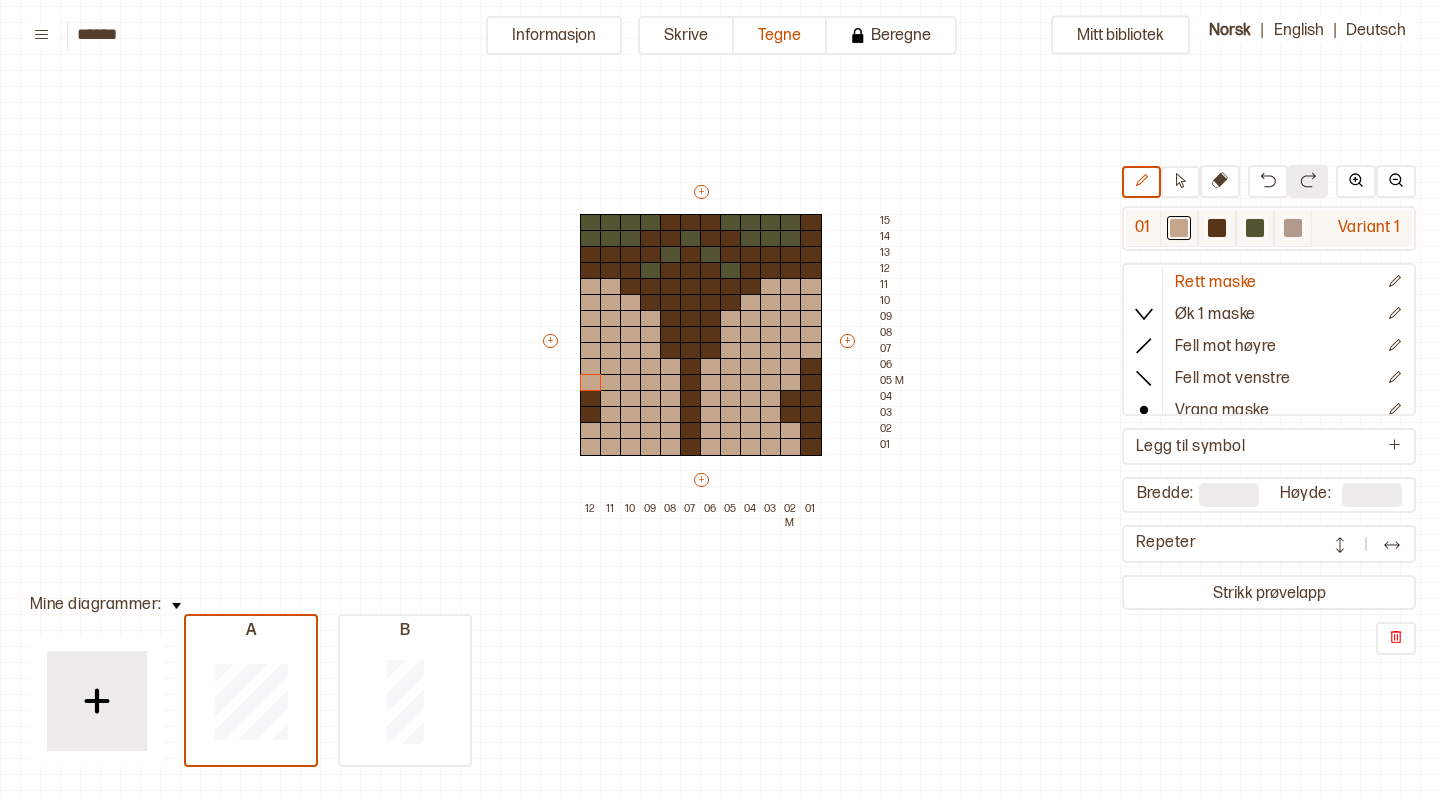 click at bounding box center (1179, 228) 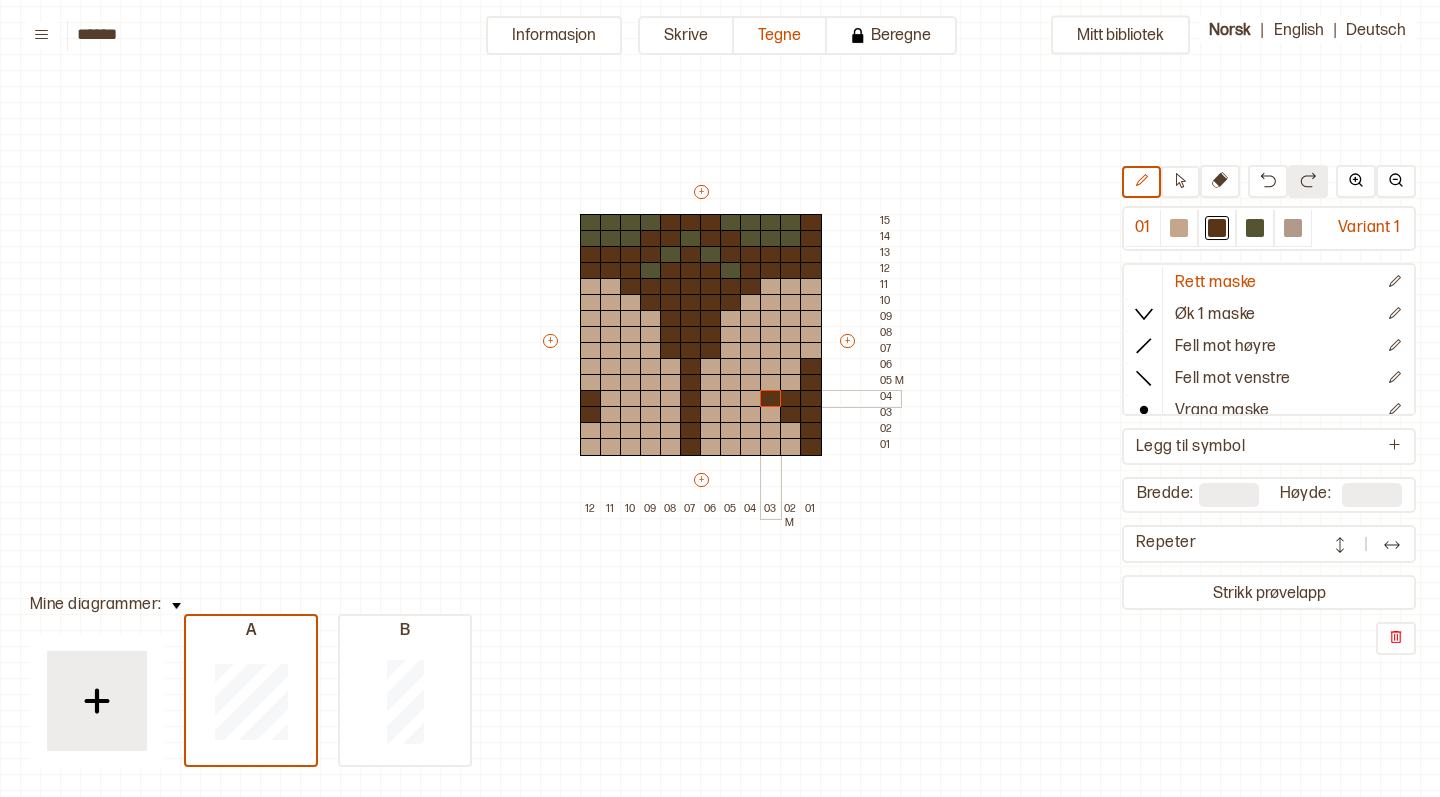 click at bounding box center (771, 399) 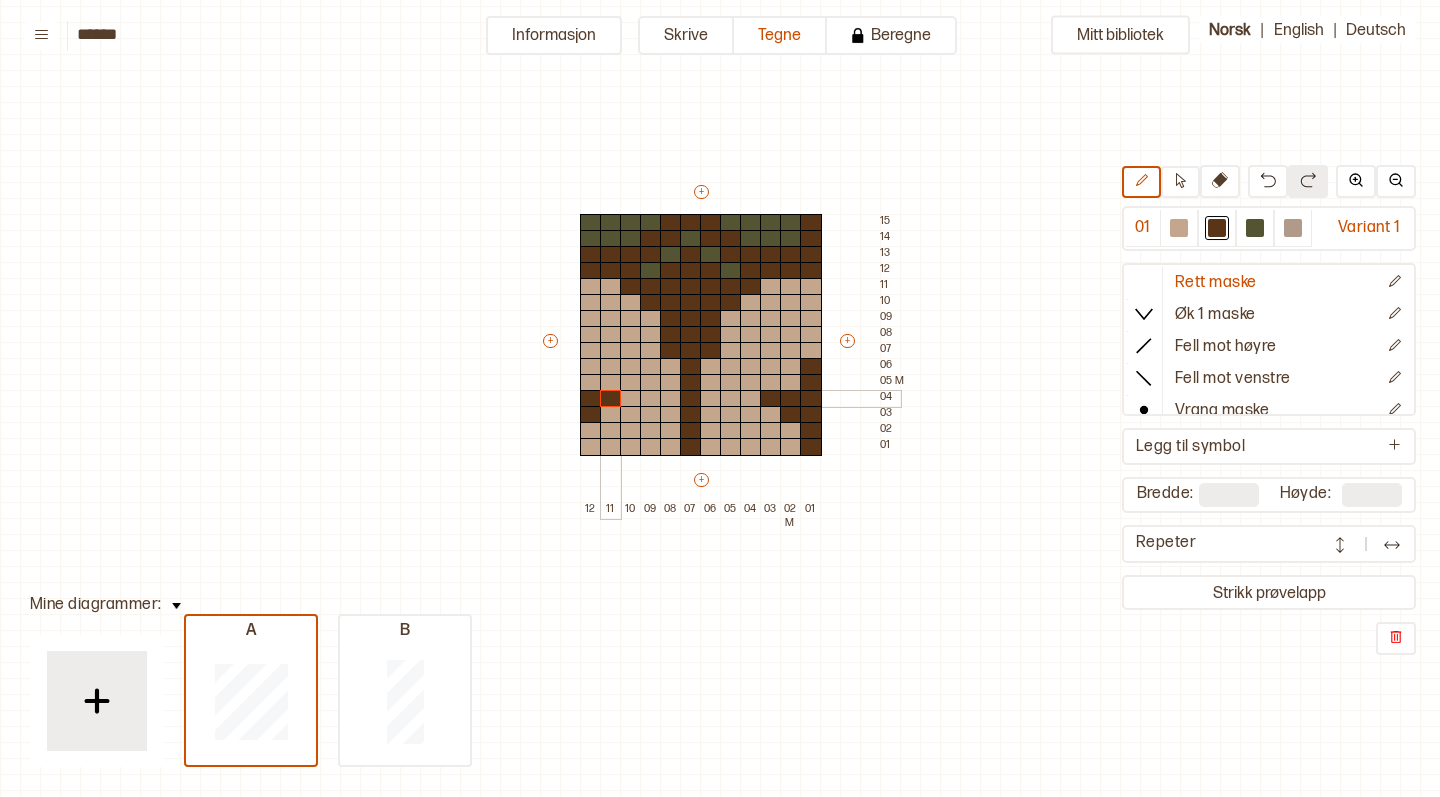 click at bounding box center [611, 399] 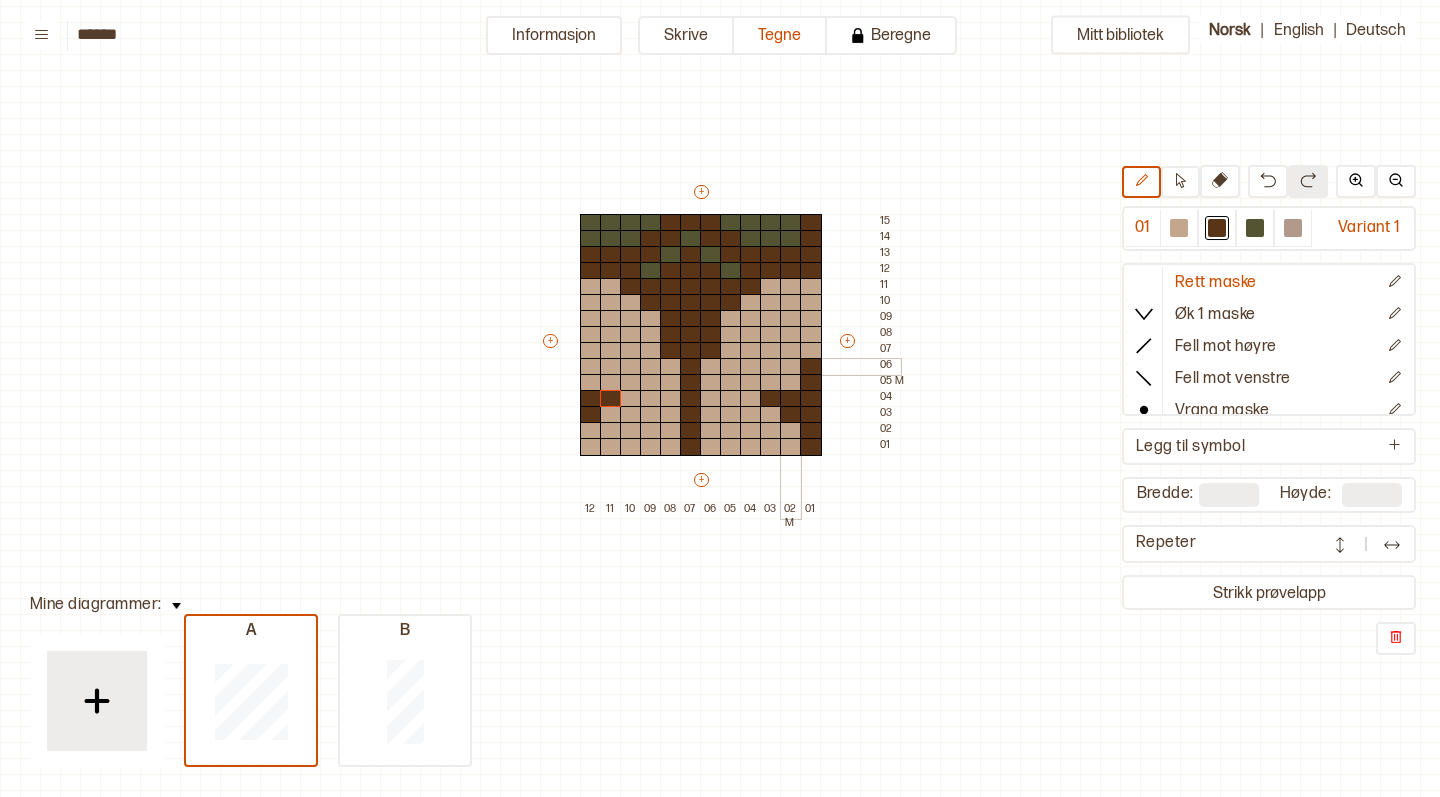 click at bounding box center [791, 367] 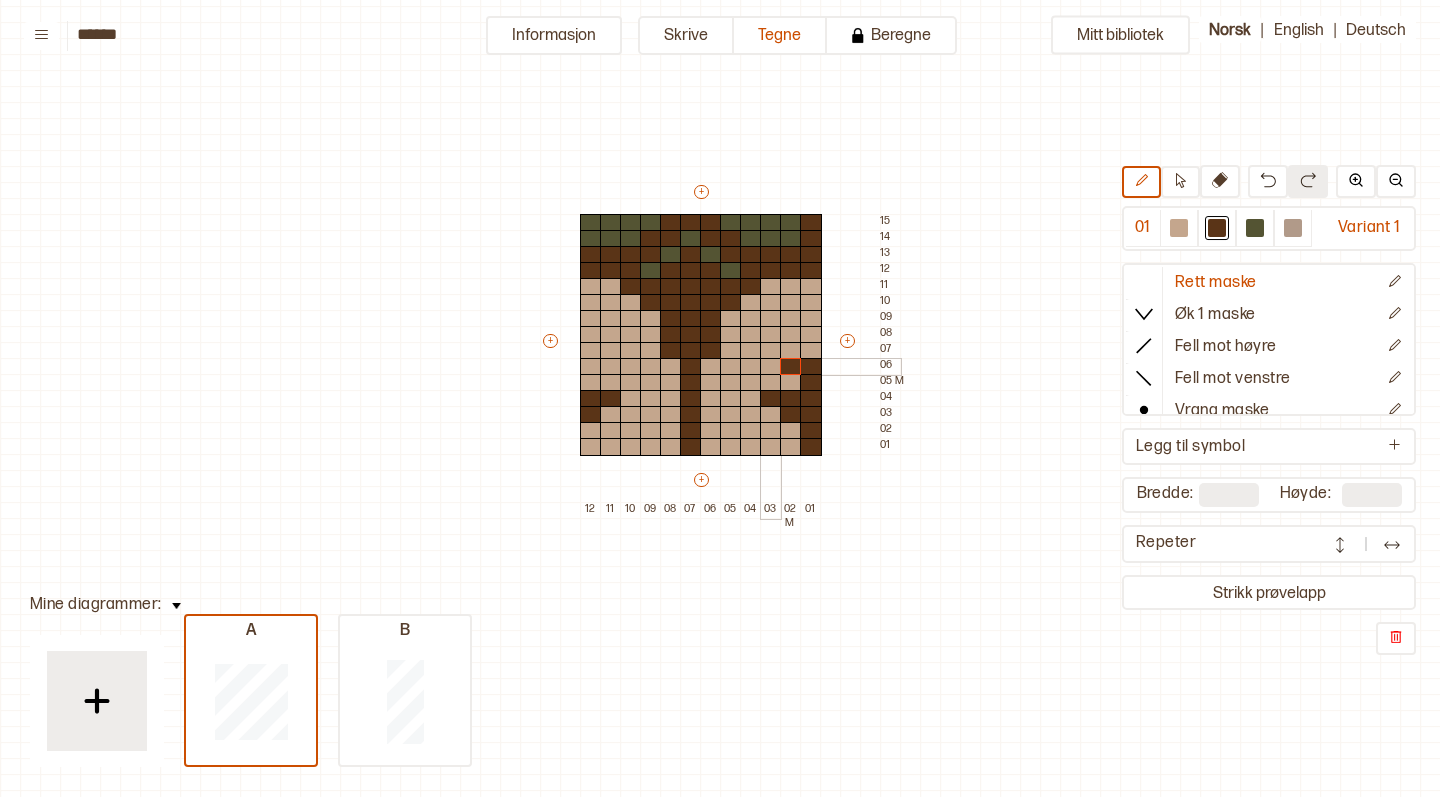 click at bounding box center [771, 367] 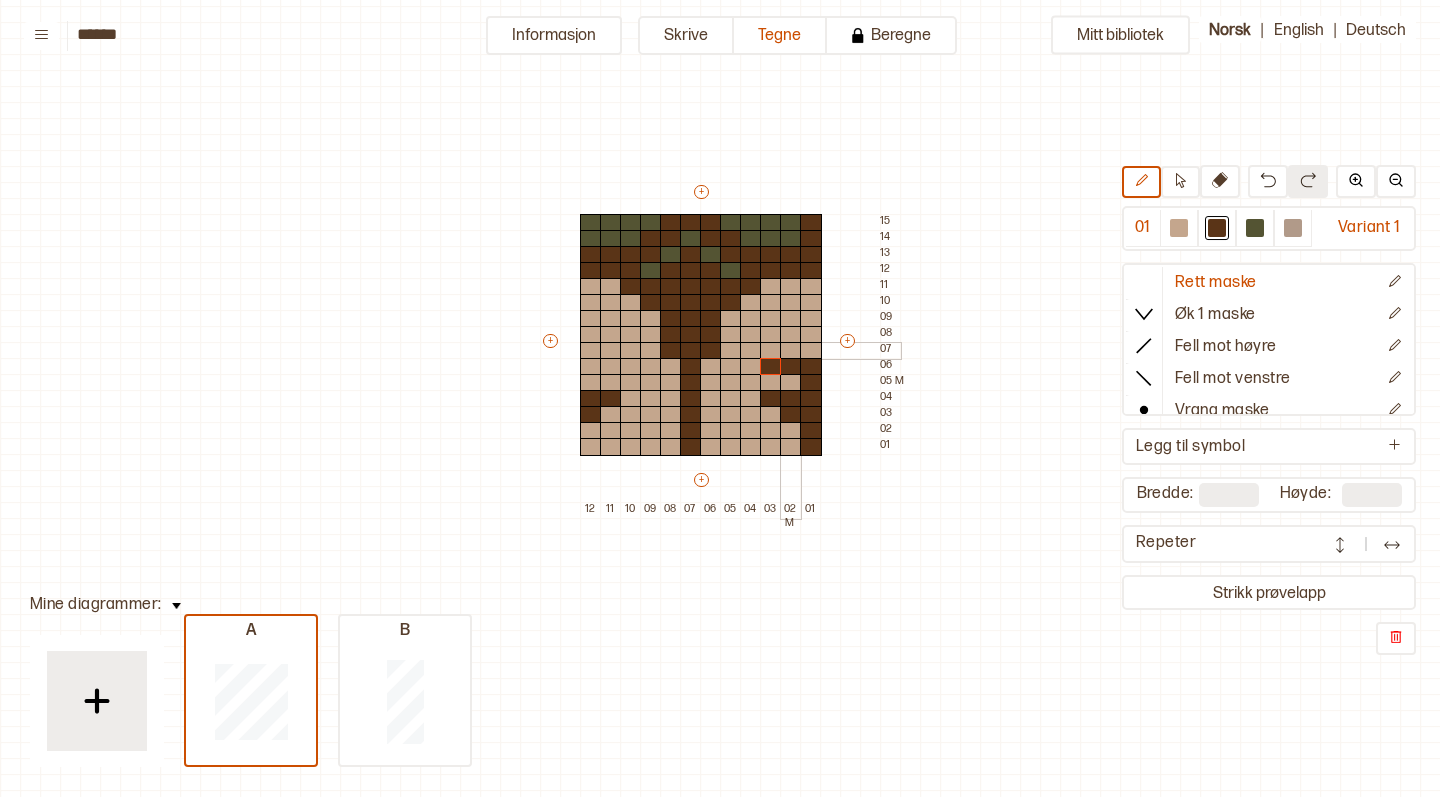click at bounding box center [791, 351] 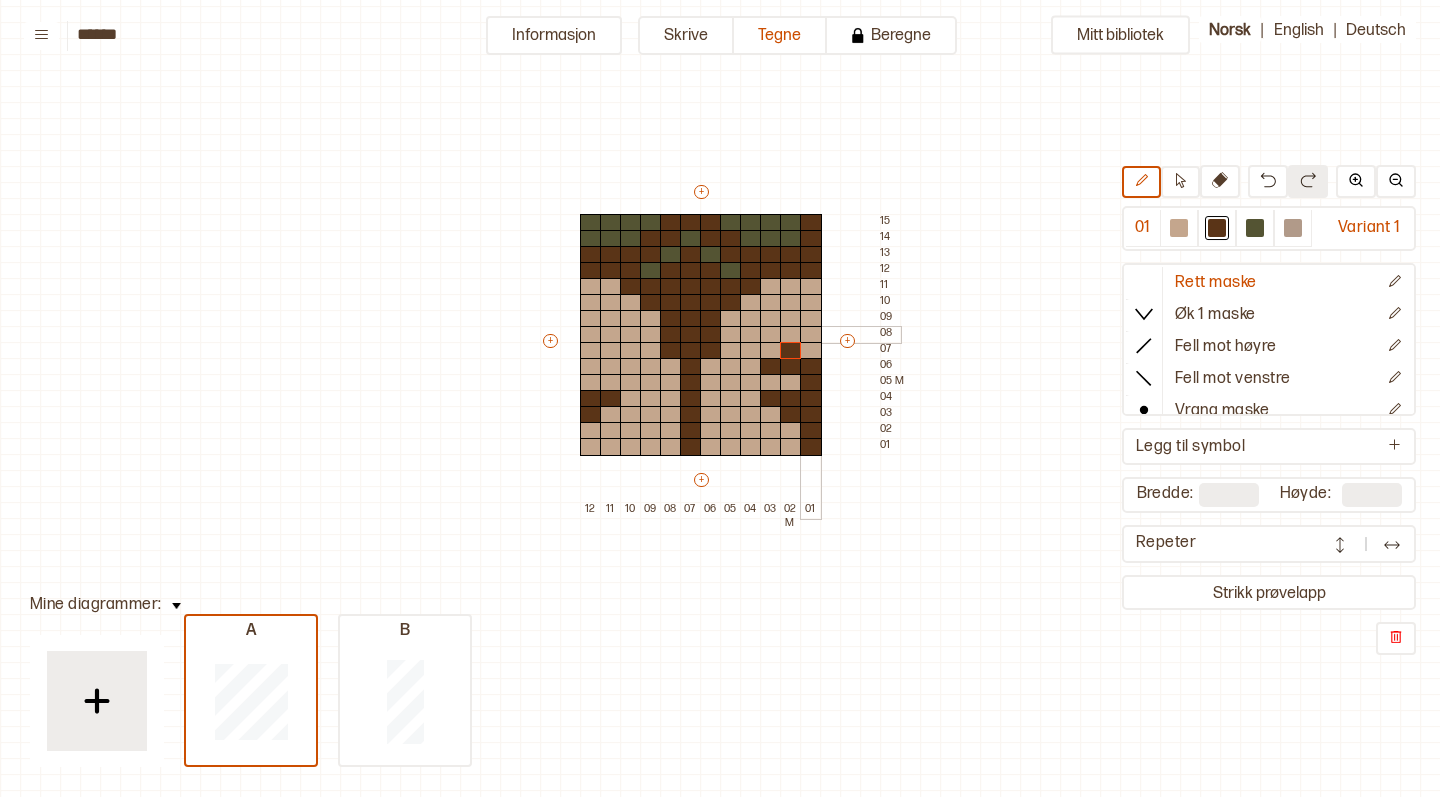 click at bounding box center [811, 335] 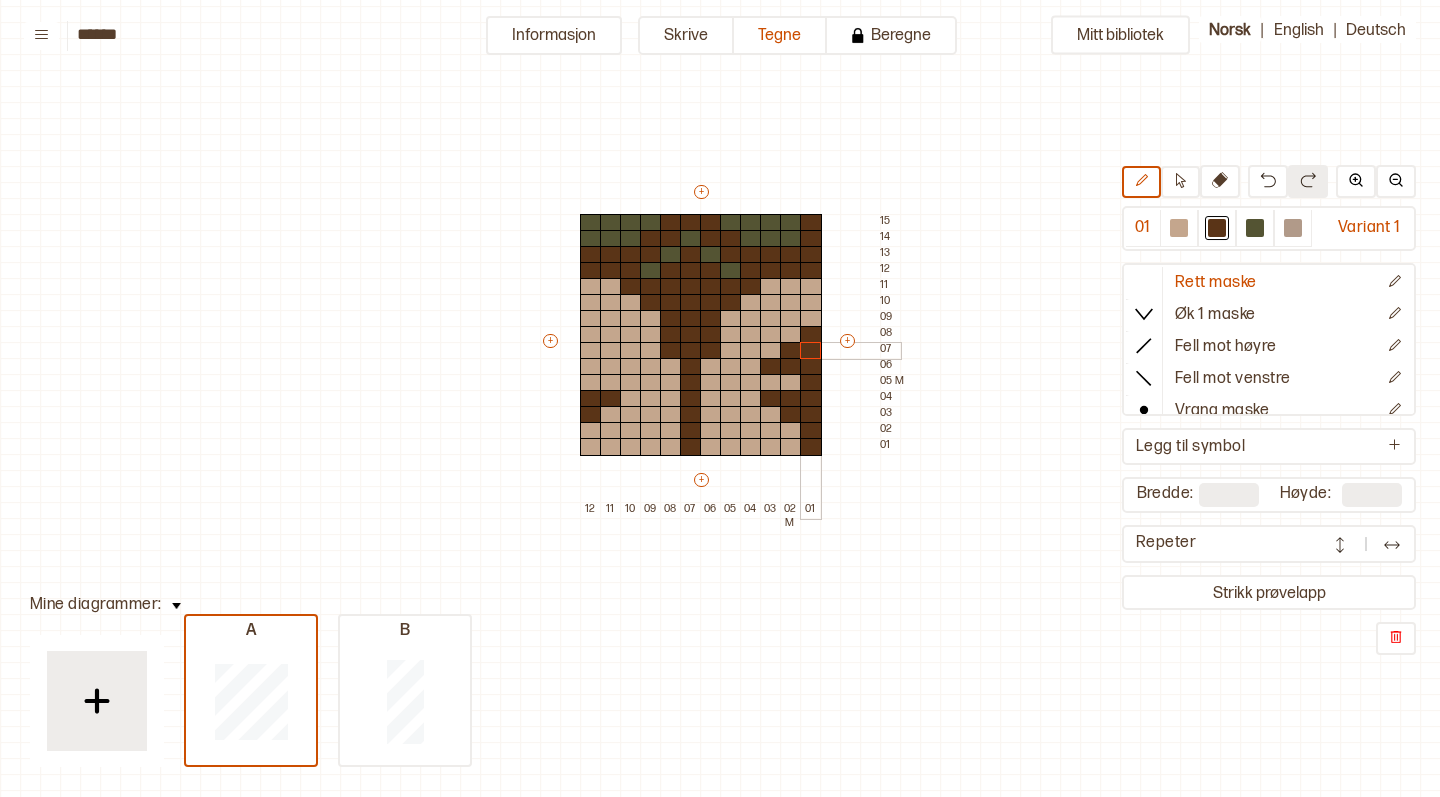 click at bounding box center (811, 351) 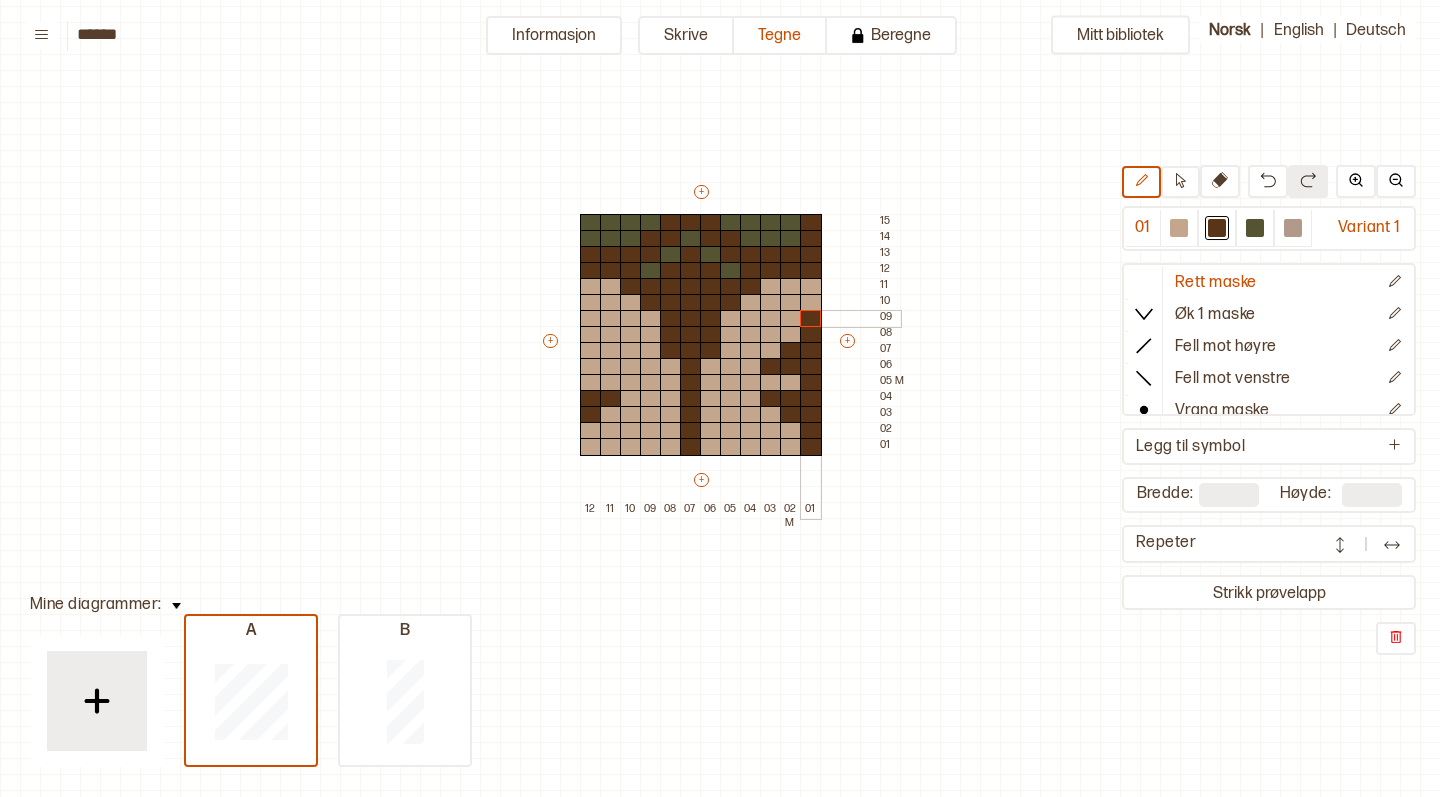 click at bounding box center [811, 319] 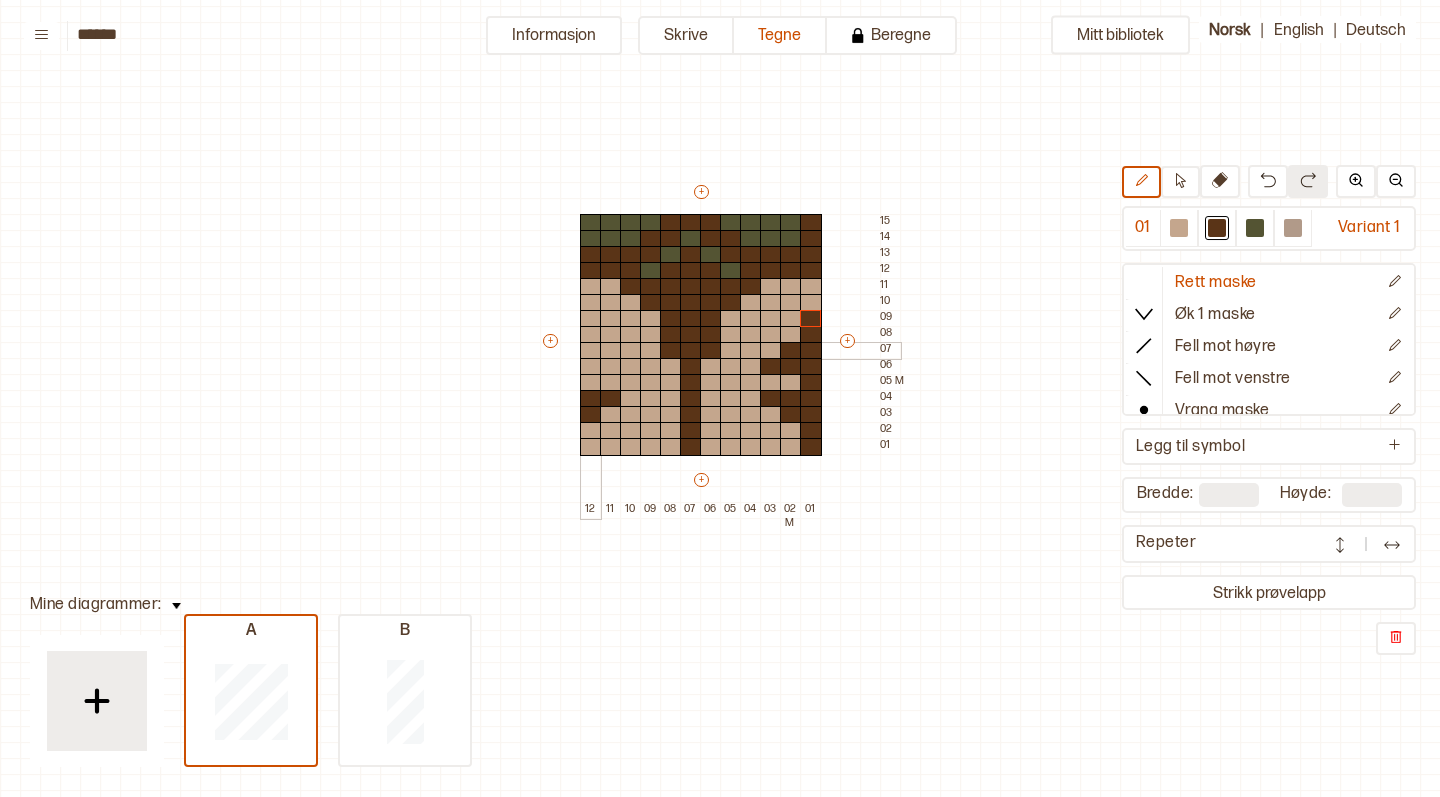 click at bounding box center [591, 351] 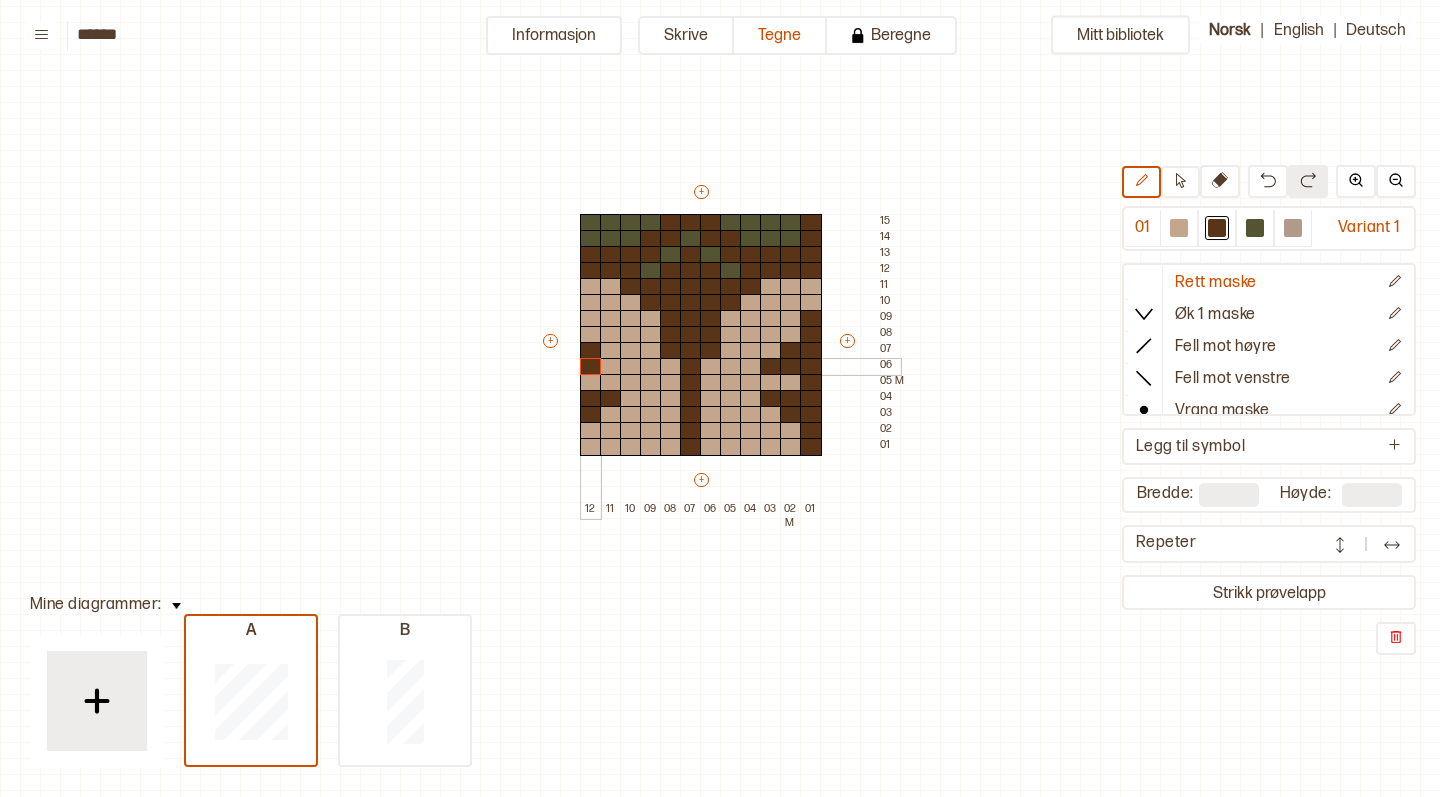 click at bounding box center [591, 367] 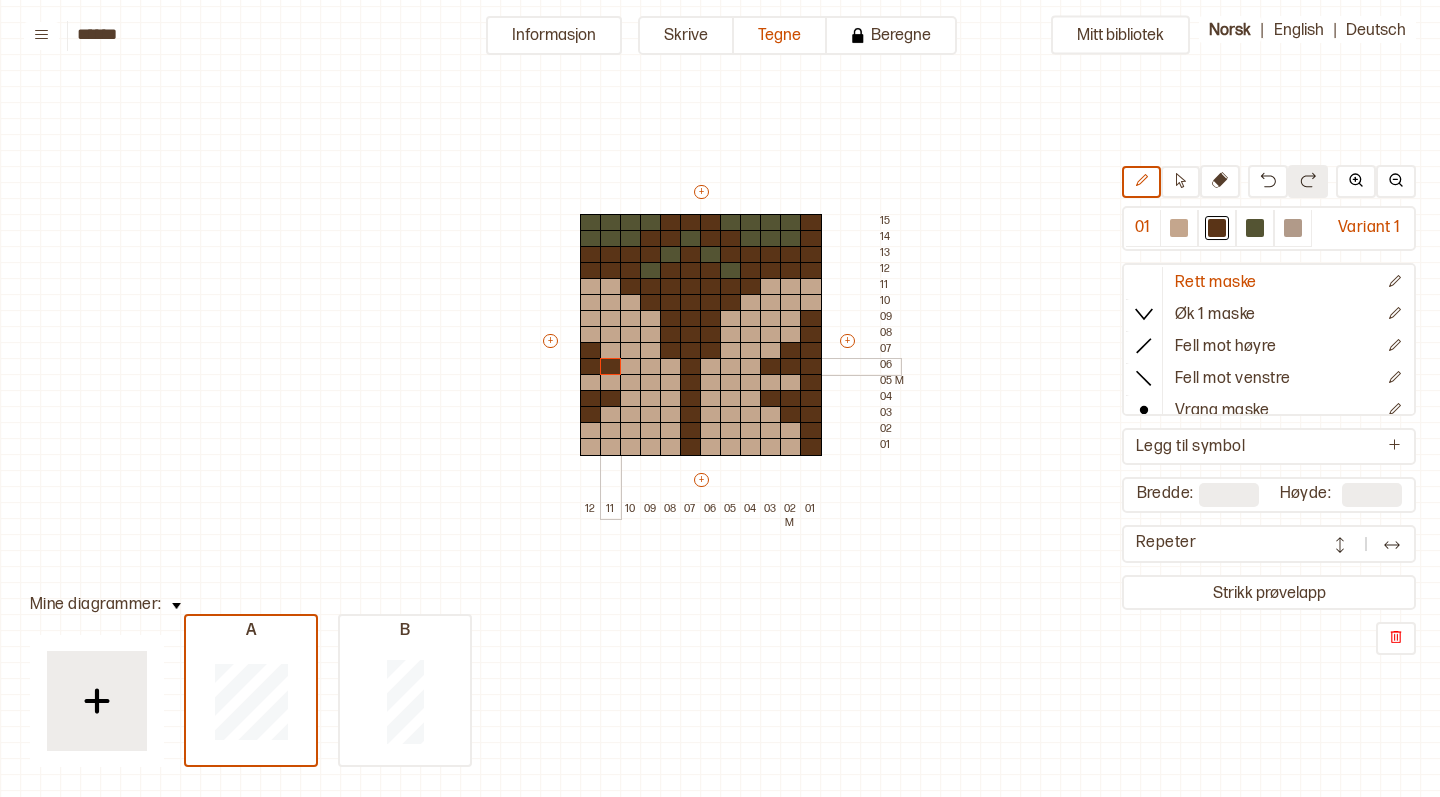 click at bounding box center [611, 367] 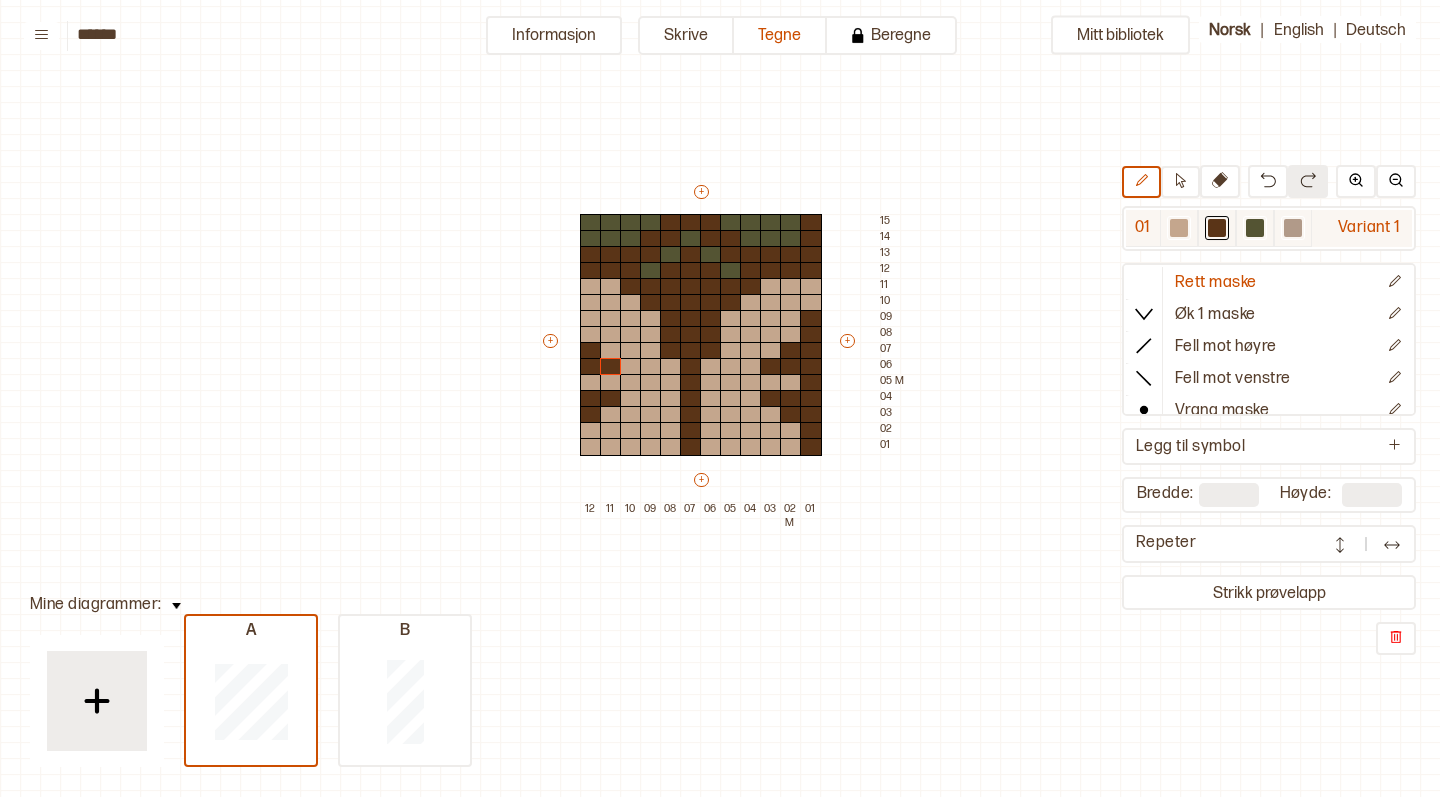 click at bounding box center (1179, 228) 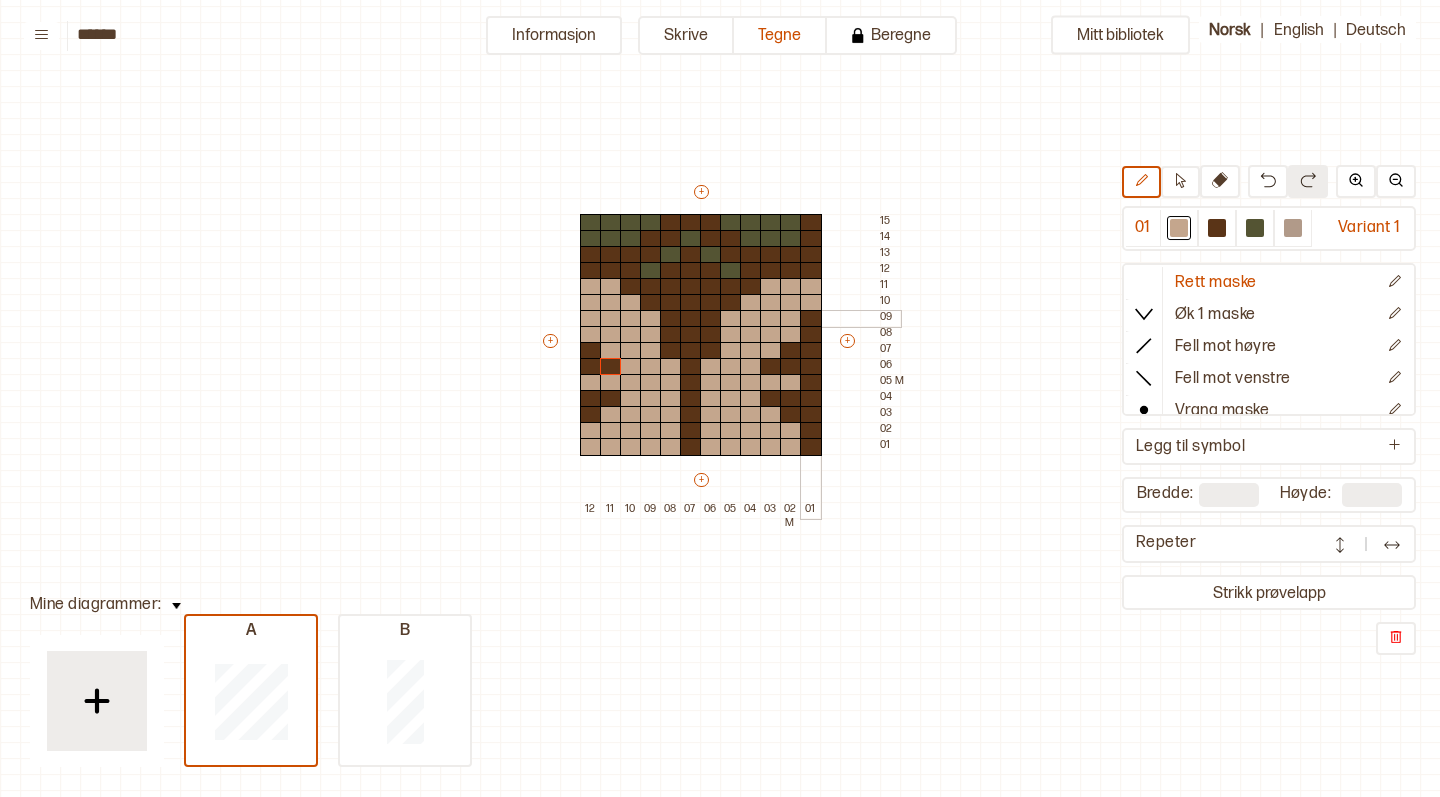 click at bounding box center [811, 319] 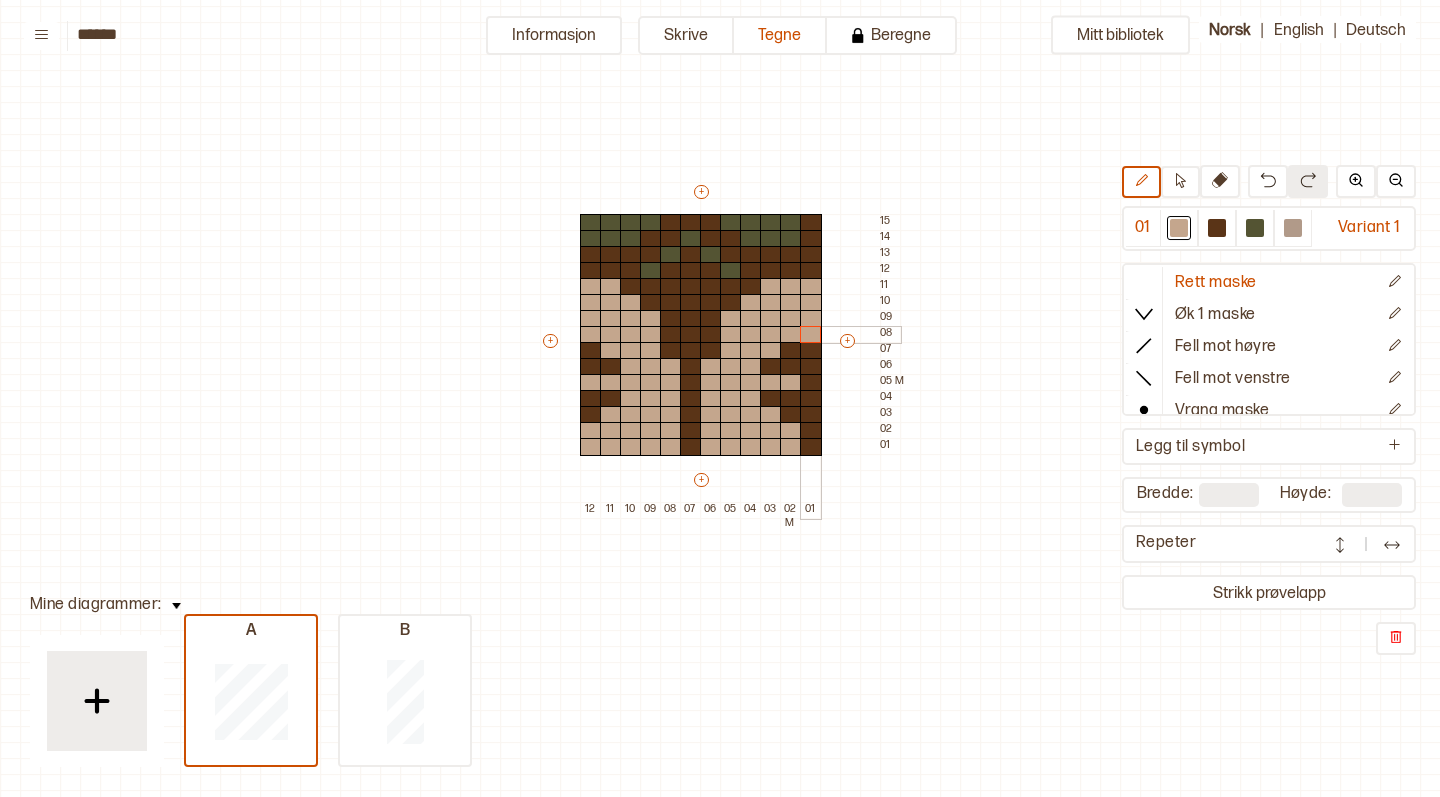 click at bounding box center (811, 335) 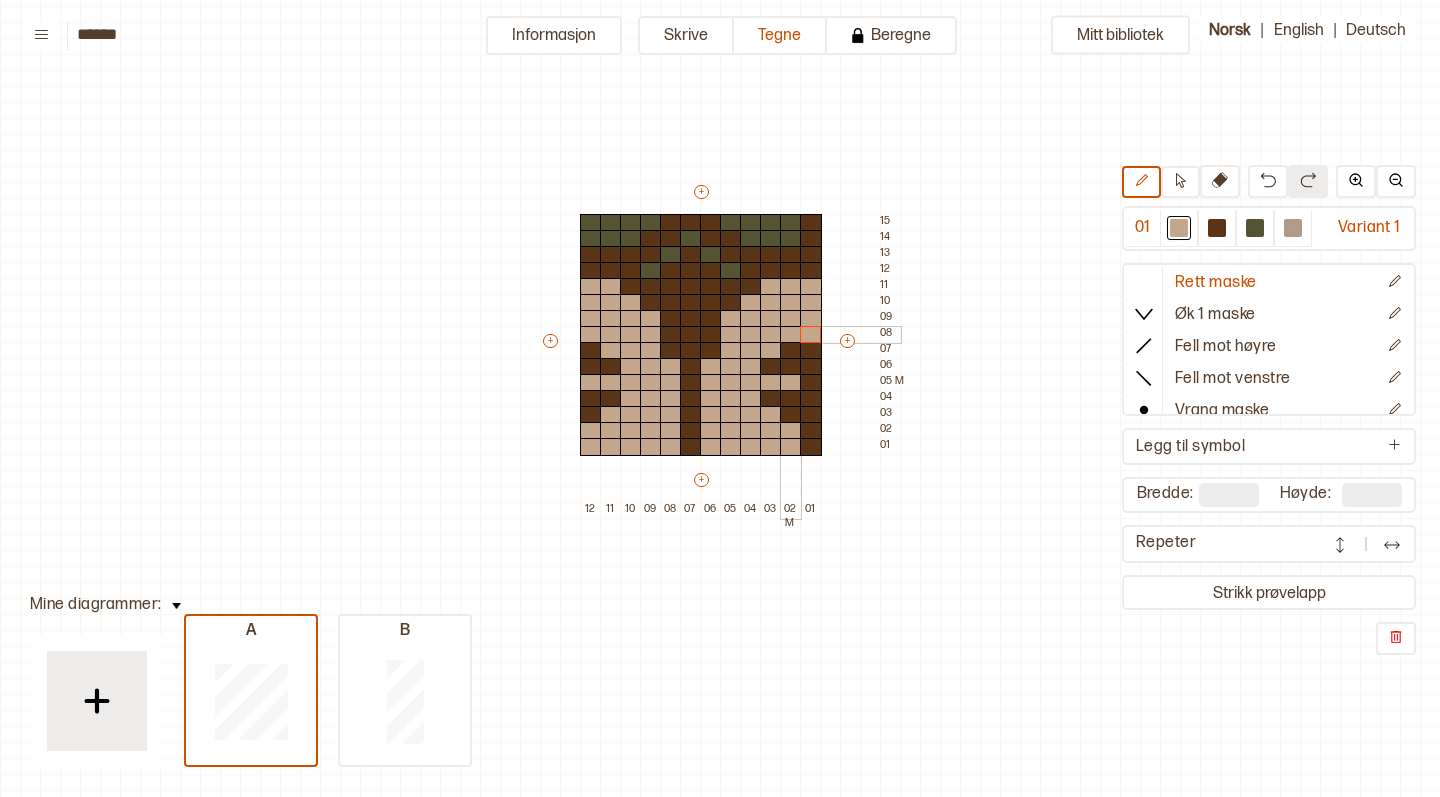 click at bounding box center (791, 335) 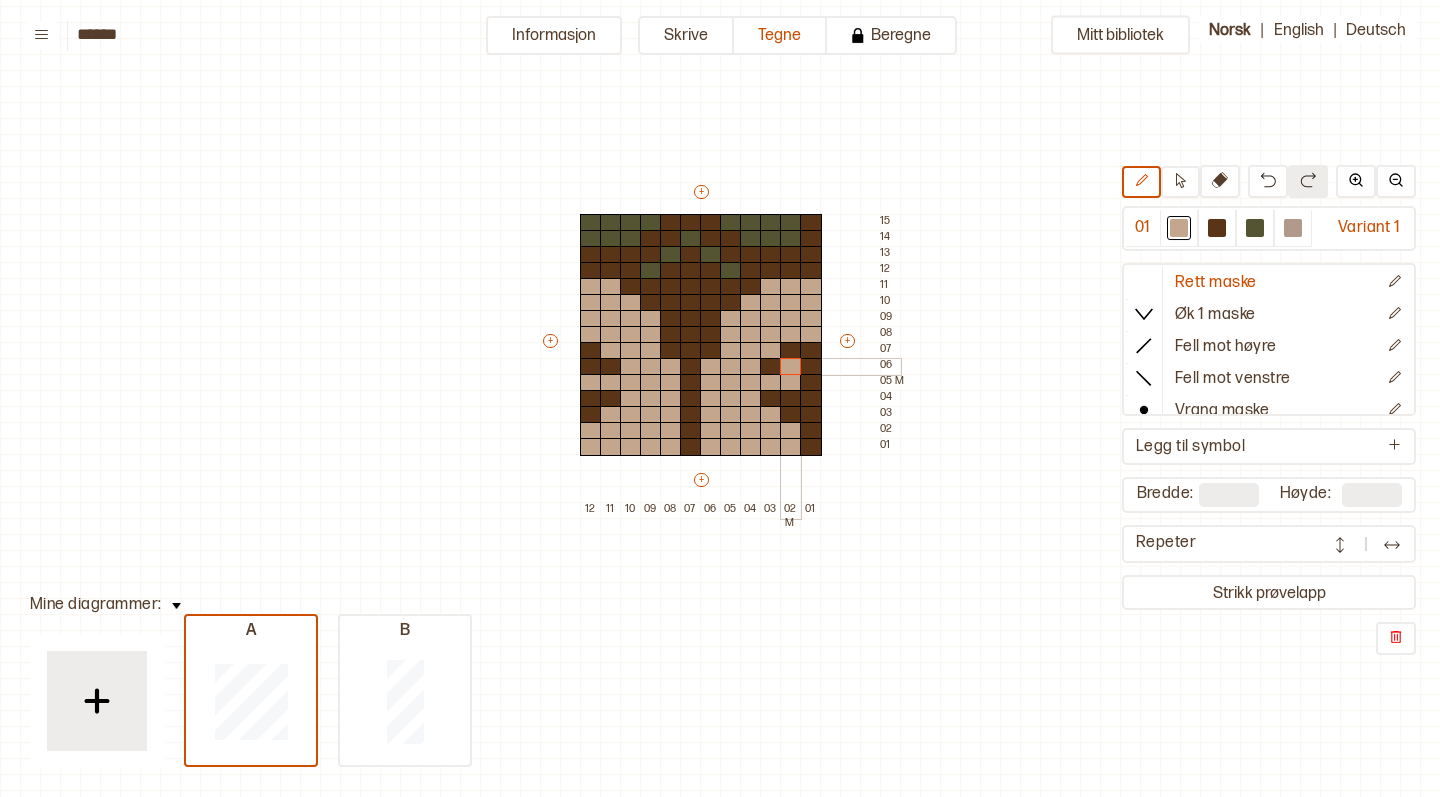 click at bounding box center (791, 367) 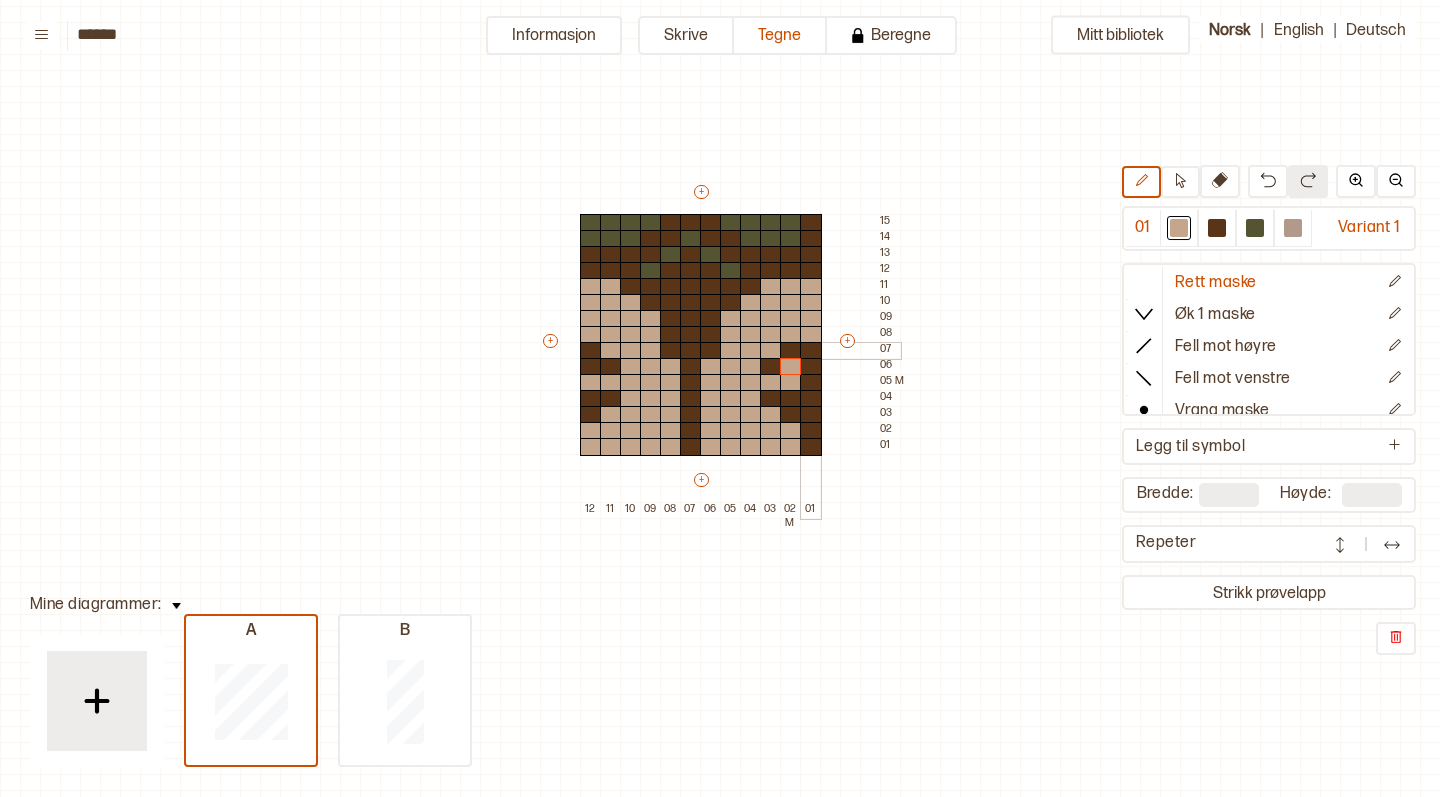 click at bounding box center (811, 351) 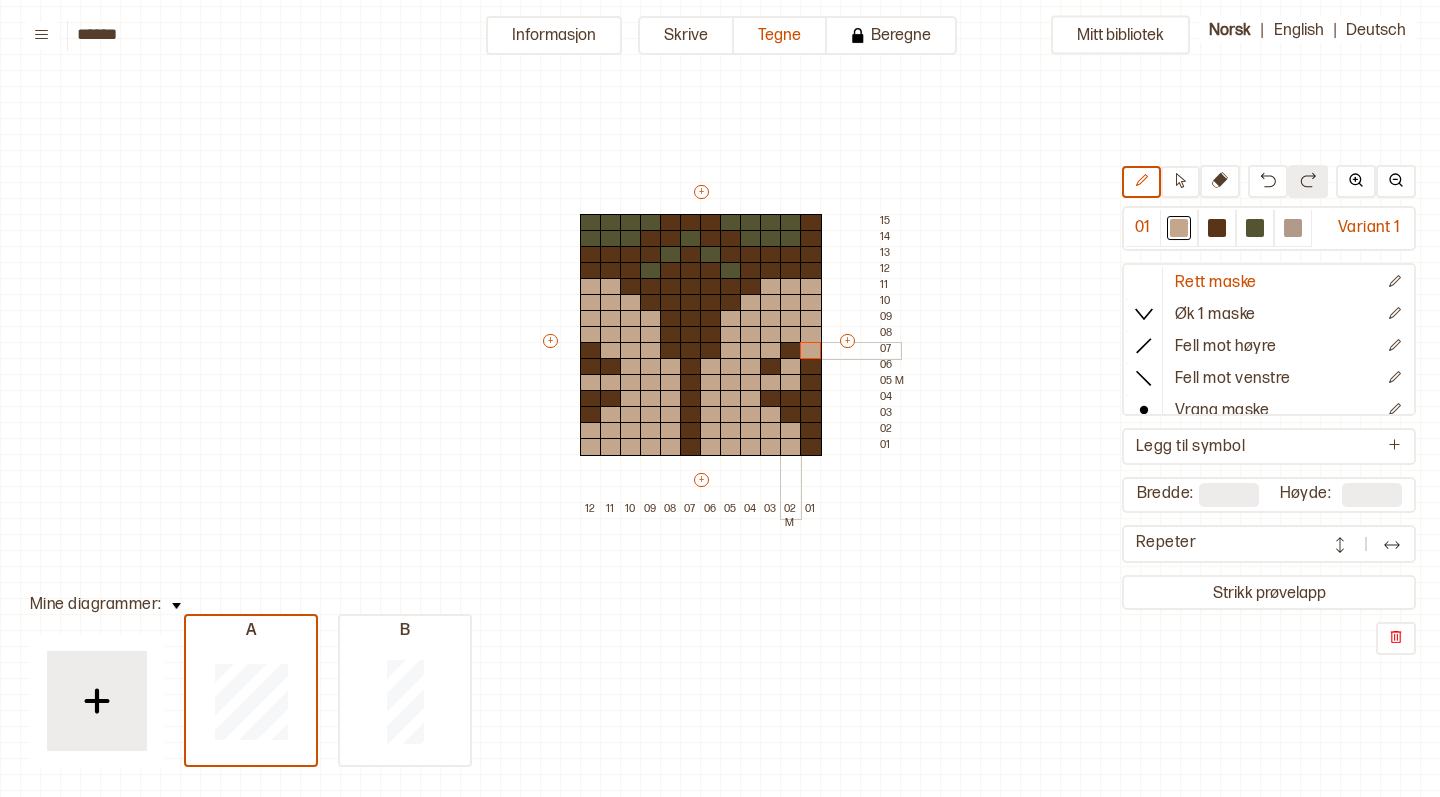 click at bounding box center [791, 351] 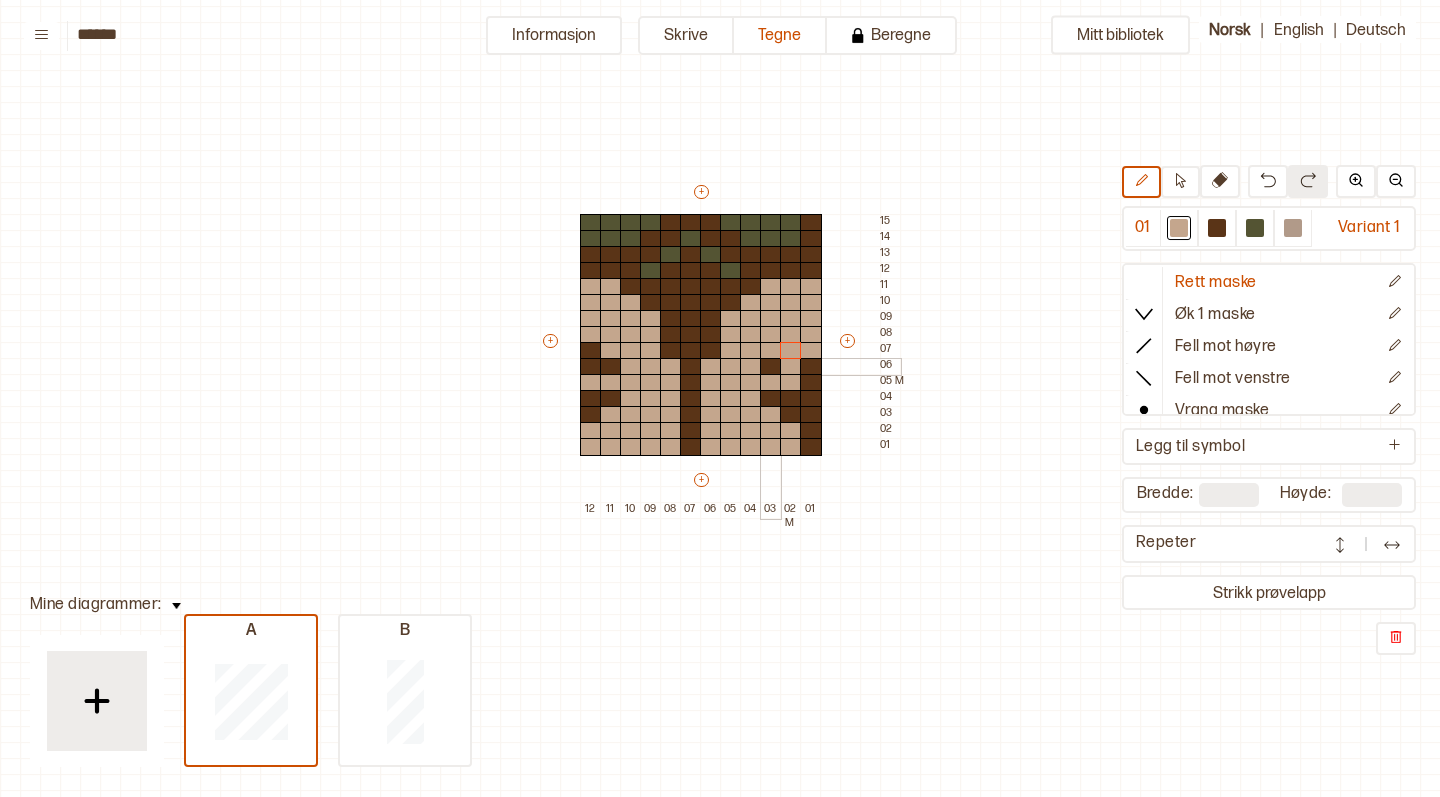 click at bounding box center [771, 367] 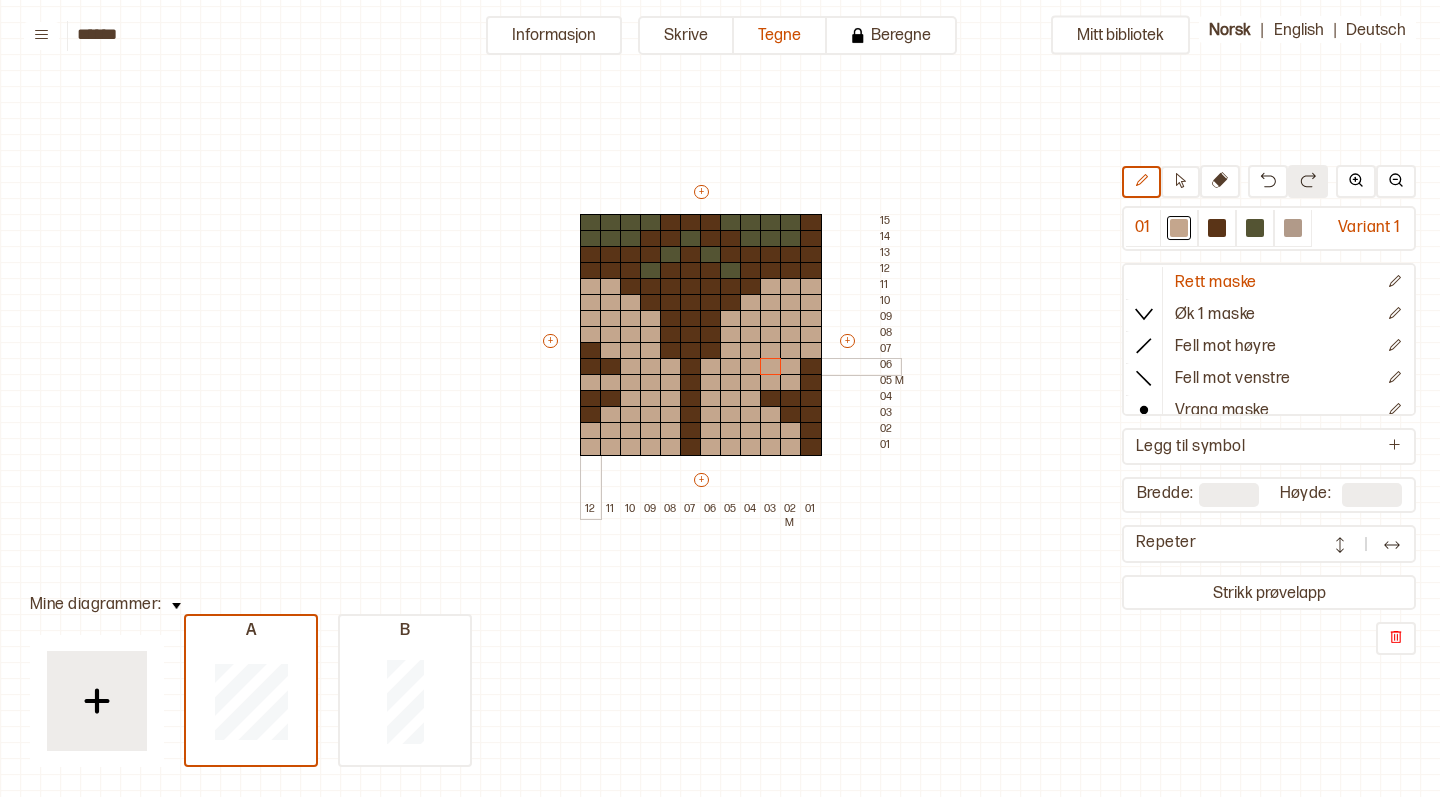 click at bounding box center [591, 367] 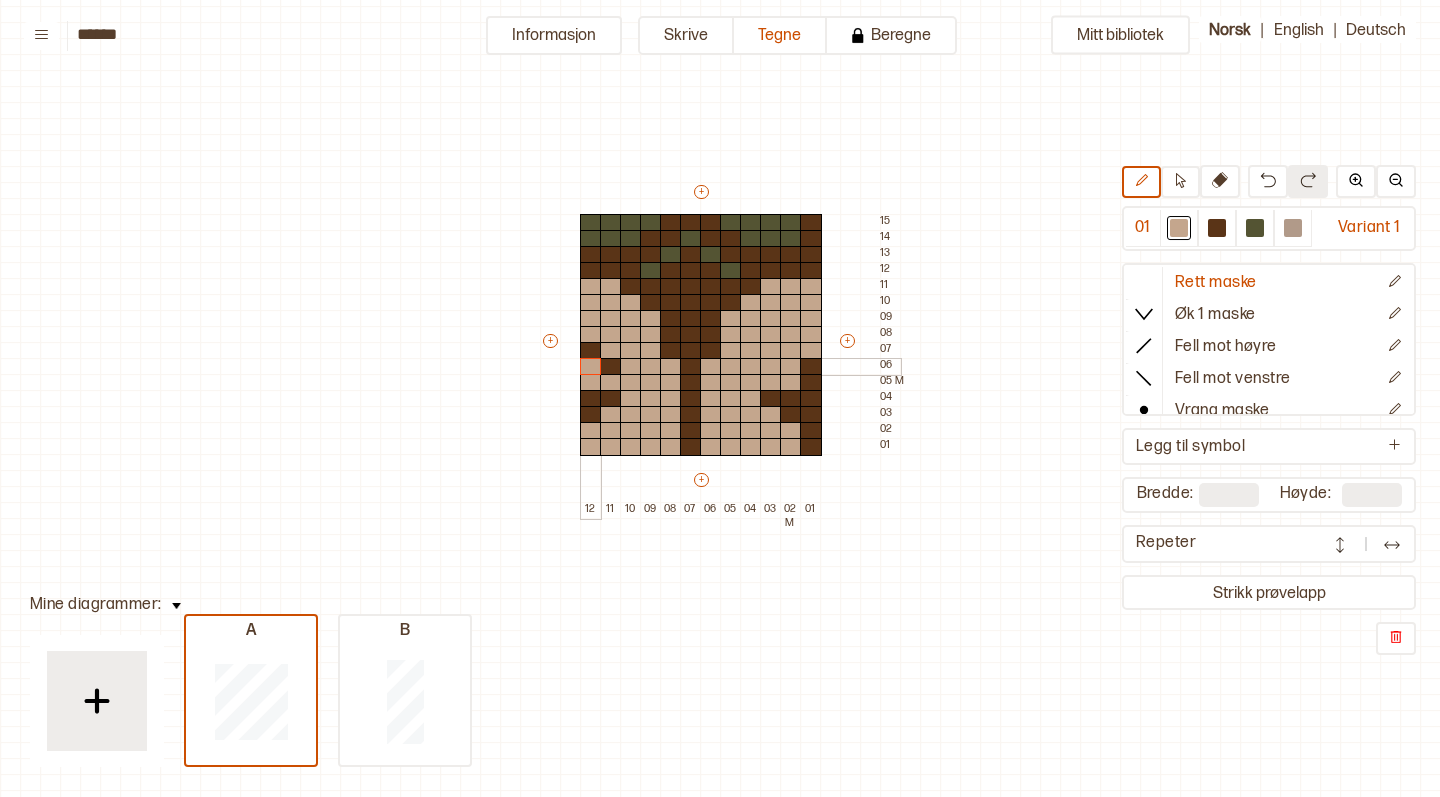 click at bounding box center (611, 367) 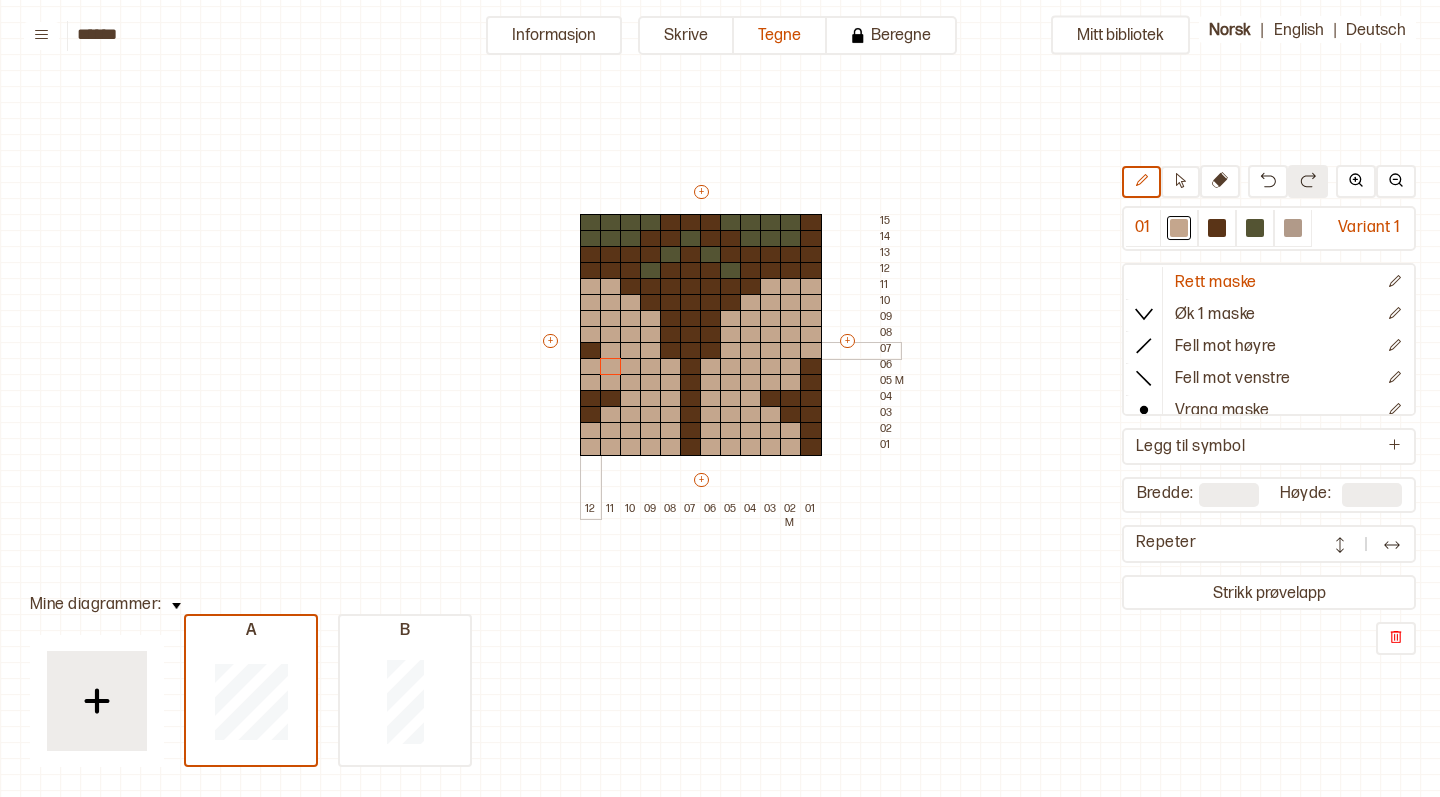 click at bounding box center [591, 351] 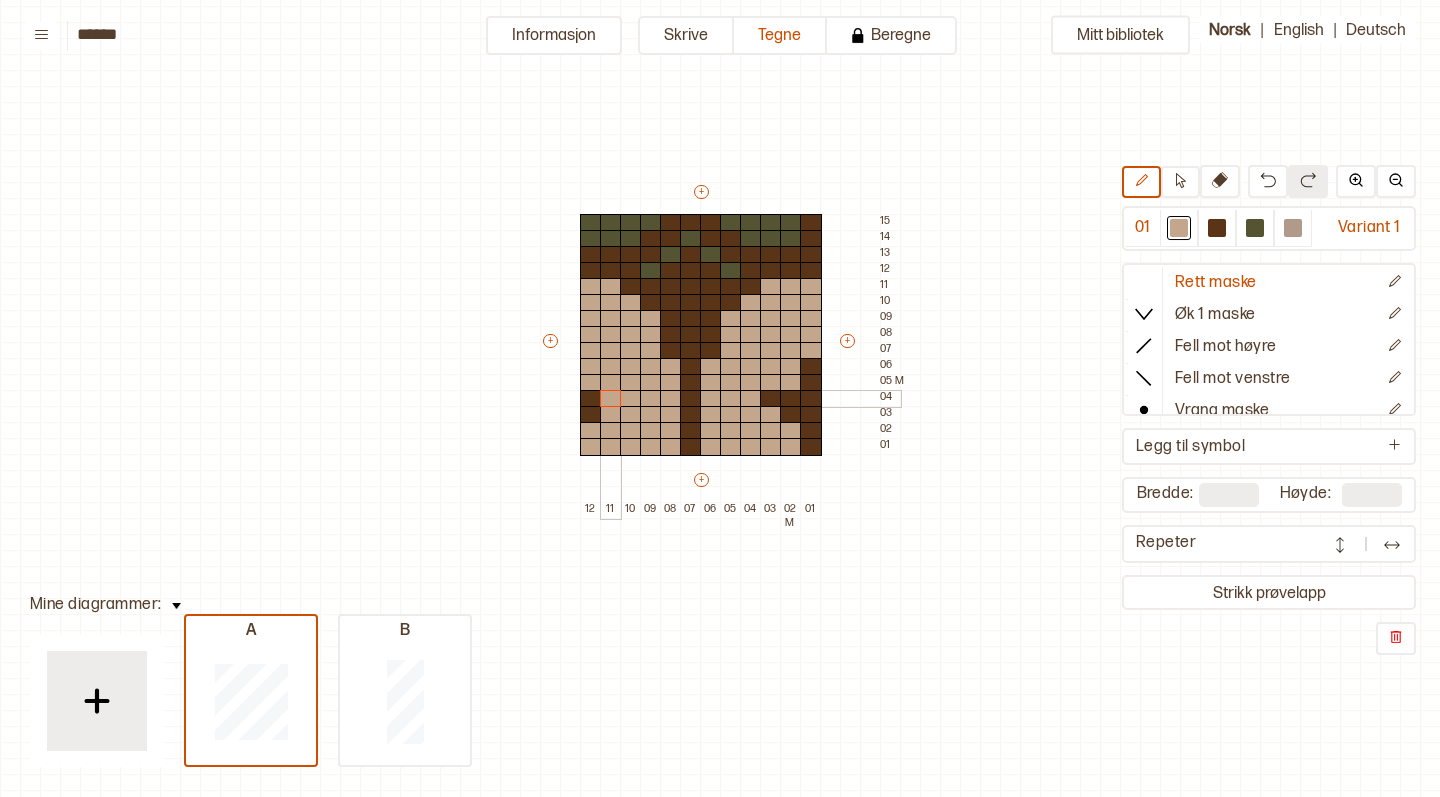 click at bounding box center [611, 399] 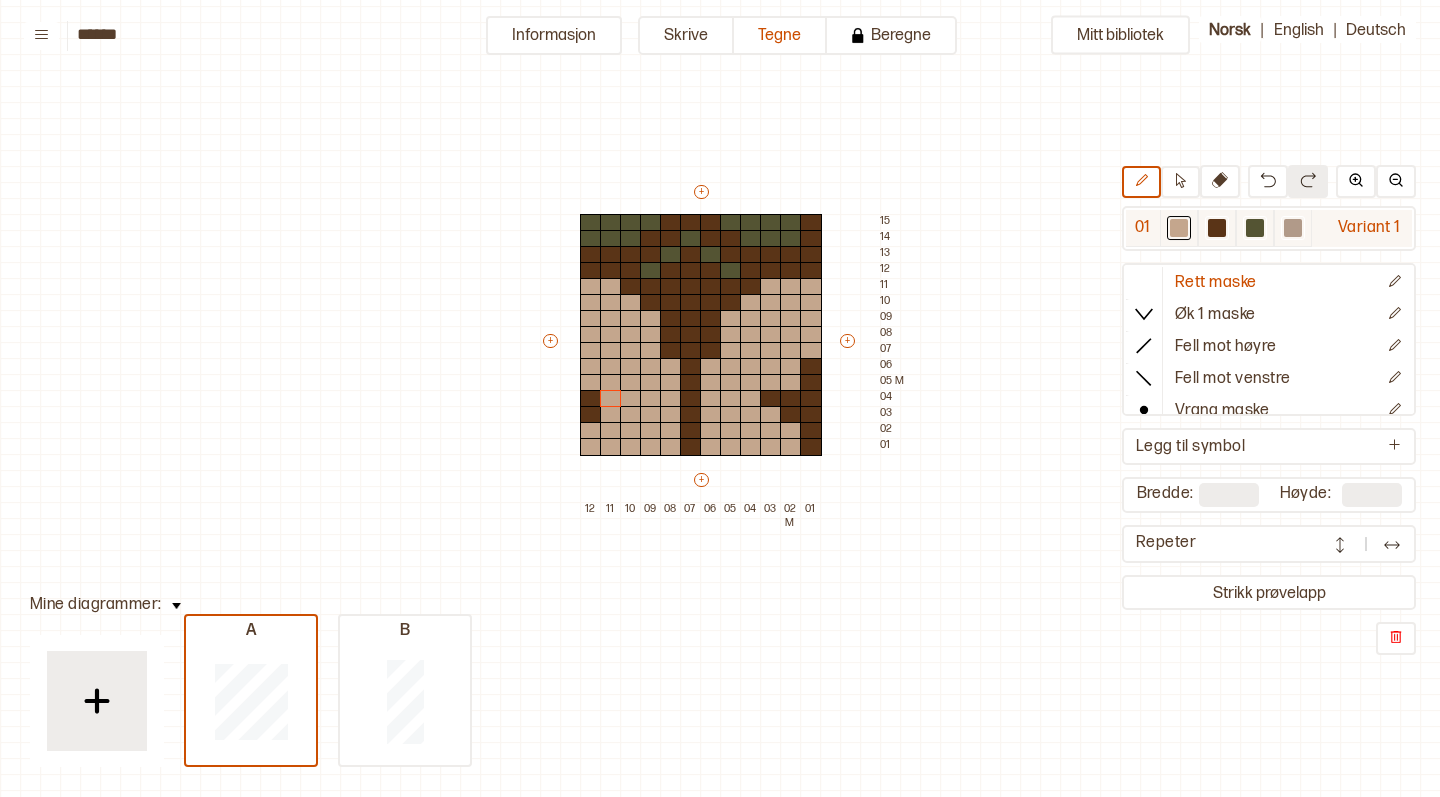 click at bounding box center [1179, 228] 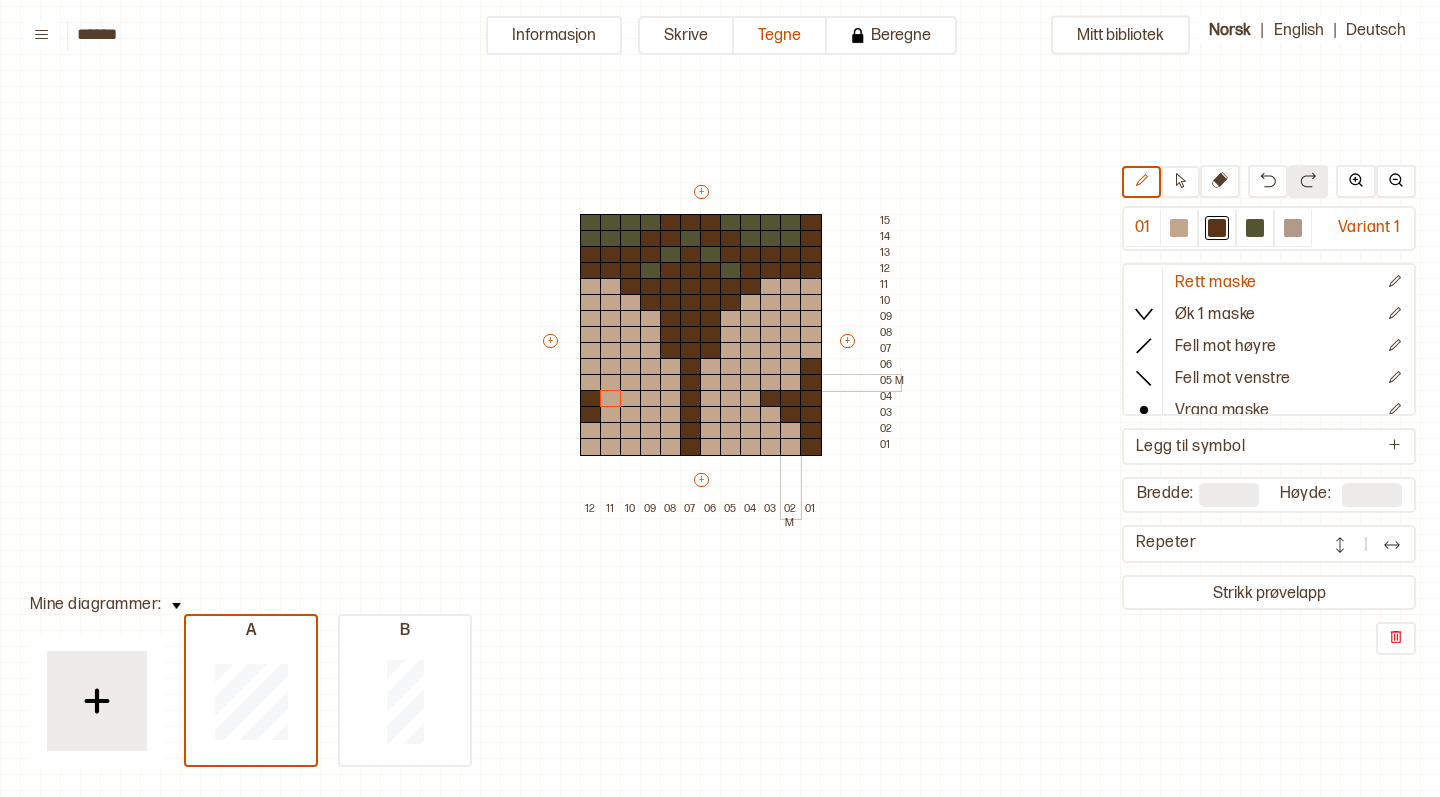 click at bounding box center [791, 383] 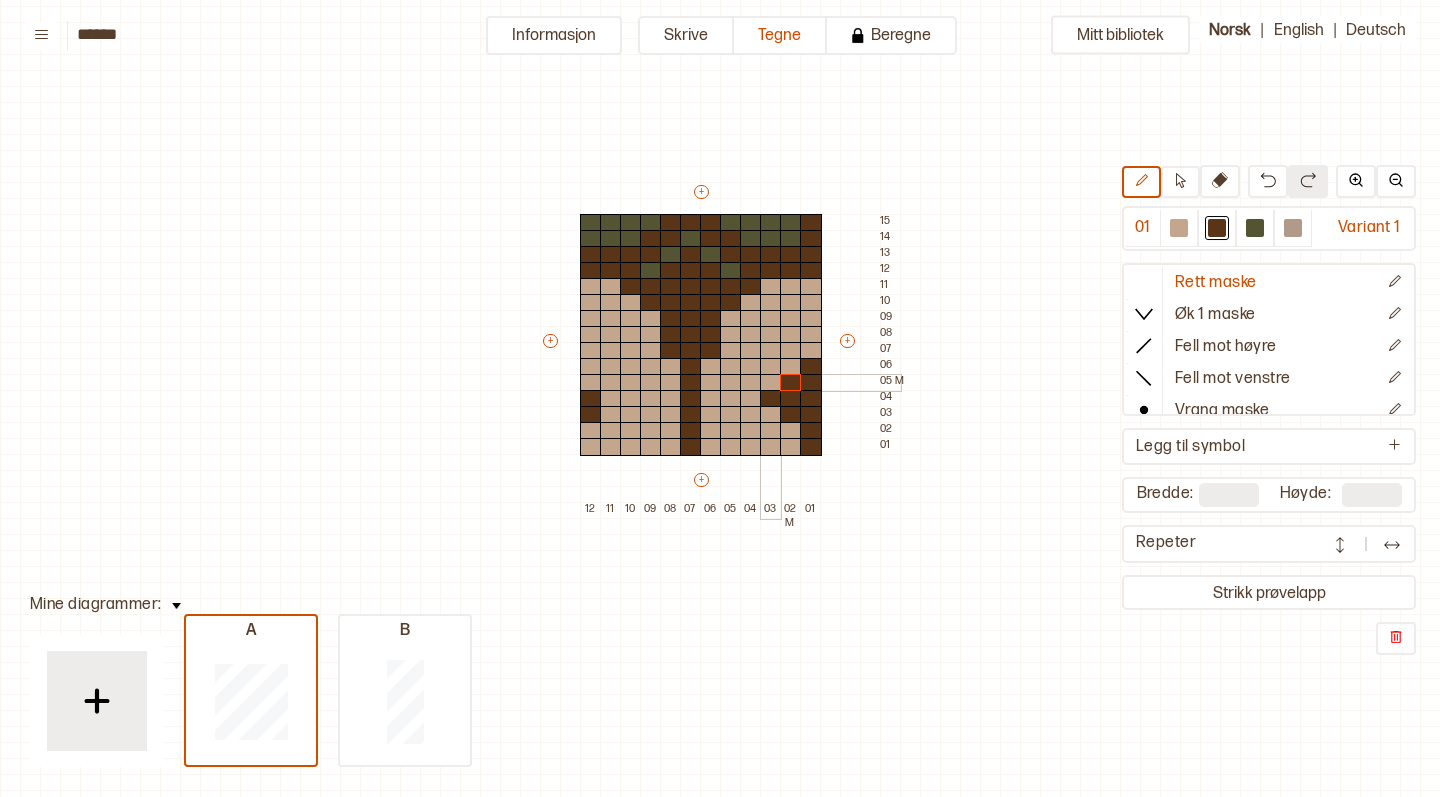 click at bounding box center (771, 383) 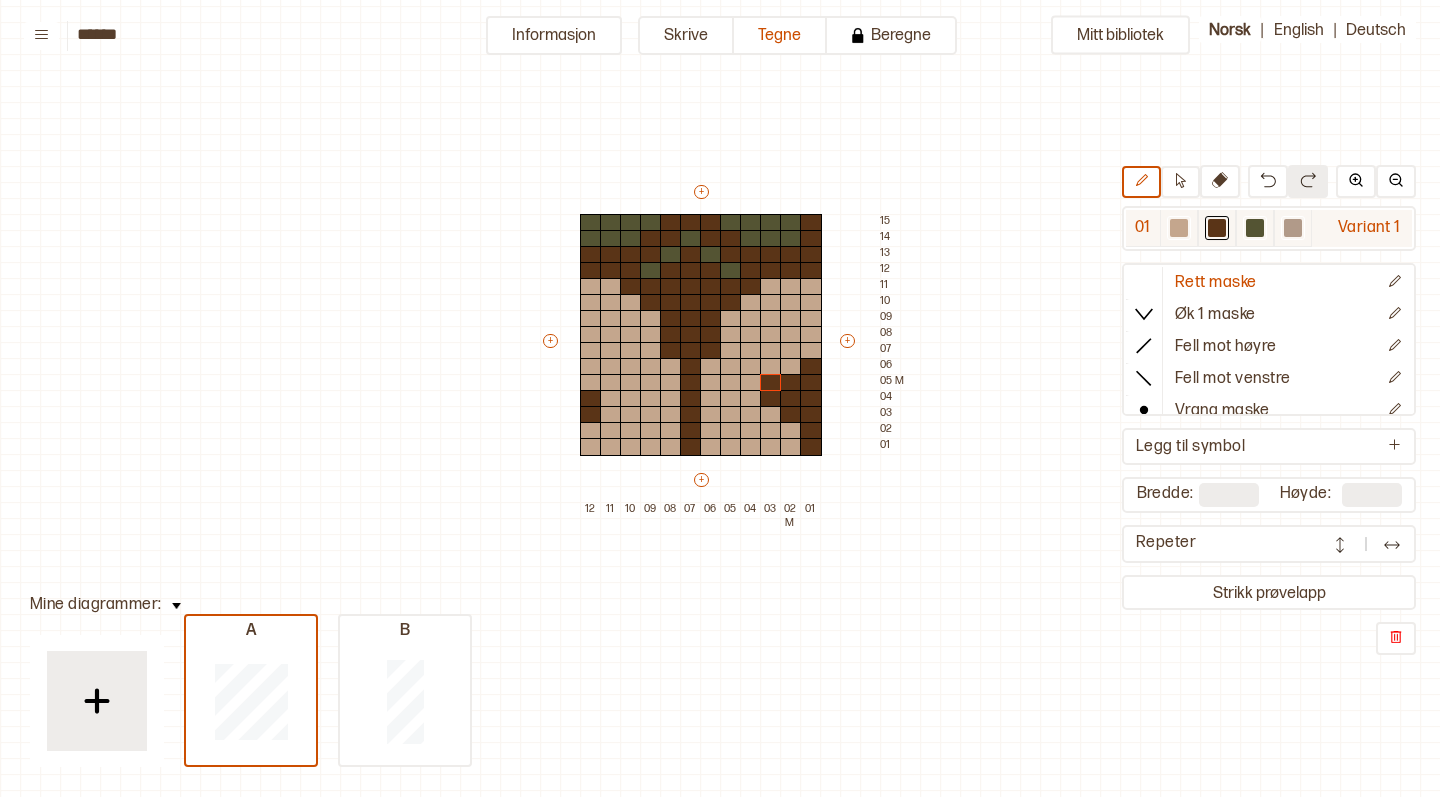 click at bounding box center [1179, 228] 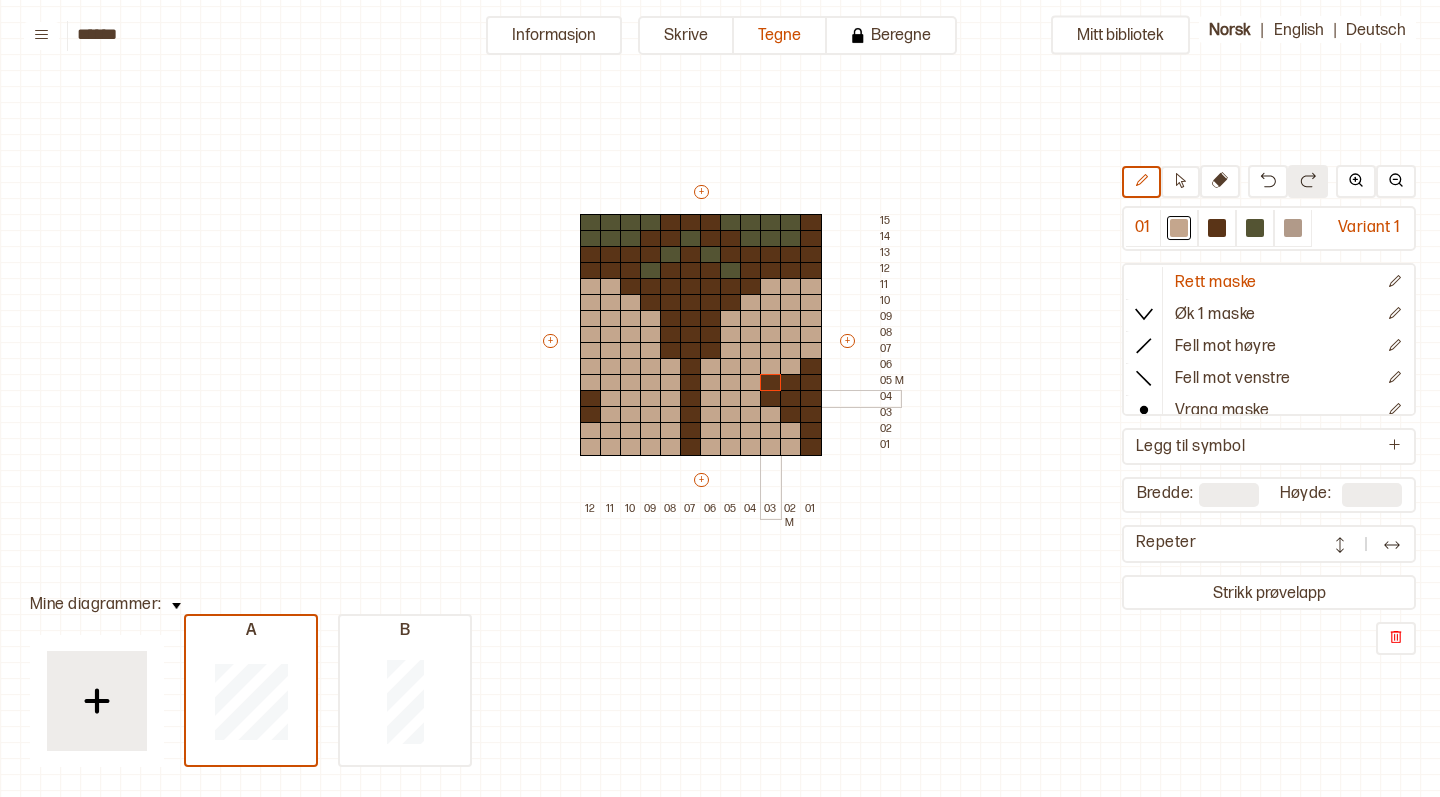 click at bounding box center [771, 399] 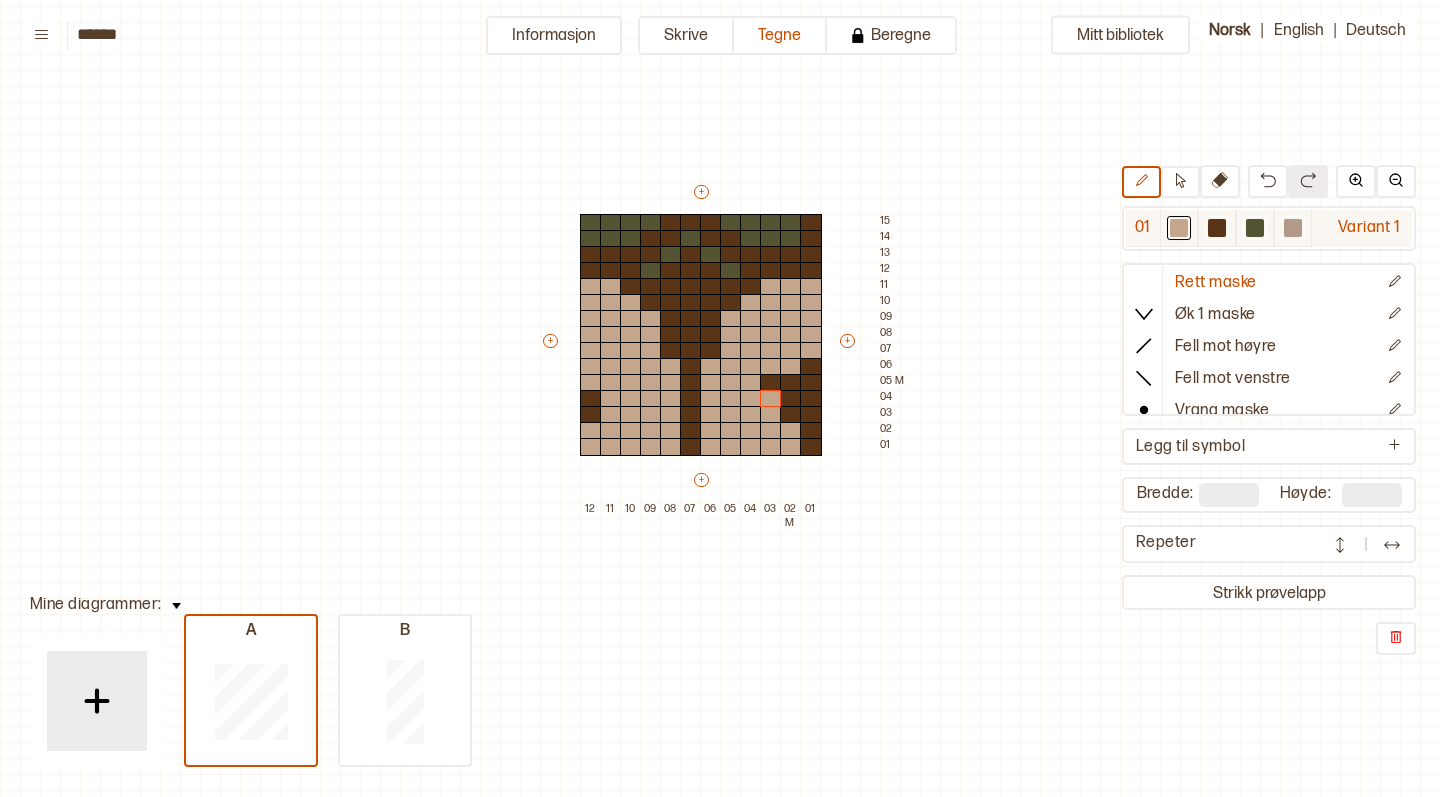 click at bounding box center [1179, 228] 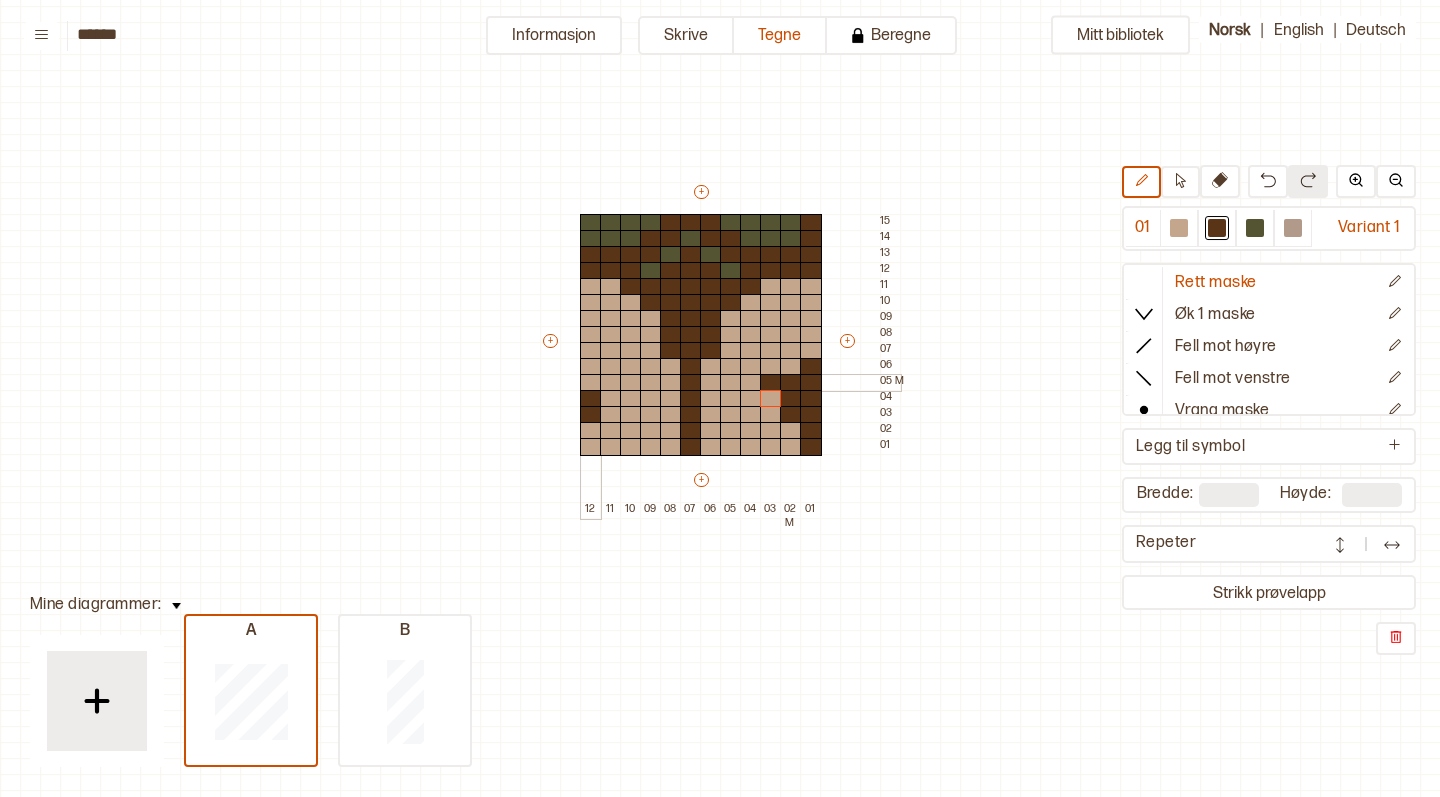 click at bounding box center (591, 383) 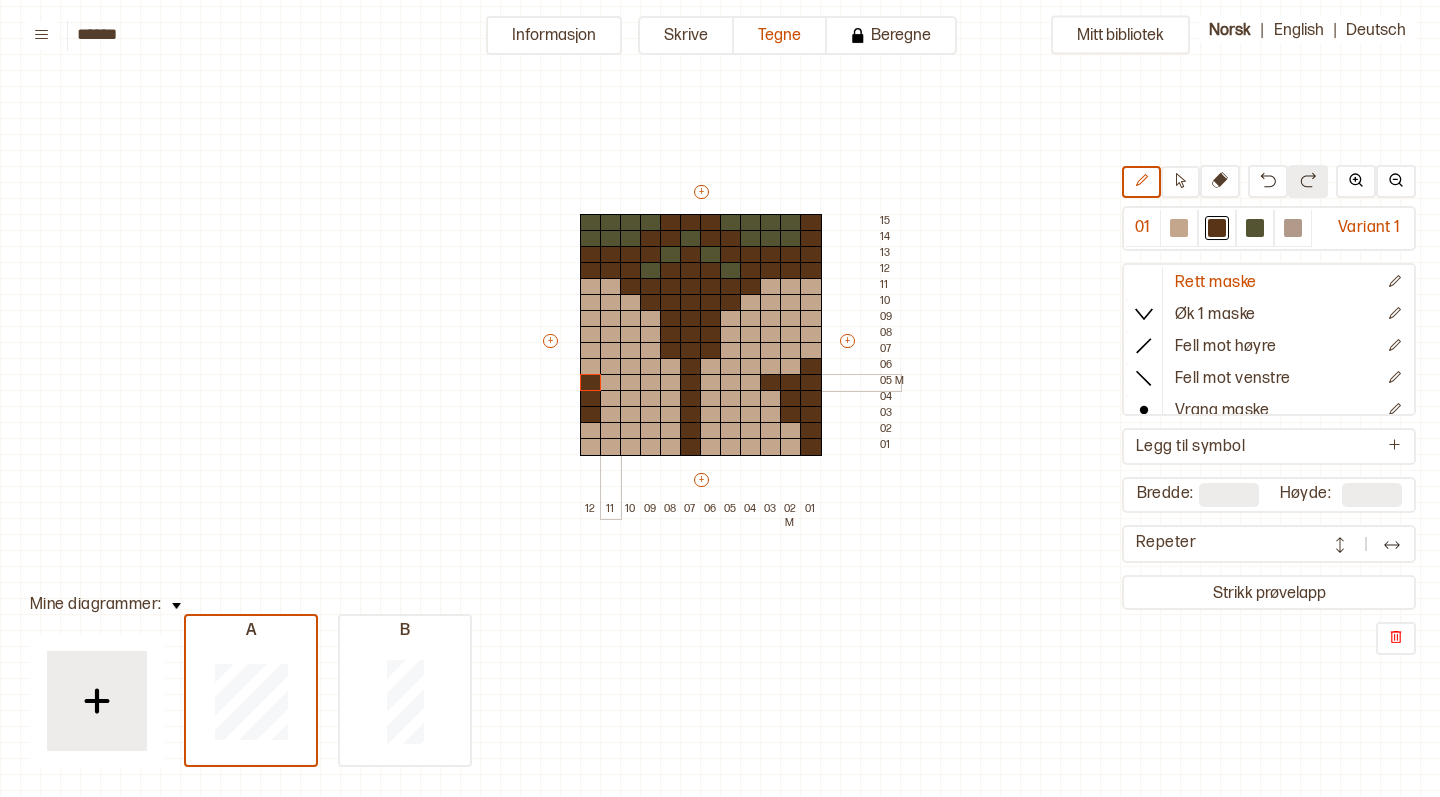 click at bounding box center [611, 383] 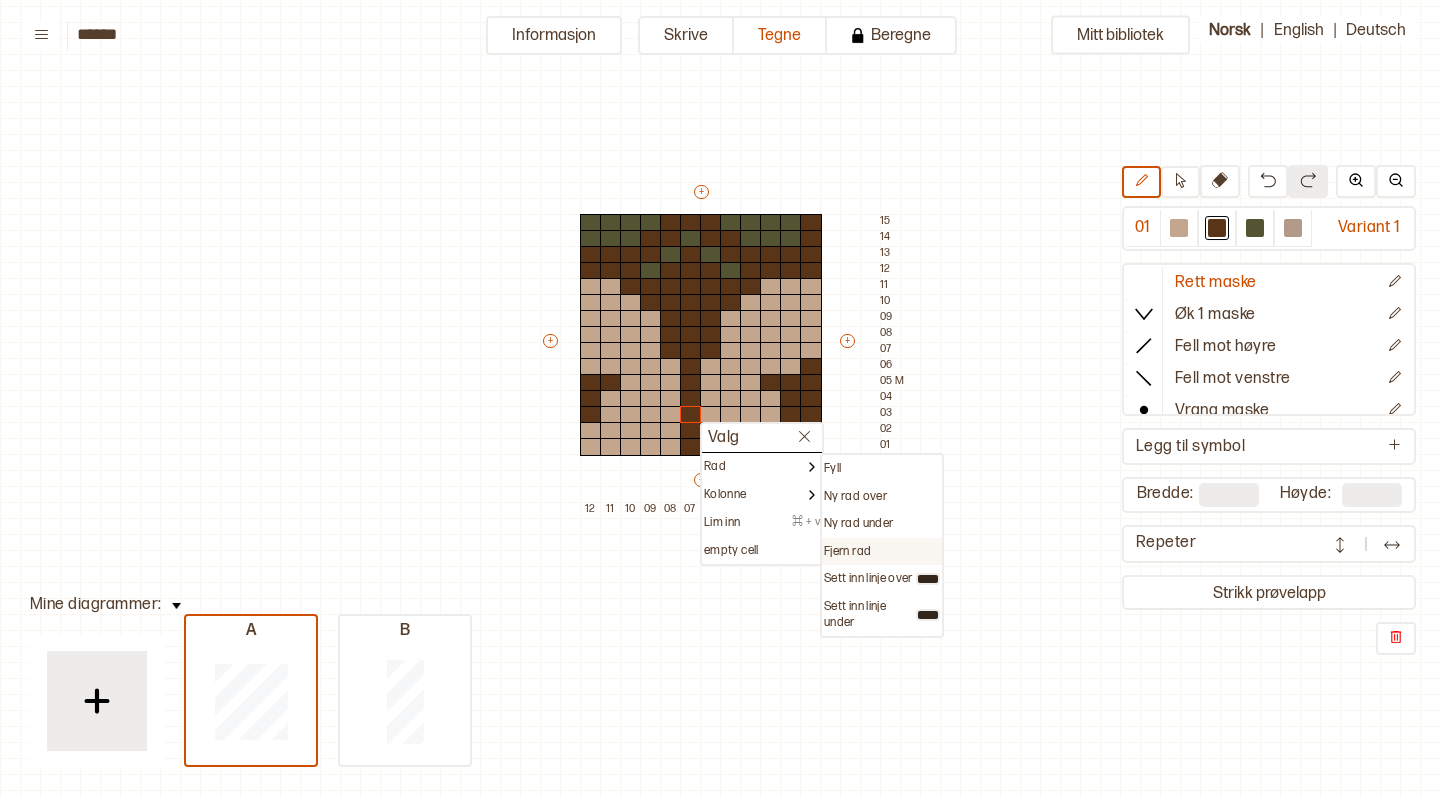 click on "Fjern rad" at bounding box center (832, 469) 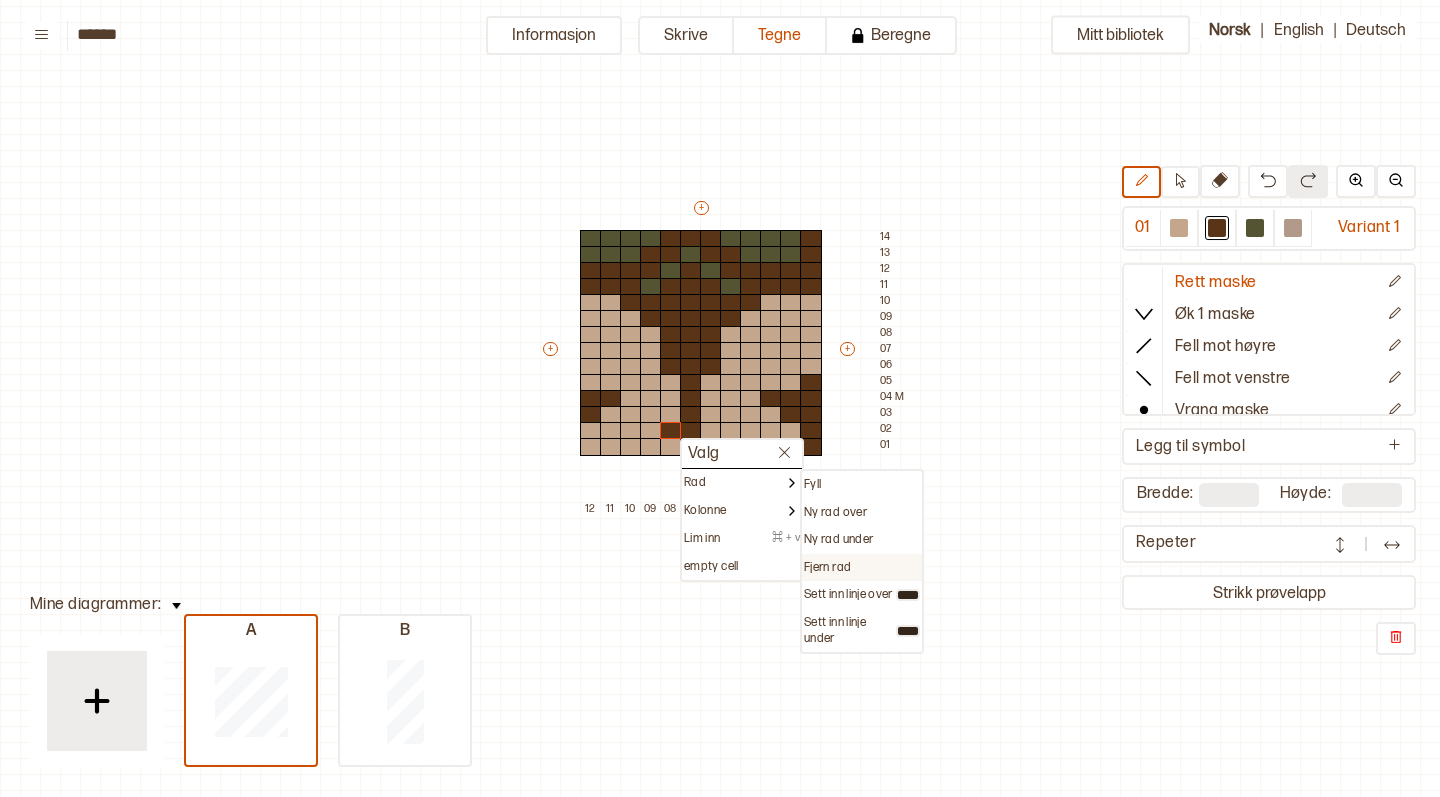 click on "Fjern rad" at bounding box center [812, 485] 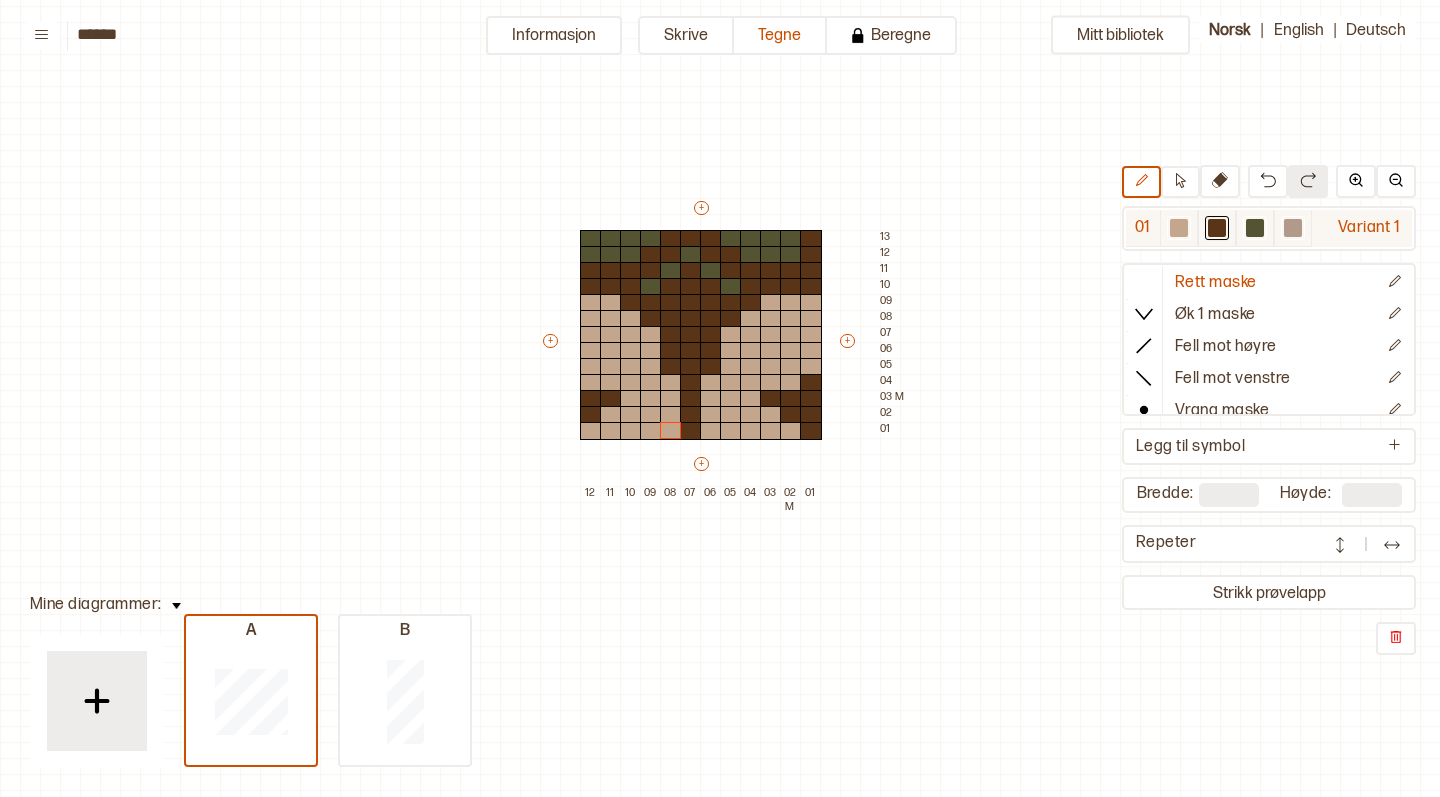 click at bounding box center (1179, 228) 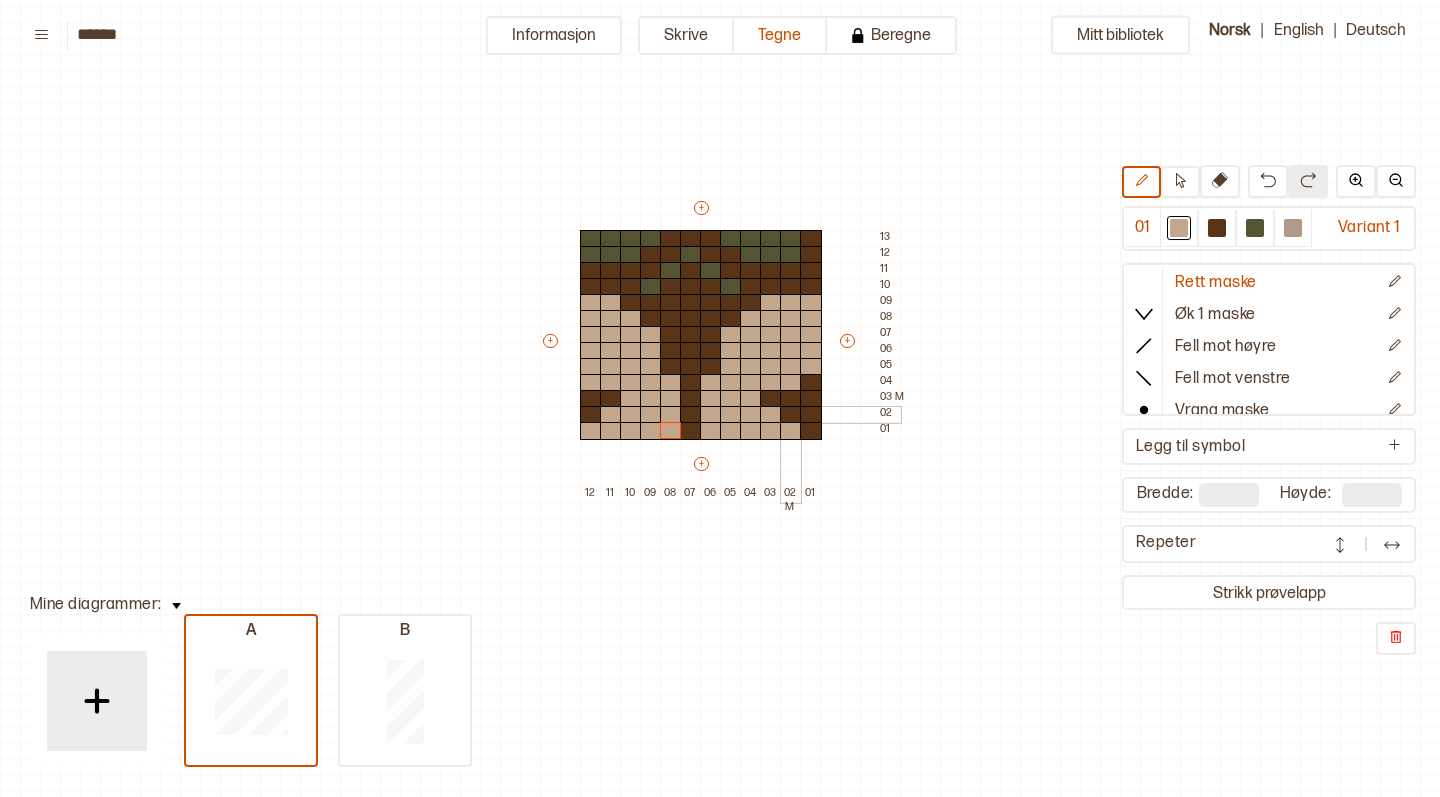 click at bounding box center (791, 415) 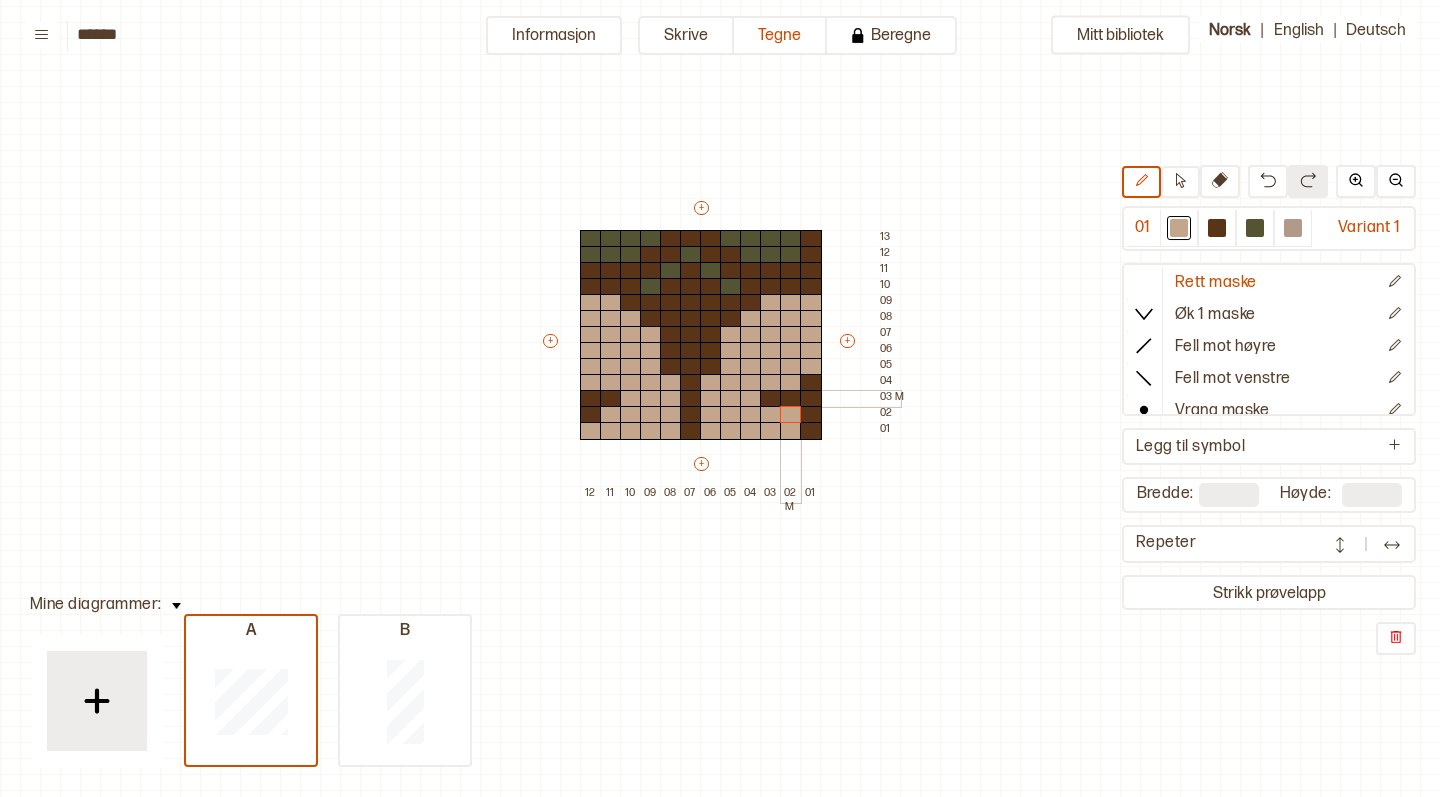 click at bounding box center [791, 399] 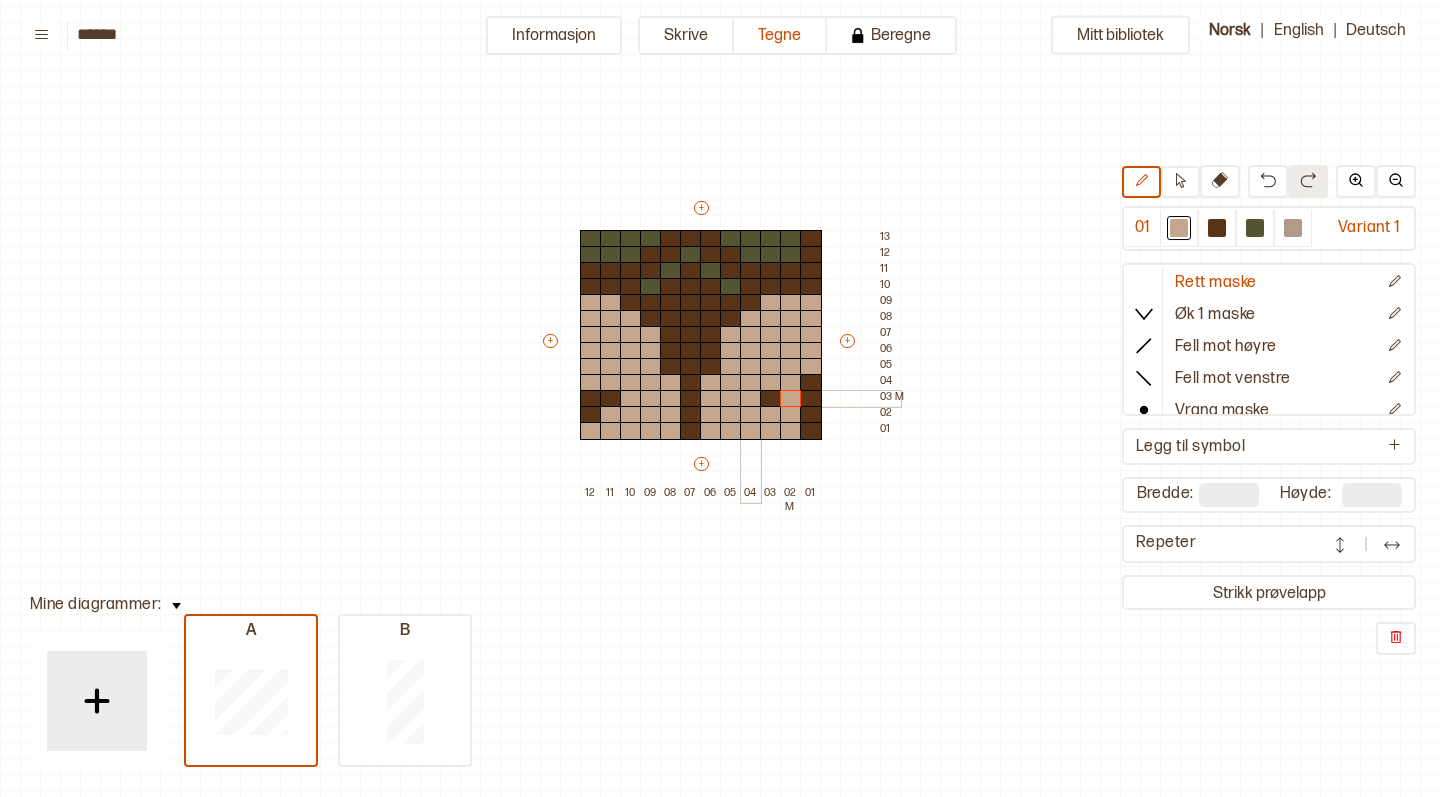 click at bounding box center [751, 399] 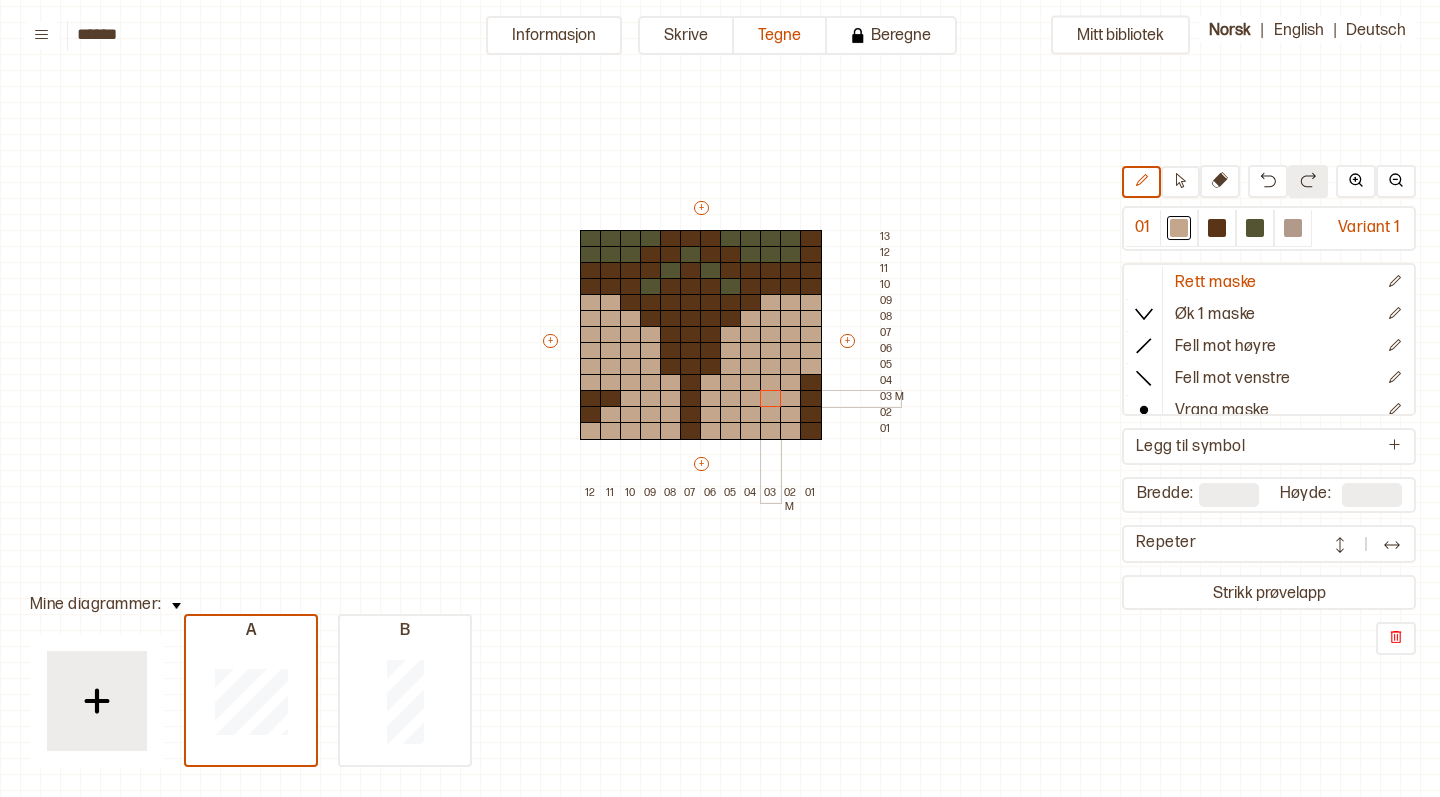 drag, startPoint x: 765, startPoint y: 398, endPoint x: 729, endPoint y: 395, distance: 36.124783 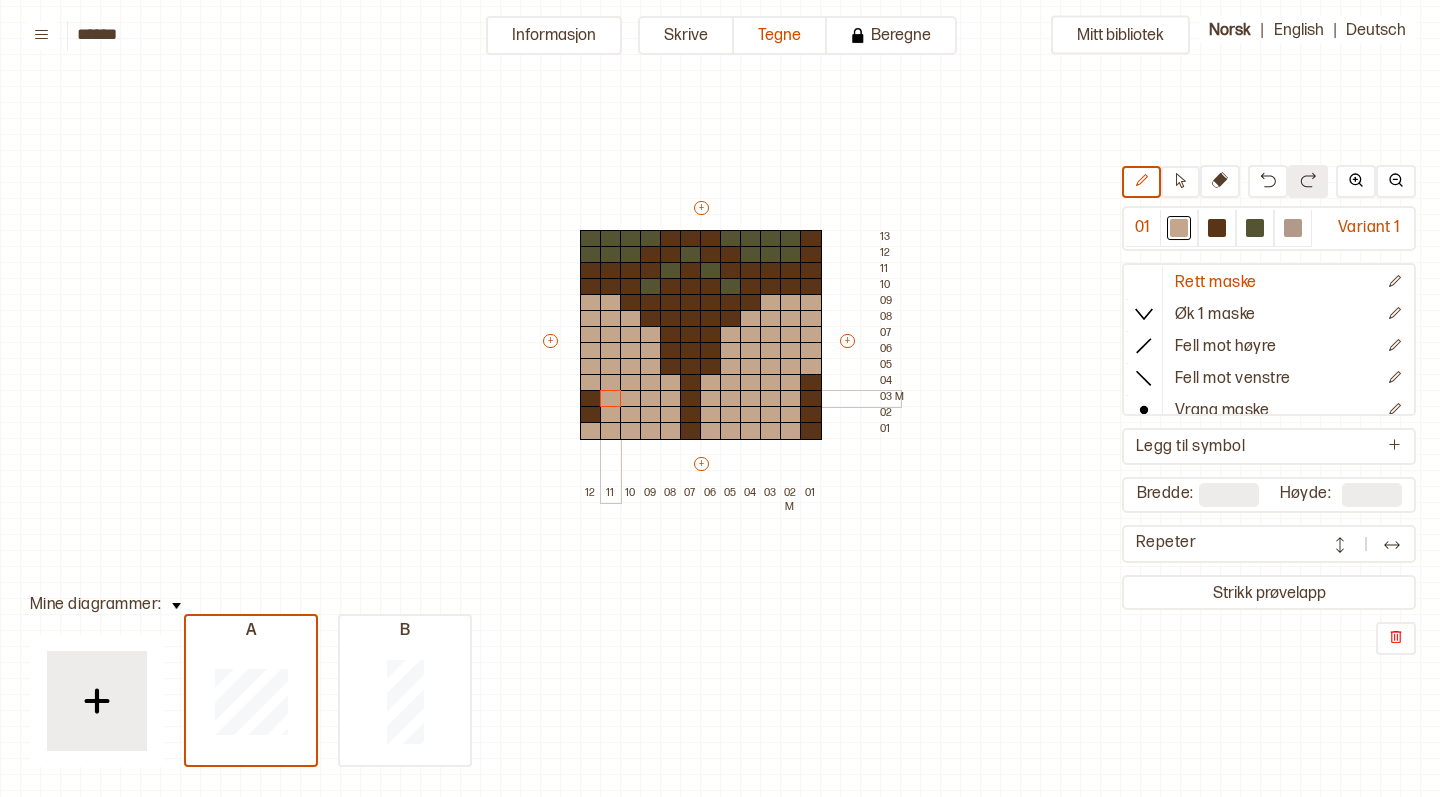 click at bounding box center (611, 399) 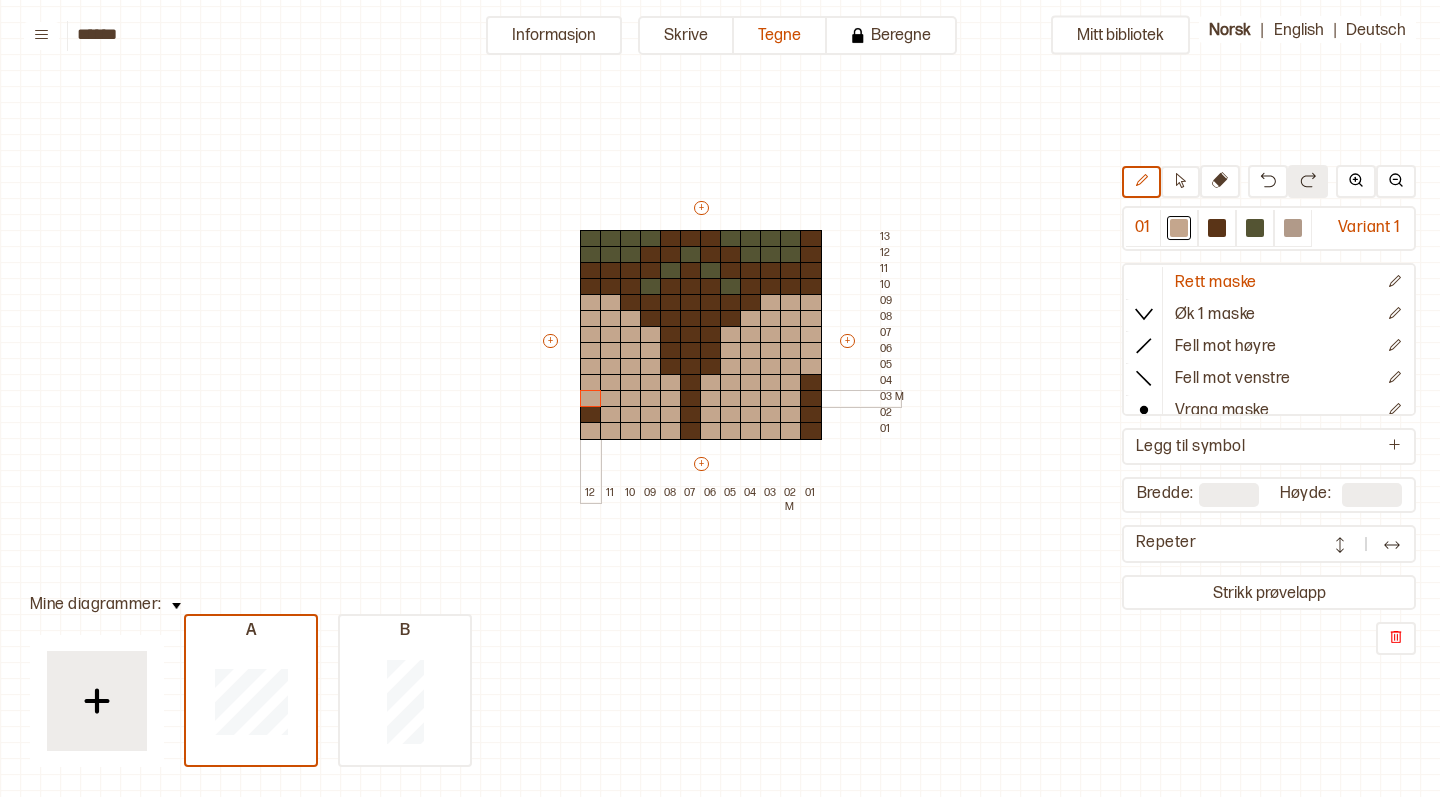 click at bounding box center (591, 399) 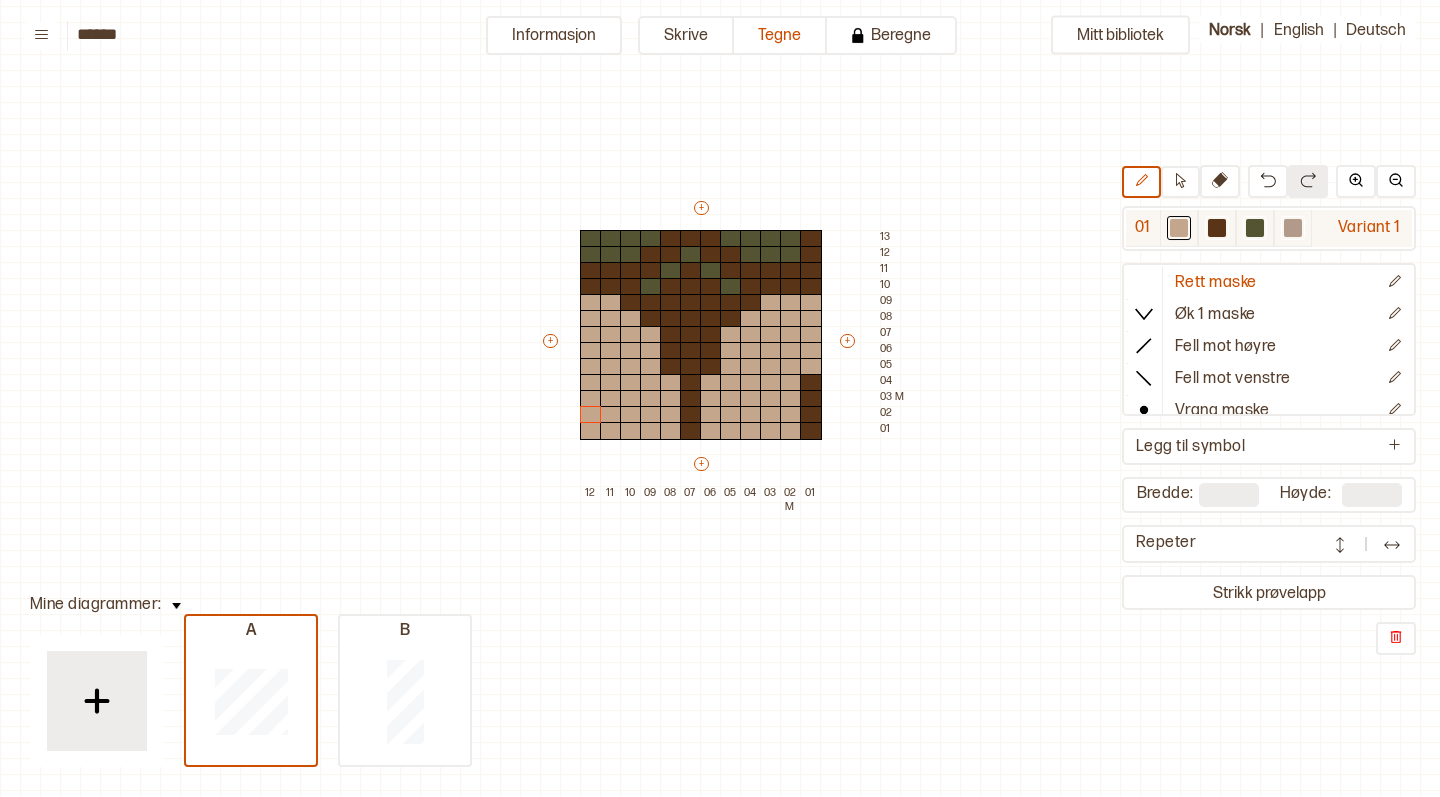 click at bounding box center [1179, 228] 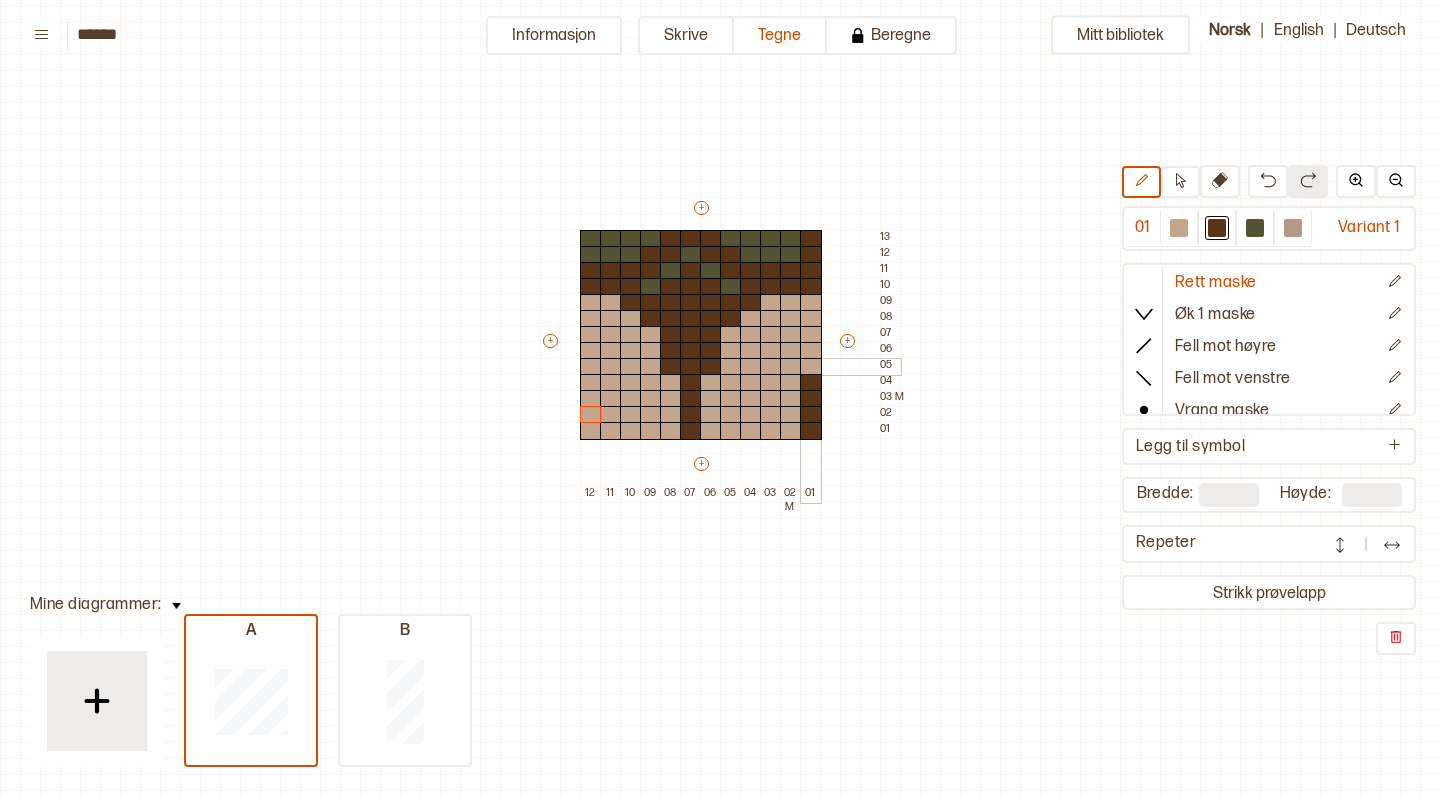 click at bounding box center (811, 367) 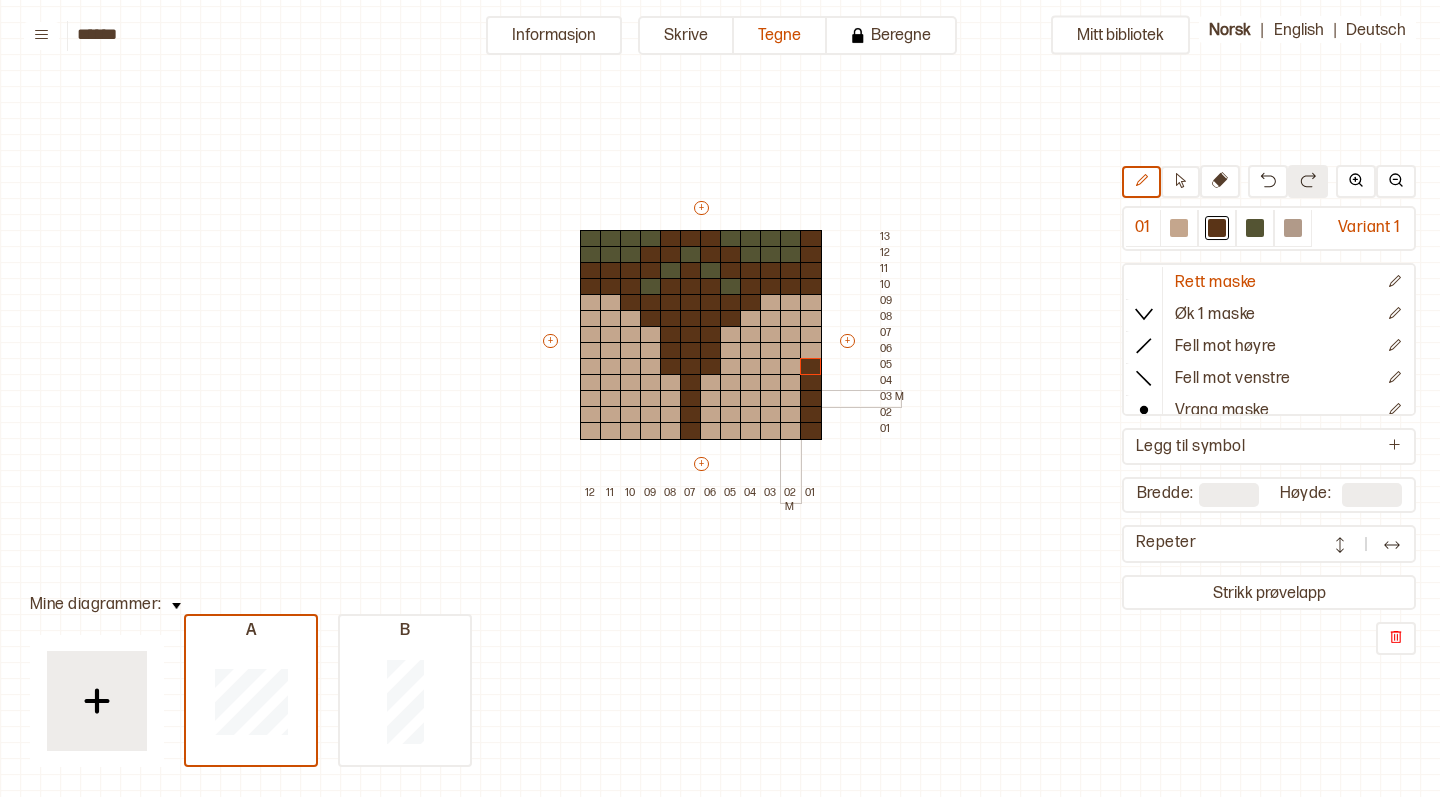 click at bounding box center (791, 399) 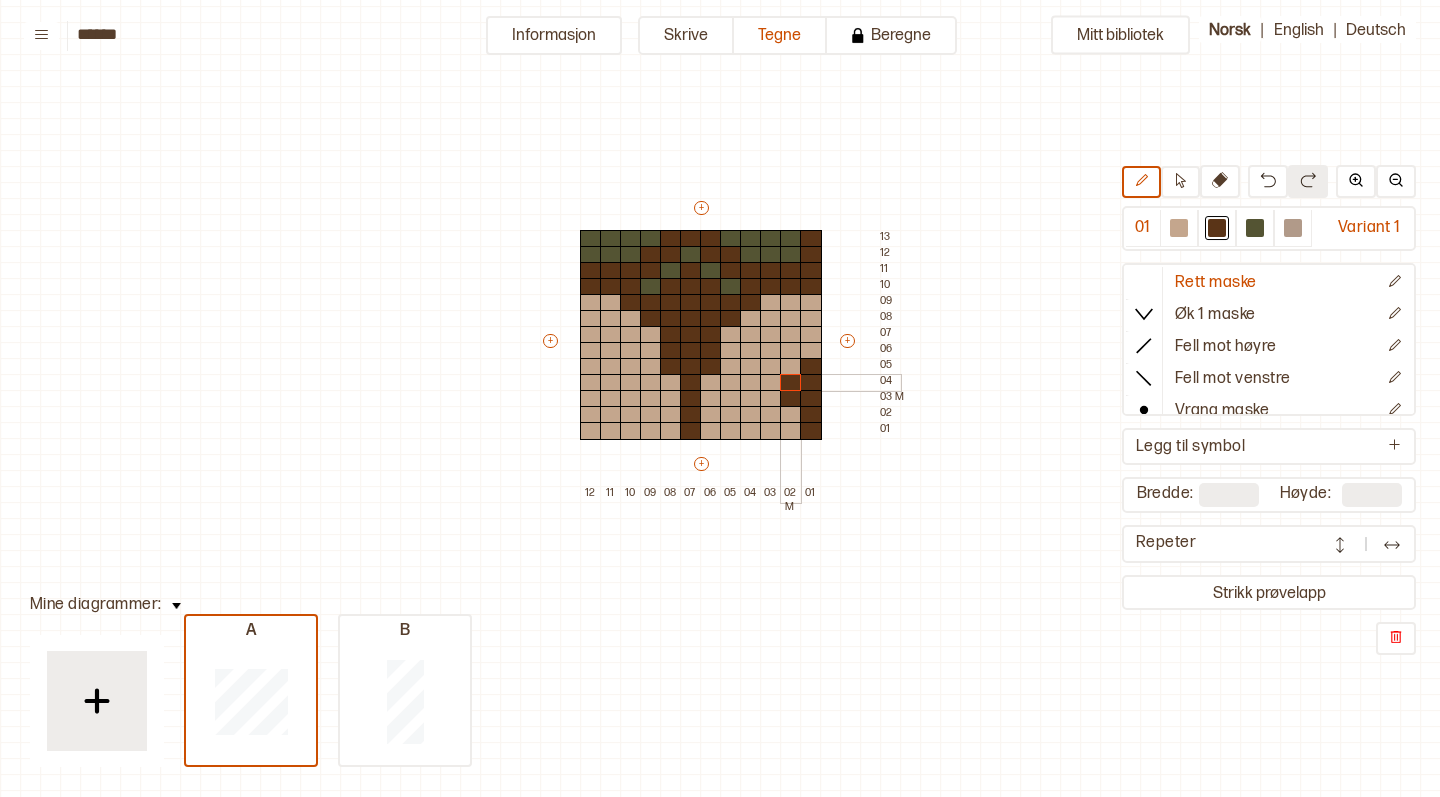 click at bounding box center (791, 383) 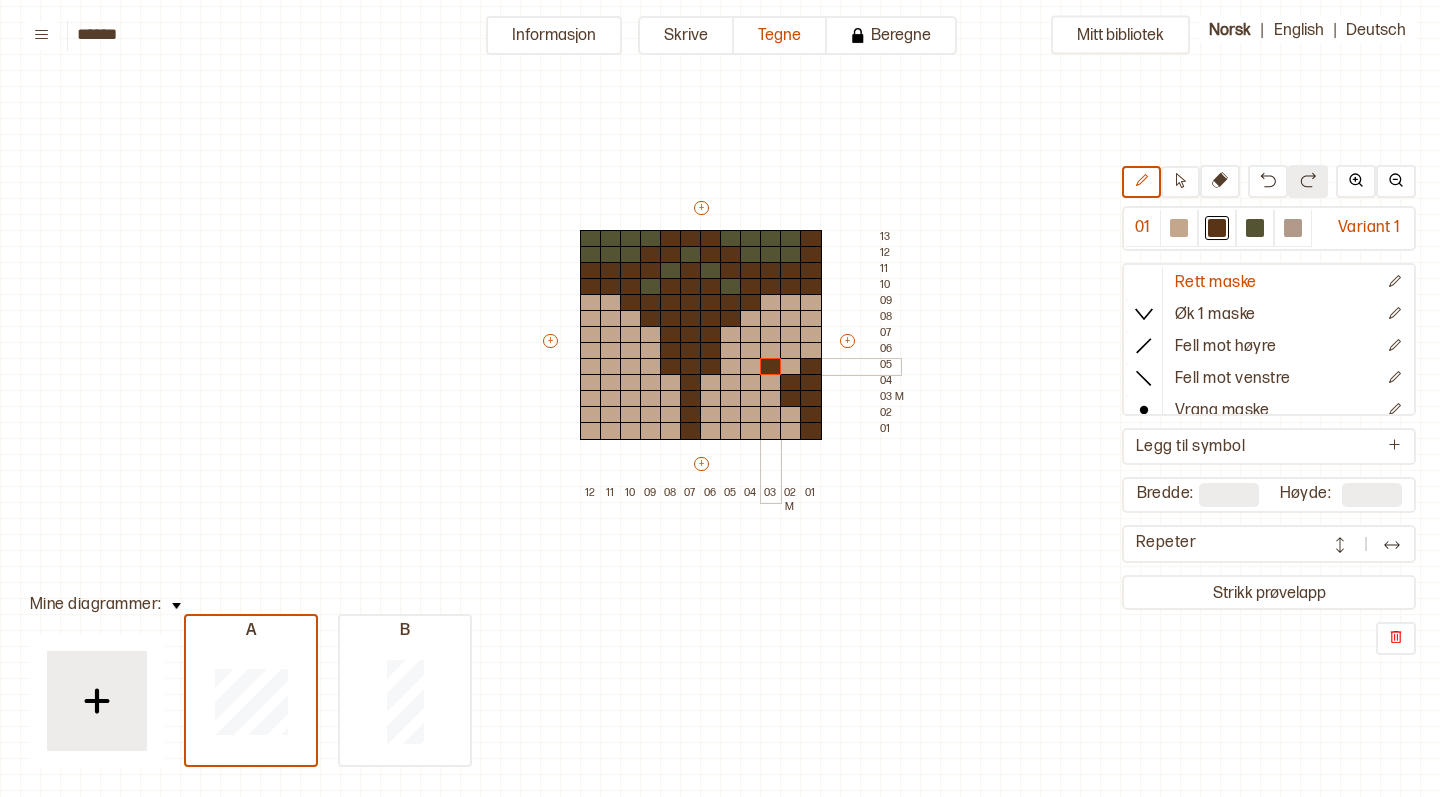 click at bounding box center [771, 367] 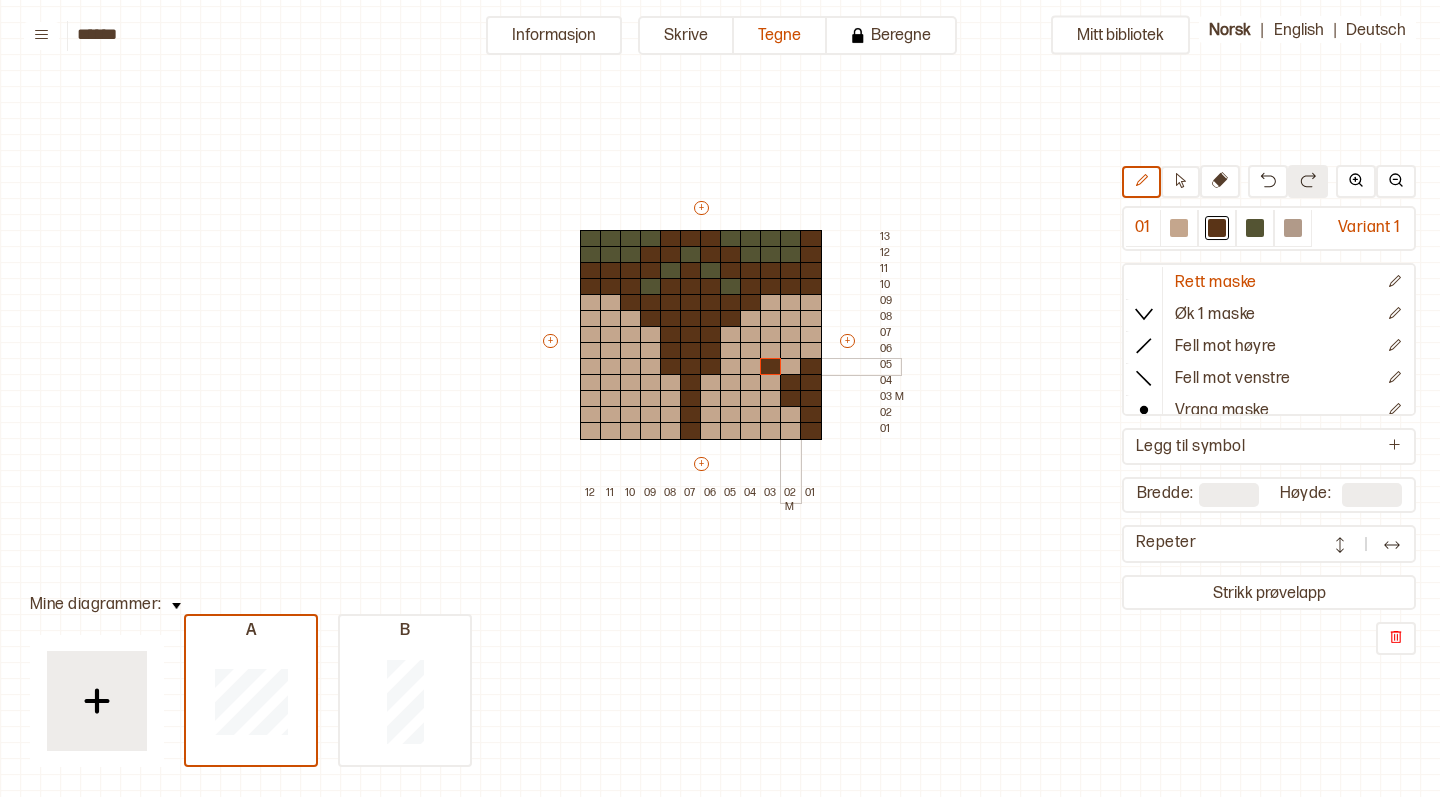 click at bounding box center (791, 367) 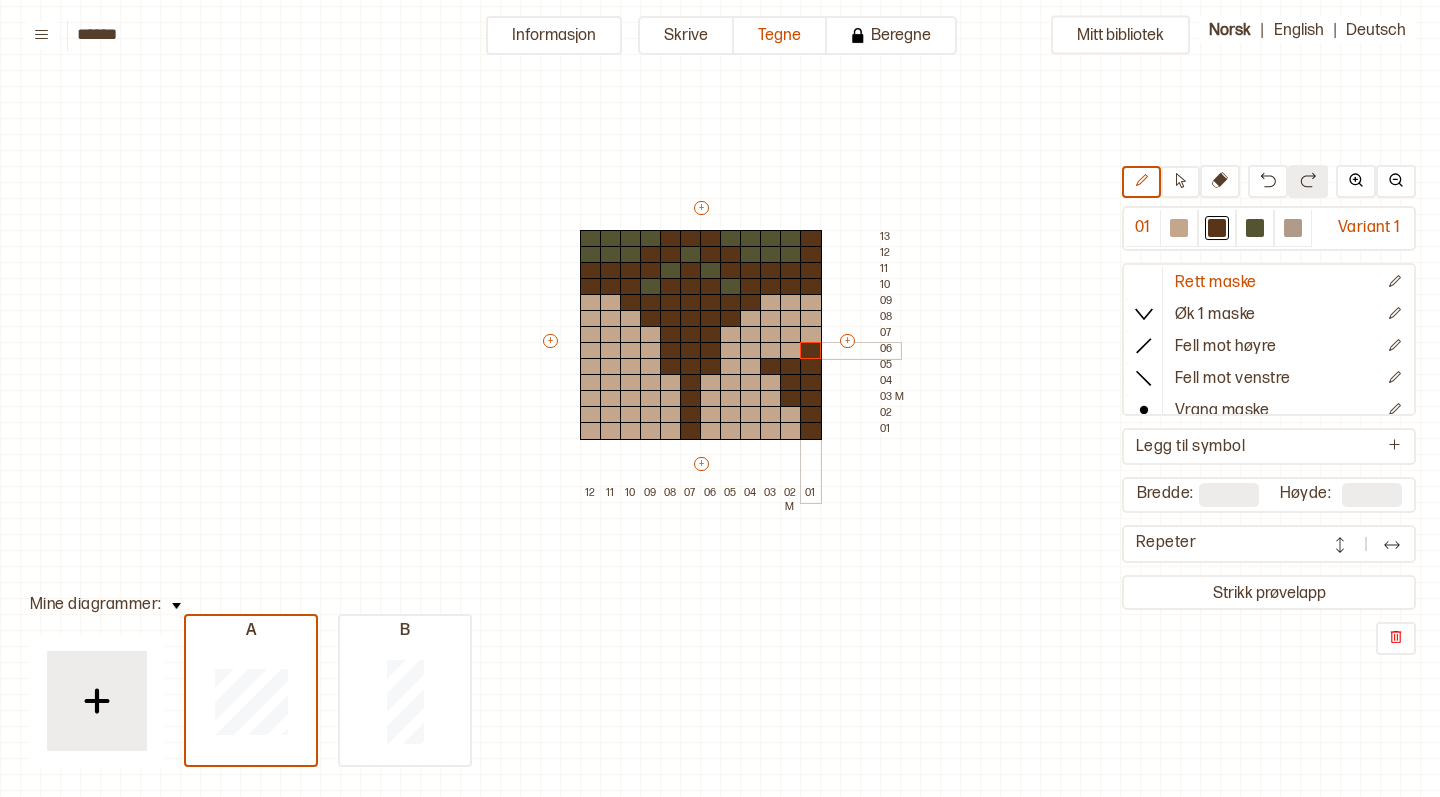click at bounding box center [811, 351] 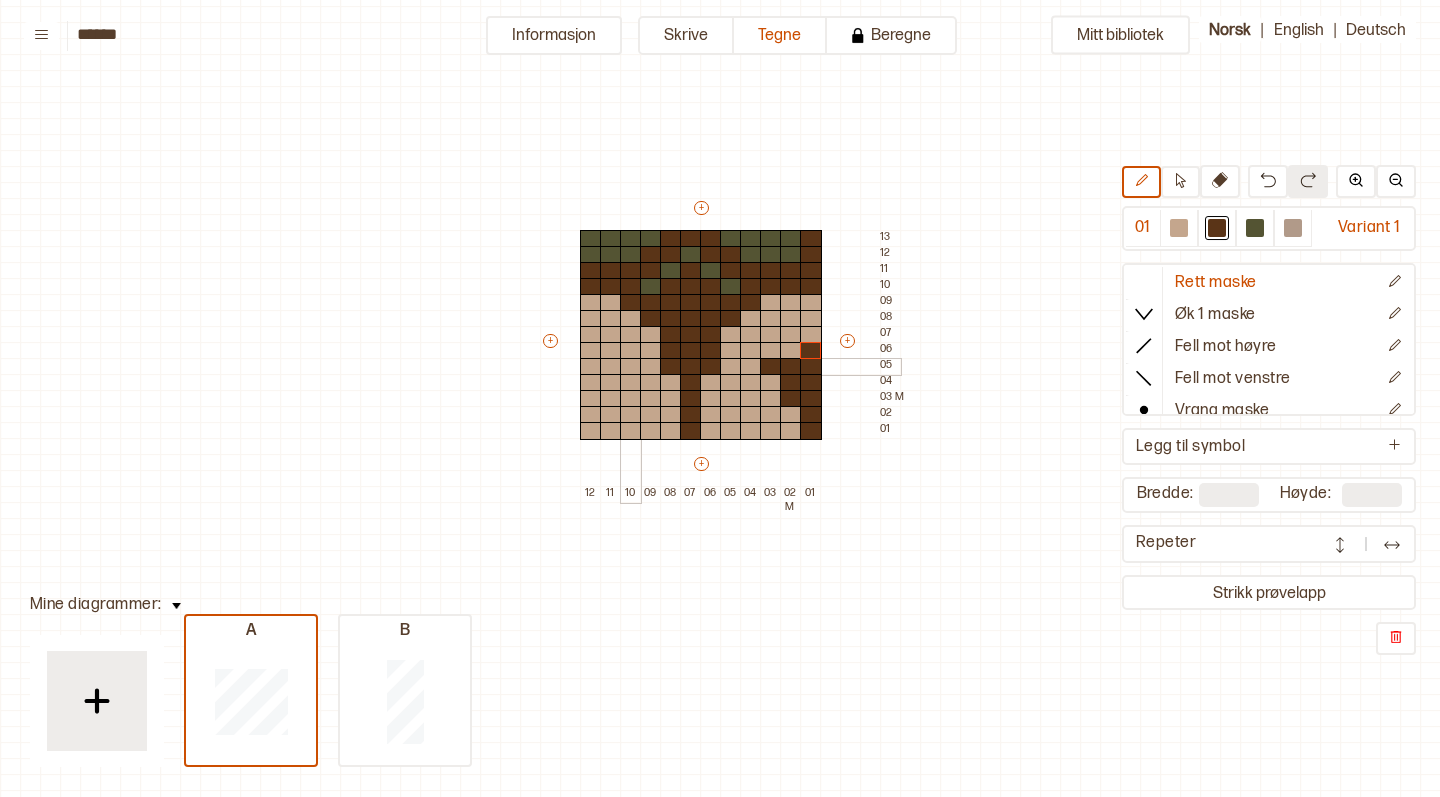 click at bounding box center (631, 367) 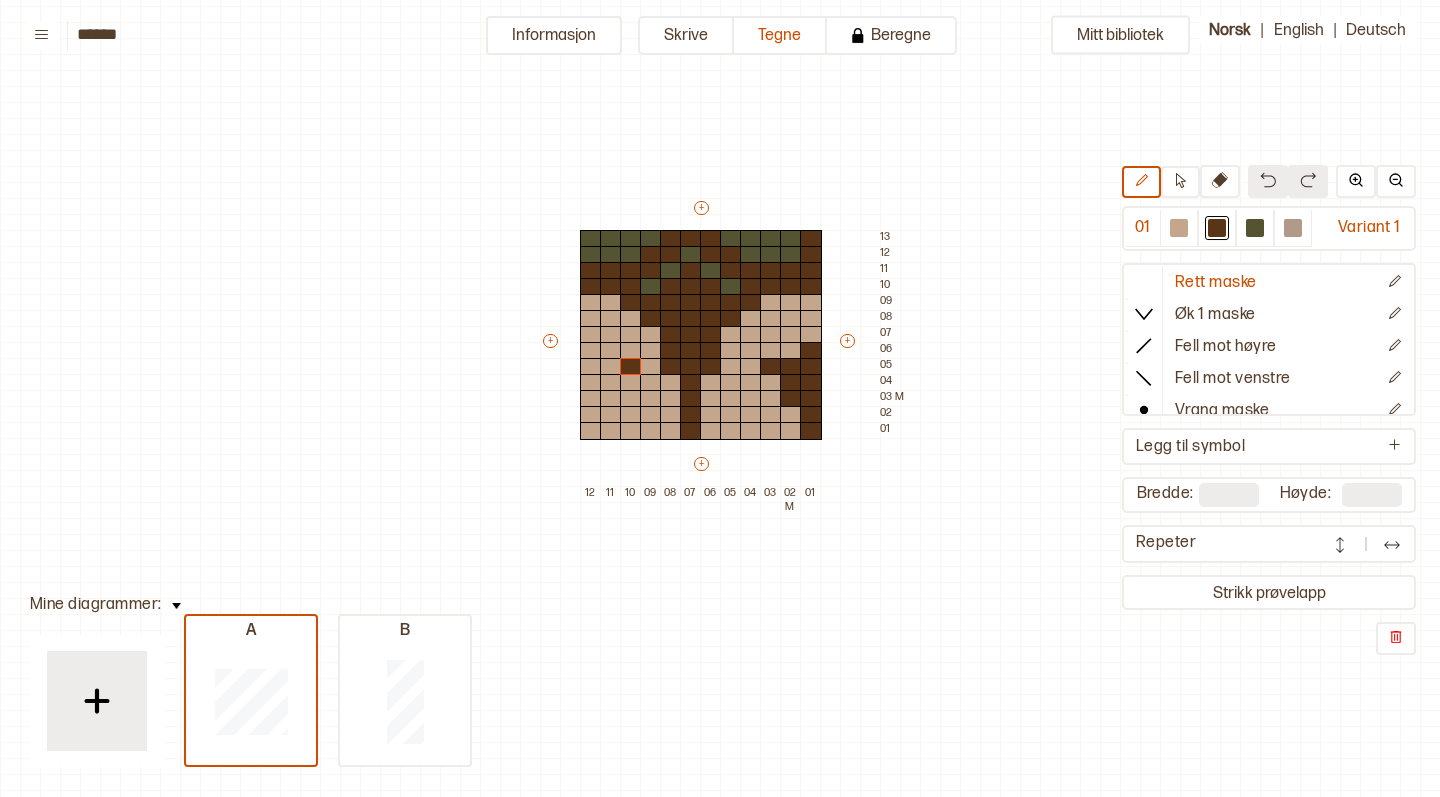 click at bounding box center (1268, 180) 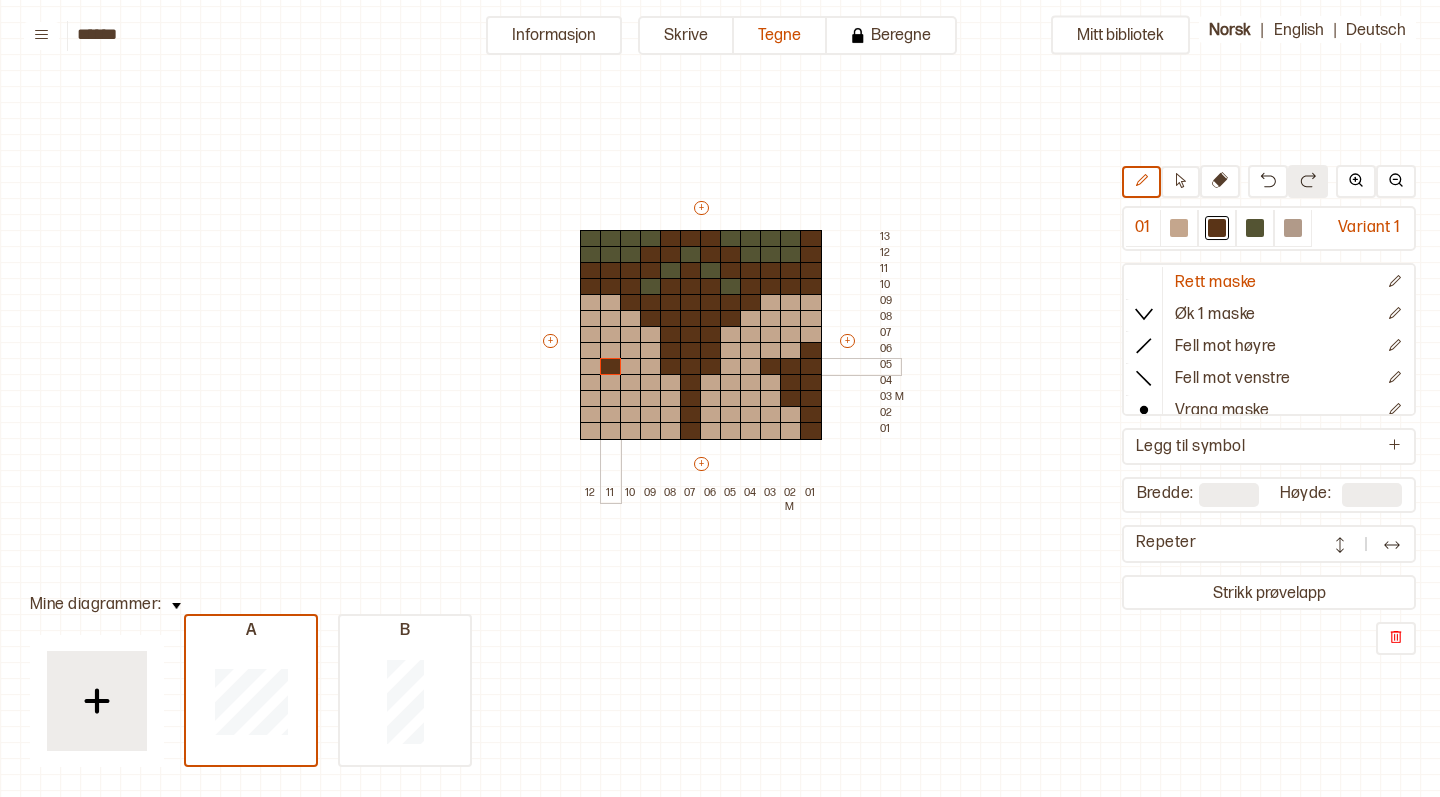 click at bounding box center (611, 367) 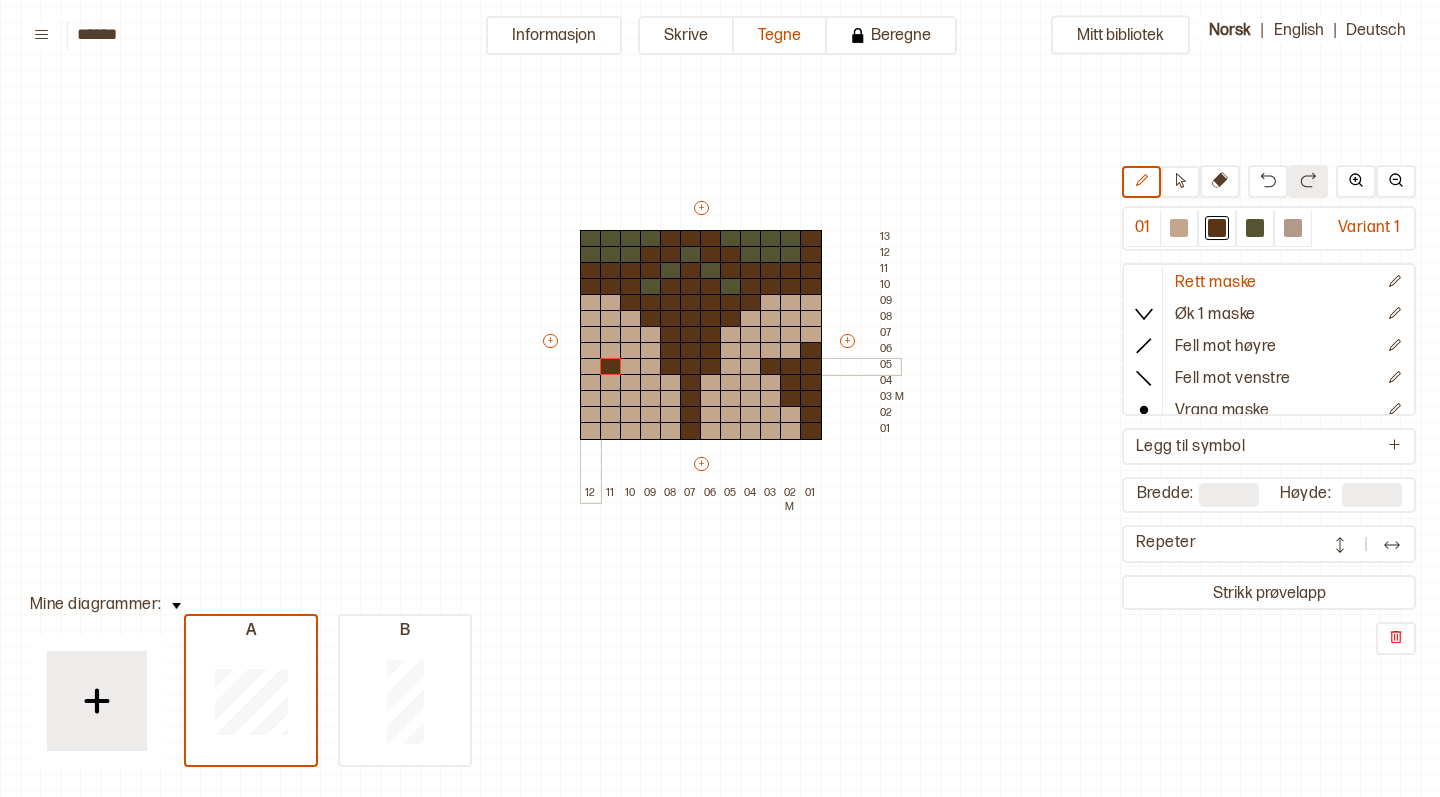 click at bounding box center (591, 367) 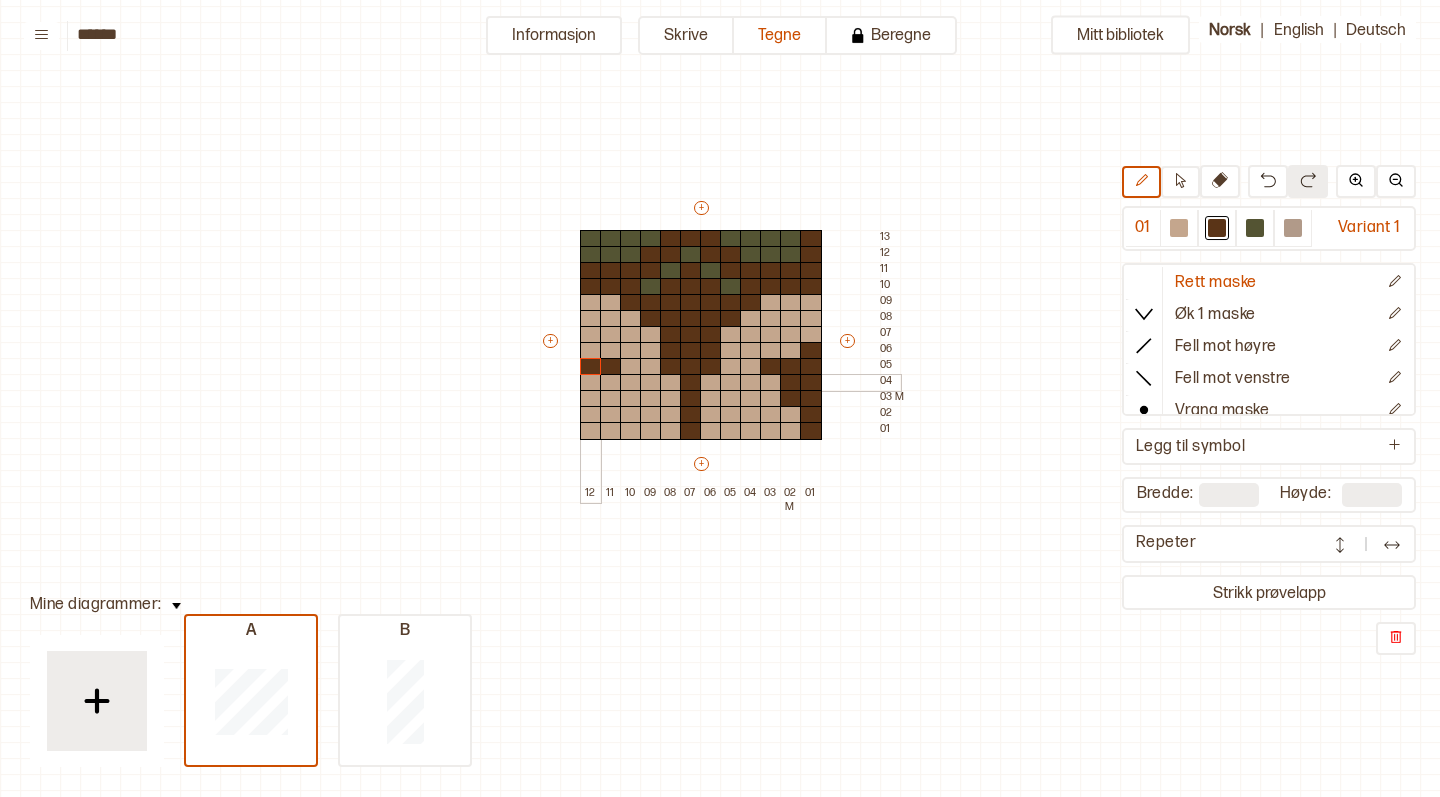 click at bounding box center (591, 383) 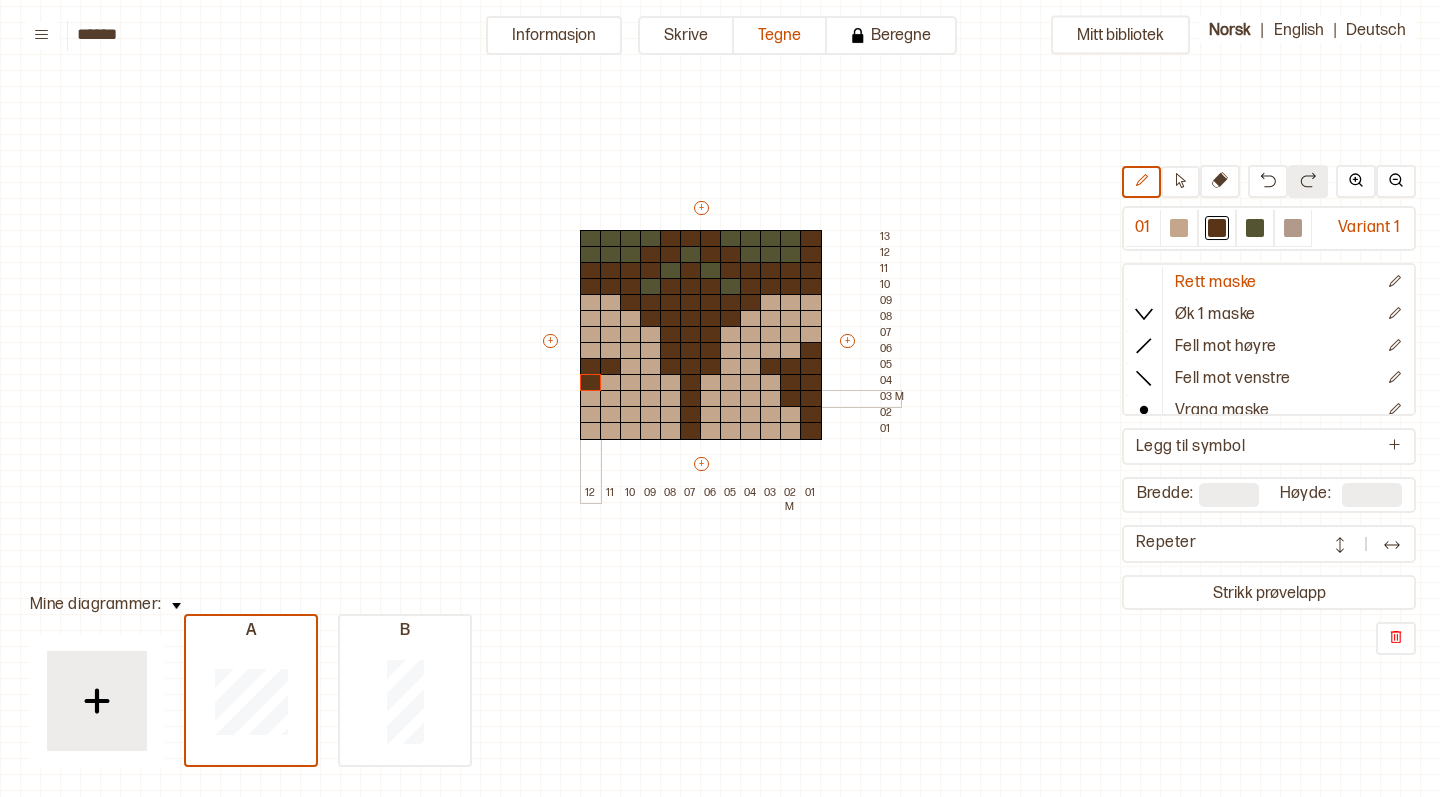 click at bounding box center [591, 399] 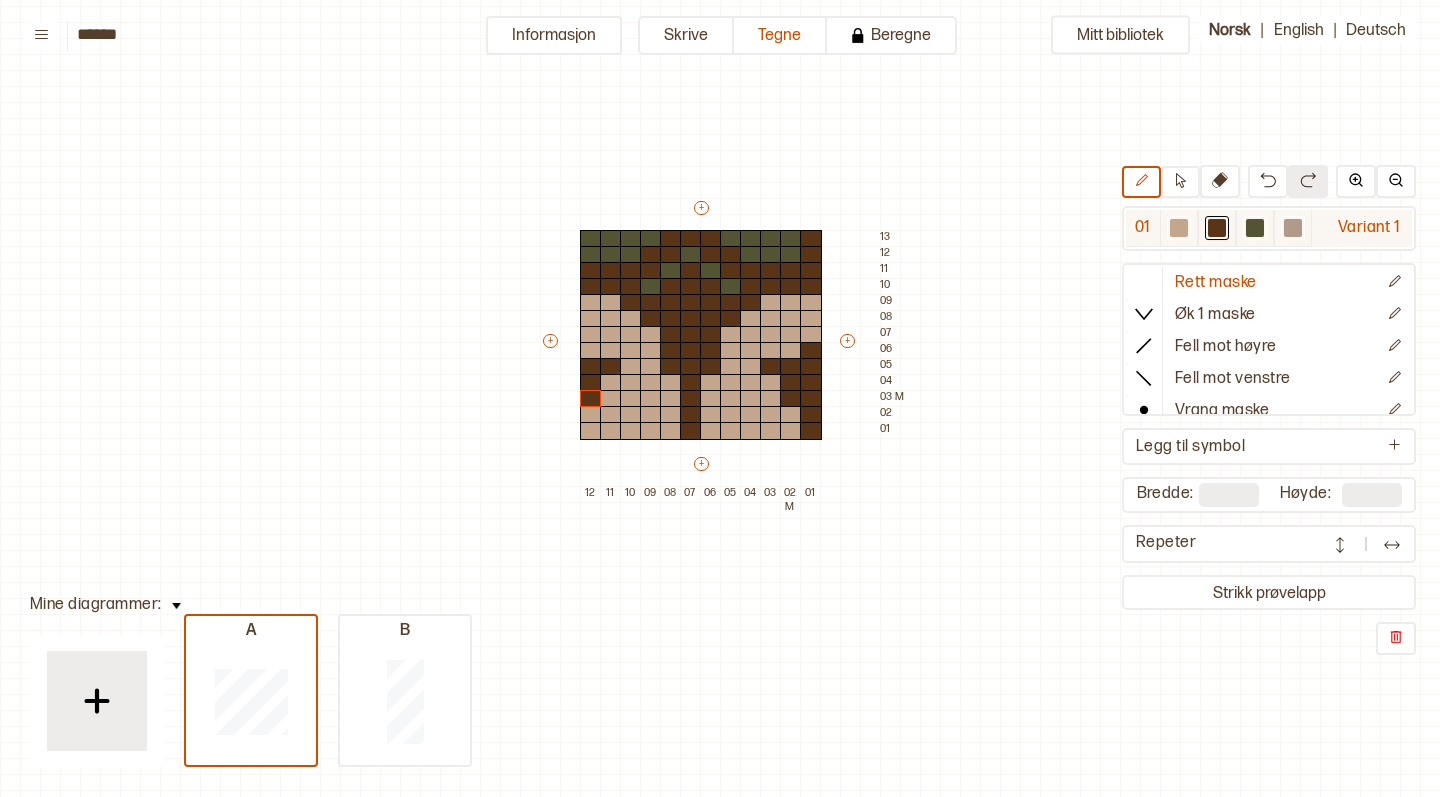 click at bounding box center [1179, 228] 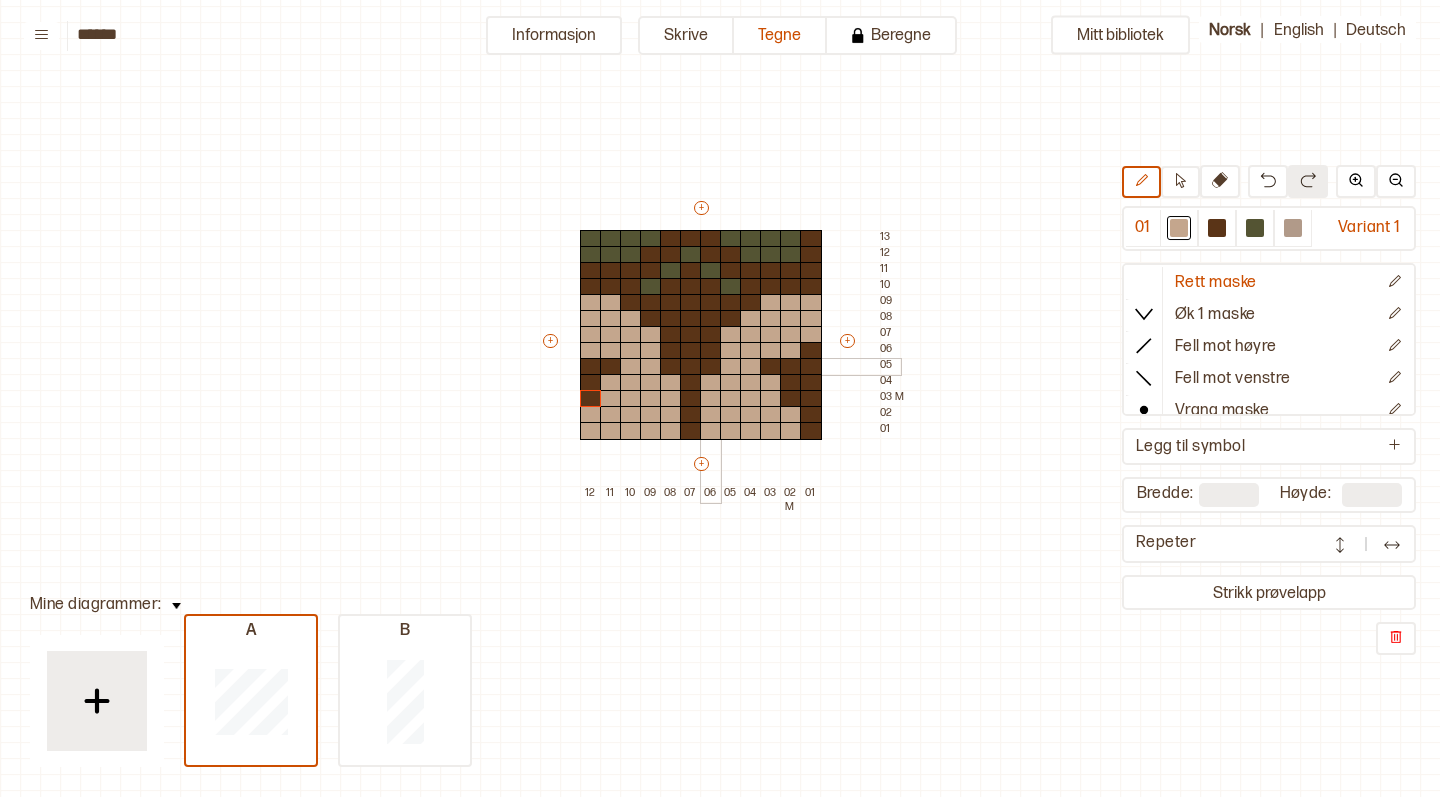 click at bounding box center (711, 367) 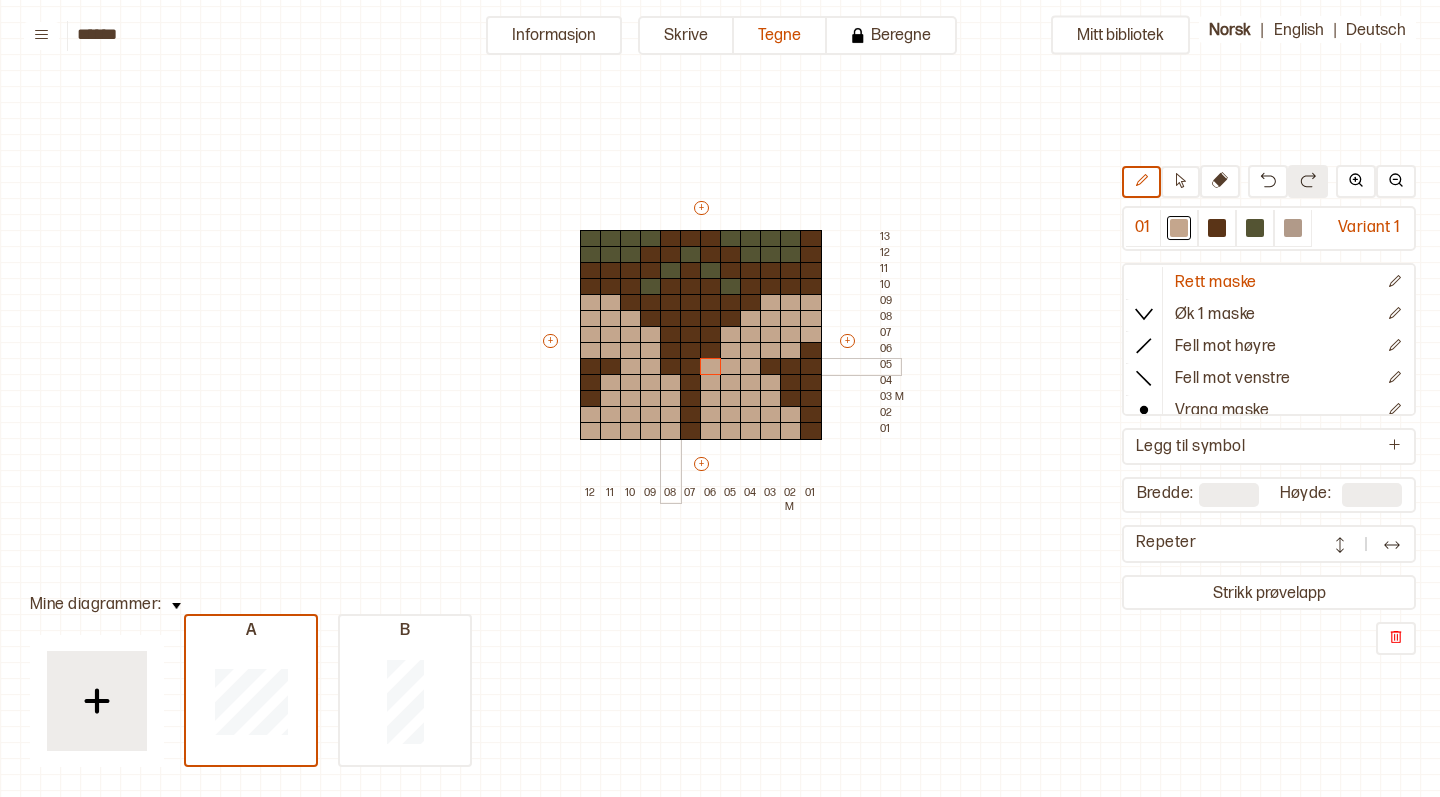 click at bounding box center (671, 367) 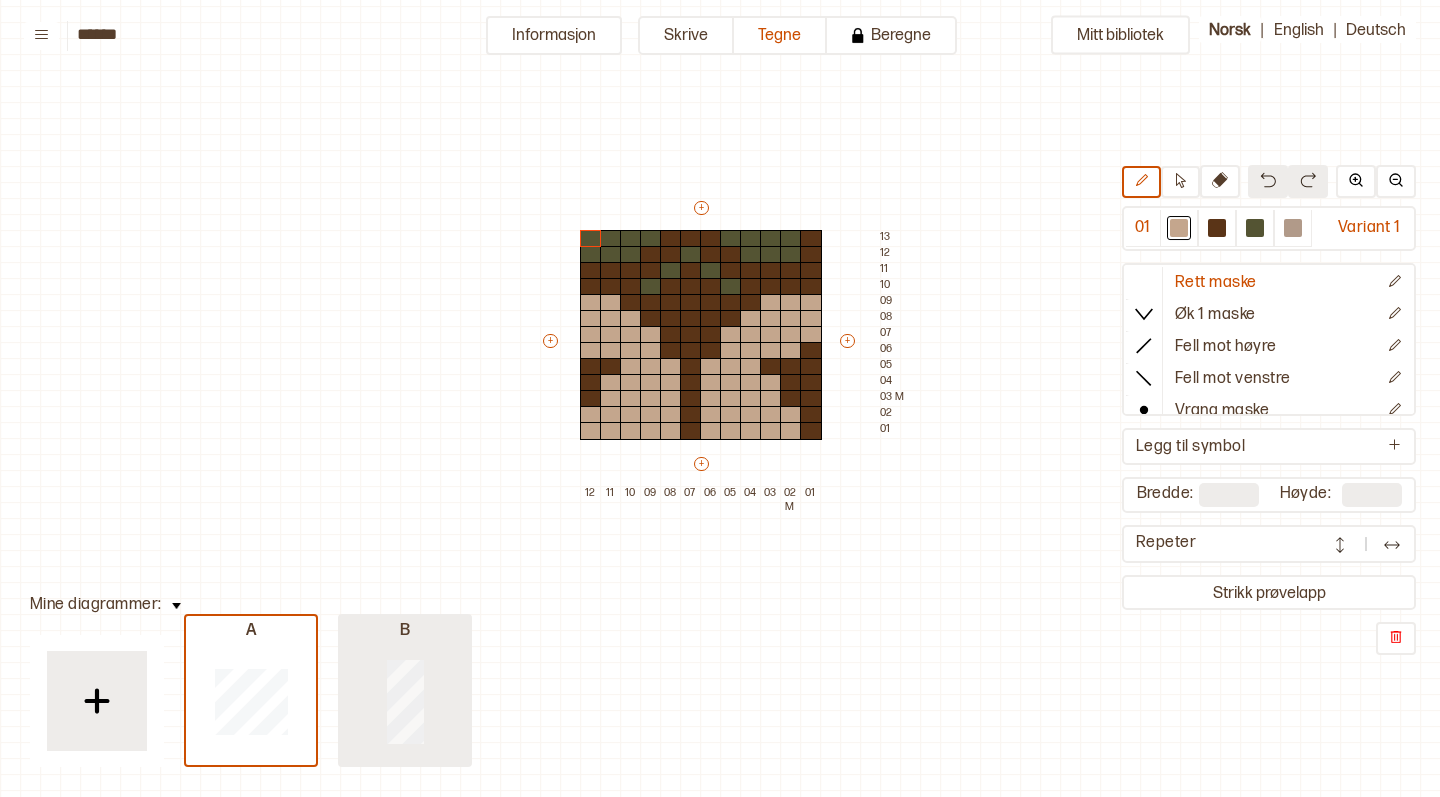 click at bounding box center [405, 701] 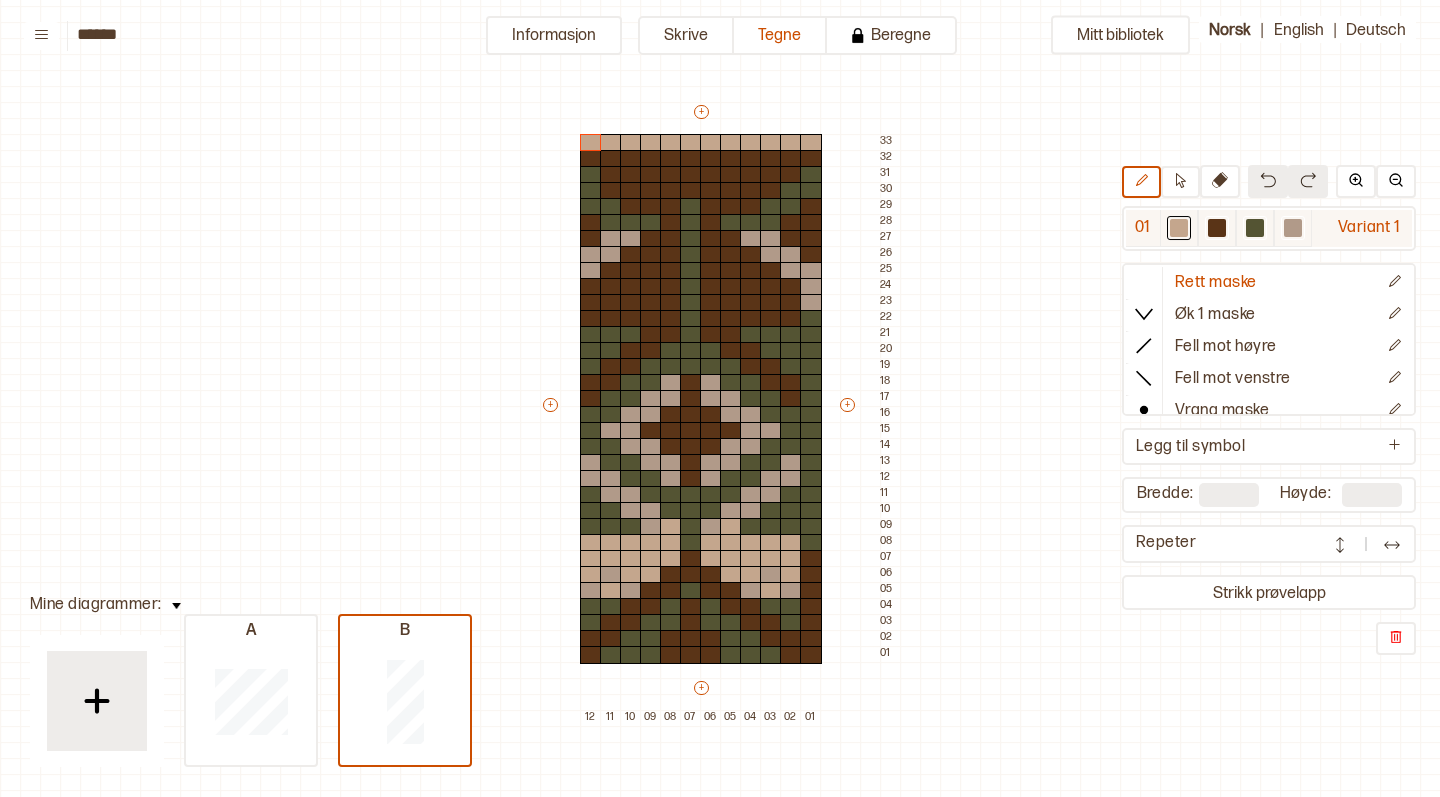 click at bounding box center (1179, 228) 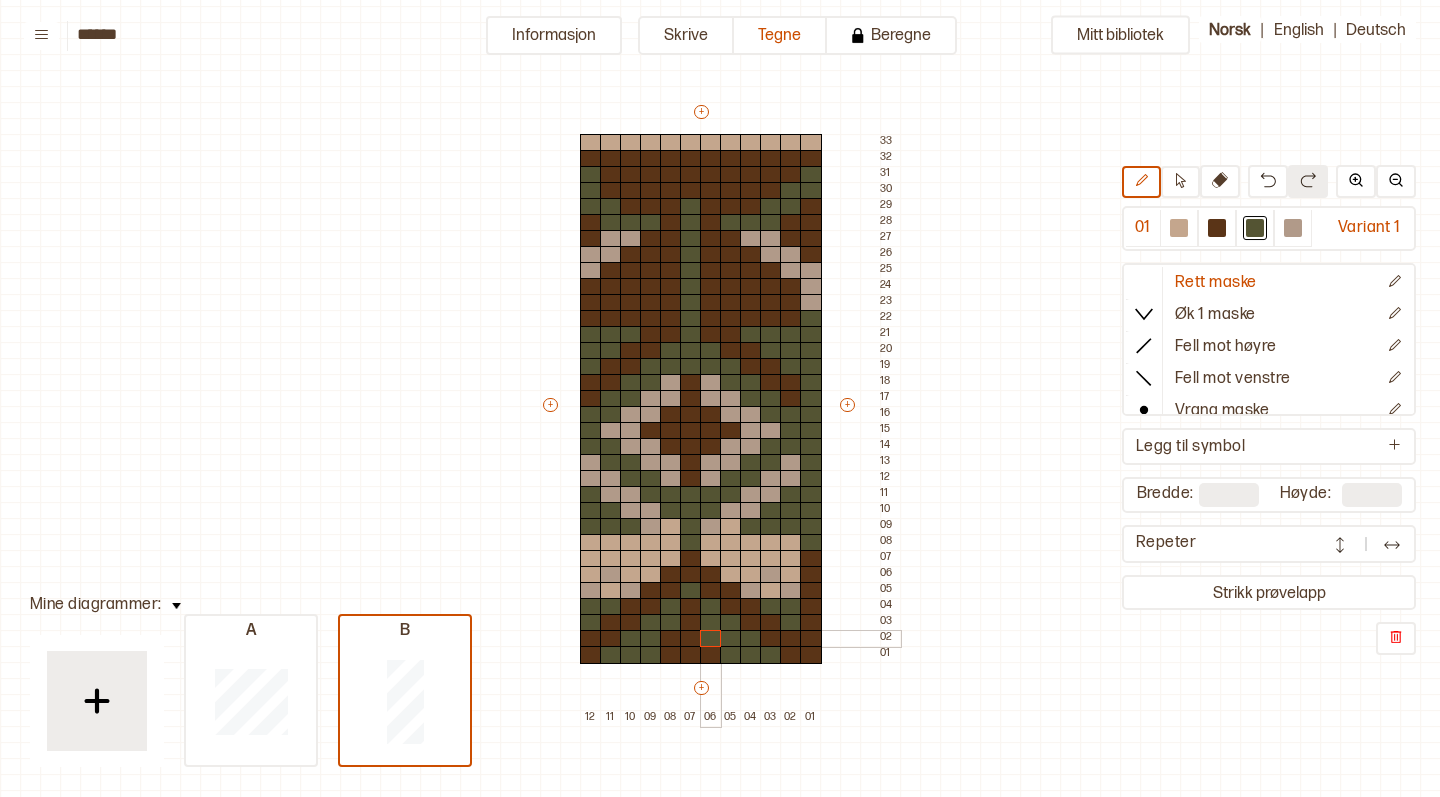 click at bounding box center (711, 639) 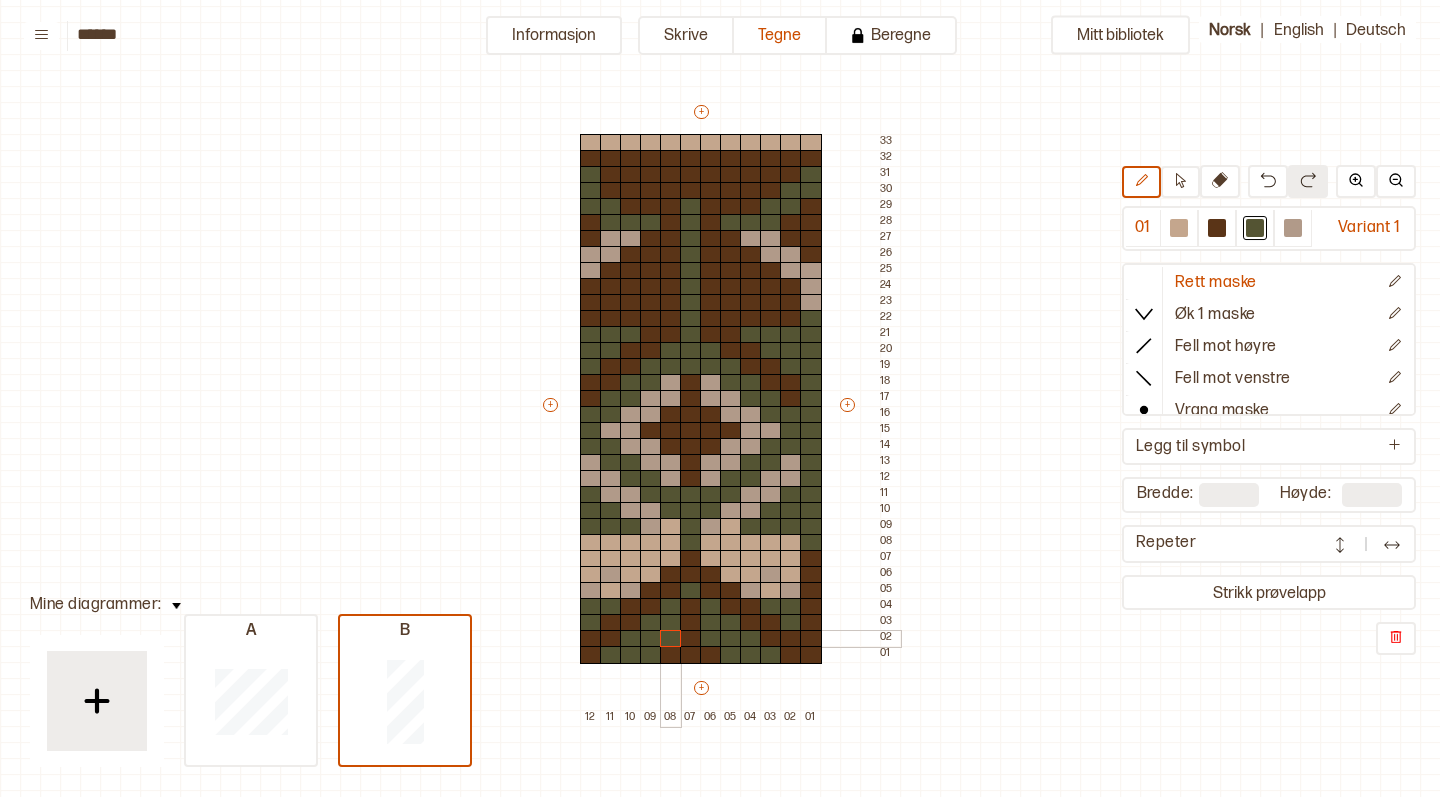 click at bounding box center (671, 639) 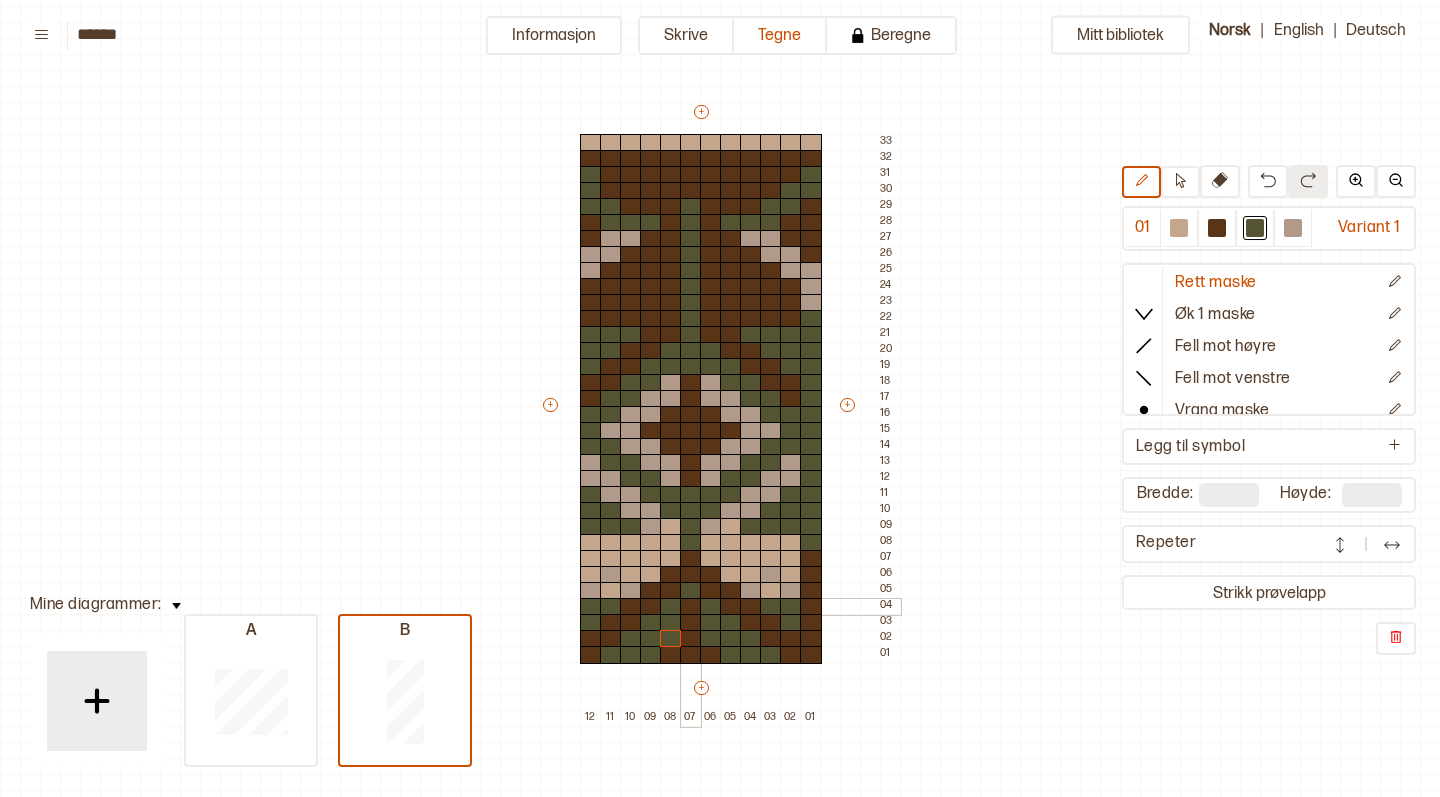 click at bounding box center (691, 607) 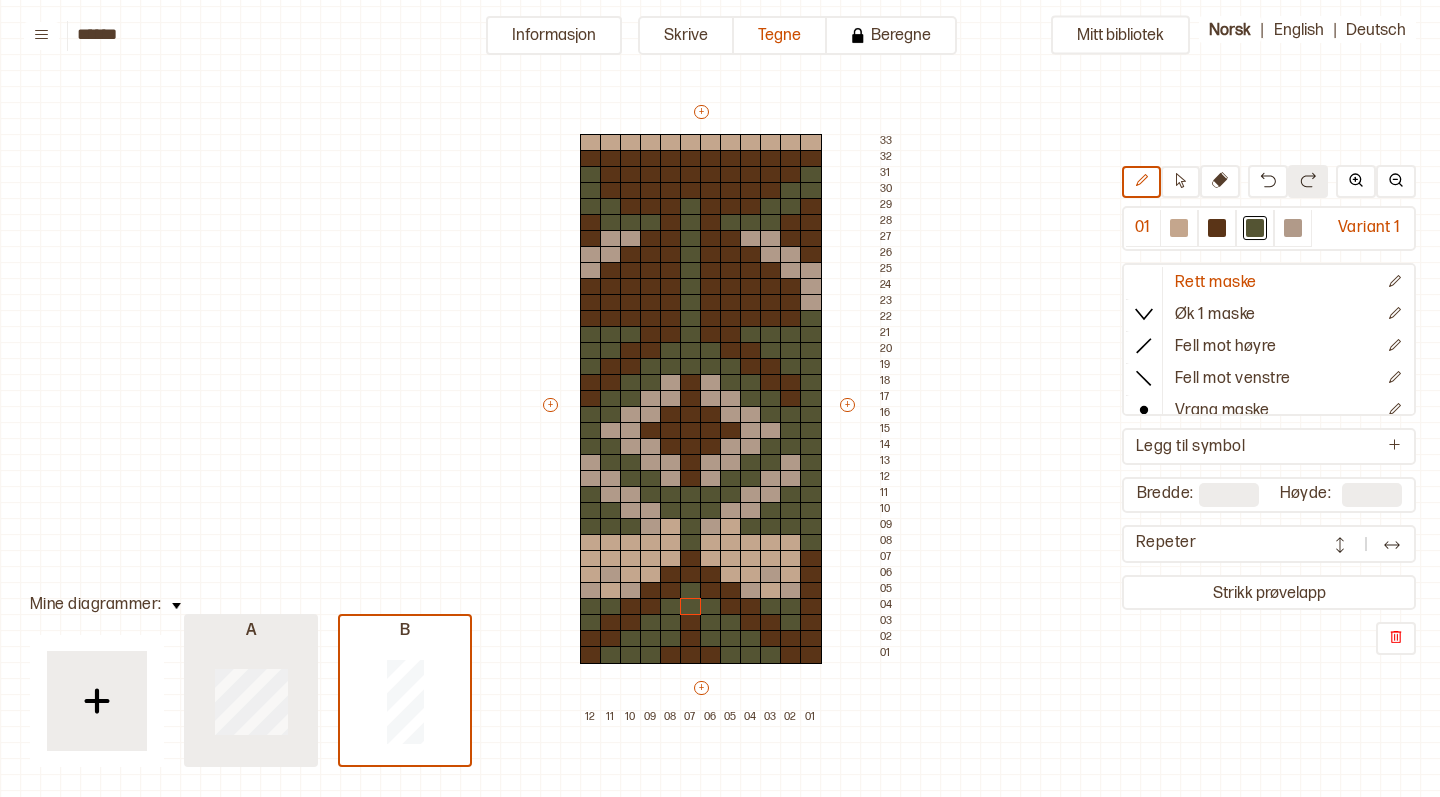 click at bounding box center [251, 701] 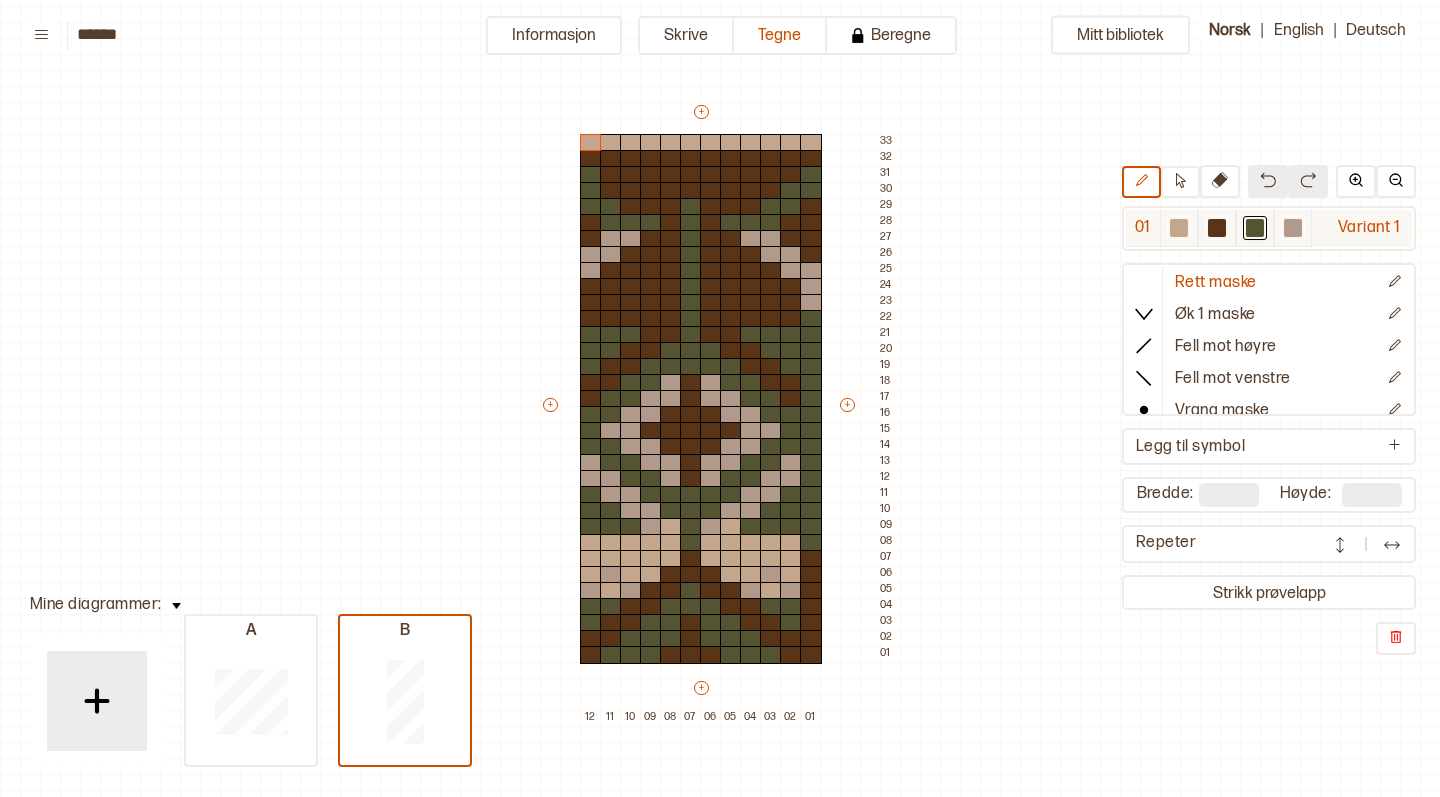 click at bounding box center [1179, 228] 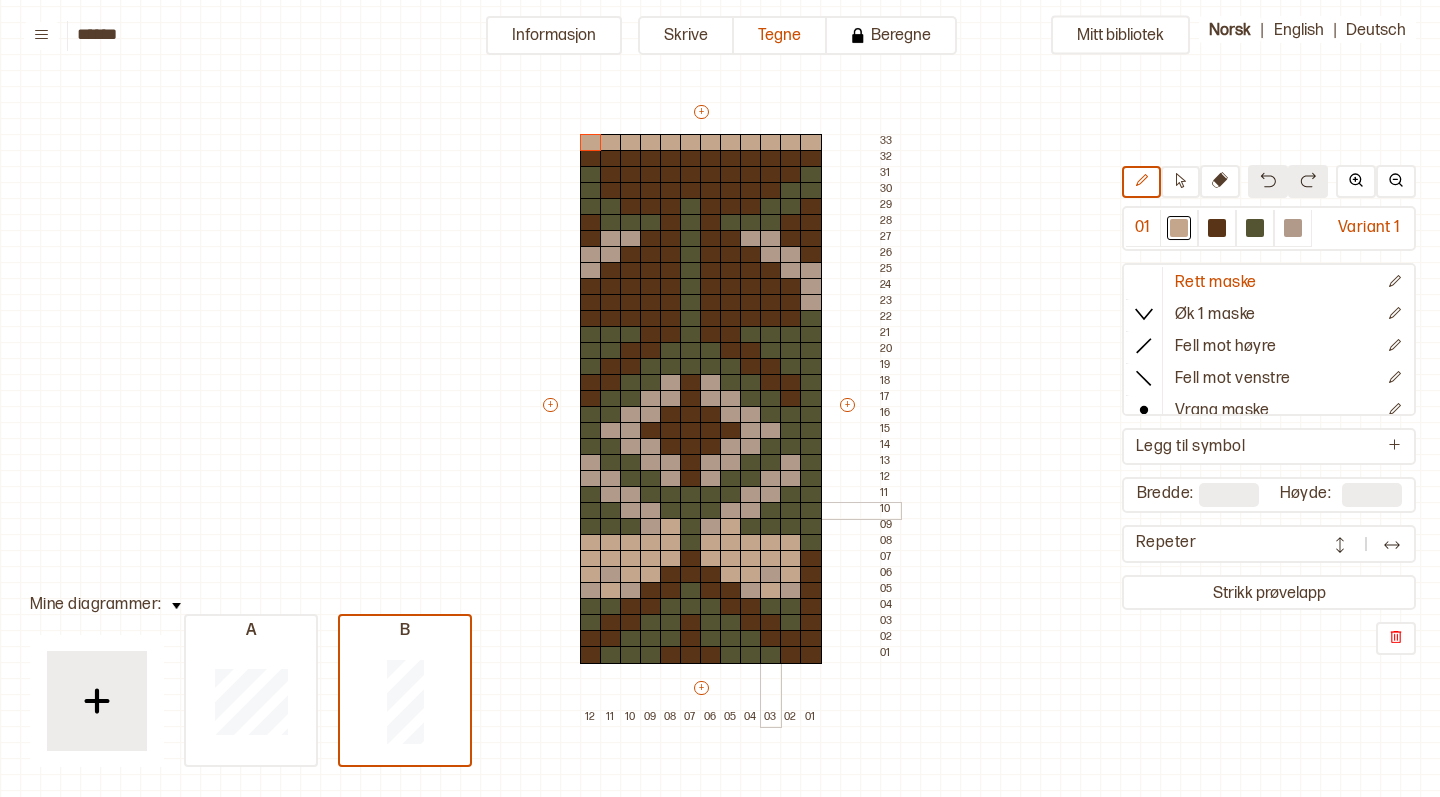 click at bounding box center (771, 511) 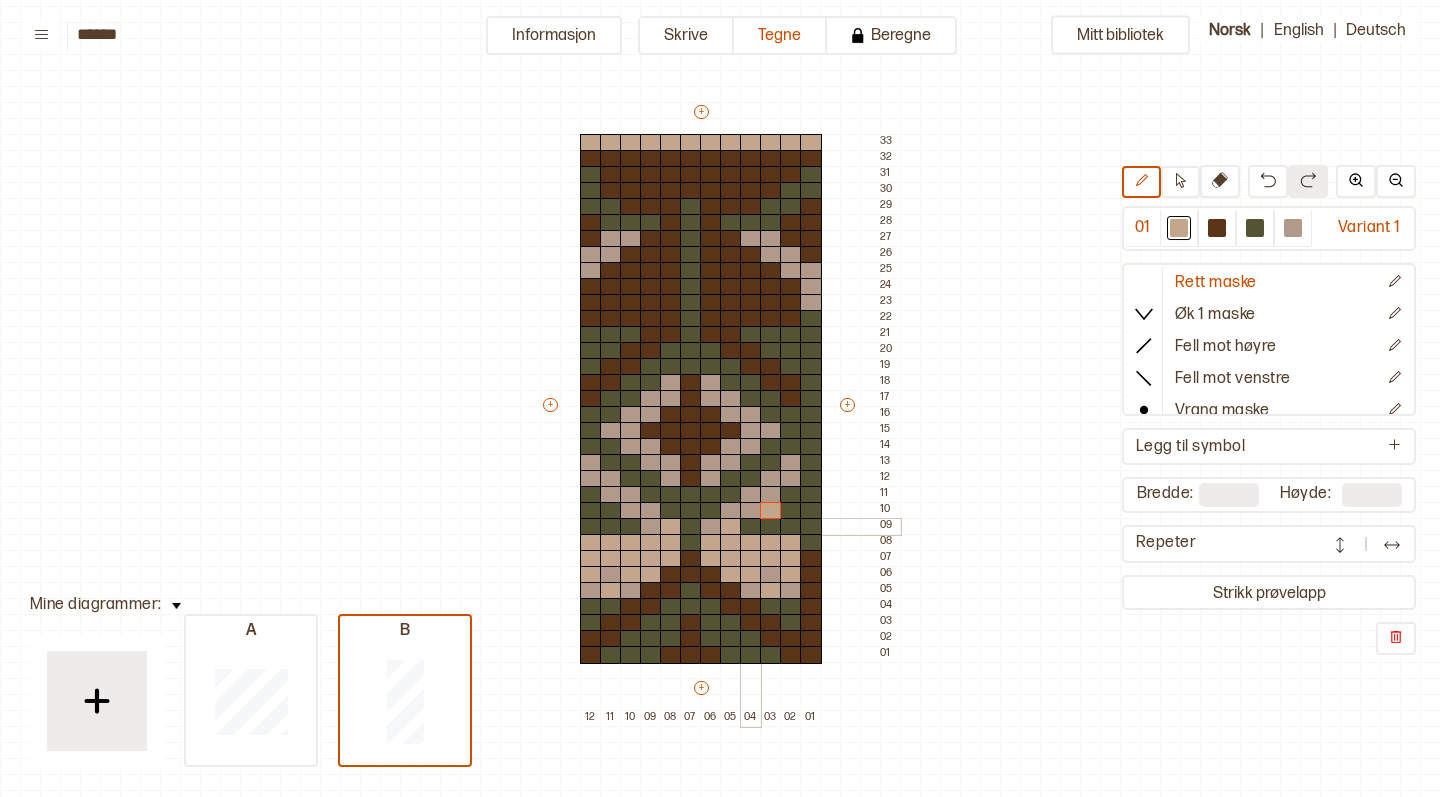 click at bounding box center [751, 527] 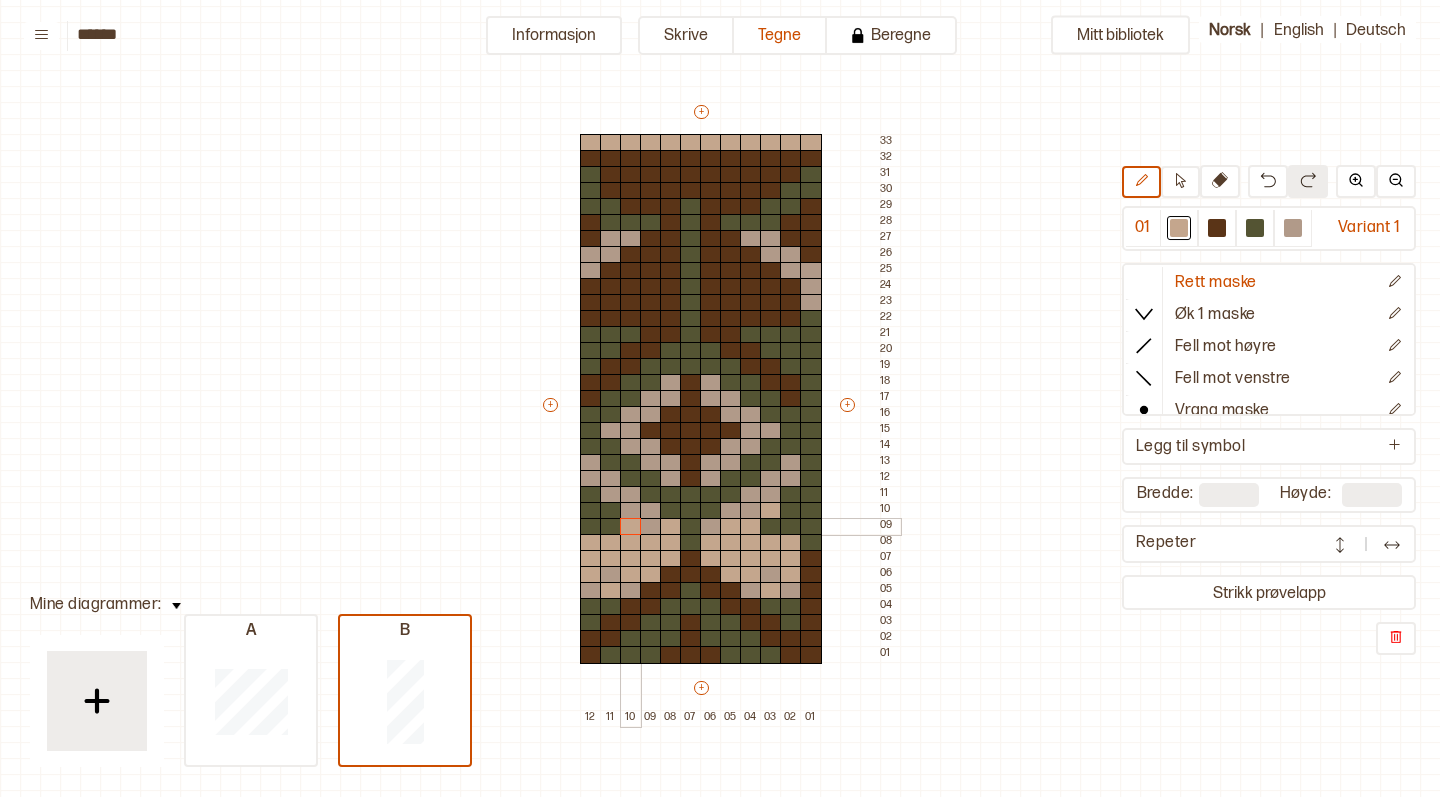 click at bounding box center (631, 527) 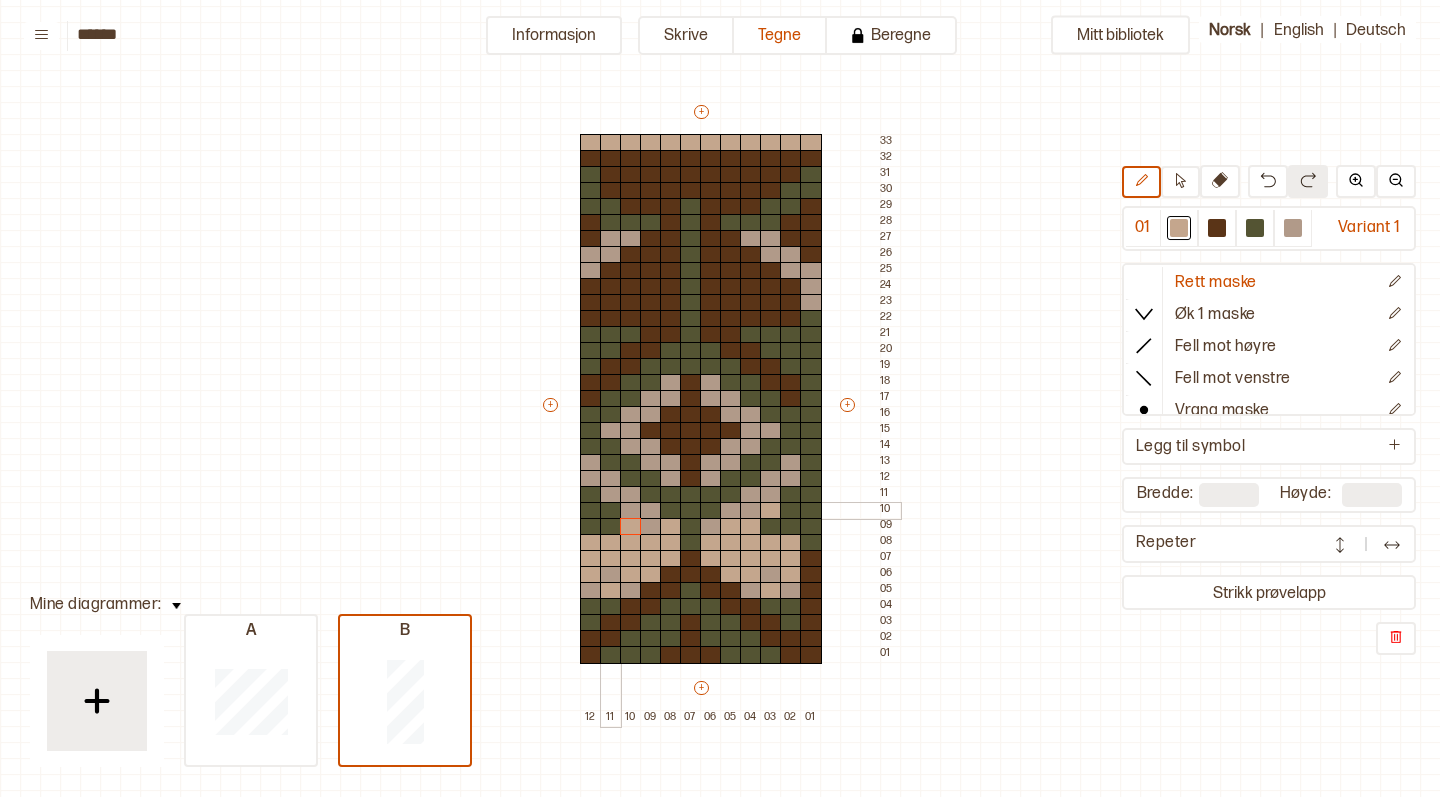 click at bounding box center [611, 511] 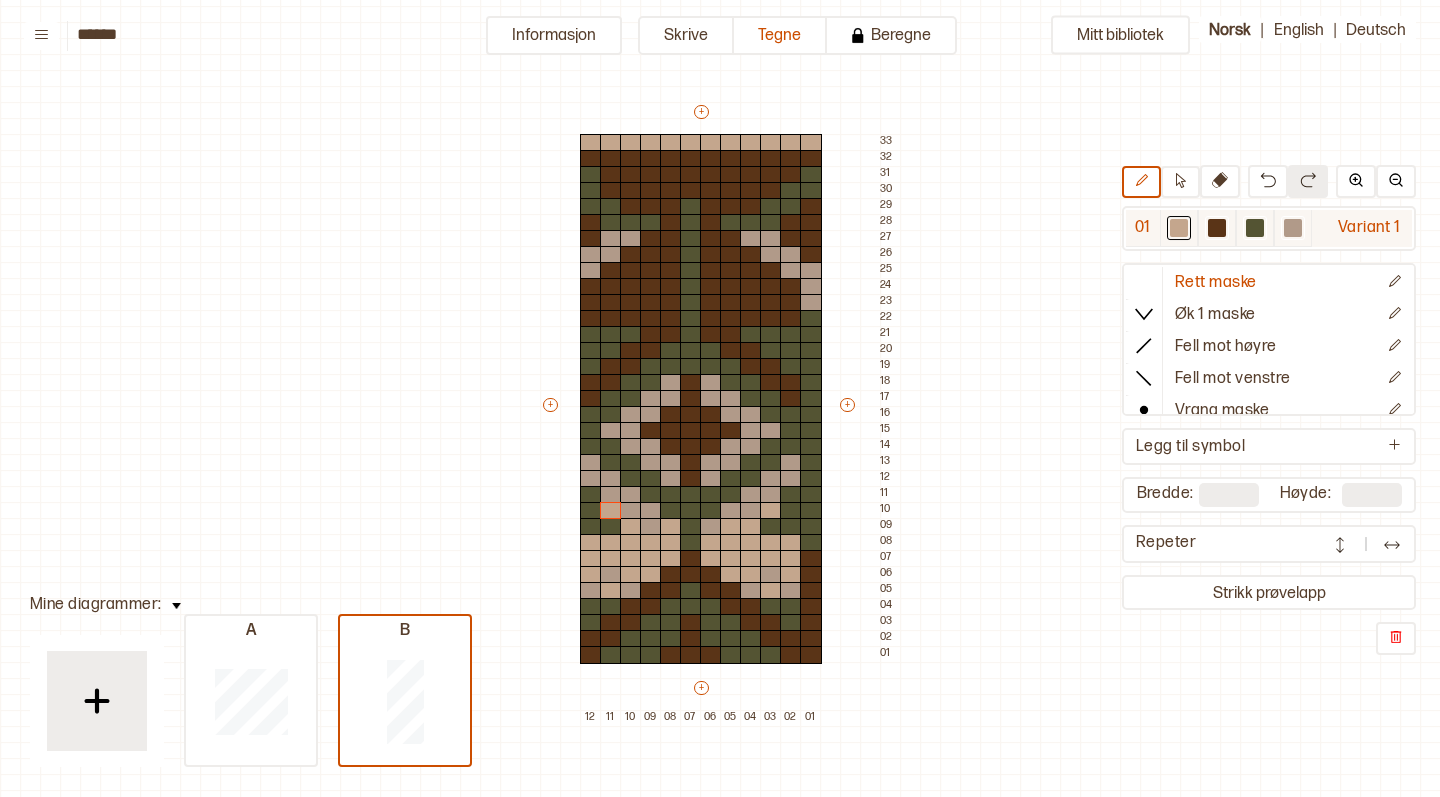 click at bounding box center [1179, 228] 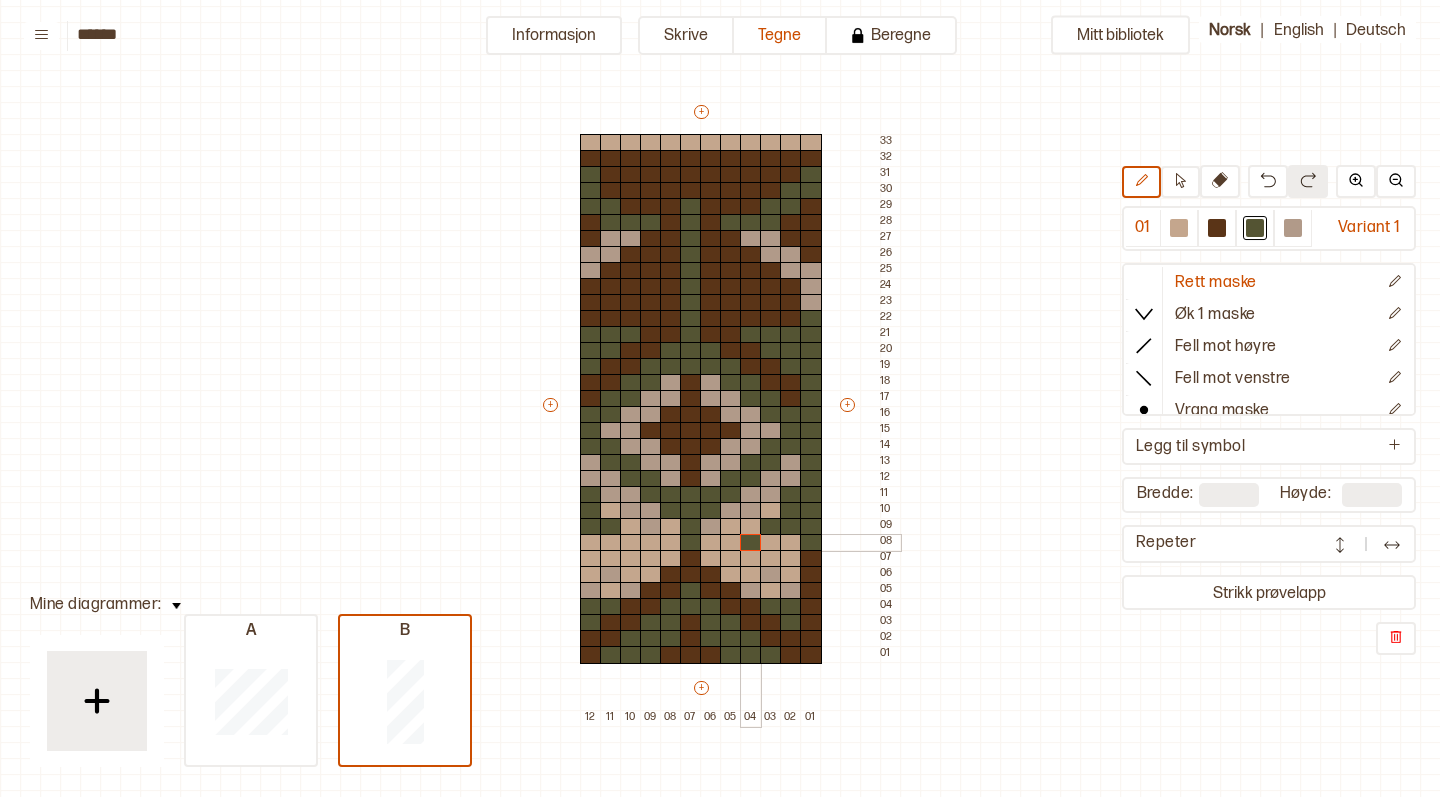click at bounding box center [751, 543] 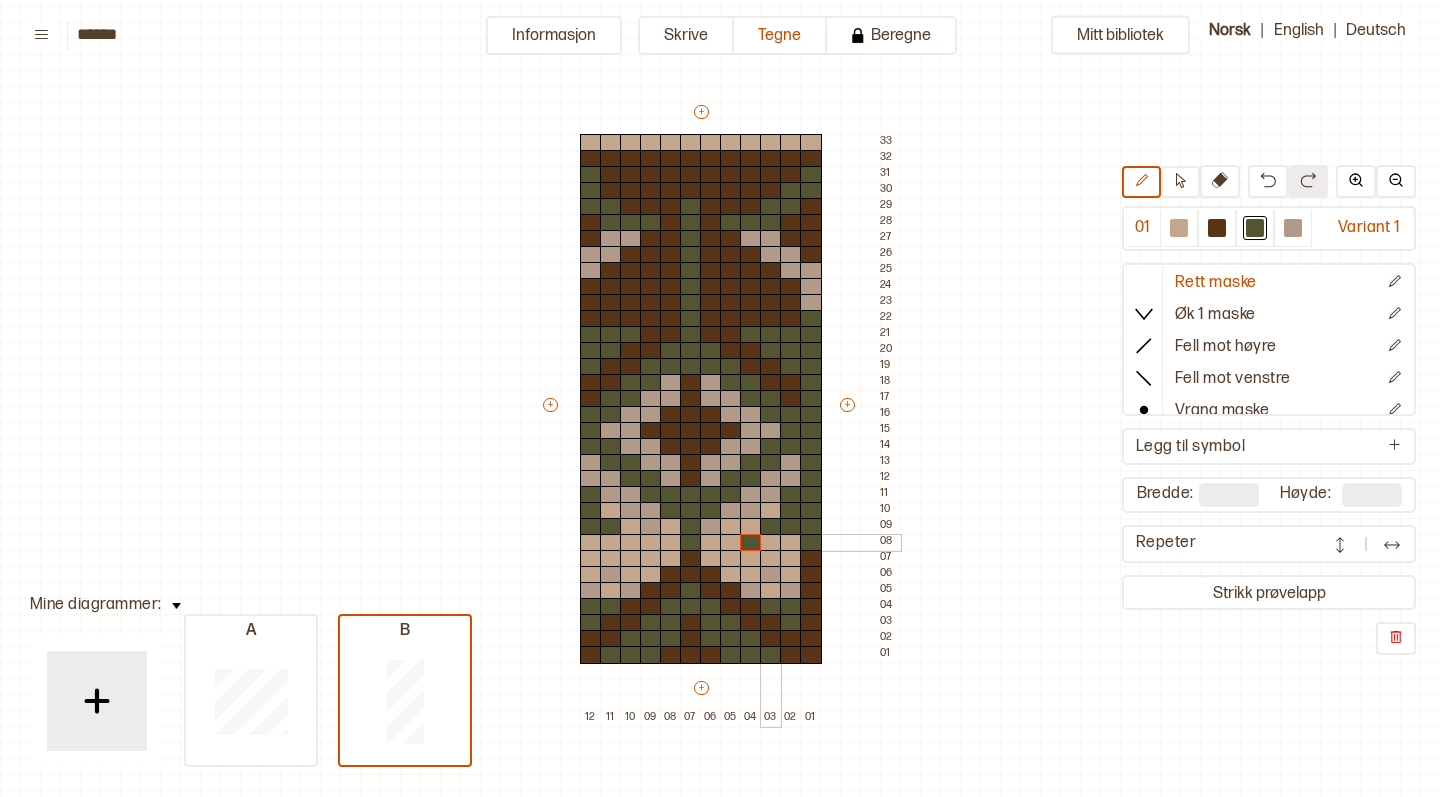 click at bounding box center (791, 543) 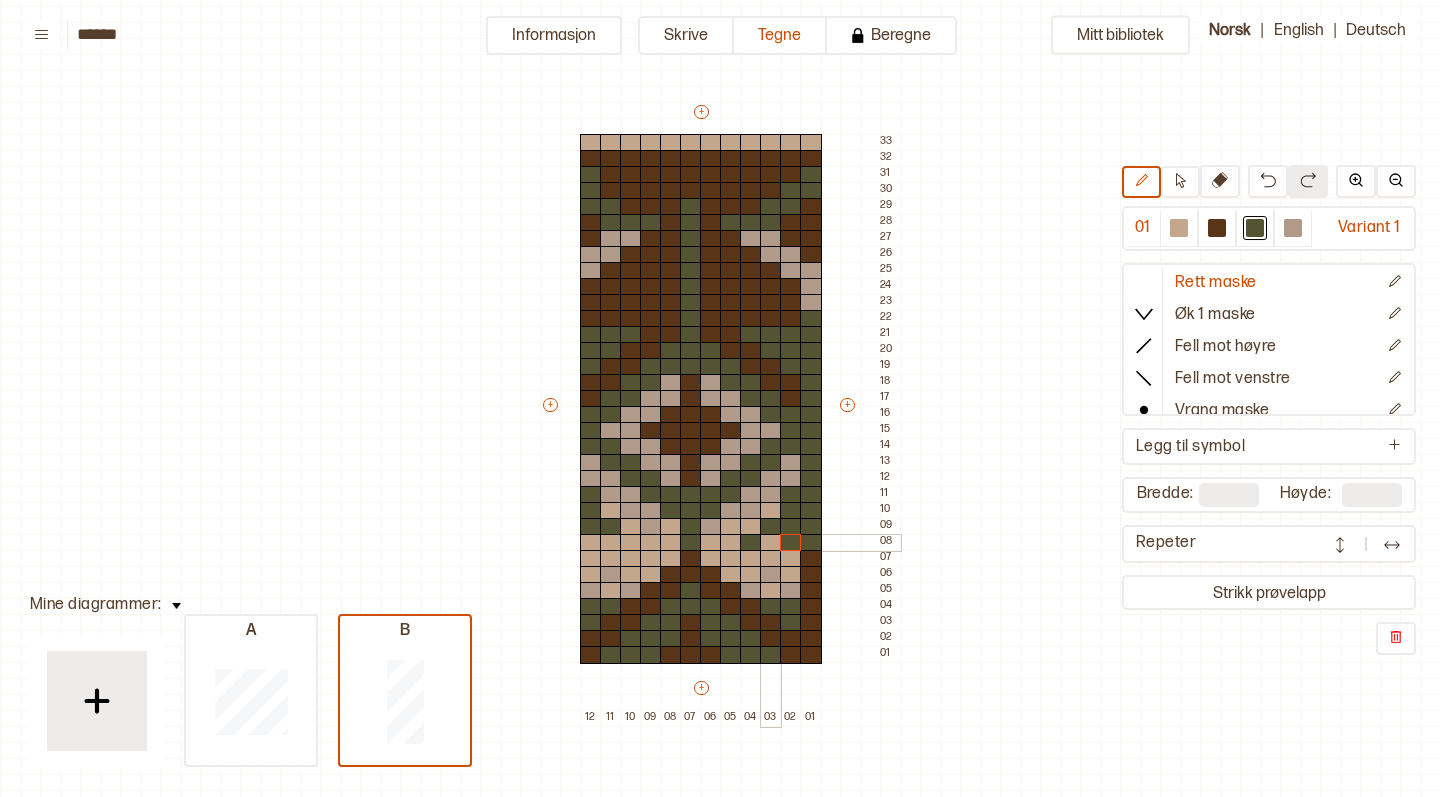 click at bounding box center [771, 543] 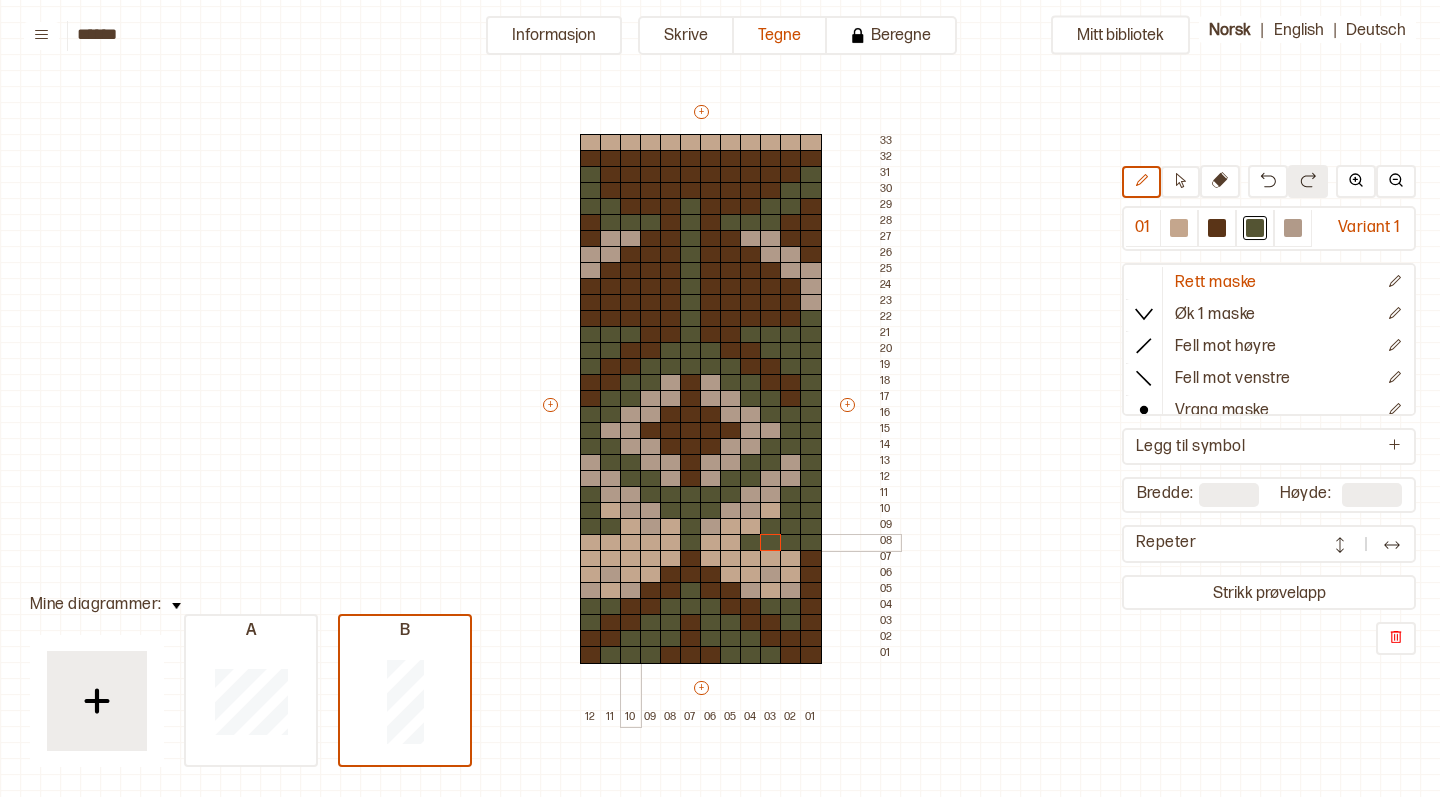 click at bounding box center [631, 543] 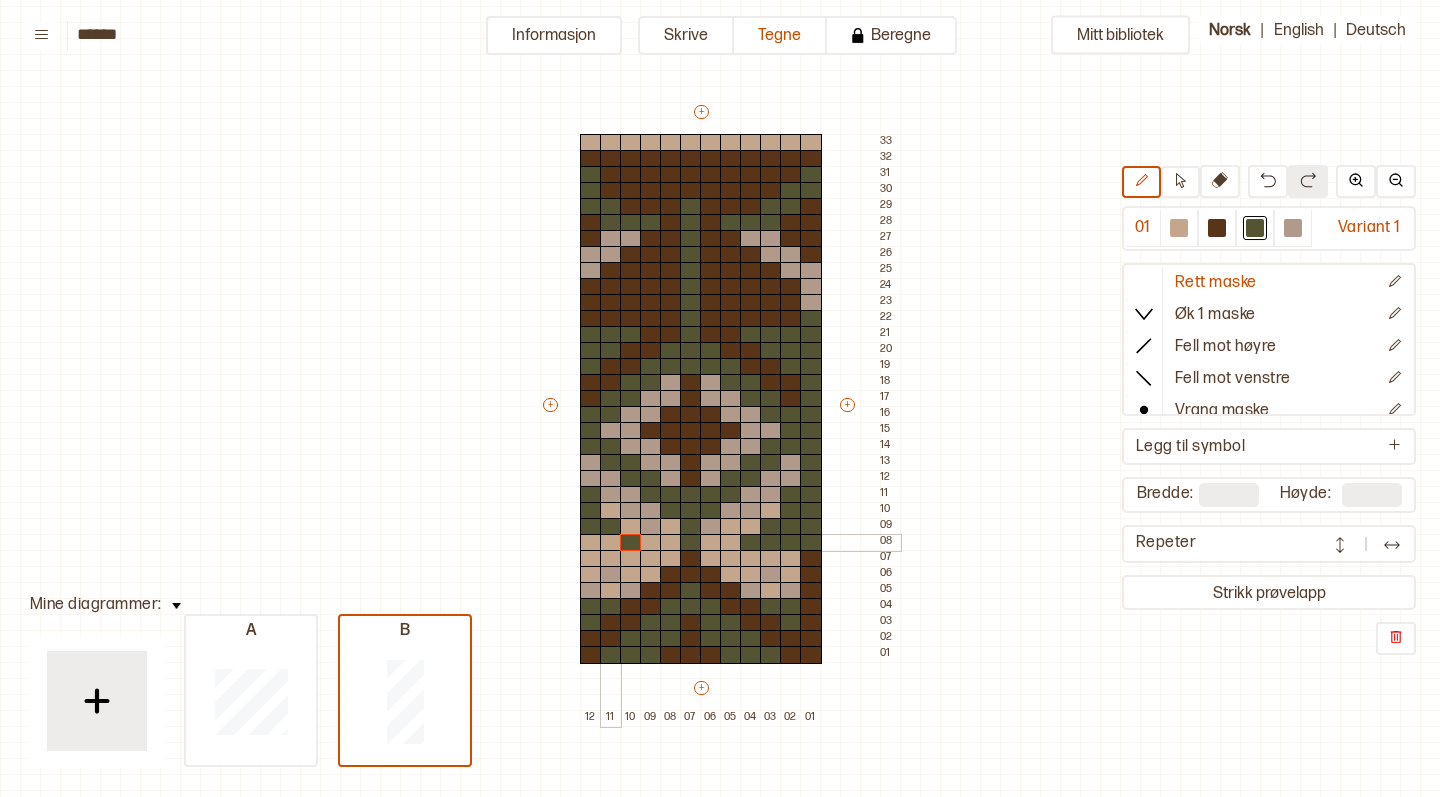 click at bounding box center (611, 543) 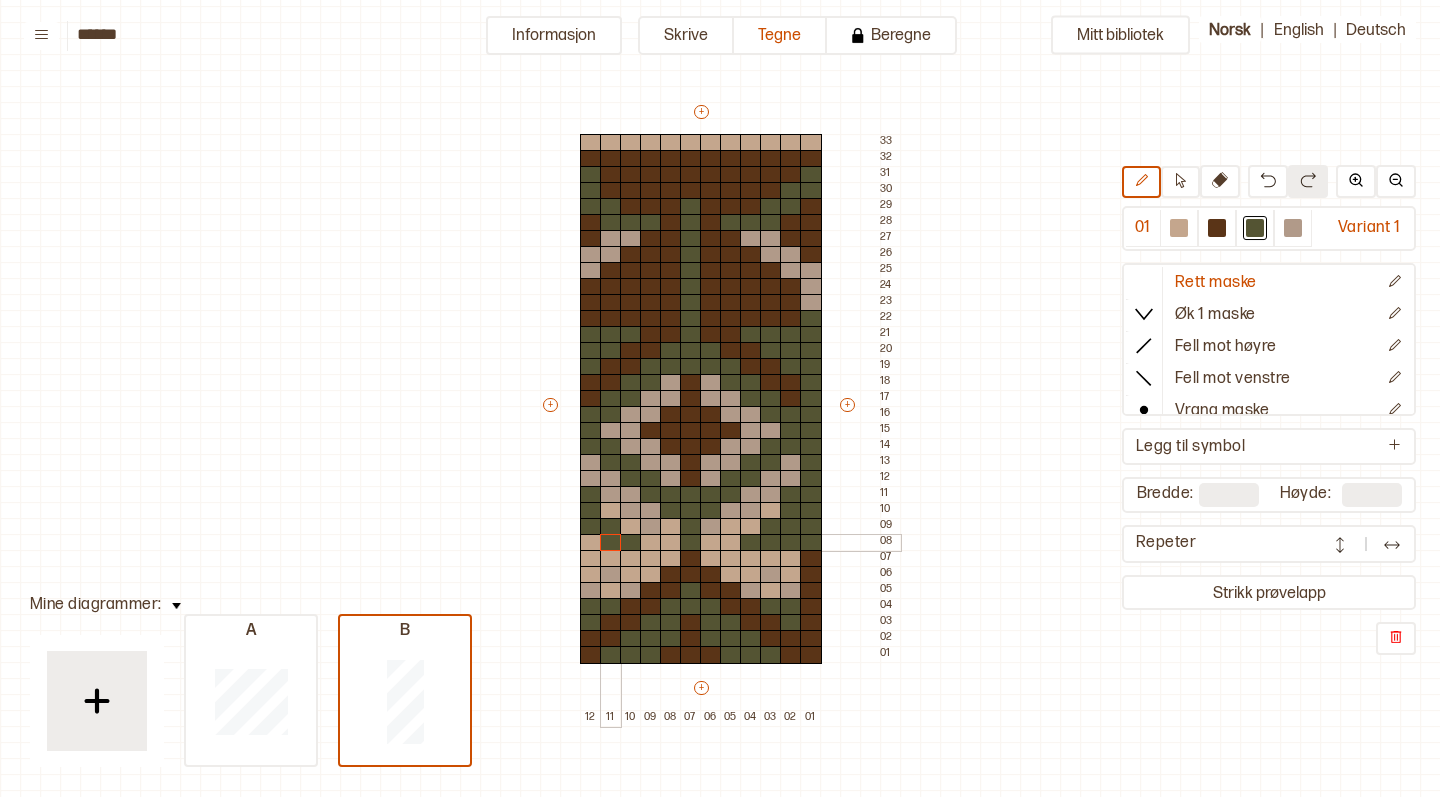 click at bounding box center [591, 543] 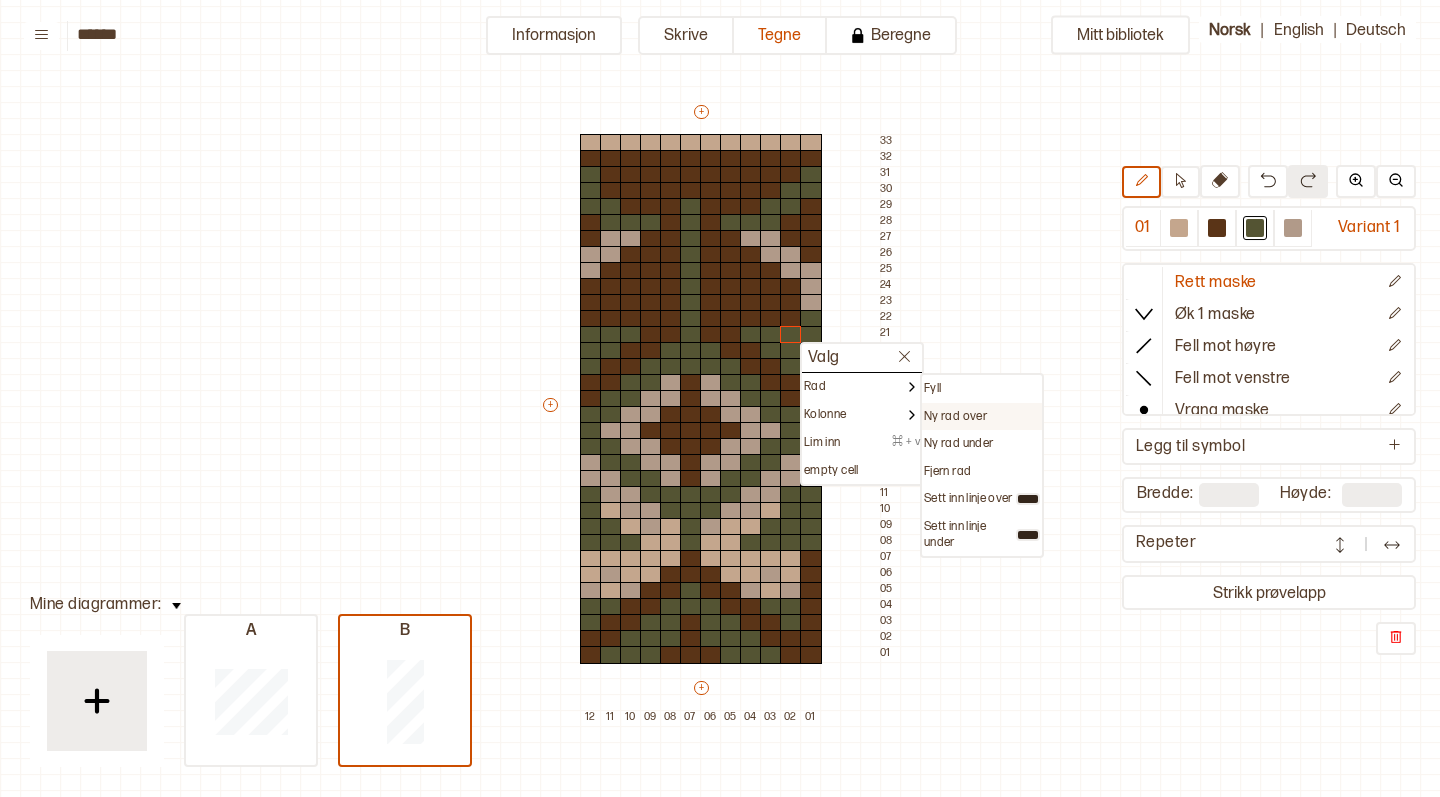 click on "Ny rad over" at bounding box center (932, 389) 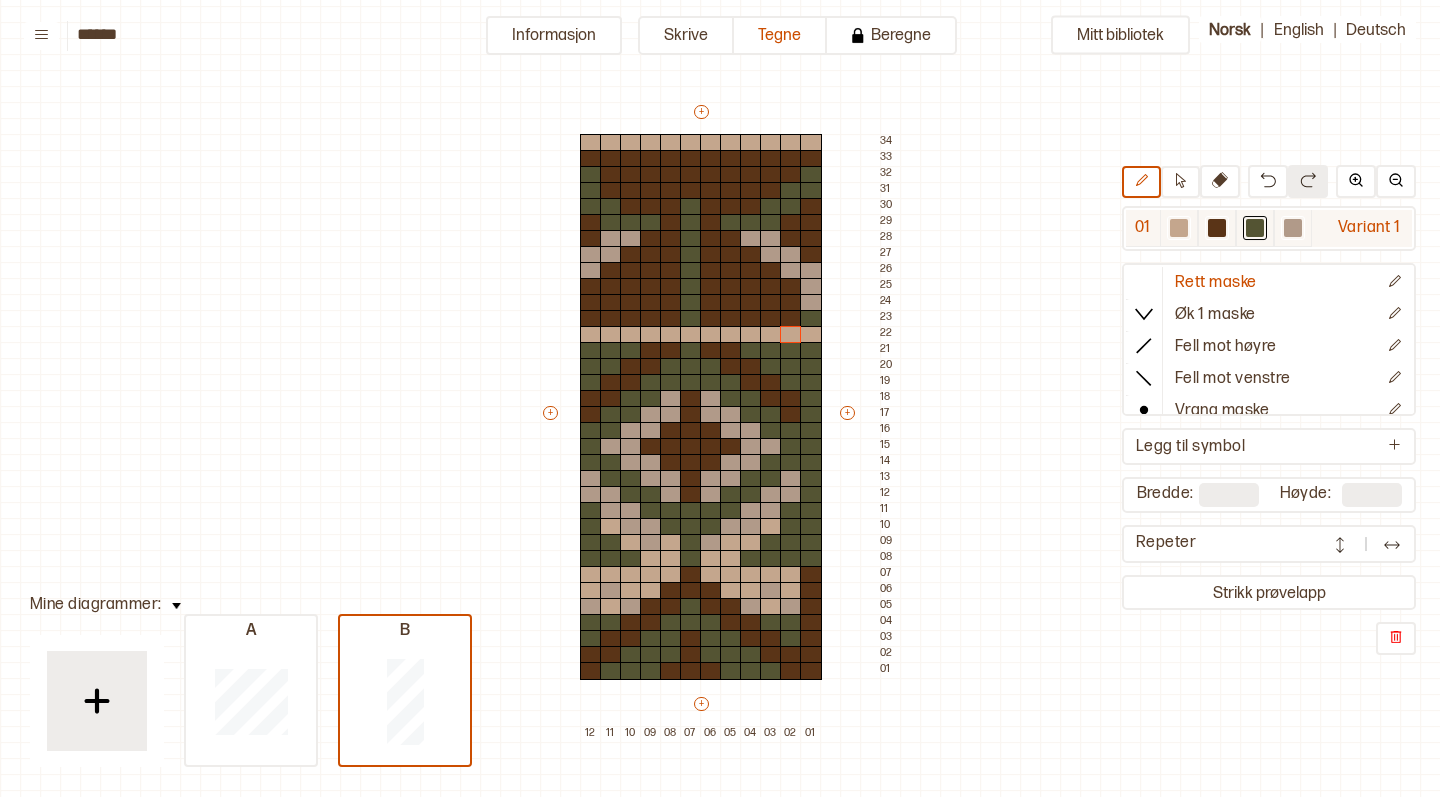 click at bounding box center (1179, 228) 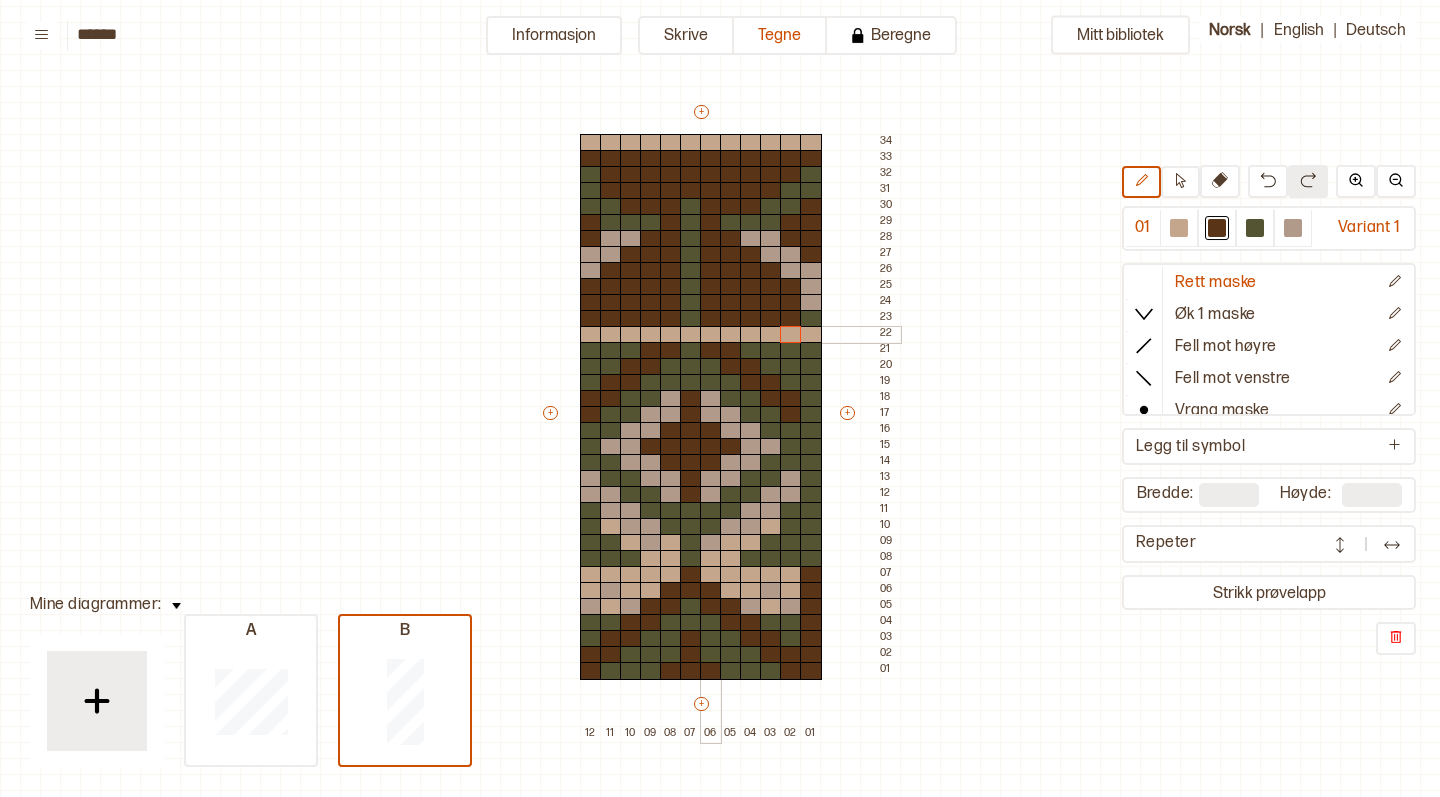 click at bounding box center (711, 335) 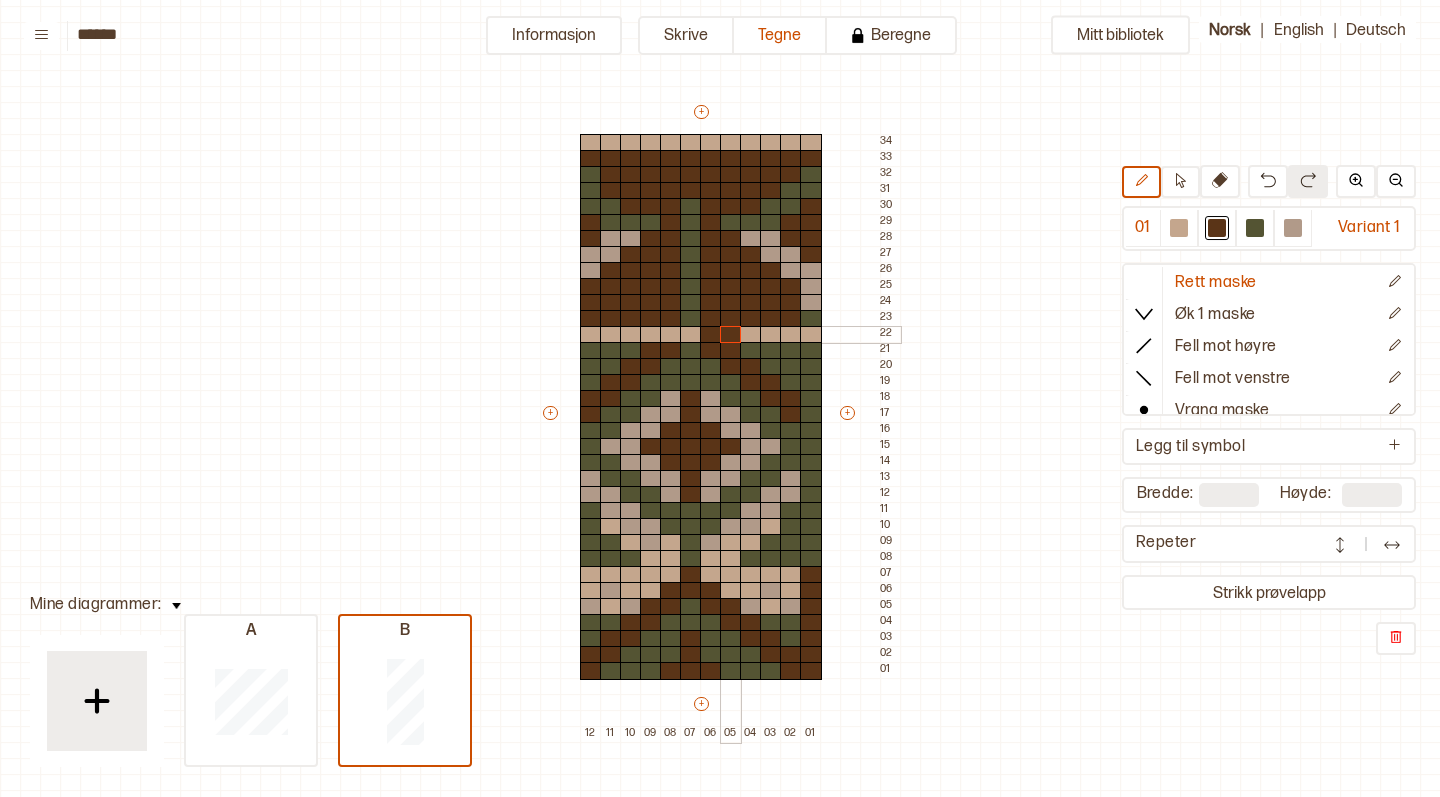 click at bounding box center (731, 335) 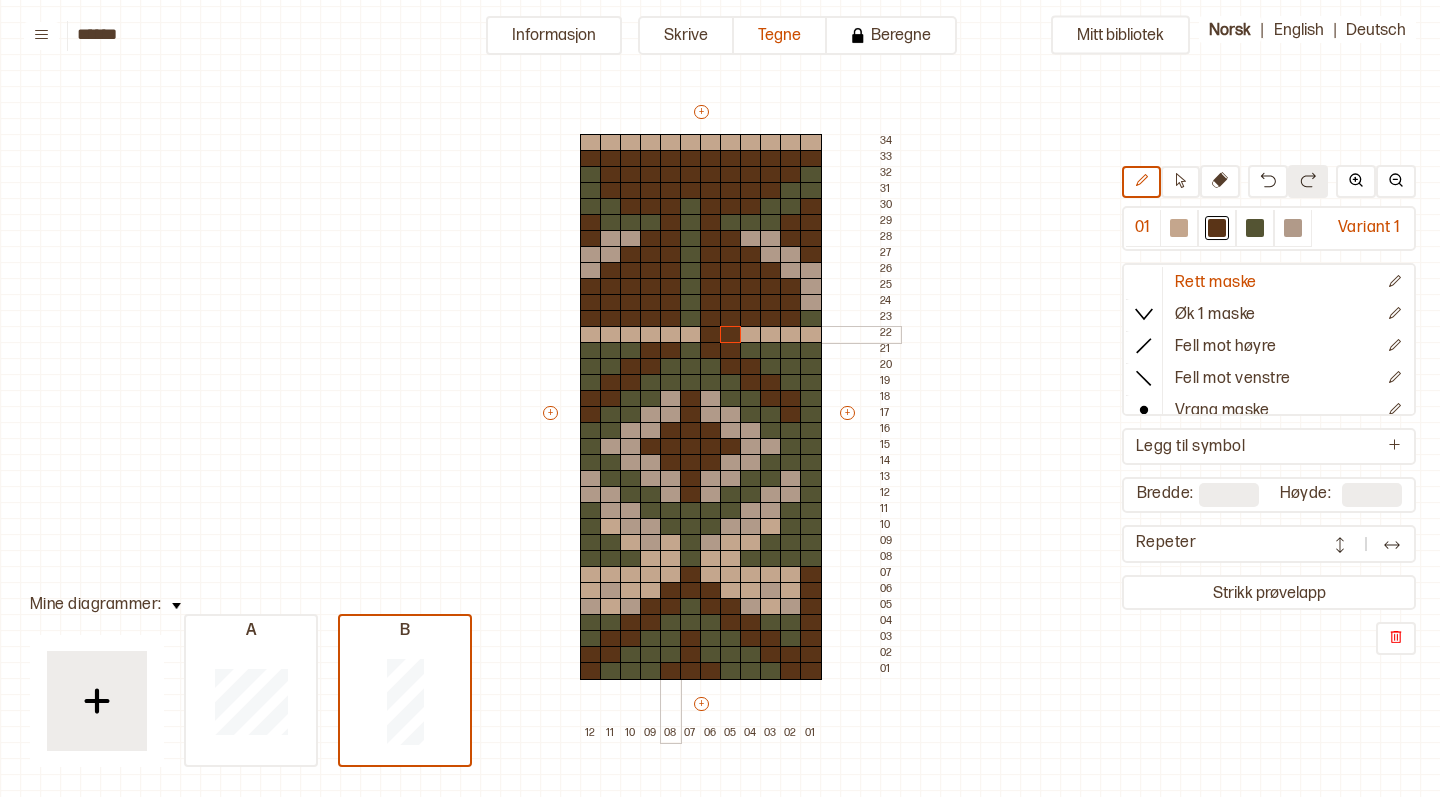 click at bounding box center (671, 335) 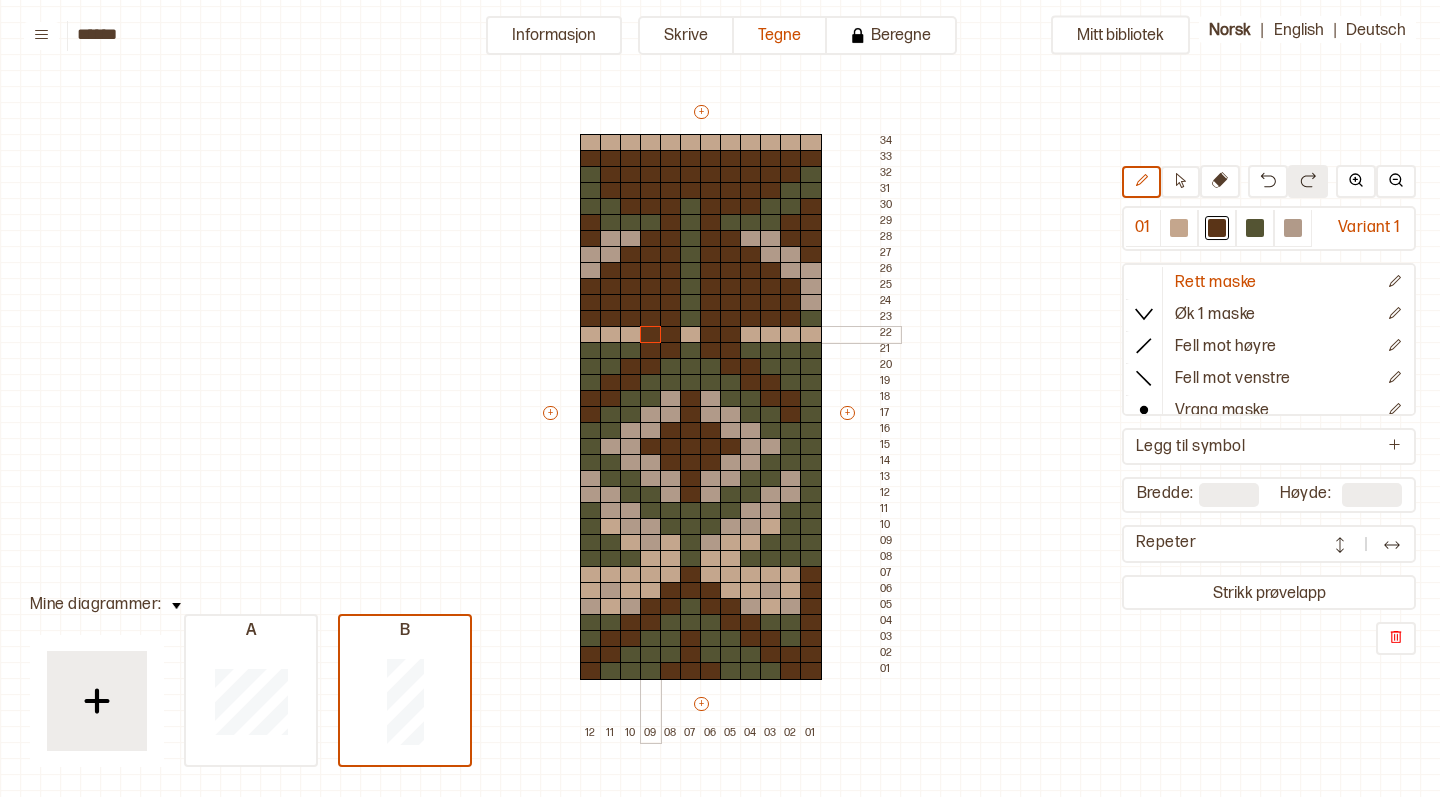 click at bounding box center (651, 335) 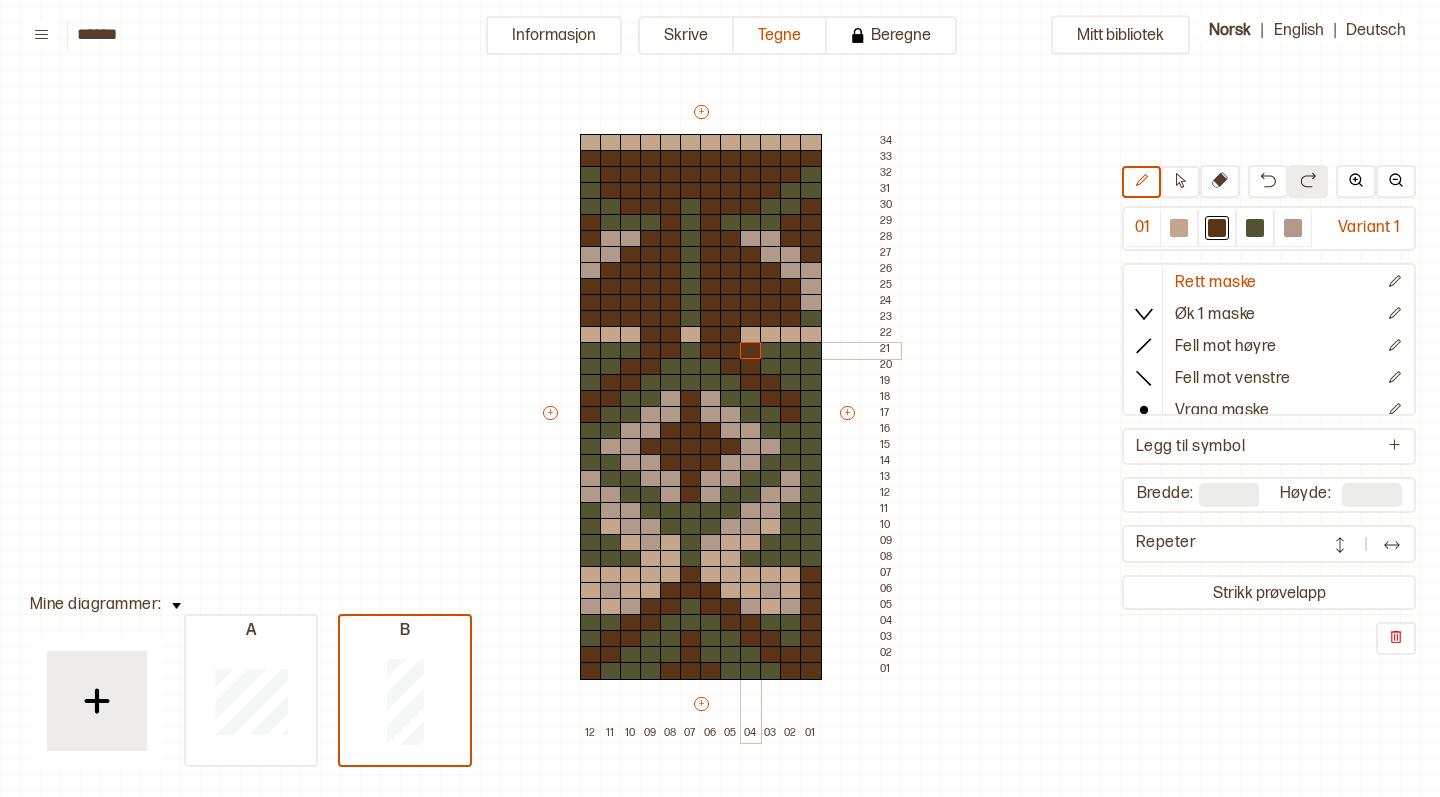 click at bounding box center (751, 351) 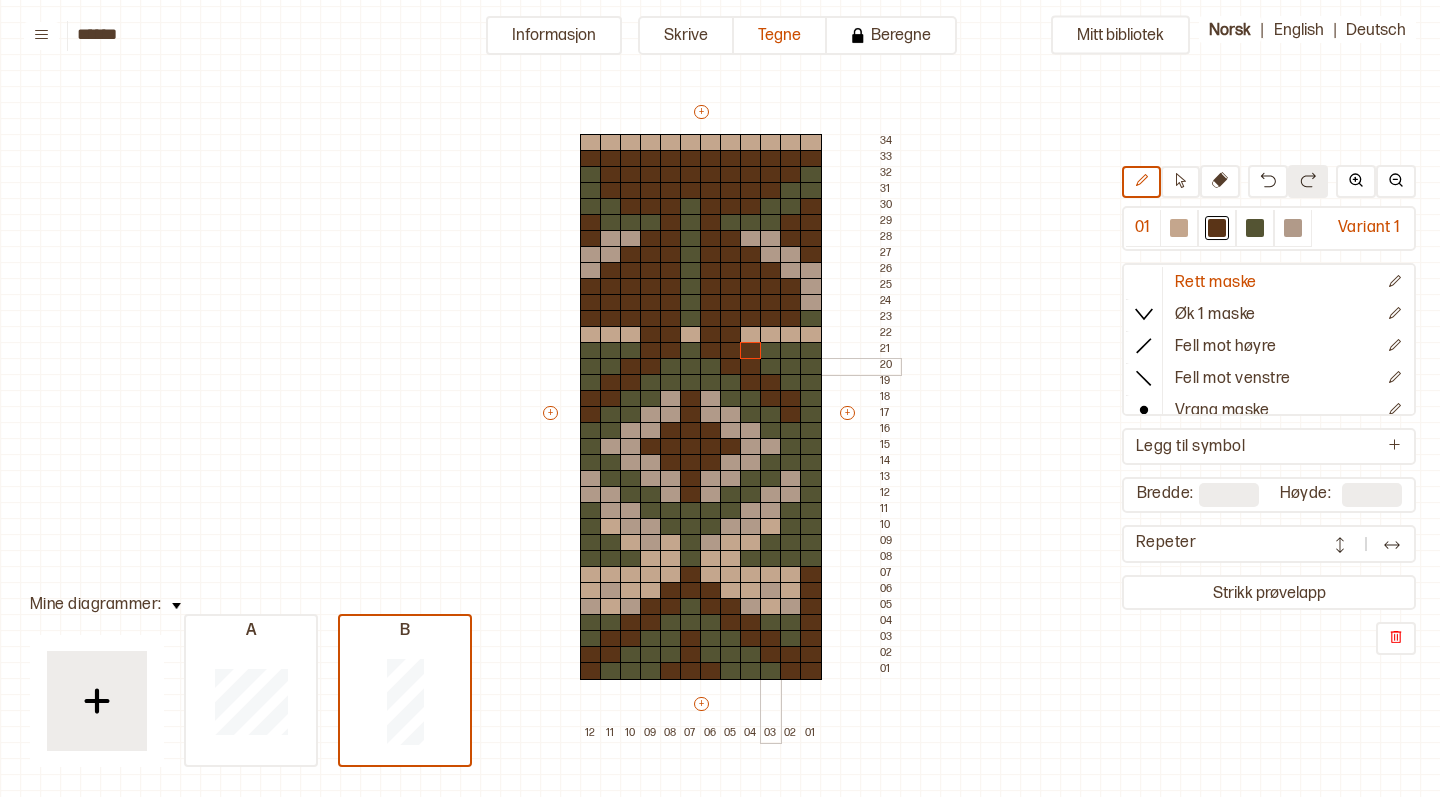 click at bounding box center (771, 367) 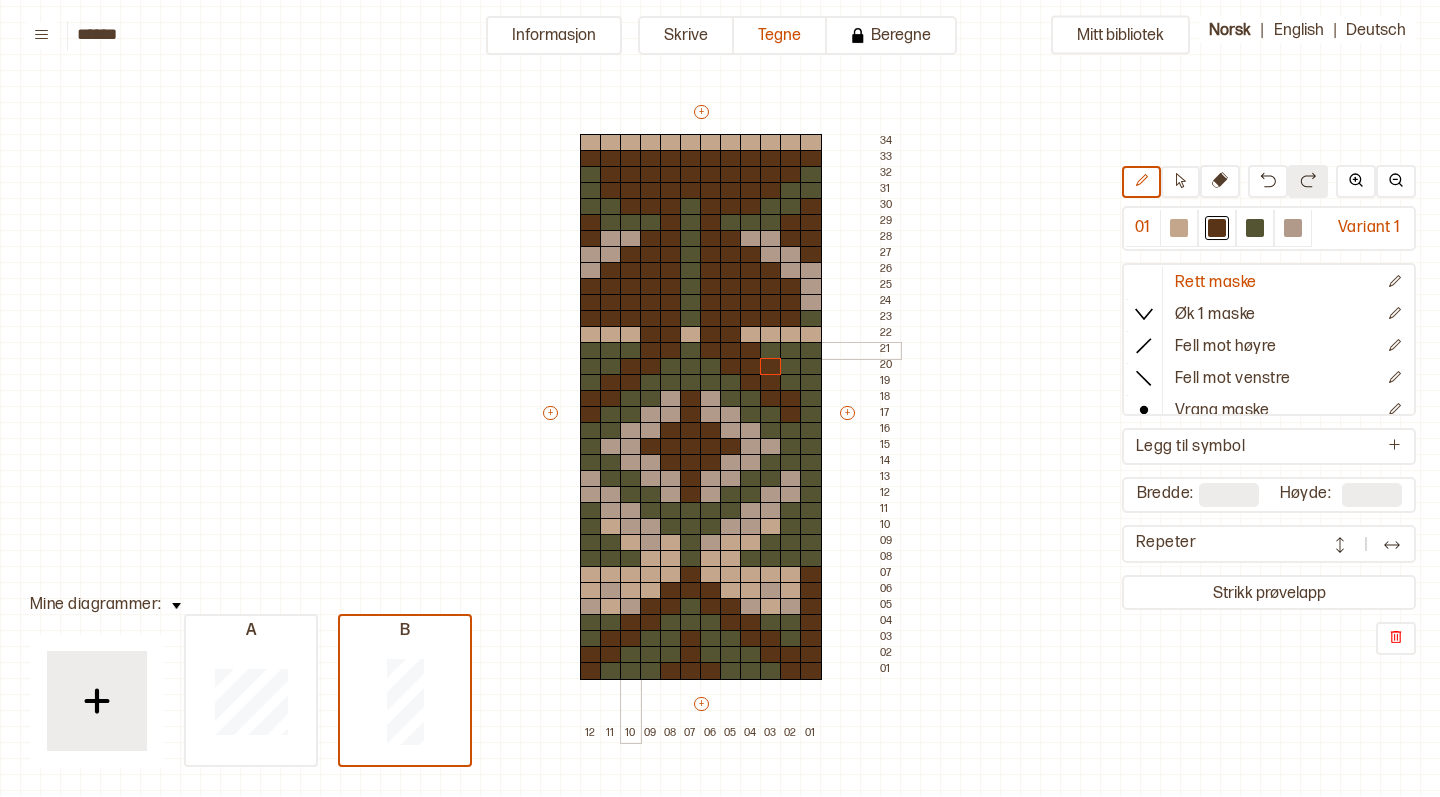 click at bounding box center (631, 351) 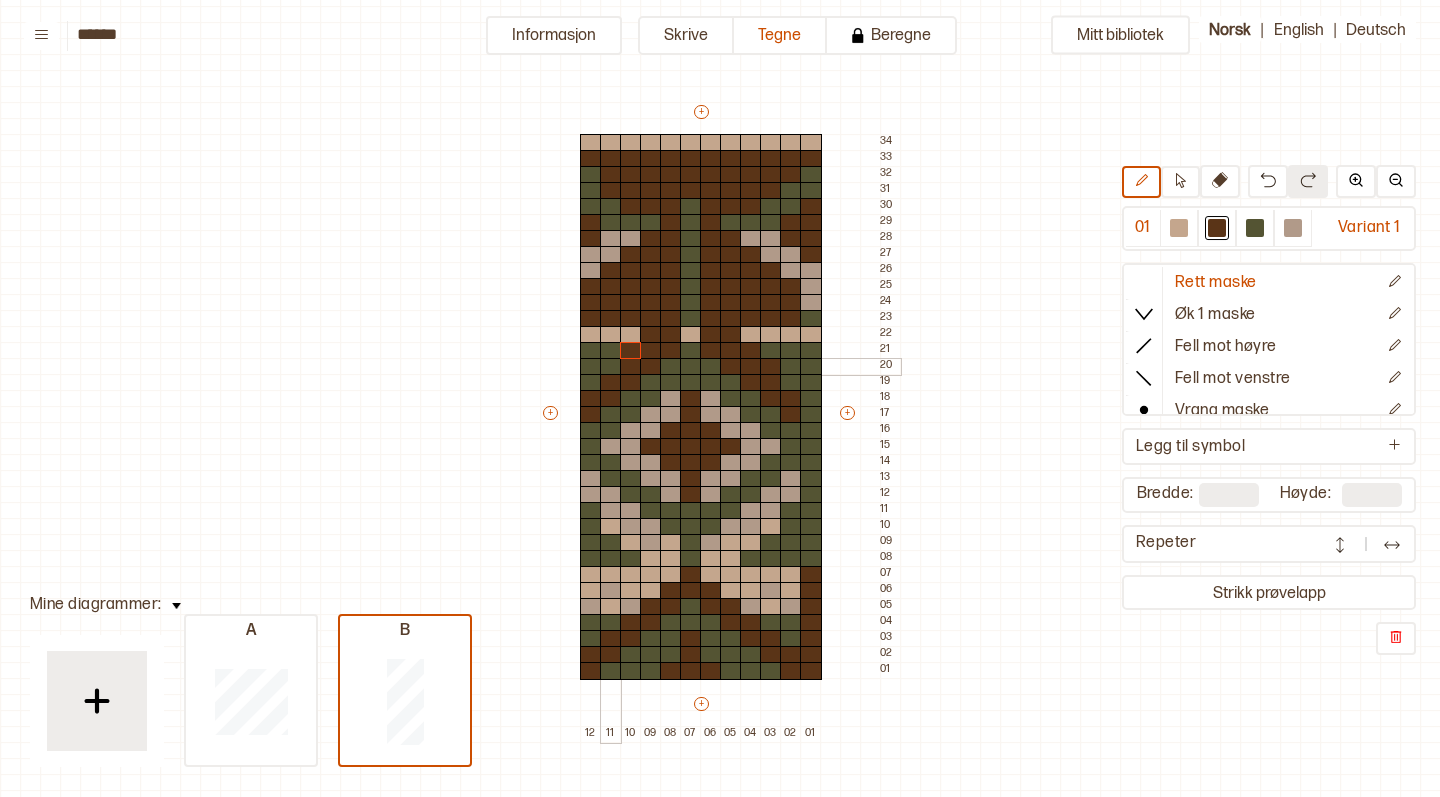 click at bounding box center (611, 367) 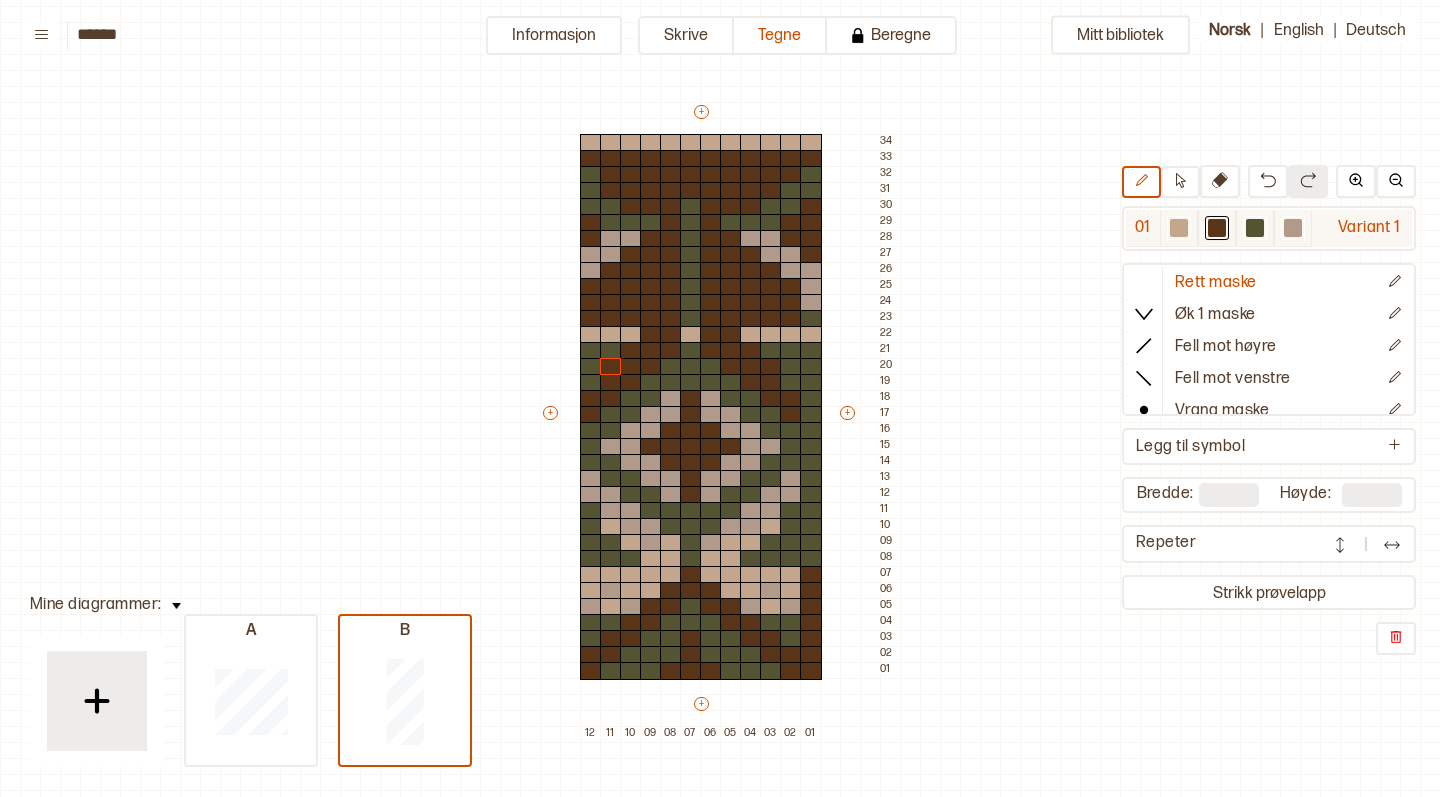 click at bounding box center (1179, 228) 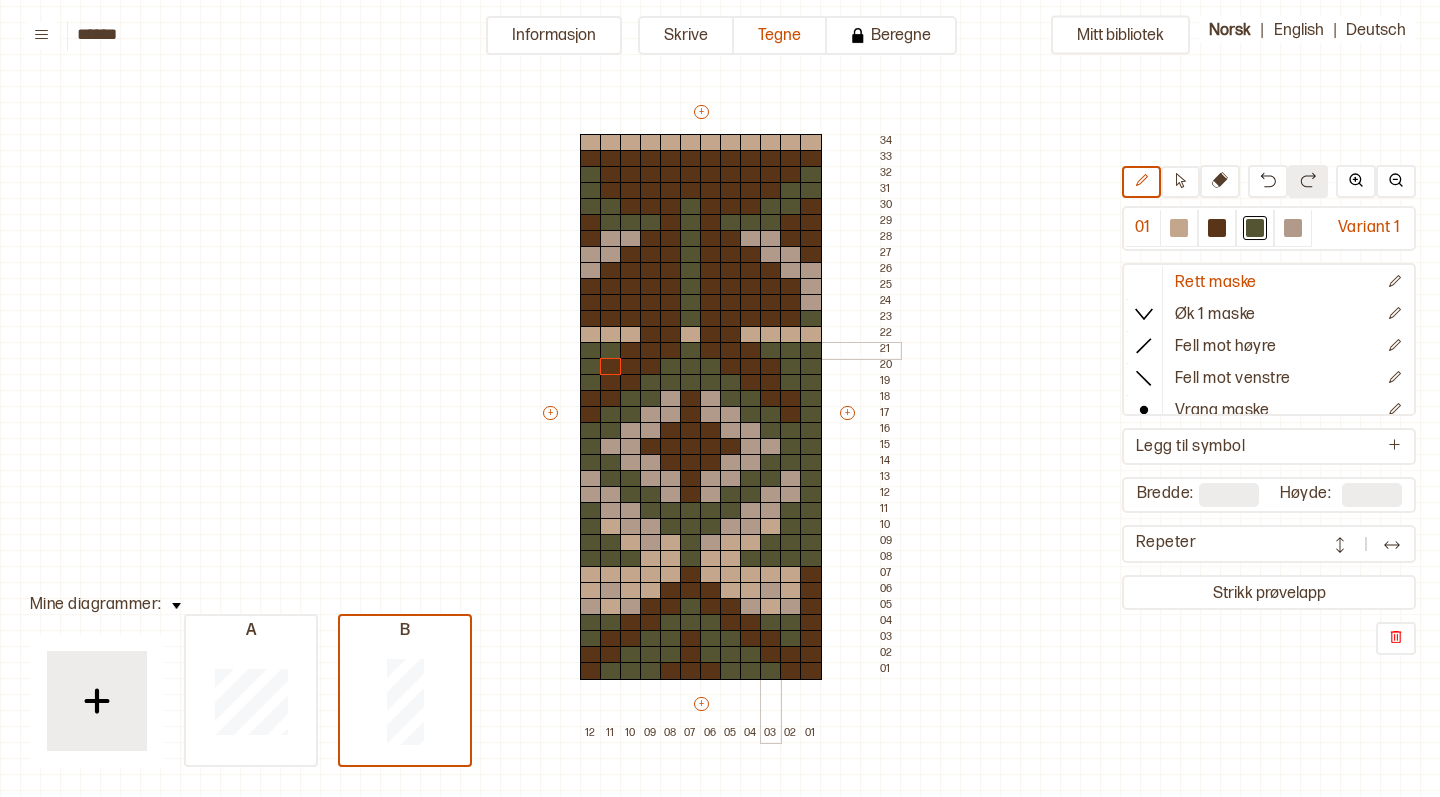 click at bounding box center (751, 335) 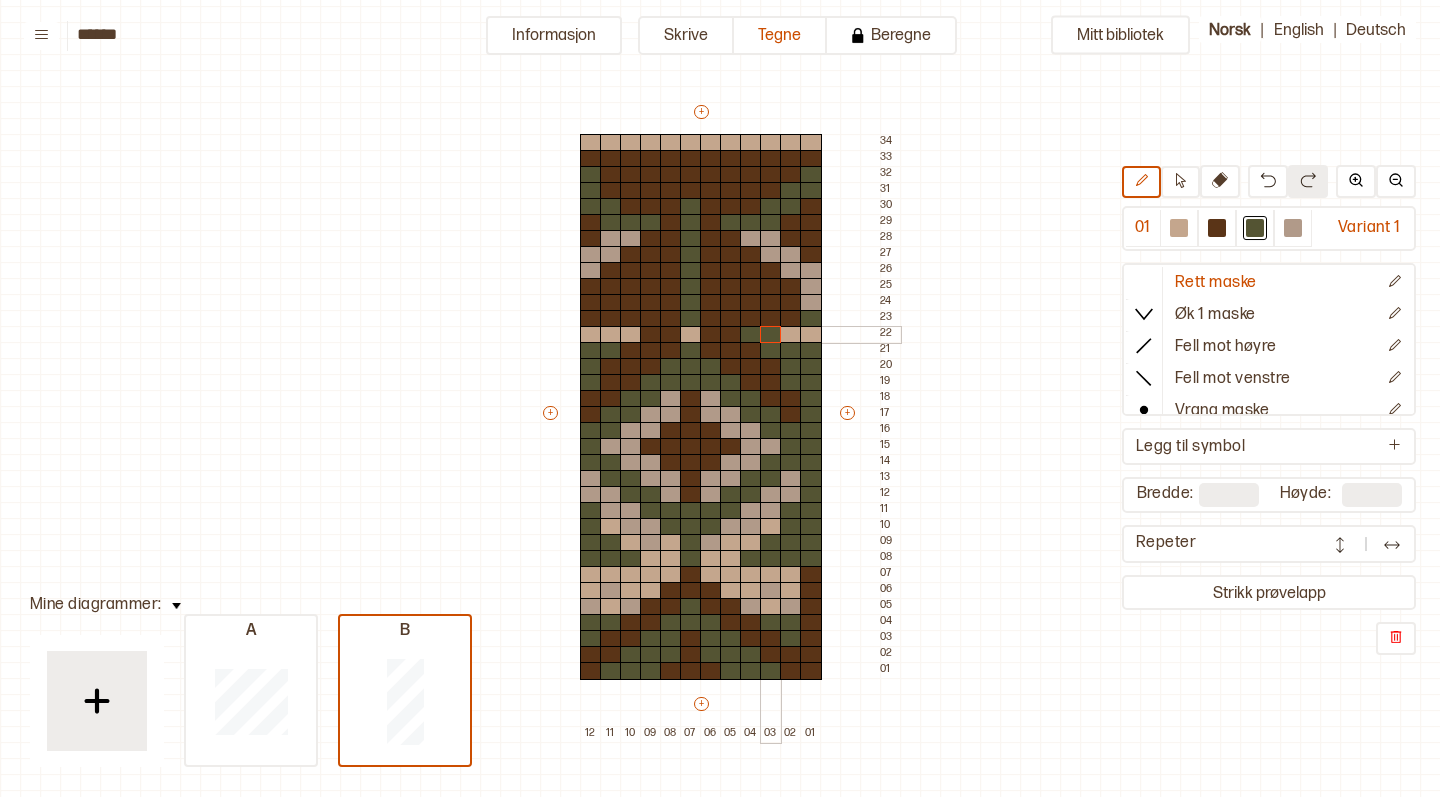 click at bounding box center [771, 335] 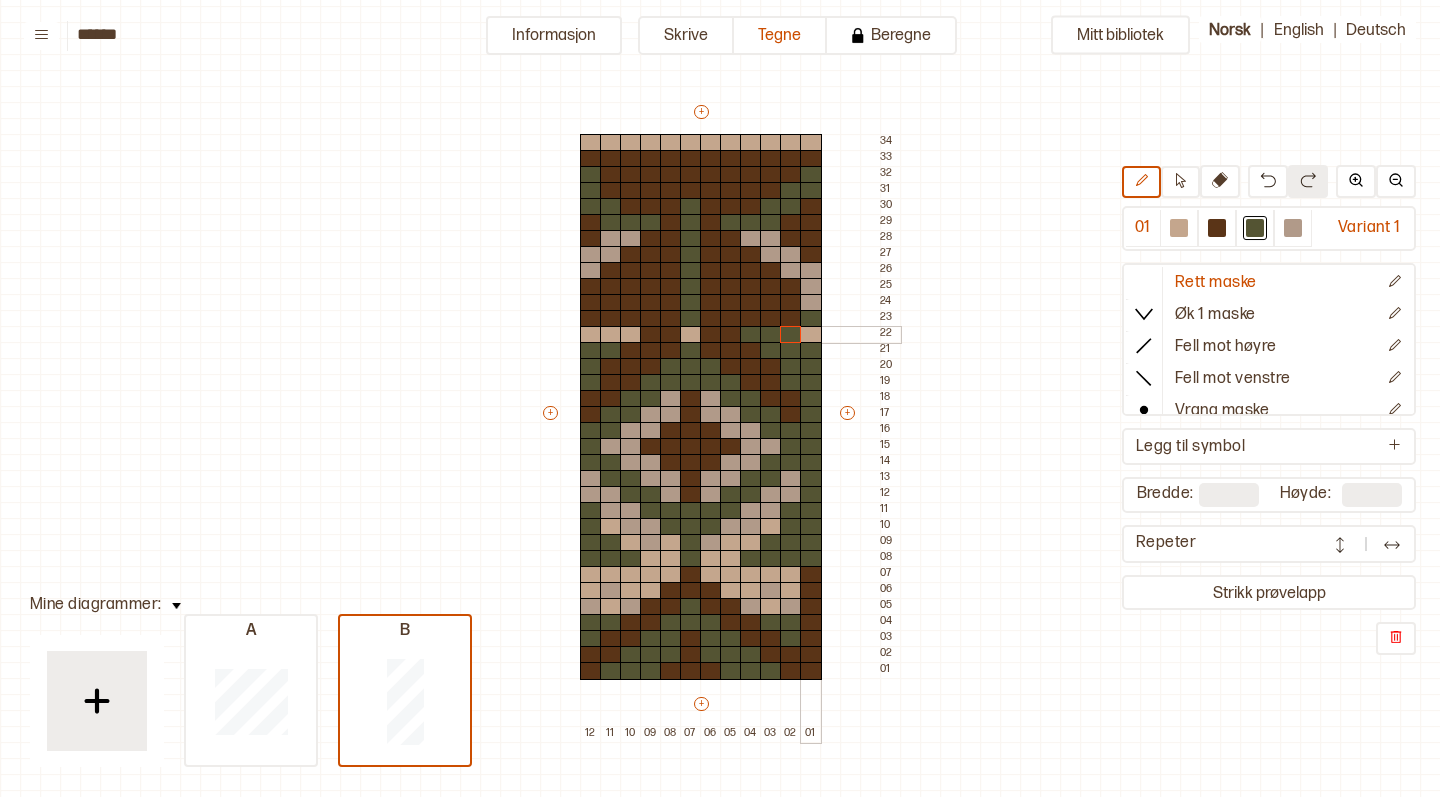 click at bounding box center [811, 335] 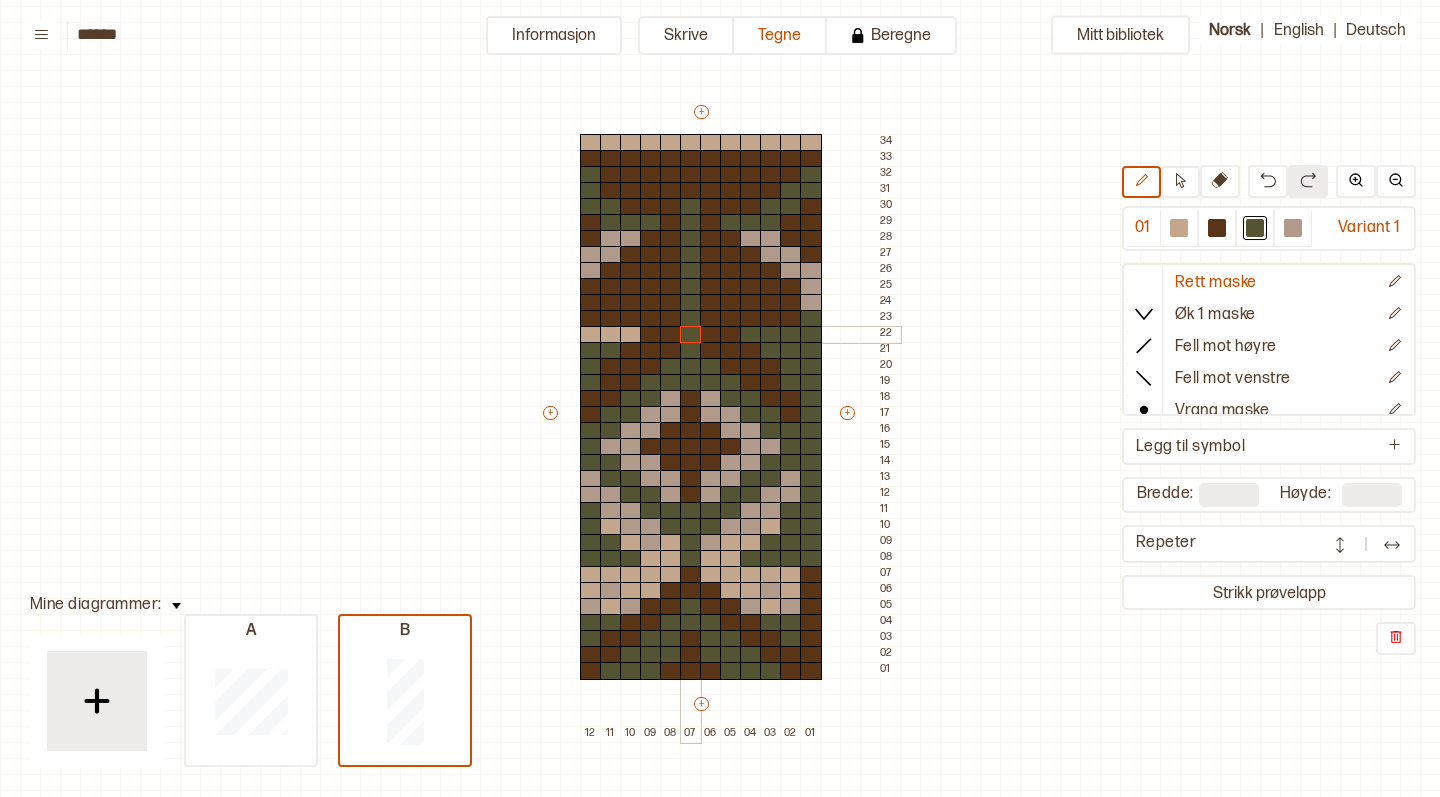 click at bounding box center (691, 335) 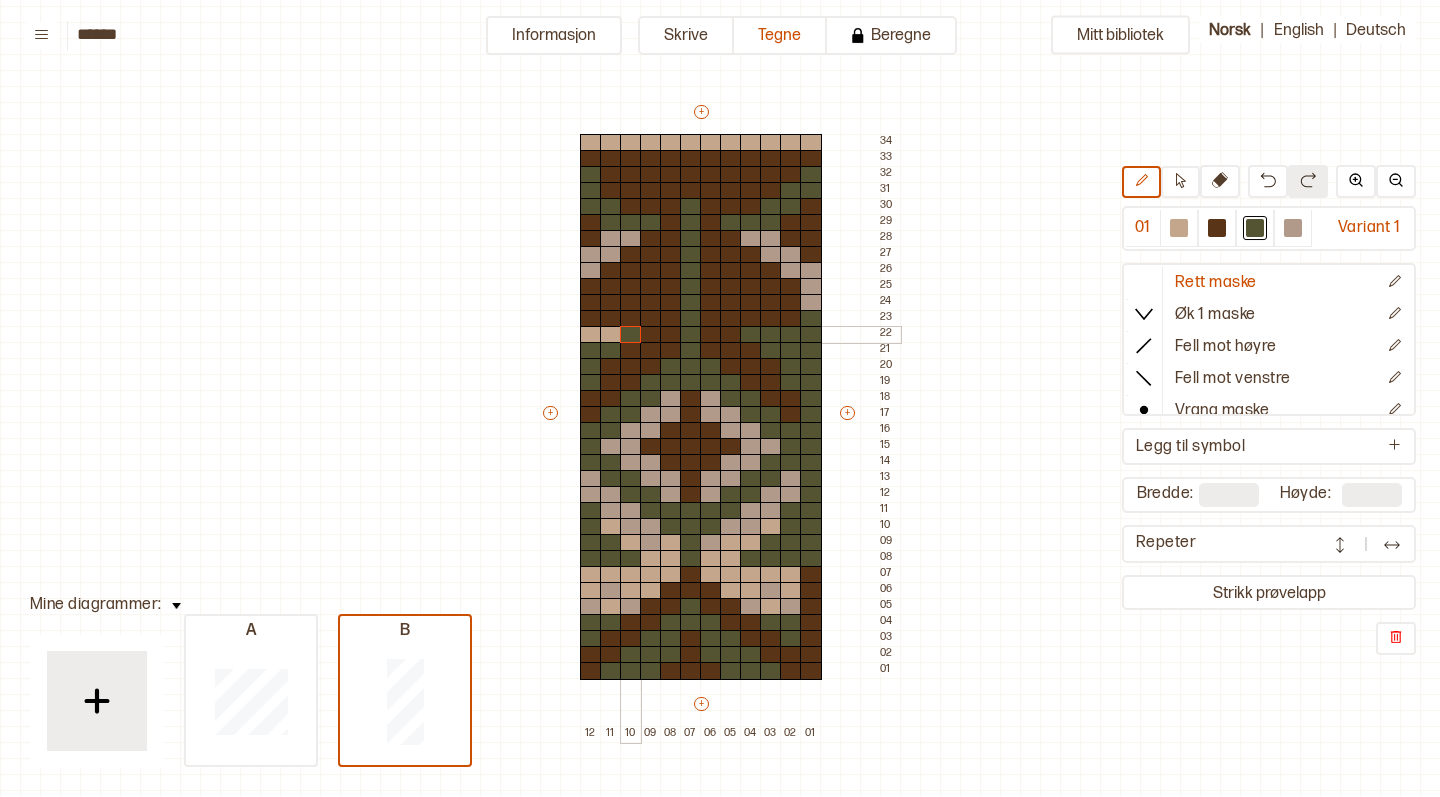 click at bounding box center [631, 335] 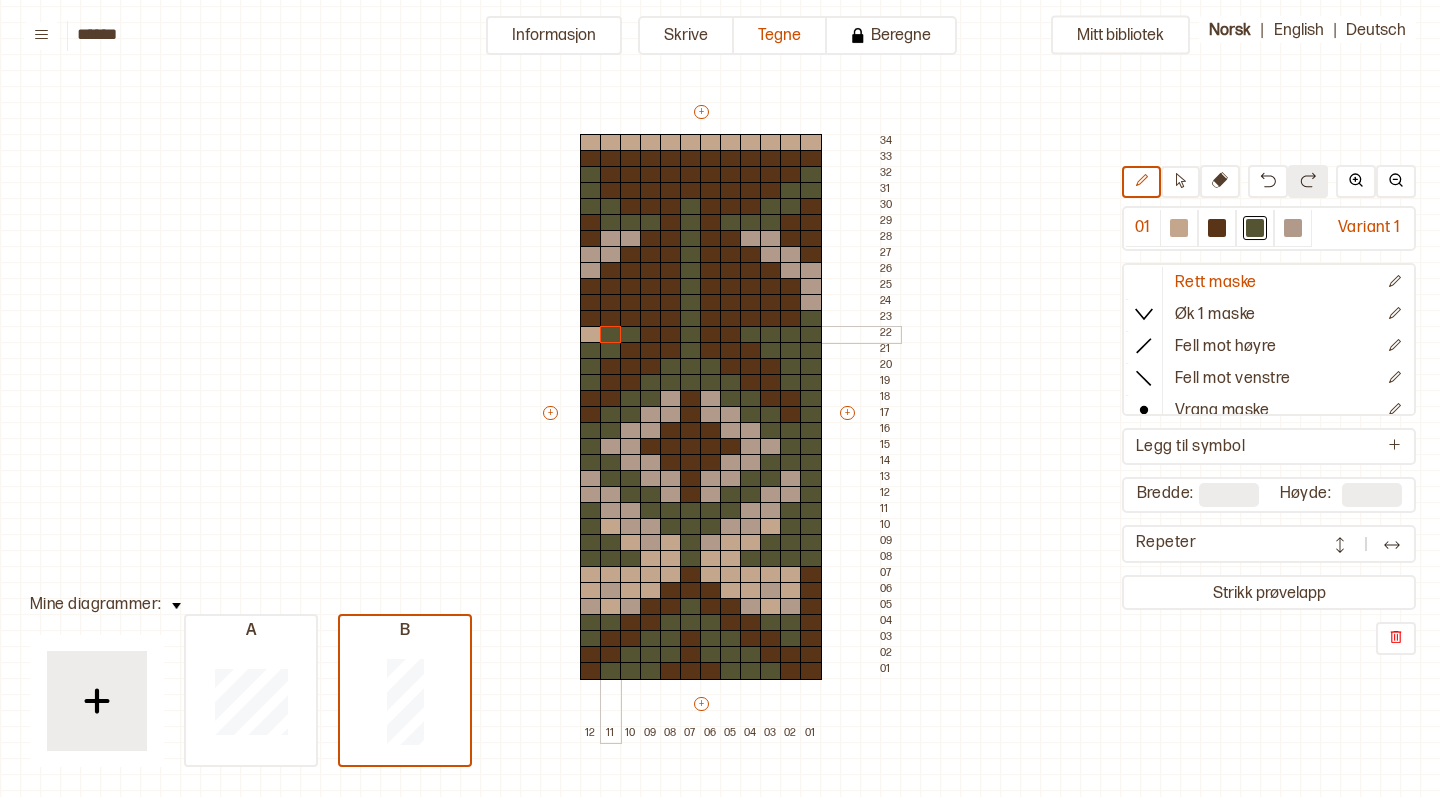 click at bounding box center [611, 335] 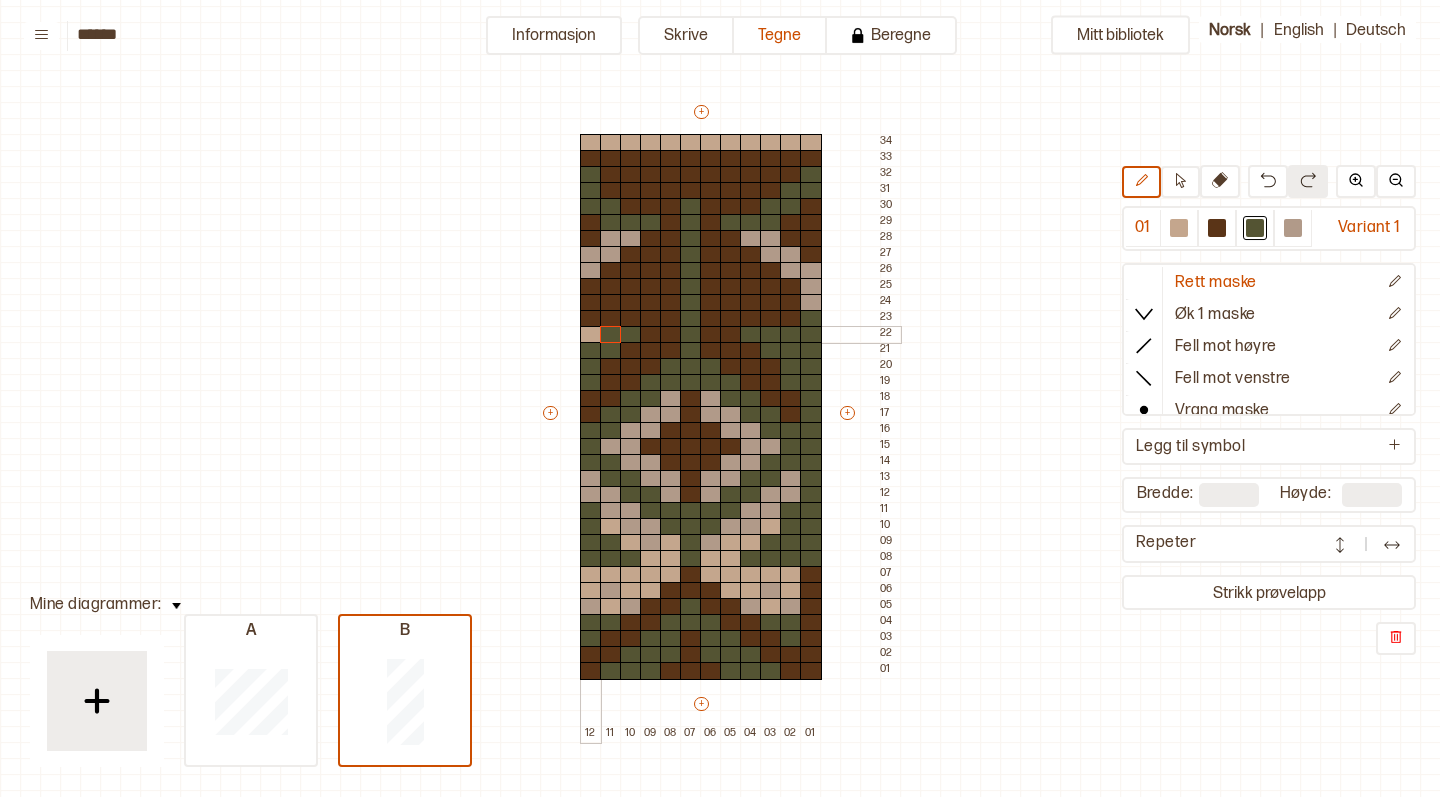 click at bounding box center [591, 335] 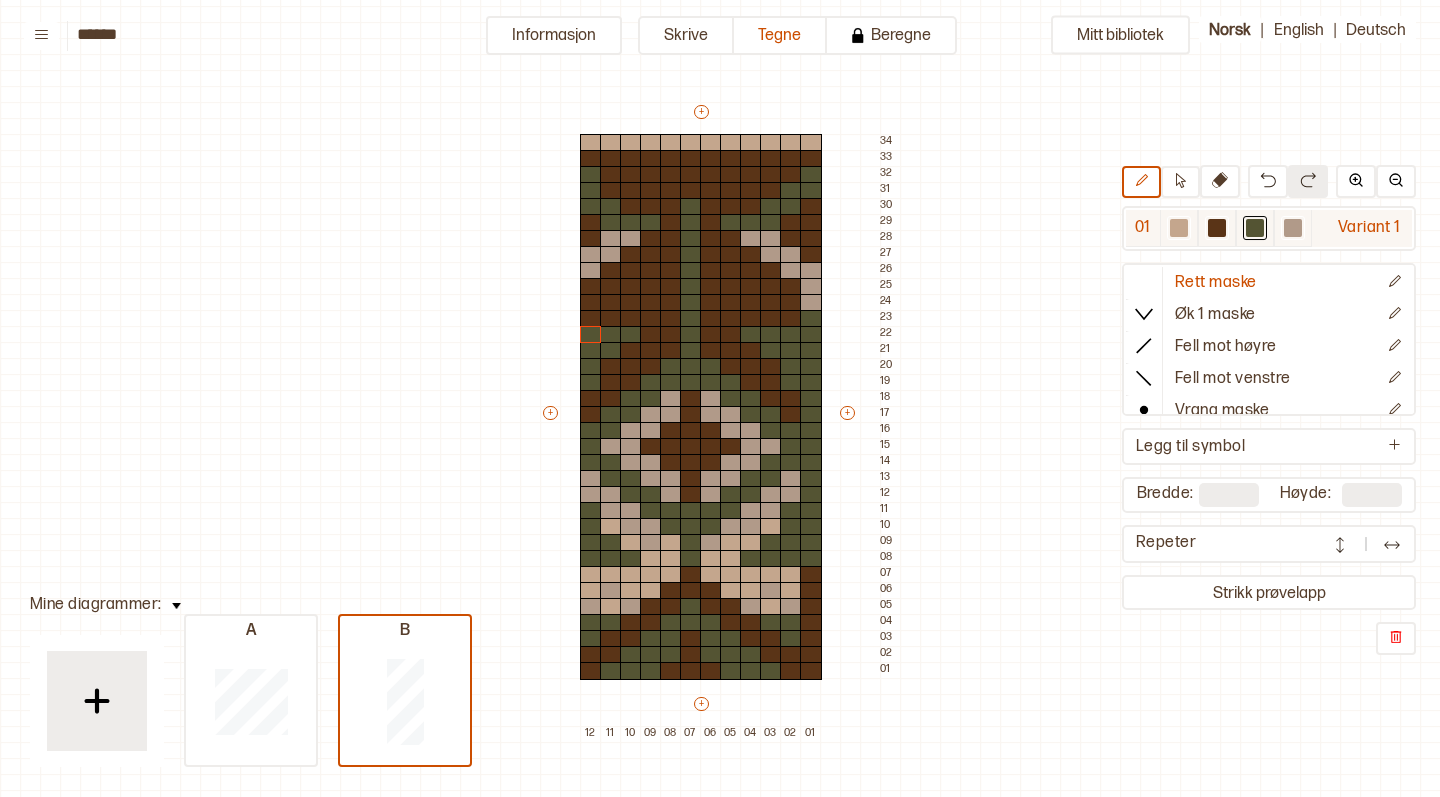 click at bounding box center (1179, 228) 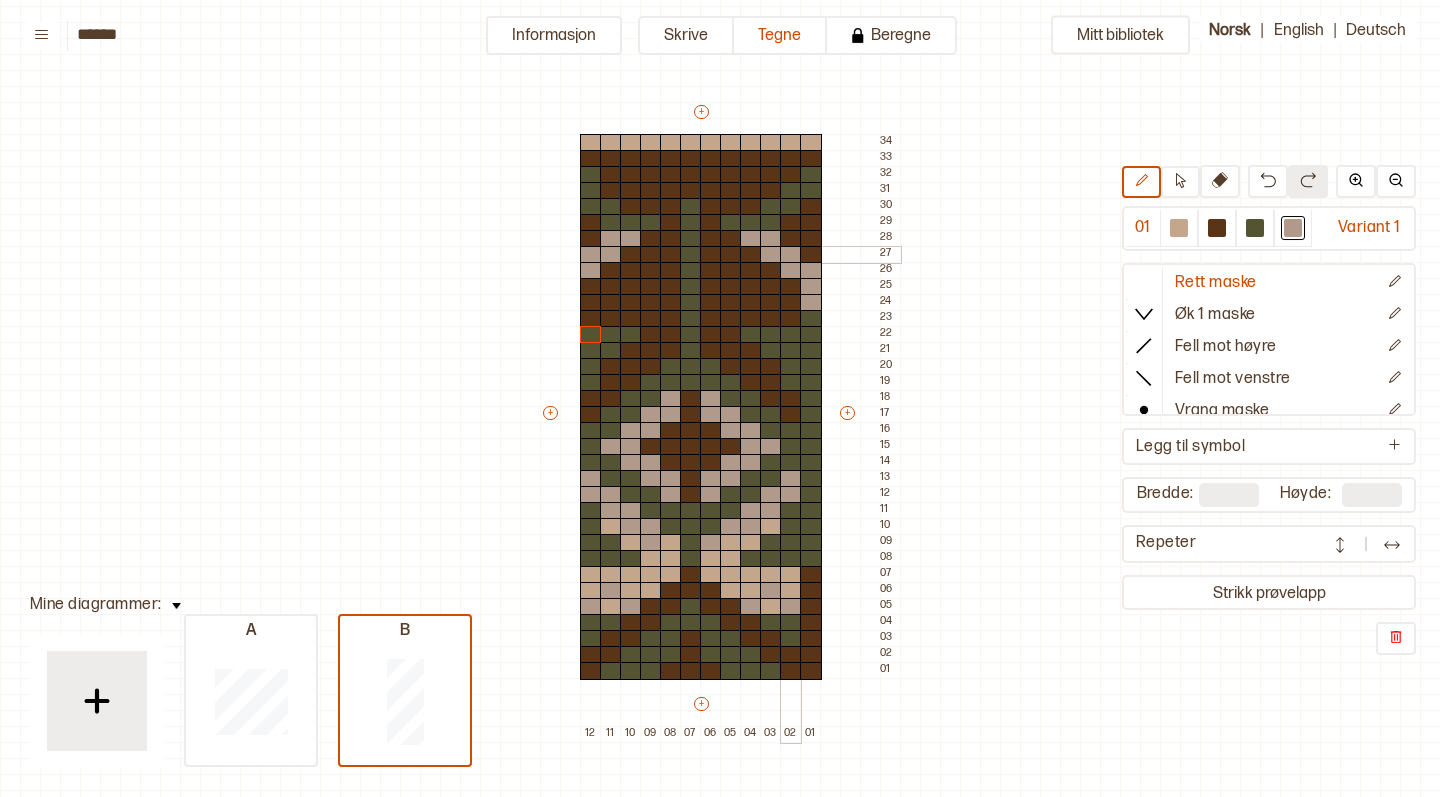 click at bounding box center (791, 255) 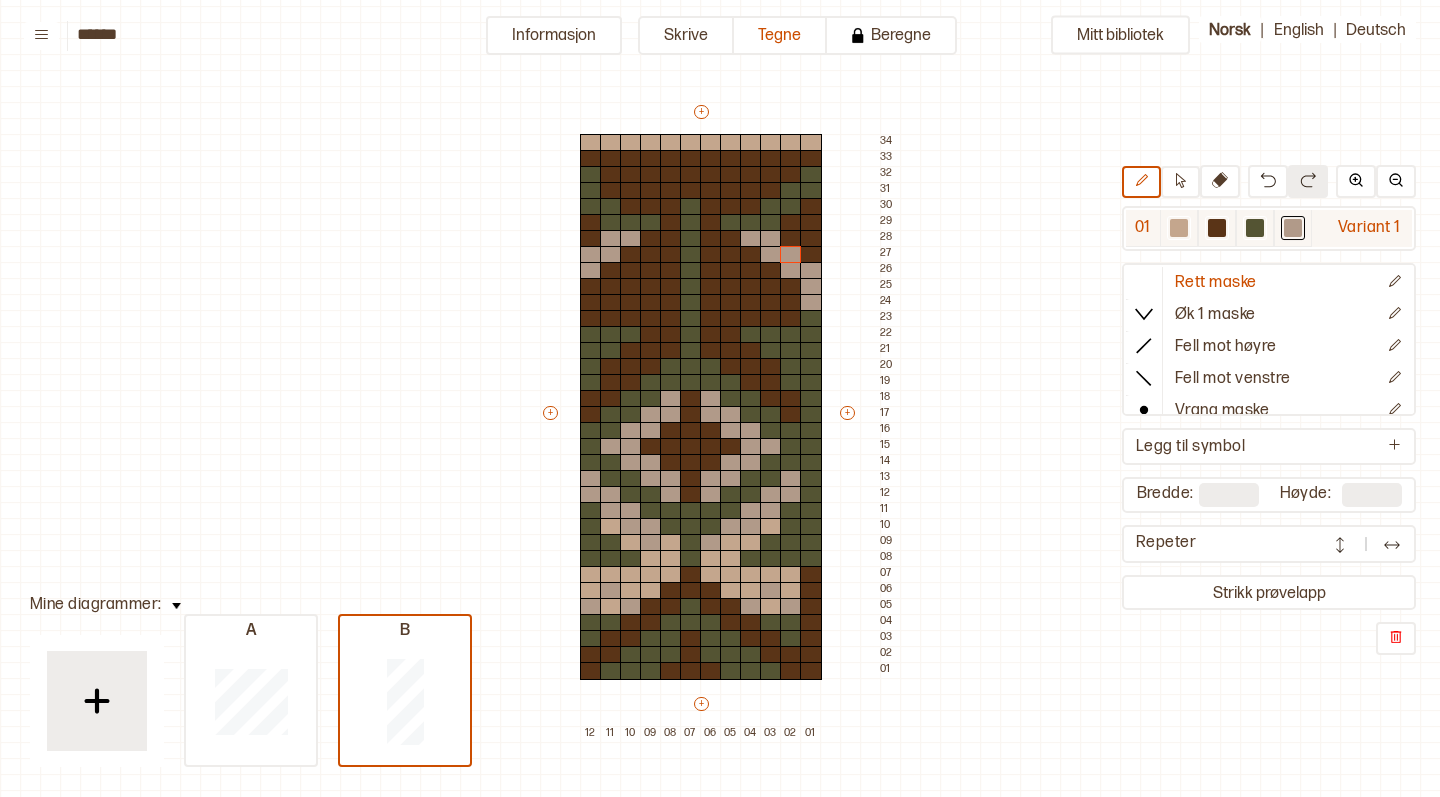 click at bounding box center (1179, 228) 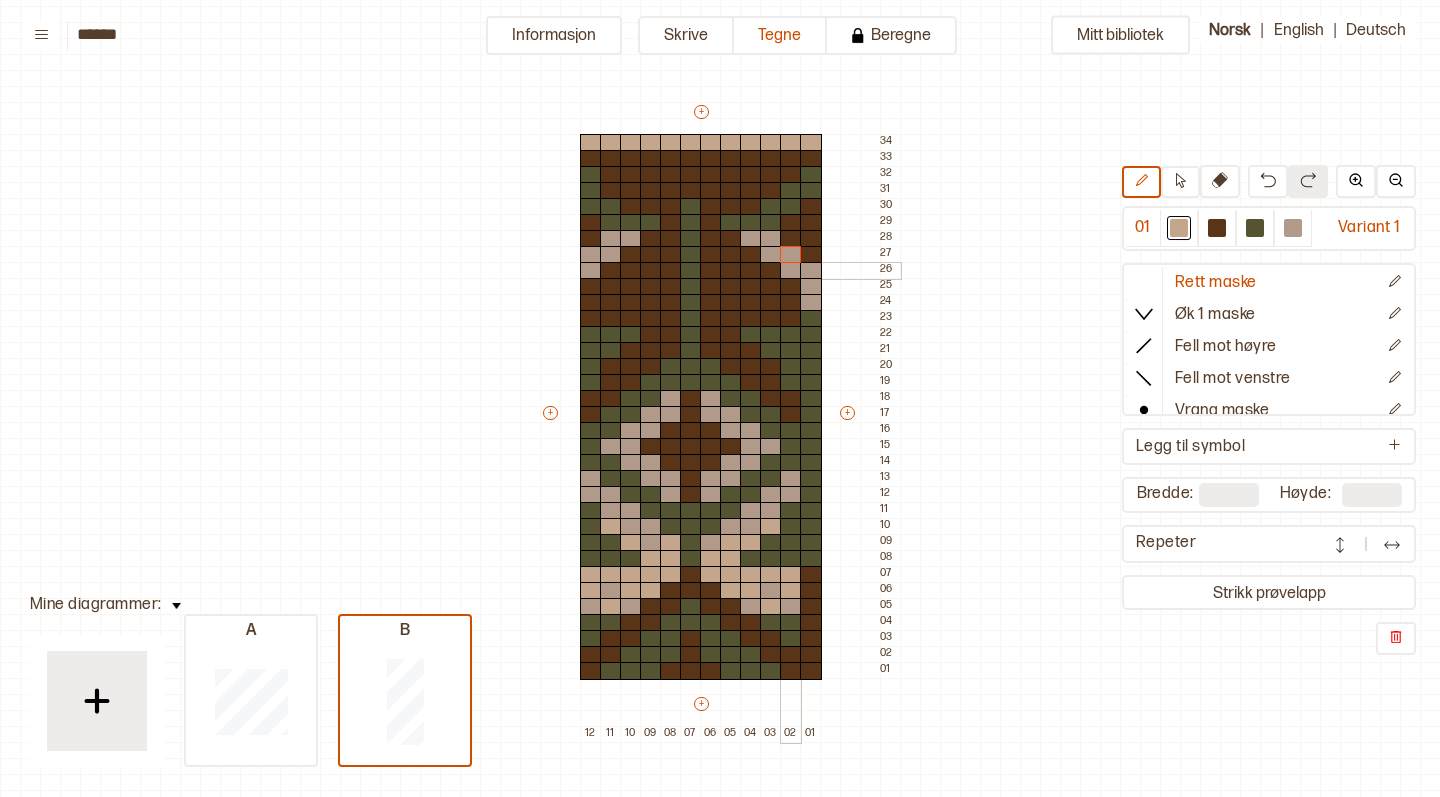 click at bounding box center [791, 255] 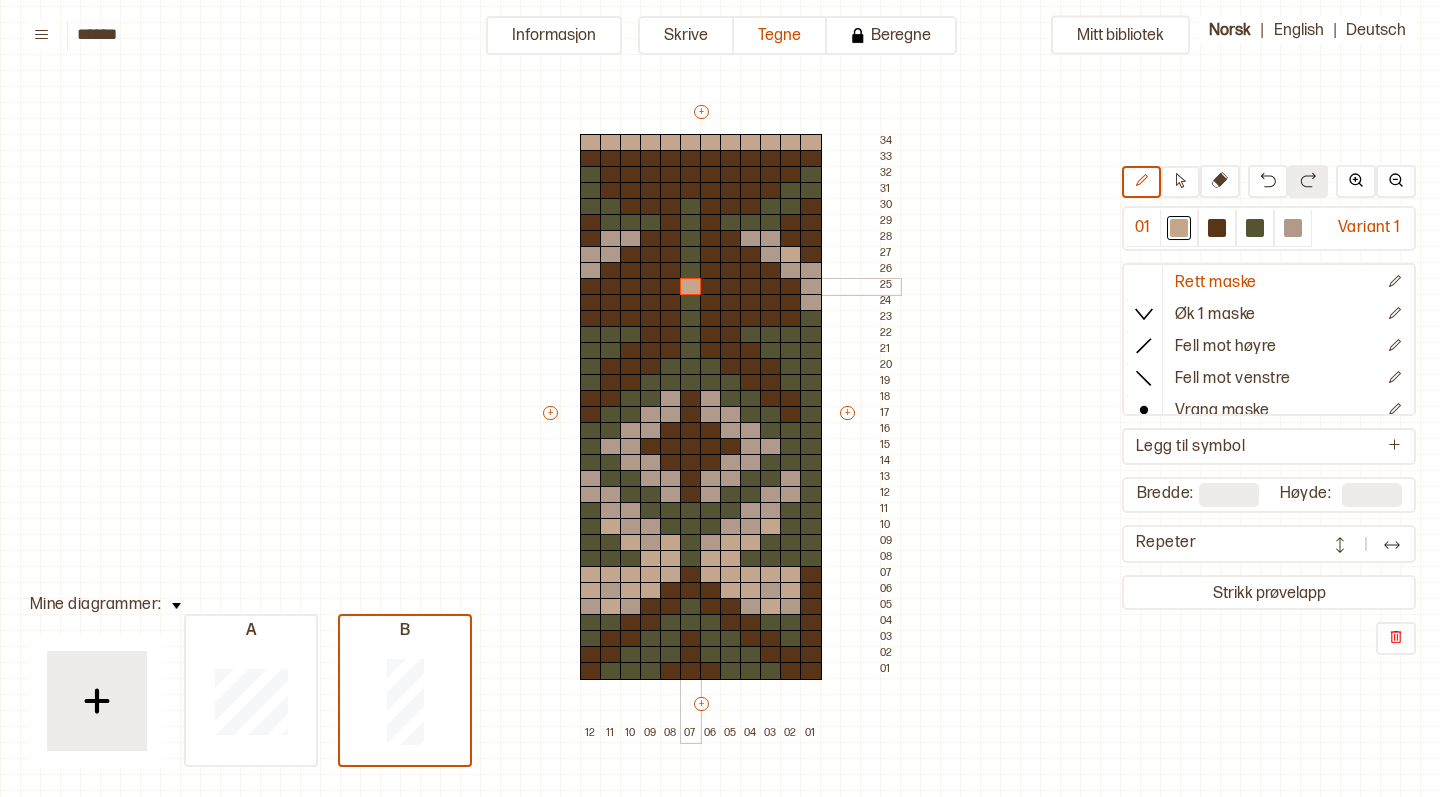 click at bounding box center (691, 287) 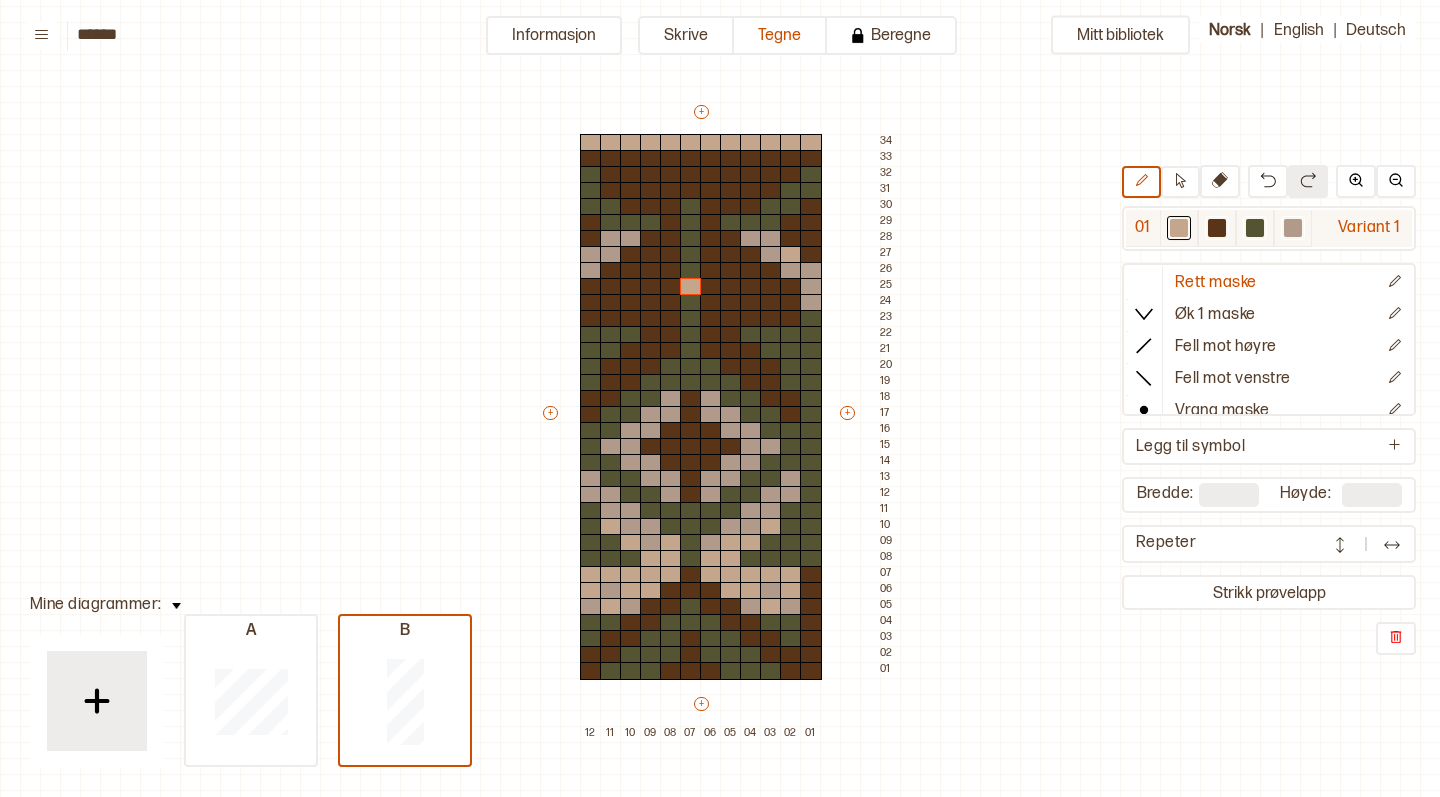 click at bounding box center [1179, 228] 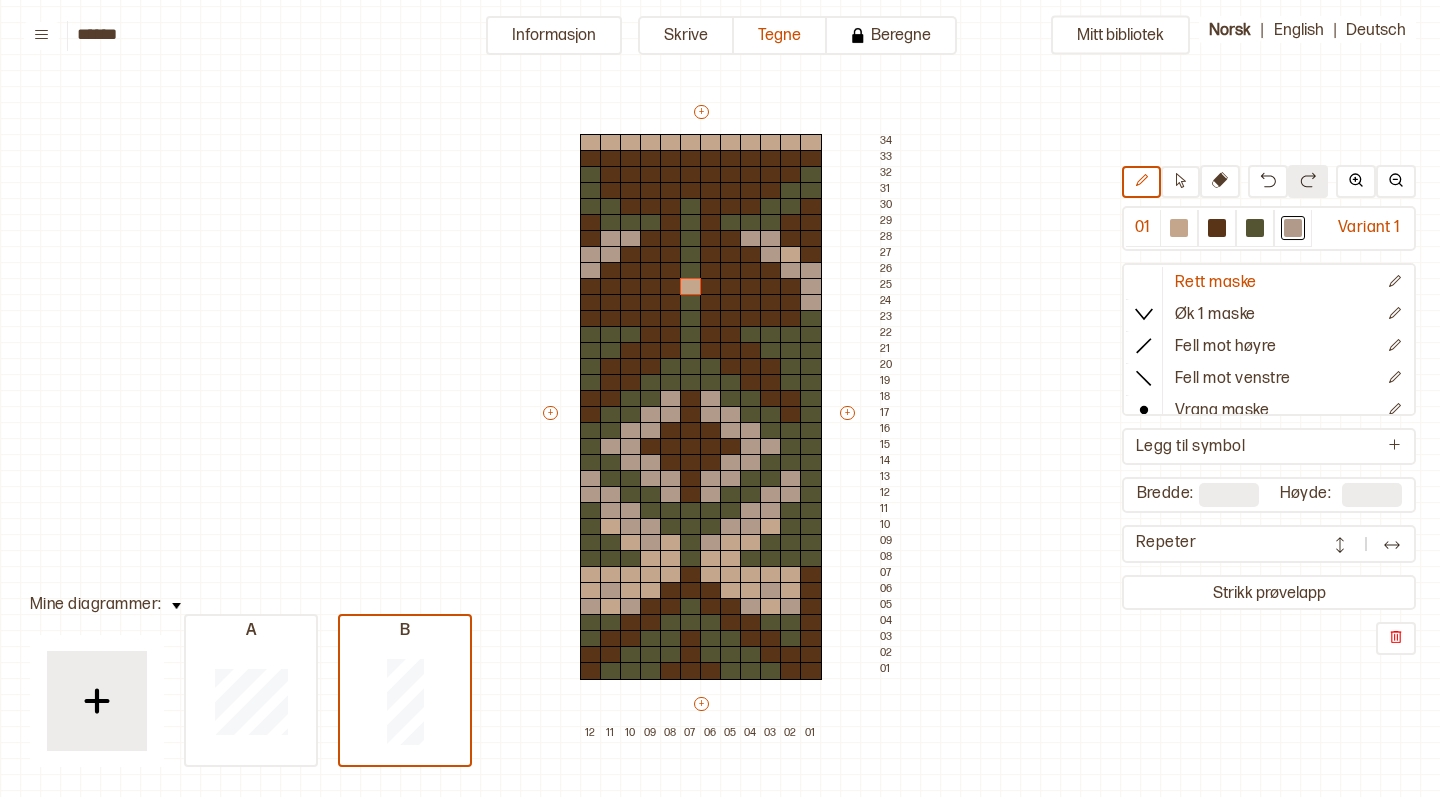click at bounding box center (791, 255) 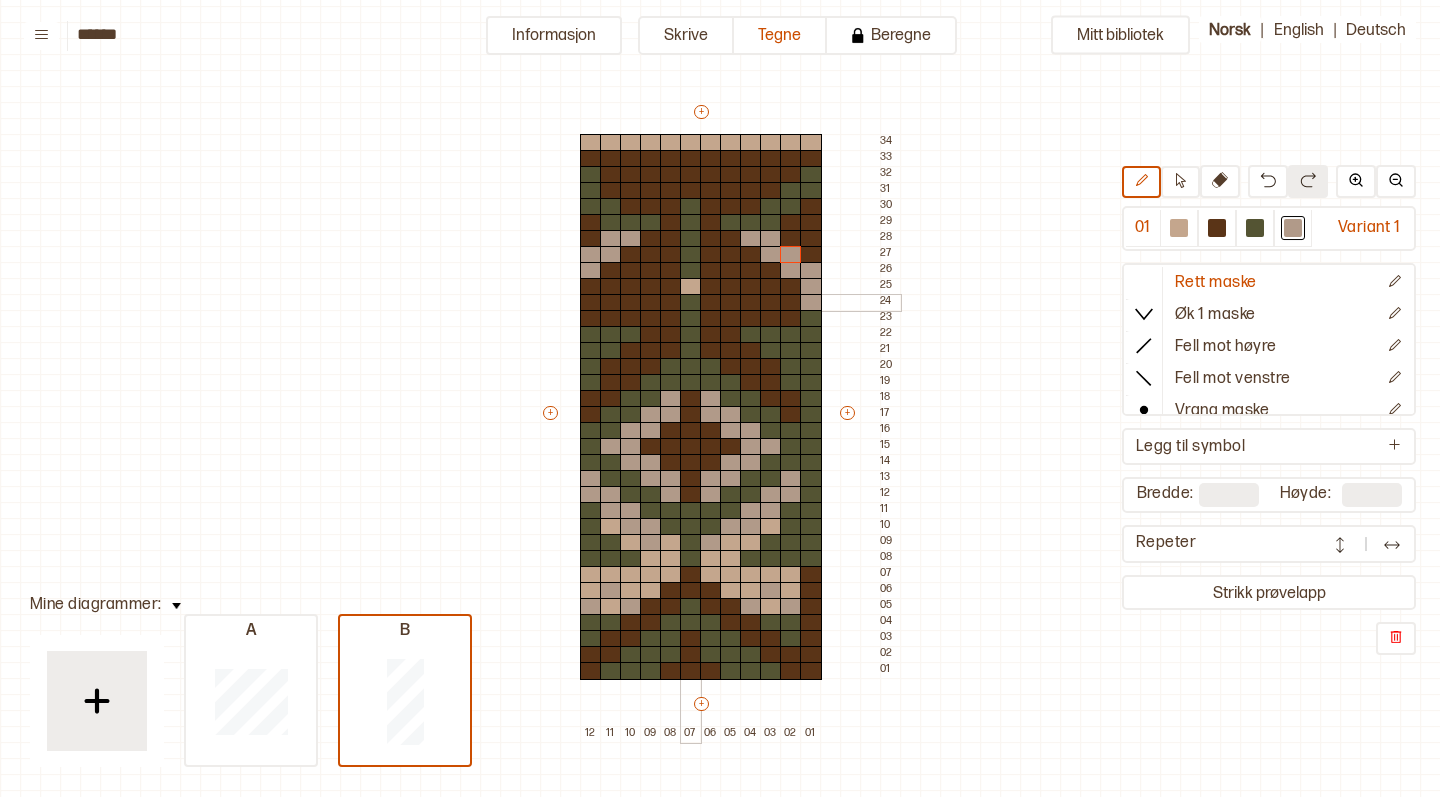 click at bounding box center [691, 303] 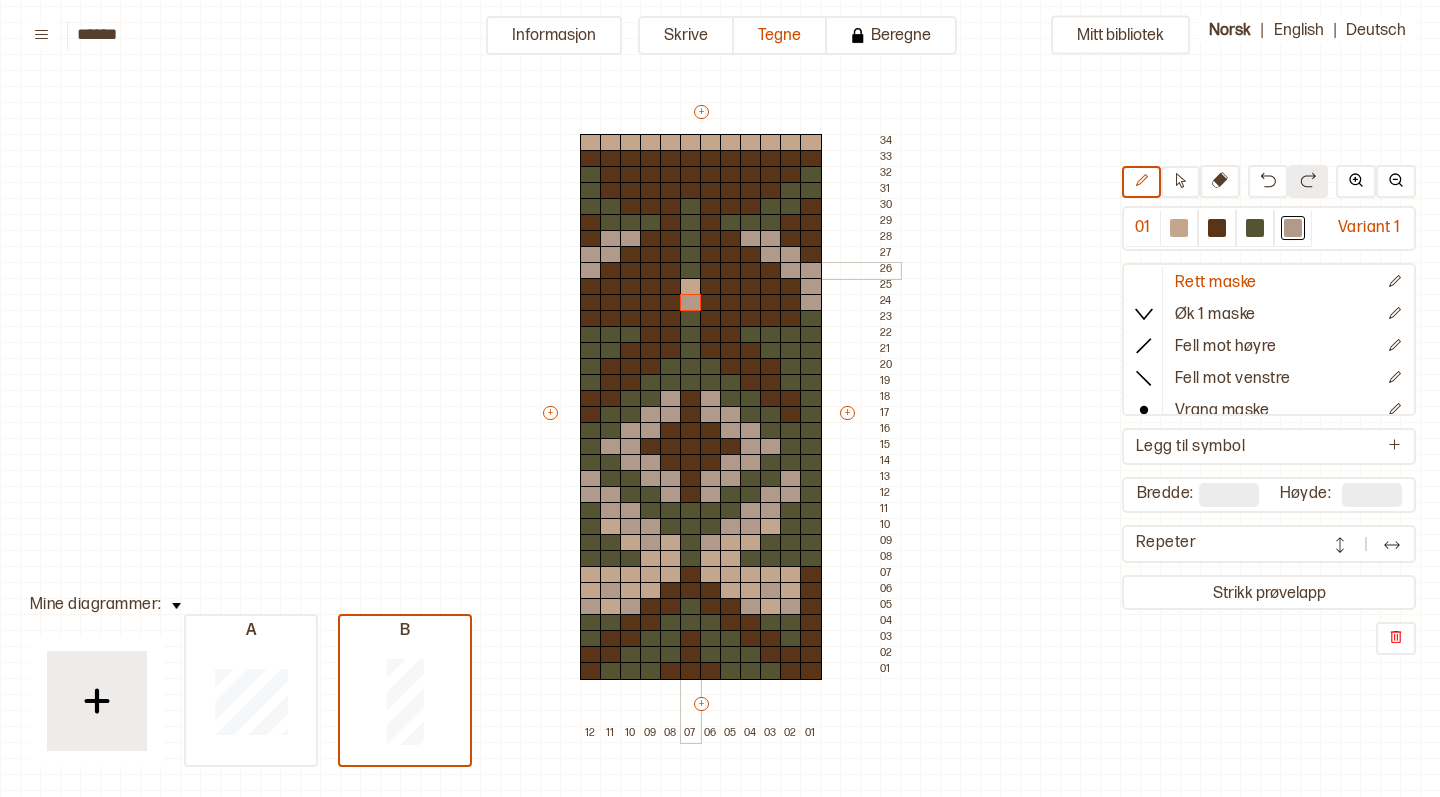 click at bounding box center [691, 271] 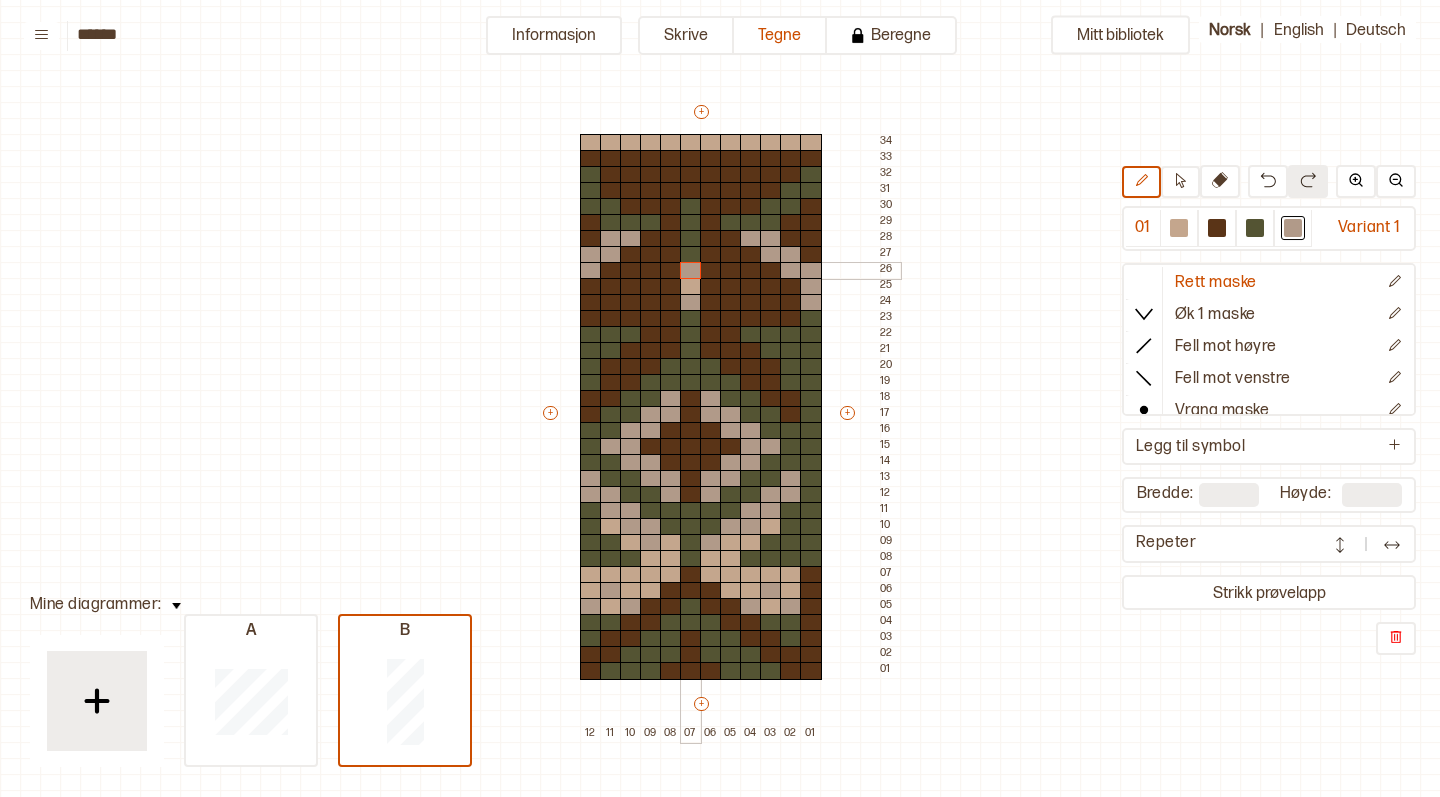 click at bounding box center [691, 271] 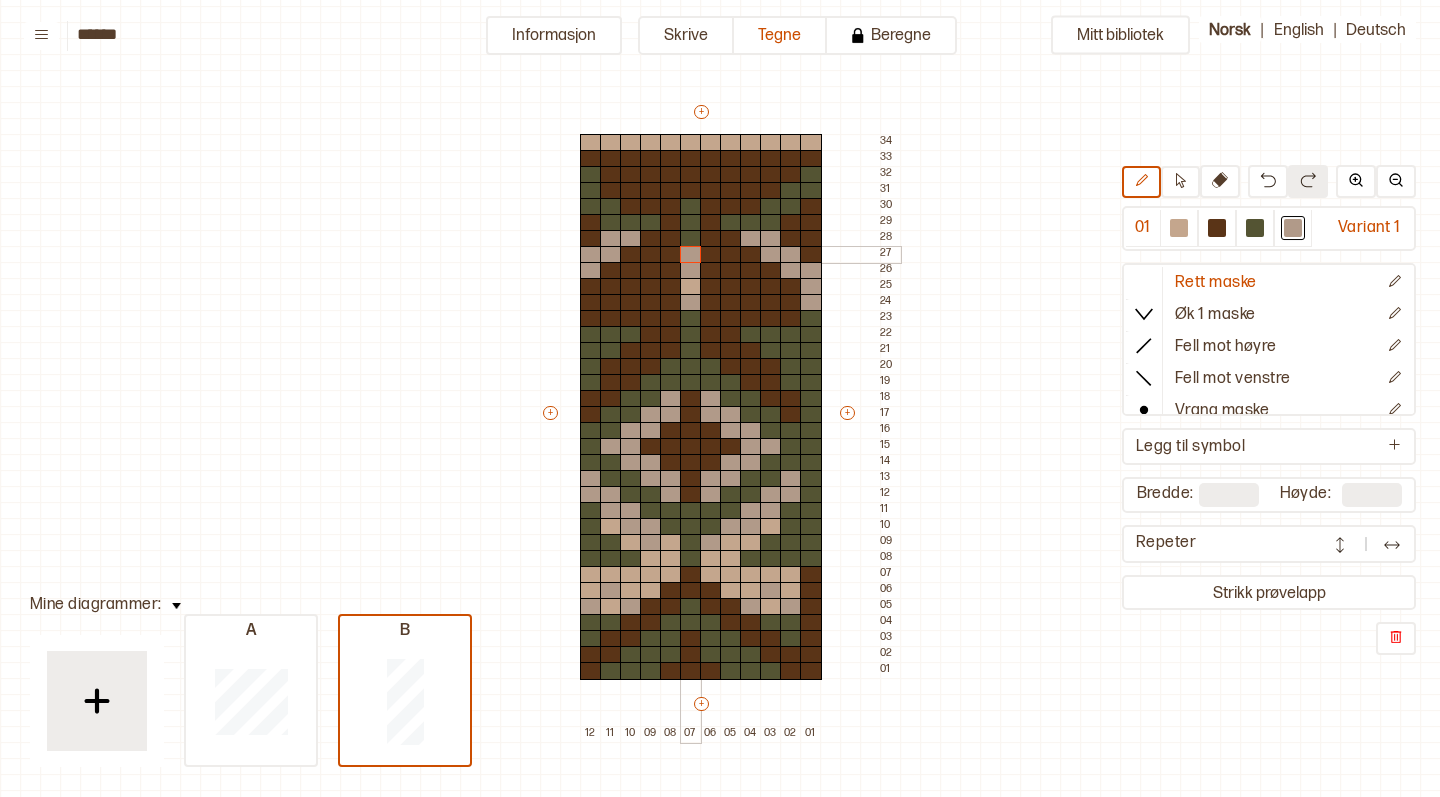 click at bounding box center [691, 255] 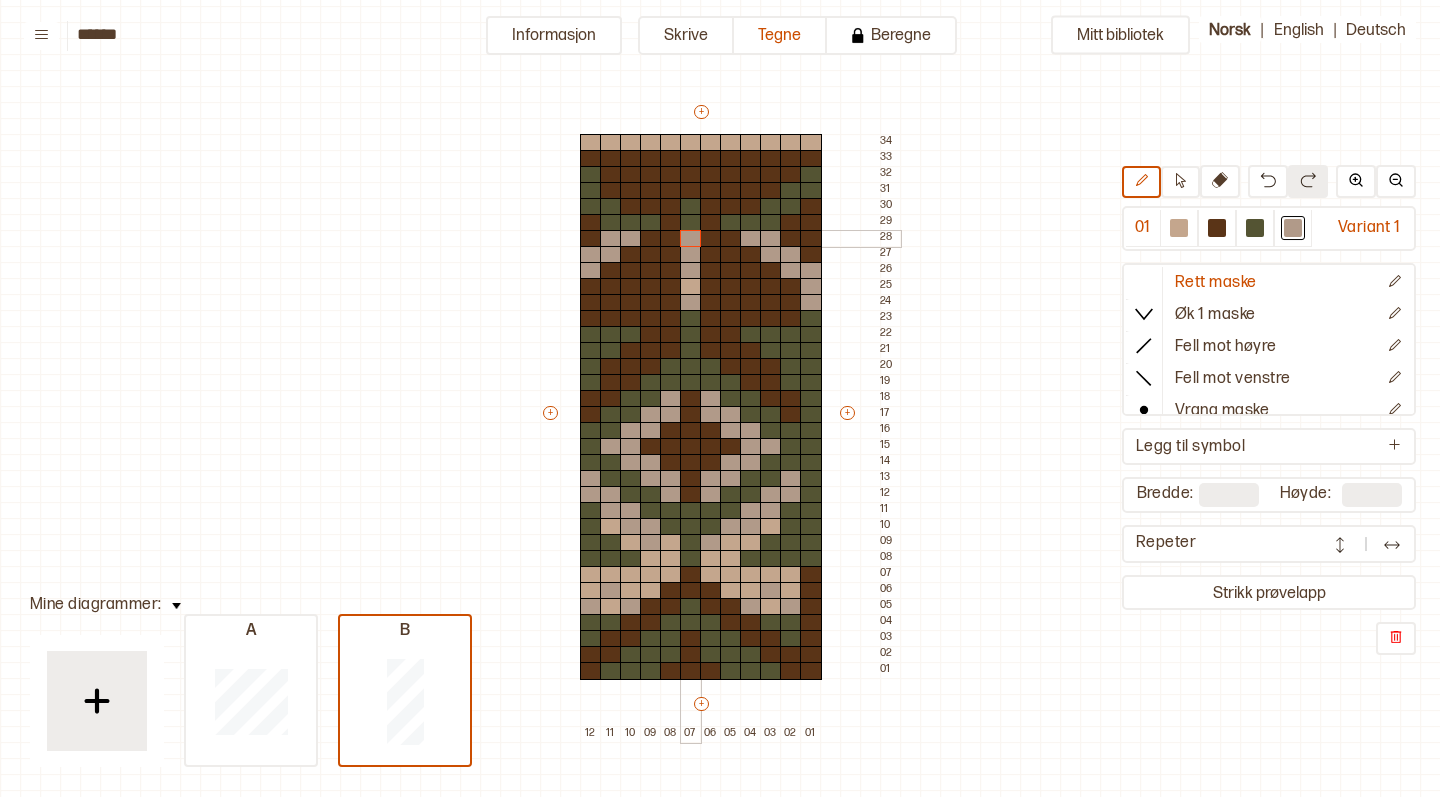 click at bounding box center [691, 239] 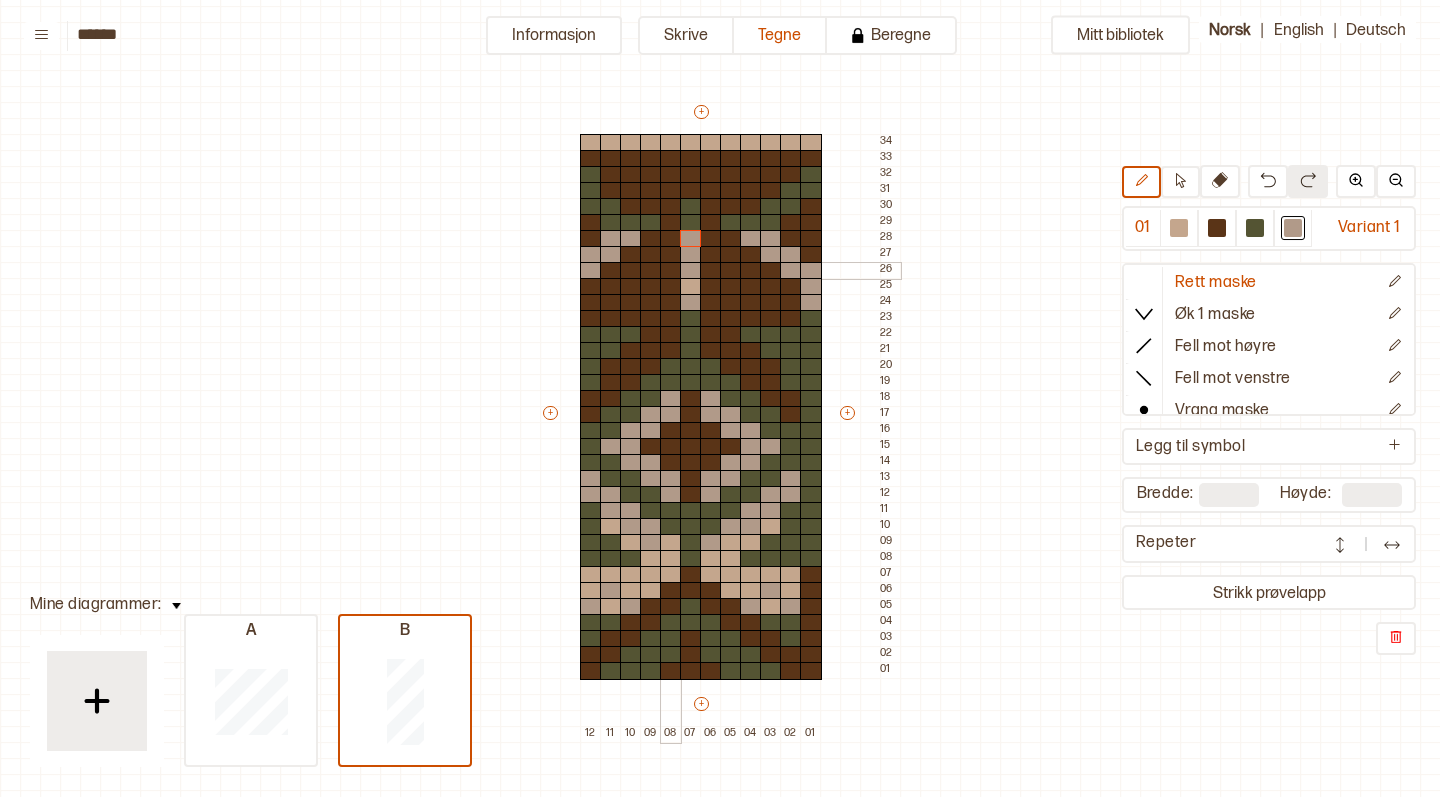 click at bounding box center (671, 271) 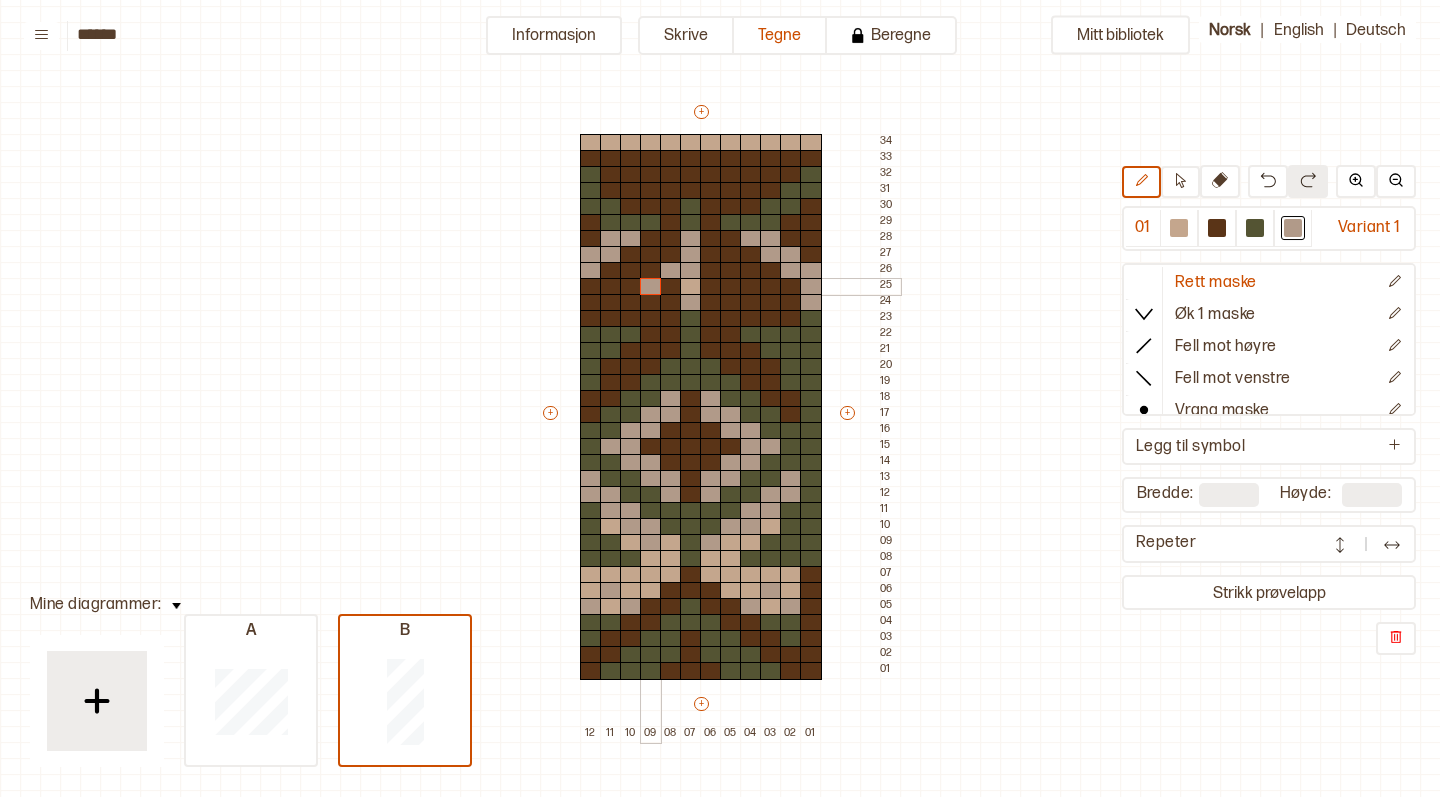 click at bounding box center (651, 287) 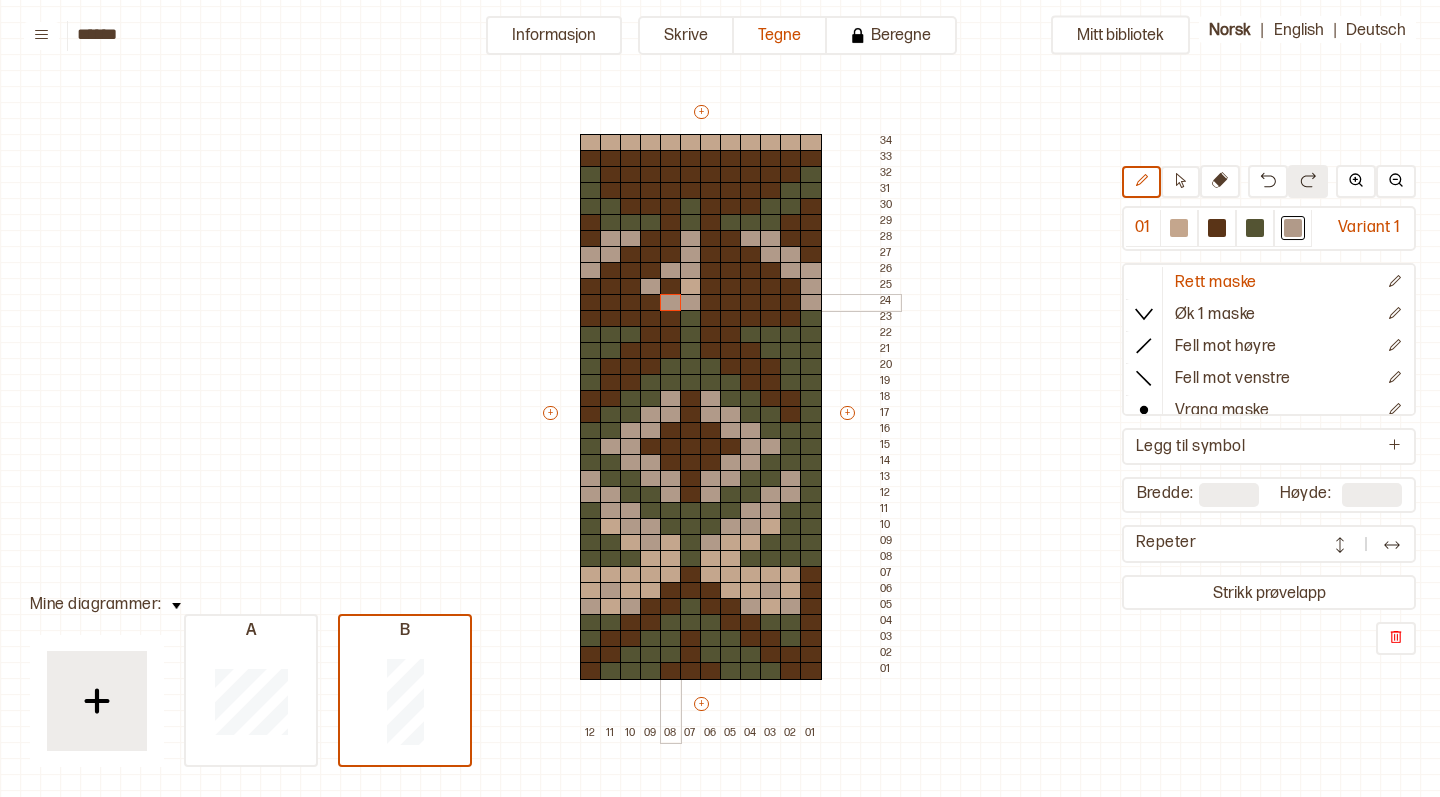 click at bounding box center [671, 303] 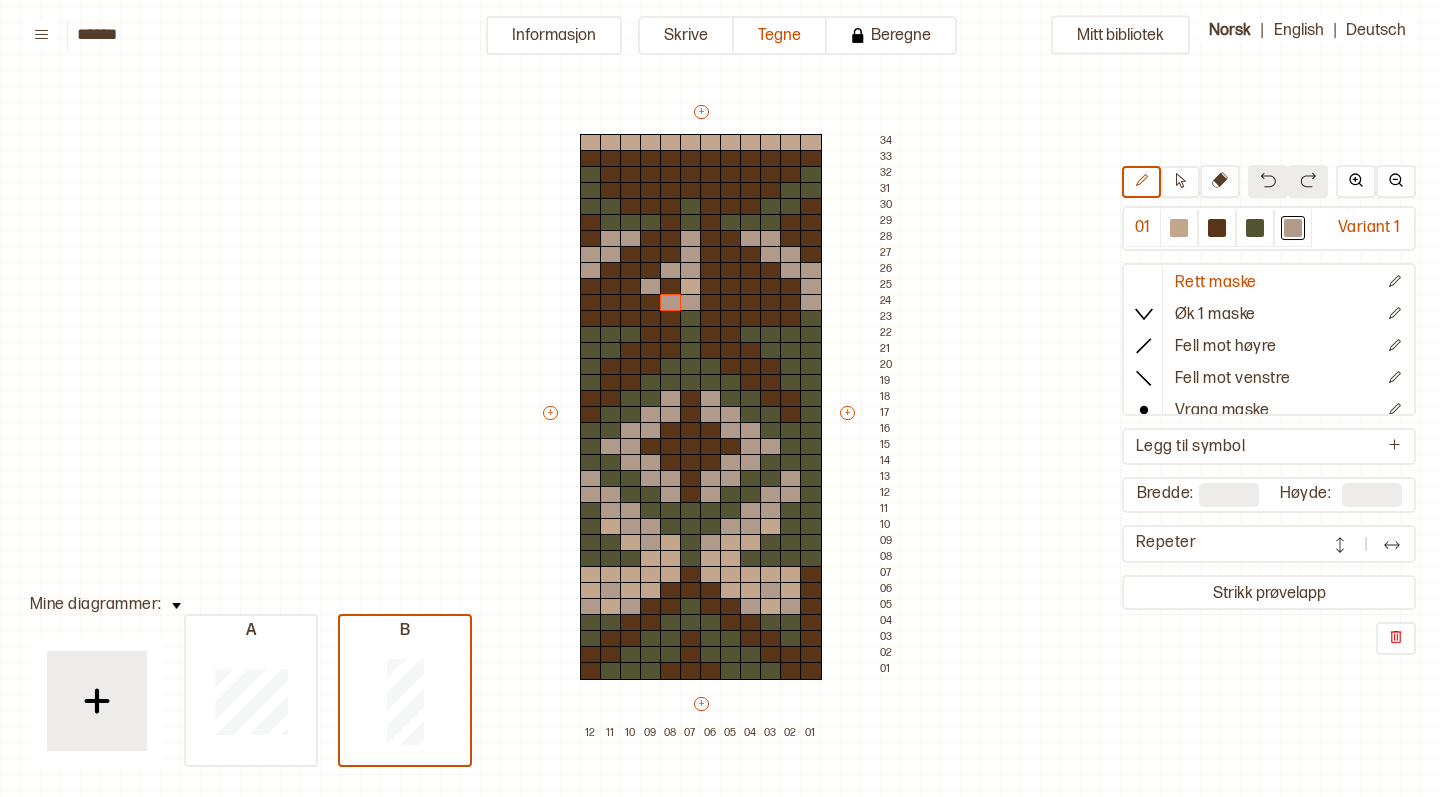 click at bounding box center [1268, 180] 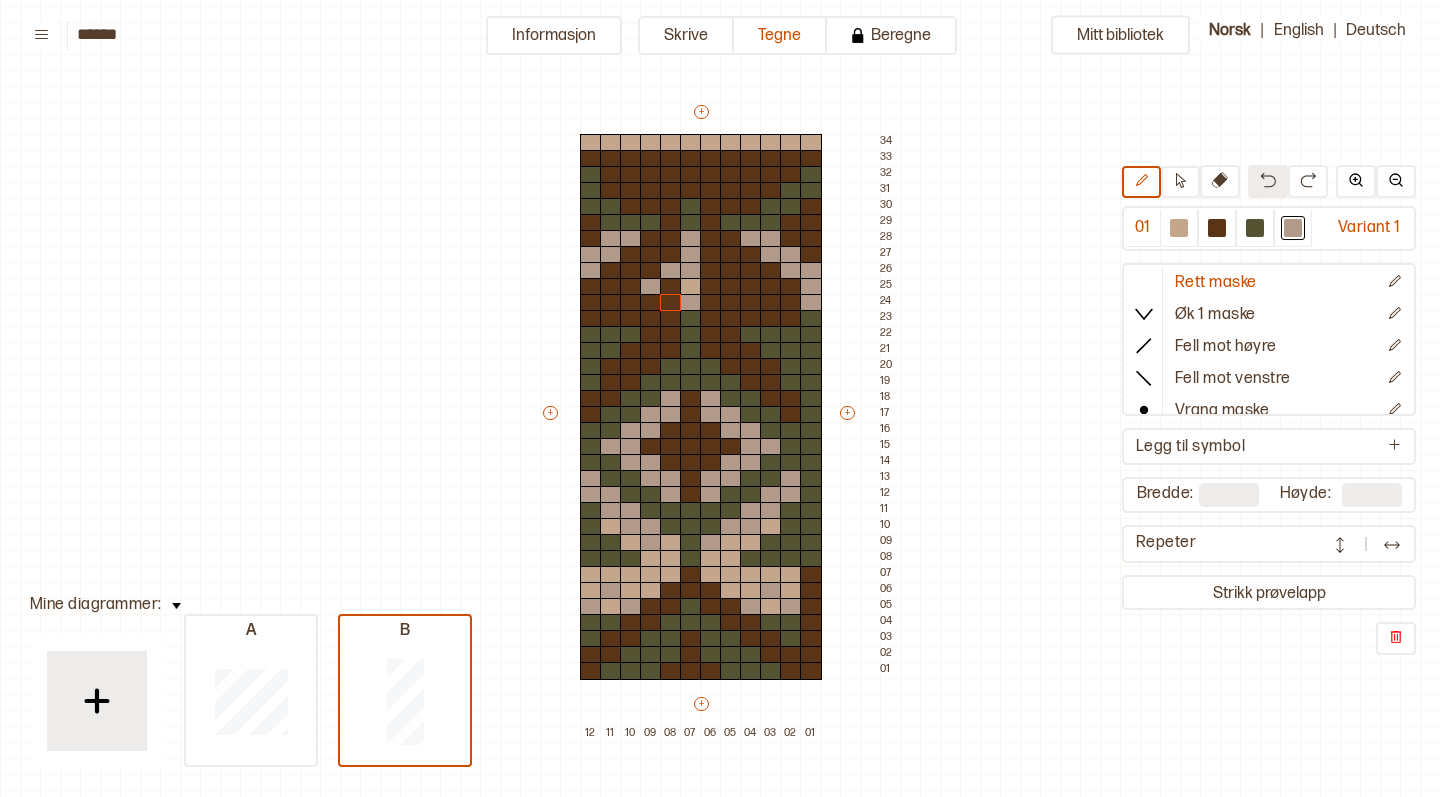 click at bounding box center (1268, 180) 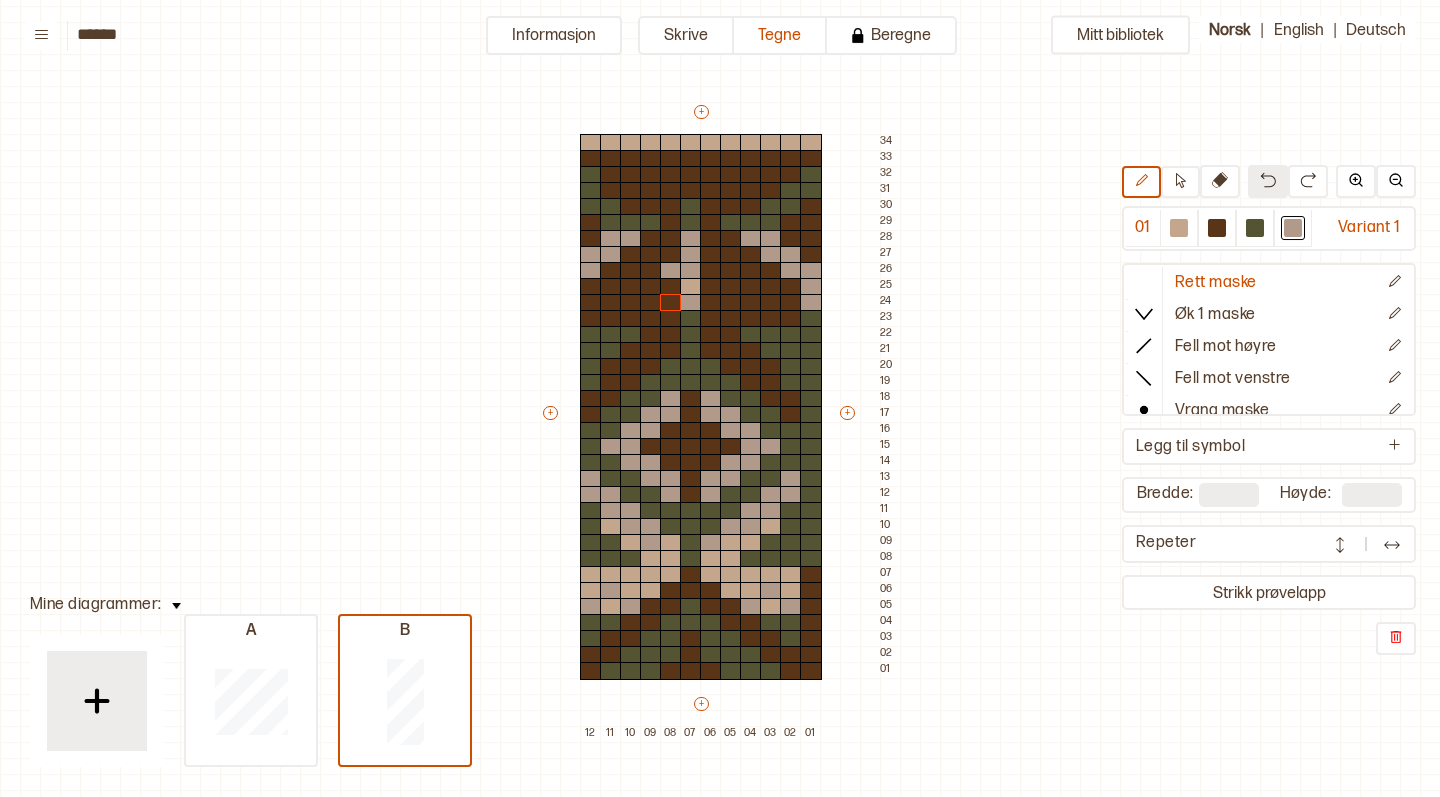 click at bounding box center [1268, 180] 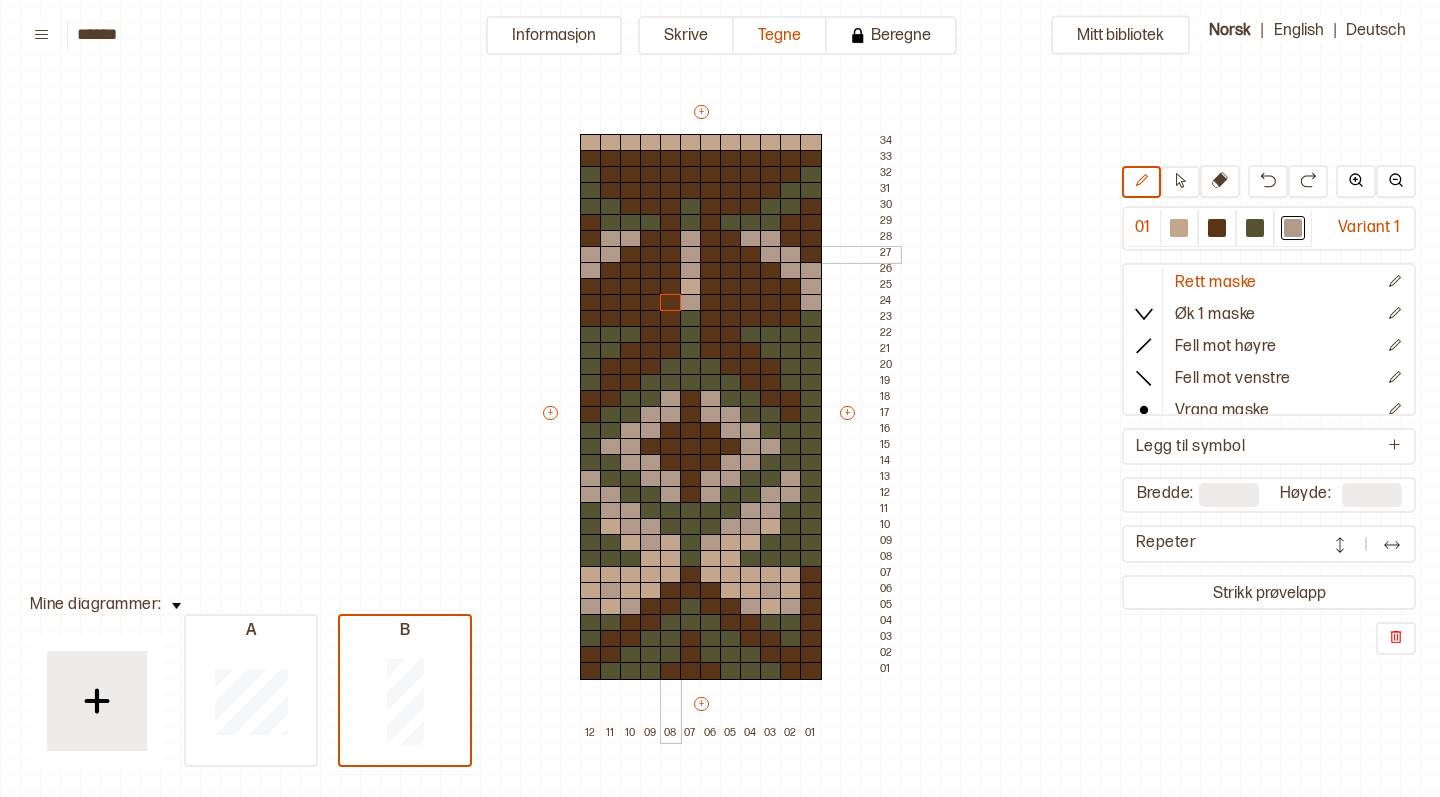 click at bounding box center [671, 255] 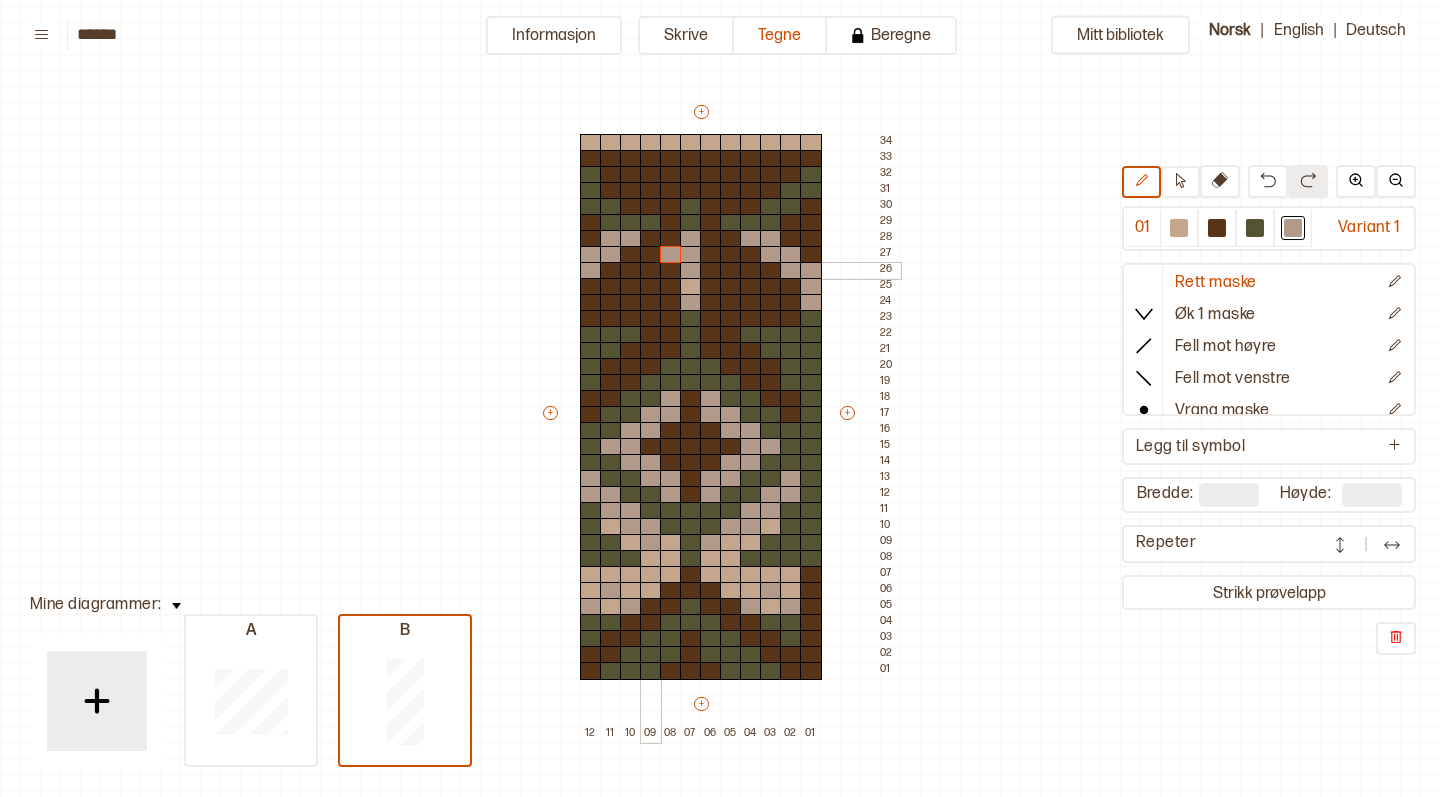 click at bounding box center [651, 271] 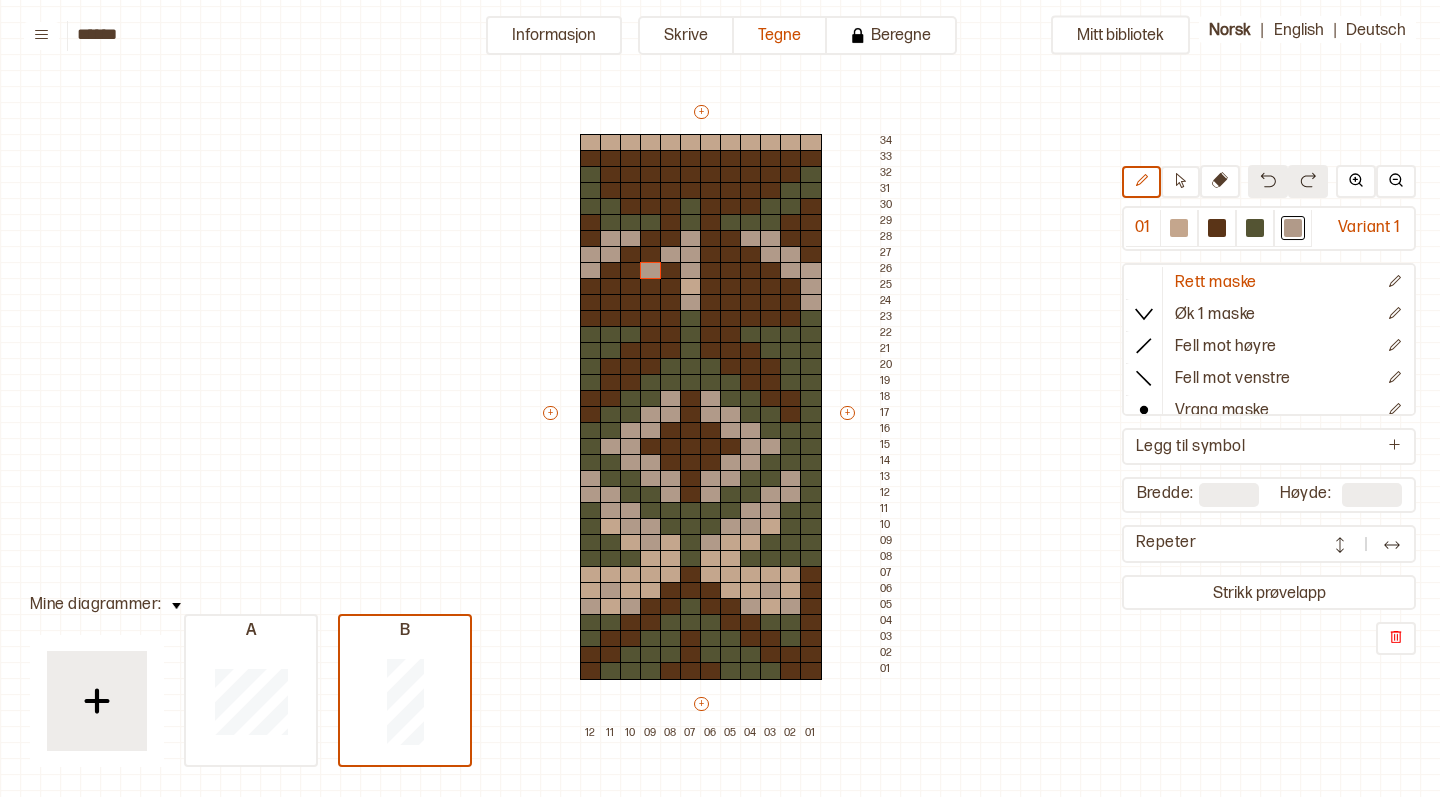 click at bounding box center (1268, 181) 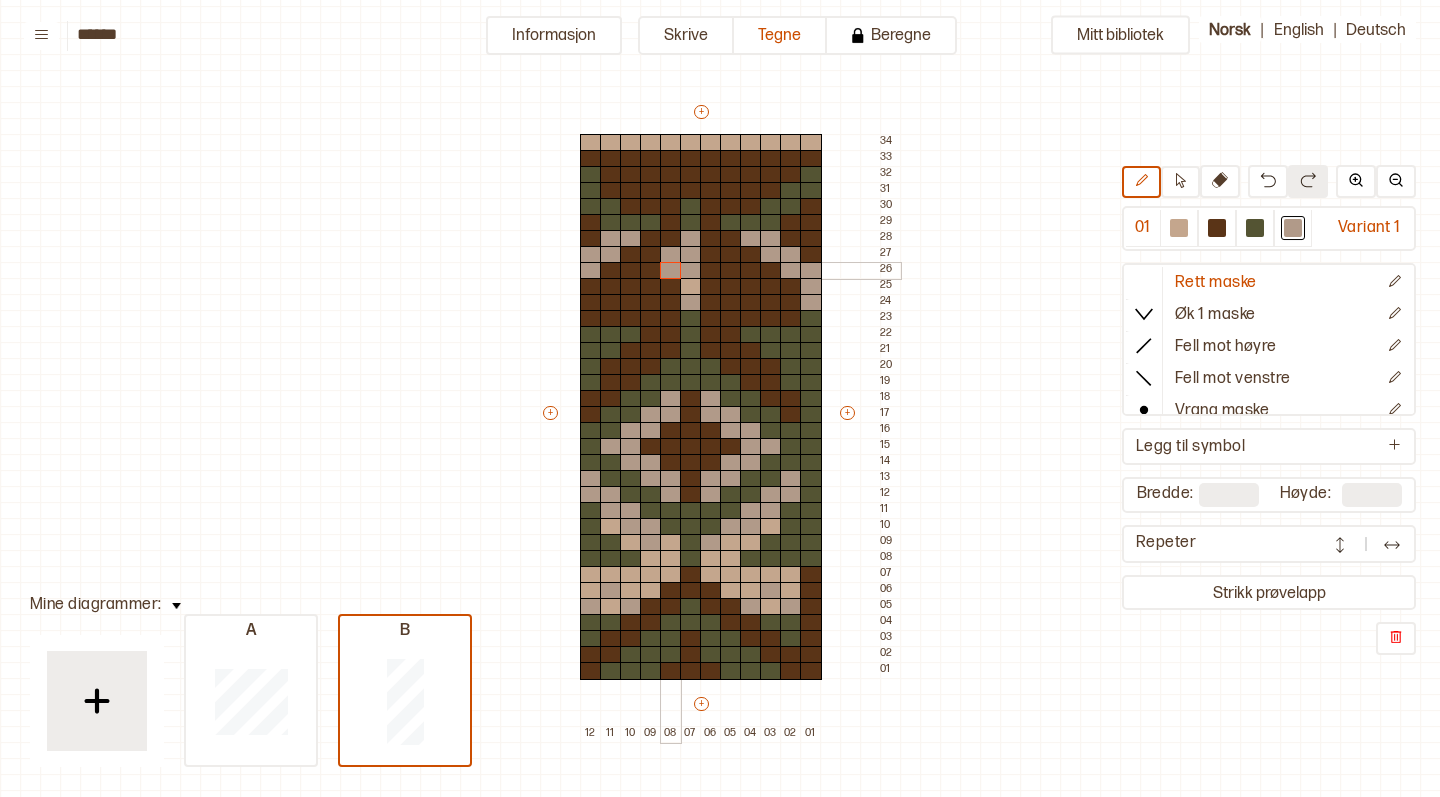click at bounding box center [671, 271] 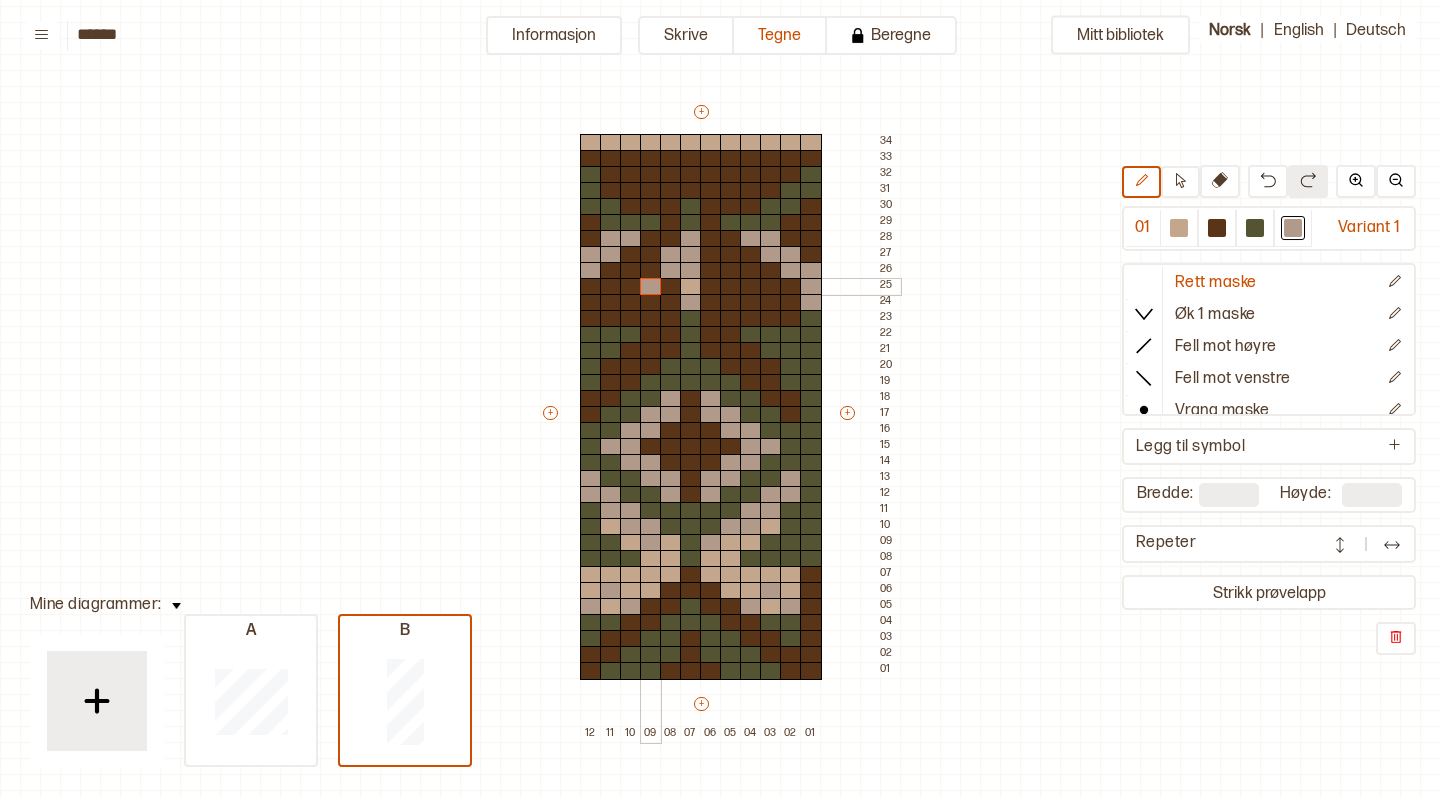 click at bounding box center (651, 287) 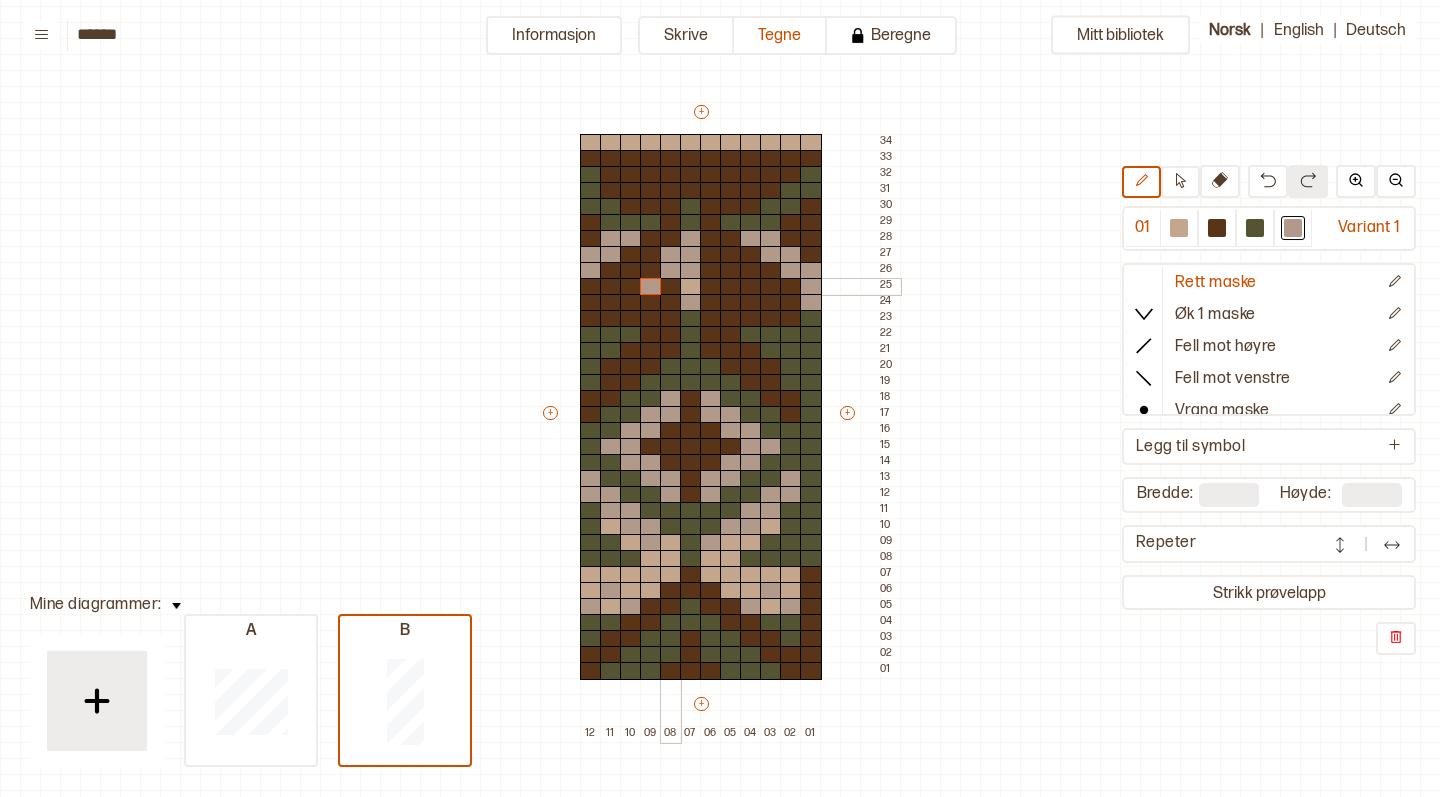 click at bounding box center [671, 287] 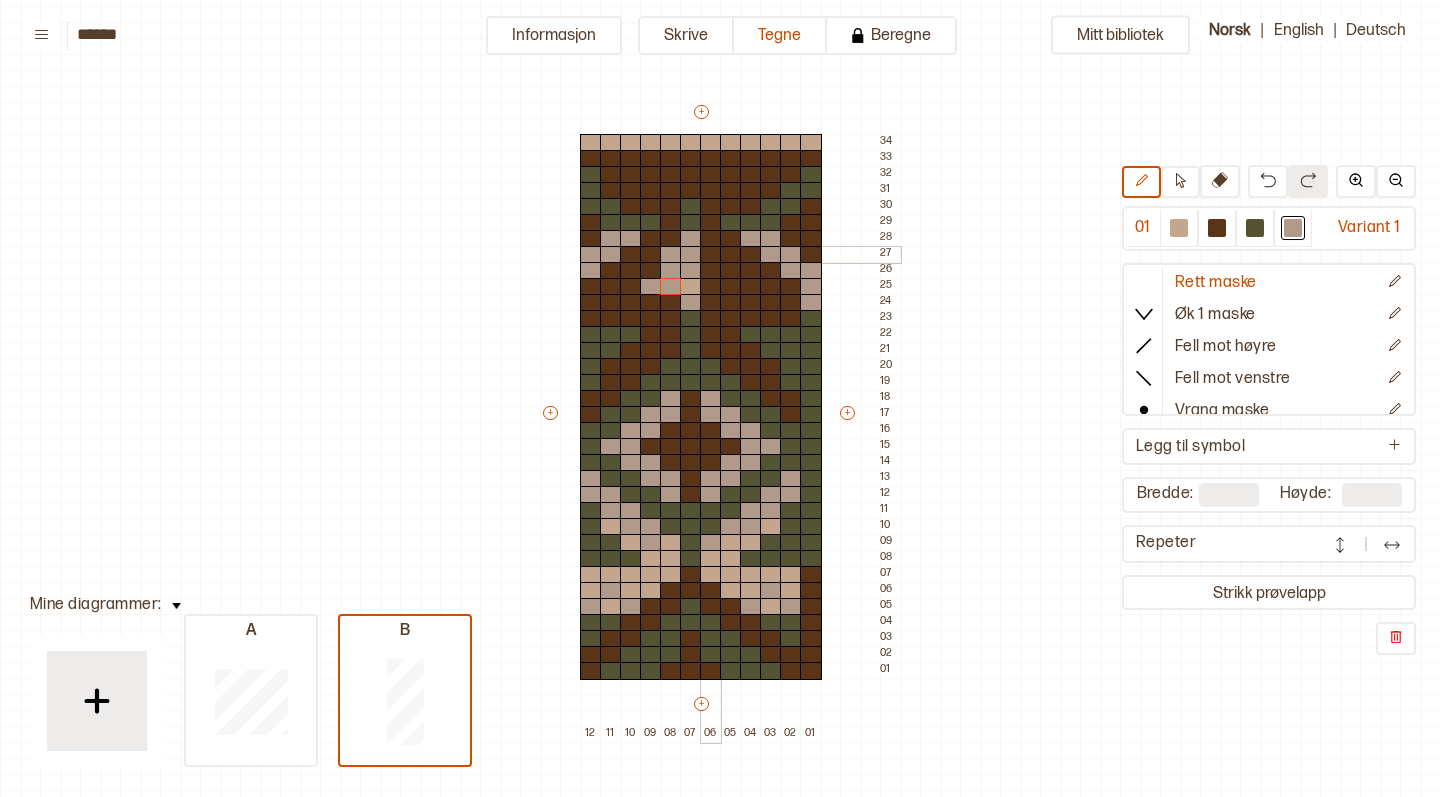 click at bounding box center (711, 255) 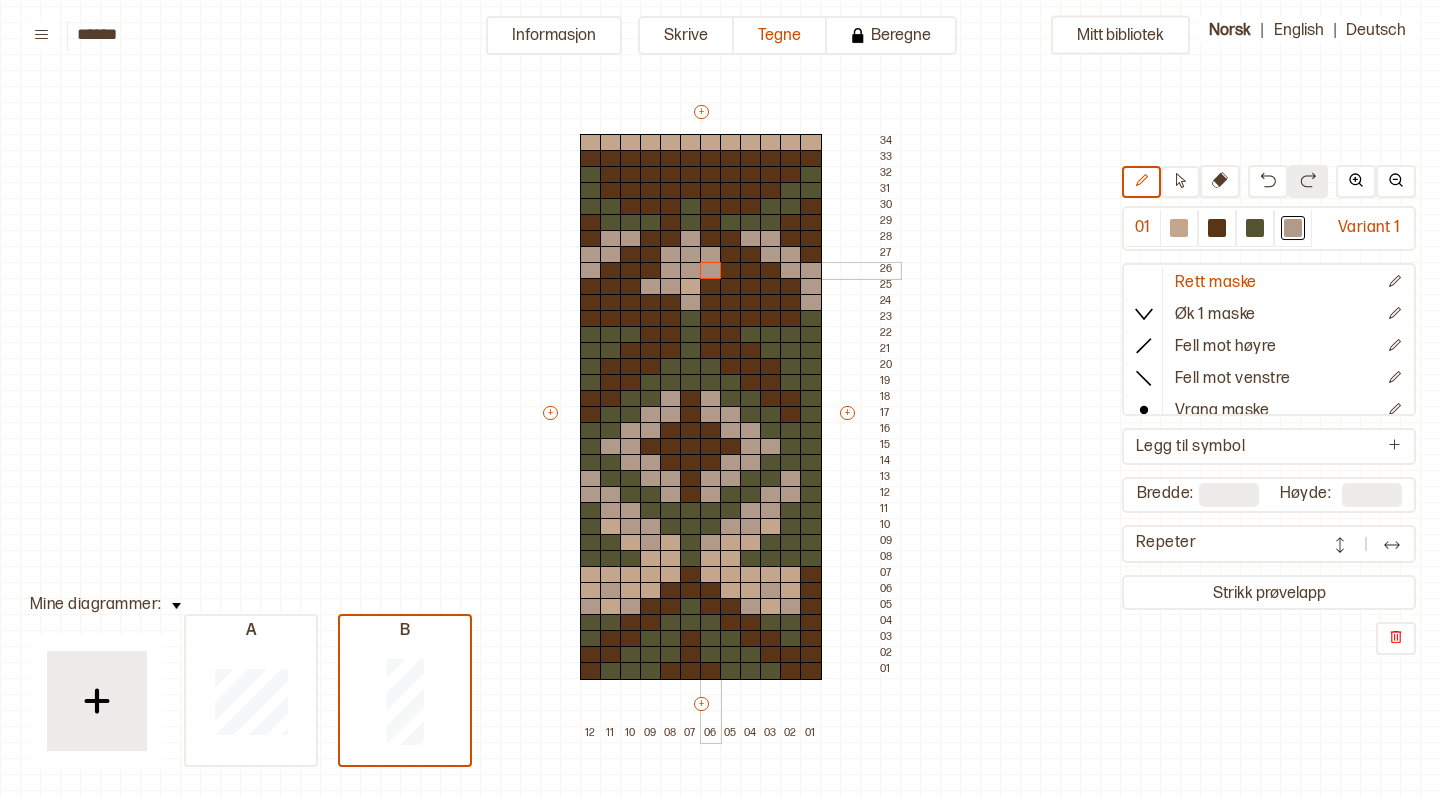 click at bounding box center [711, 271] 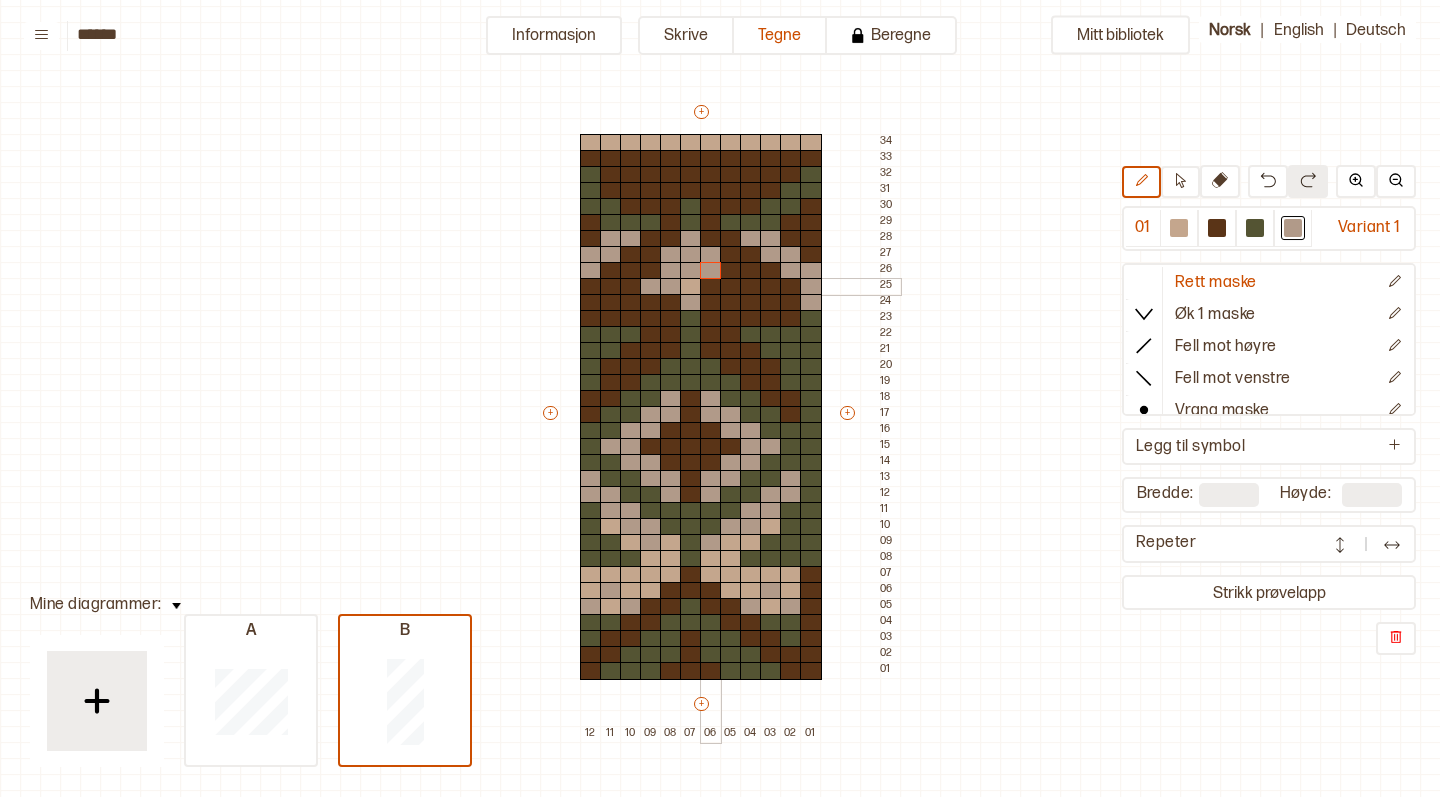 click at bounding box center [711, 287] 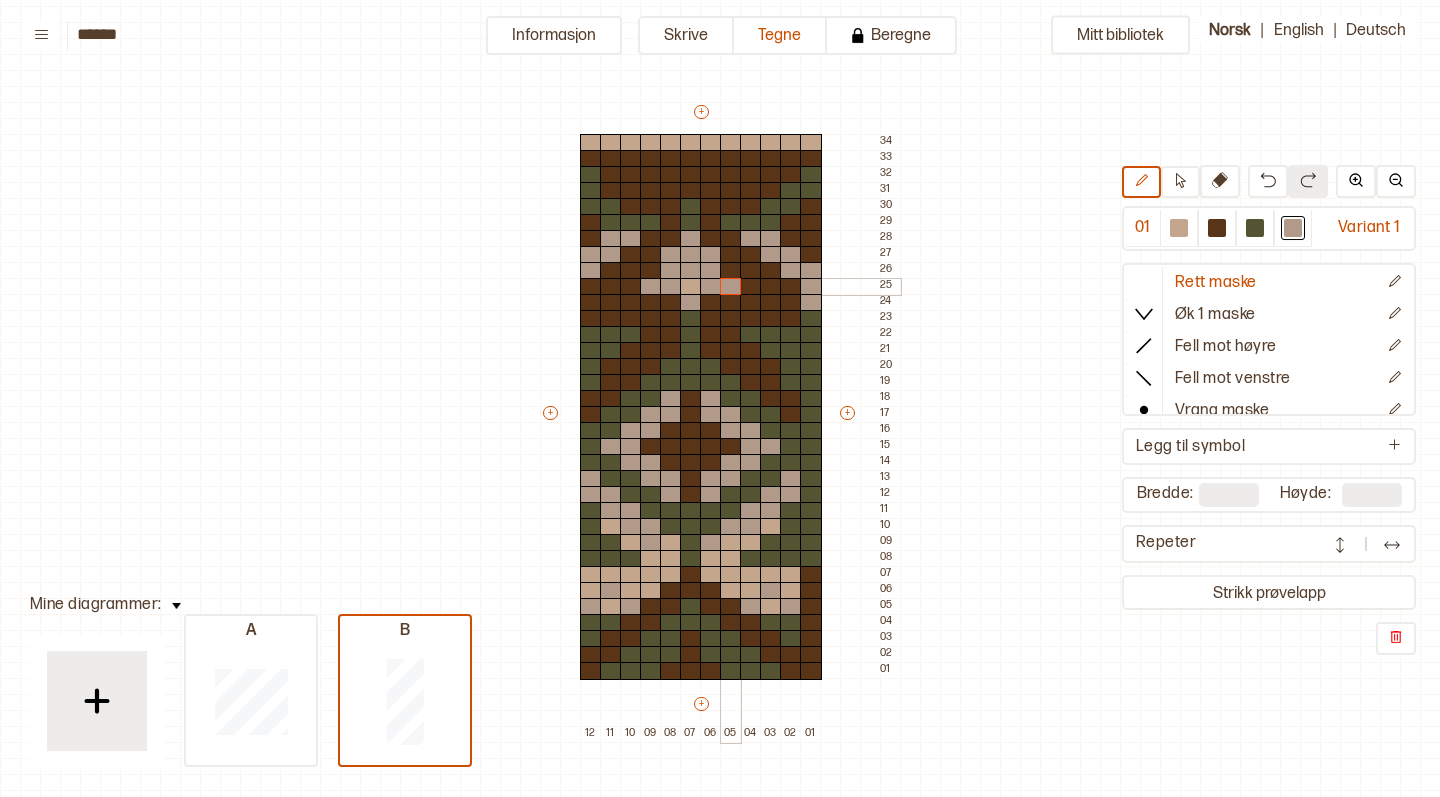 click at bounding box center [731, 287] 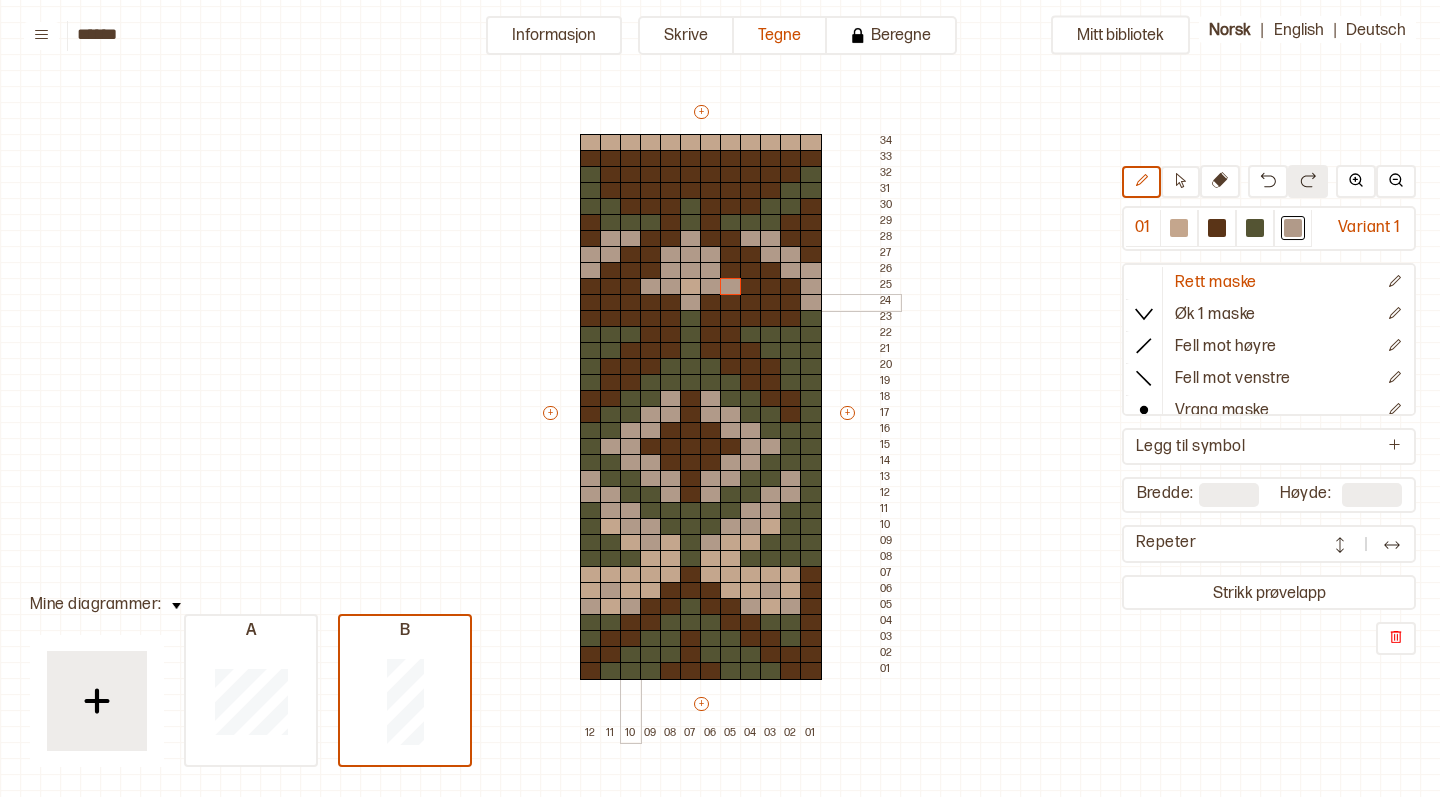 click at bounding box center (631, 303) 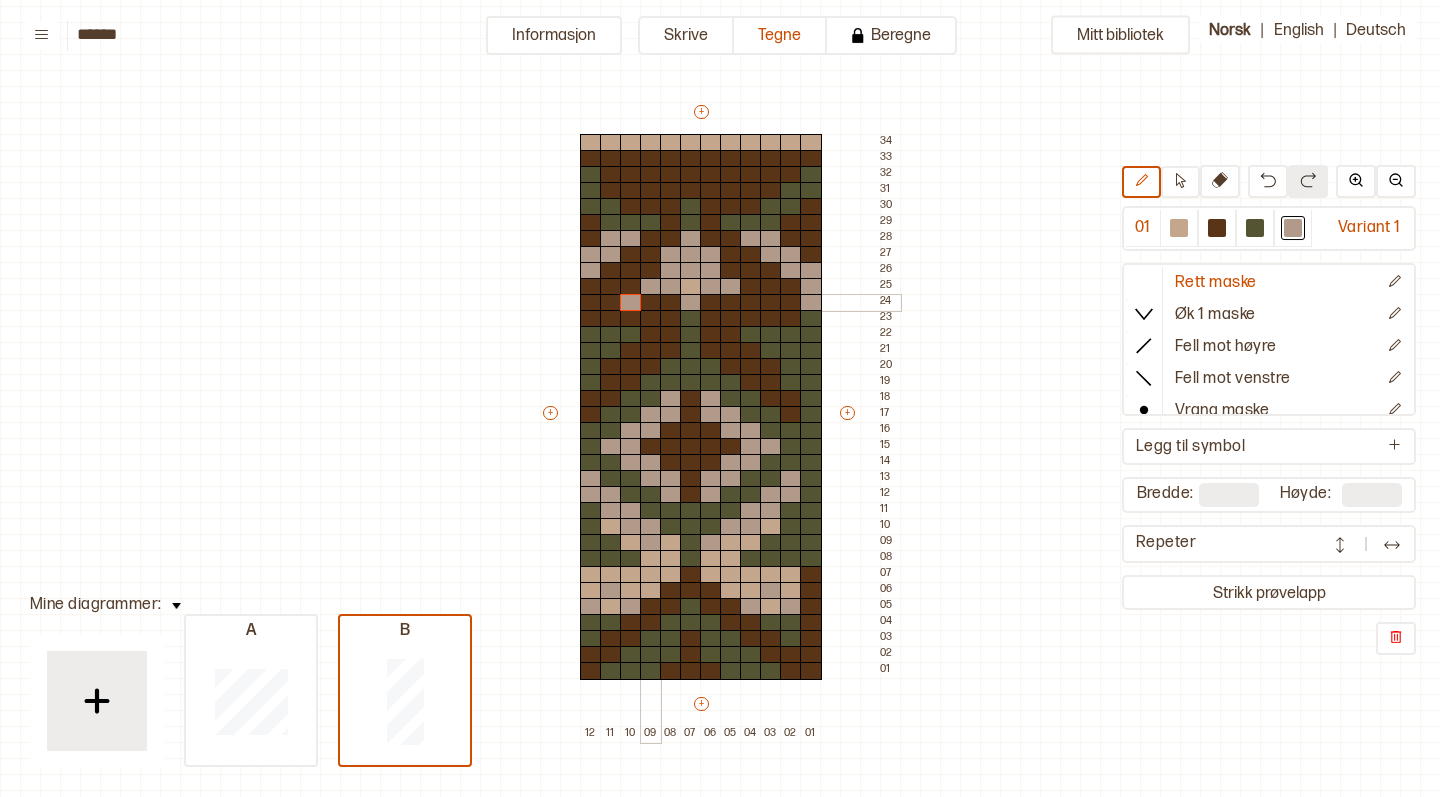 click at bounding box center [651, 303] 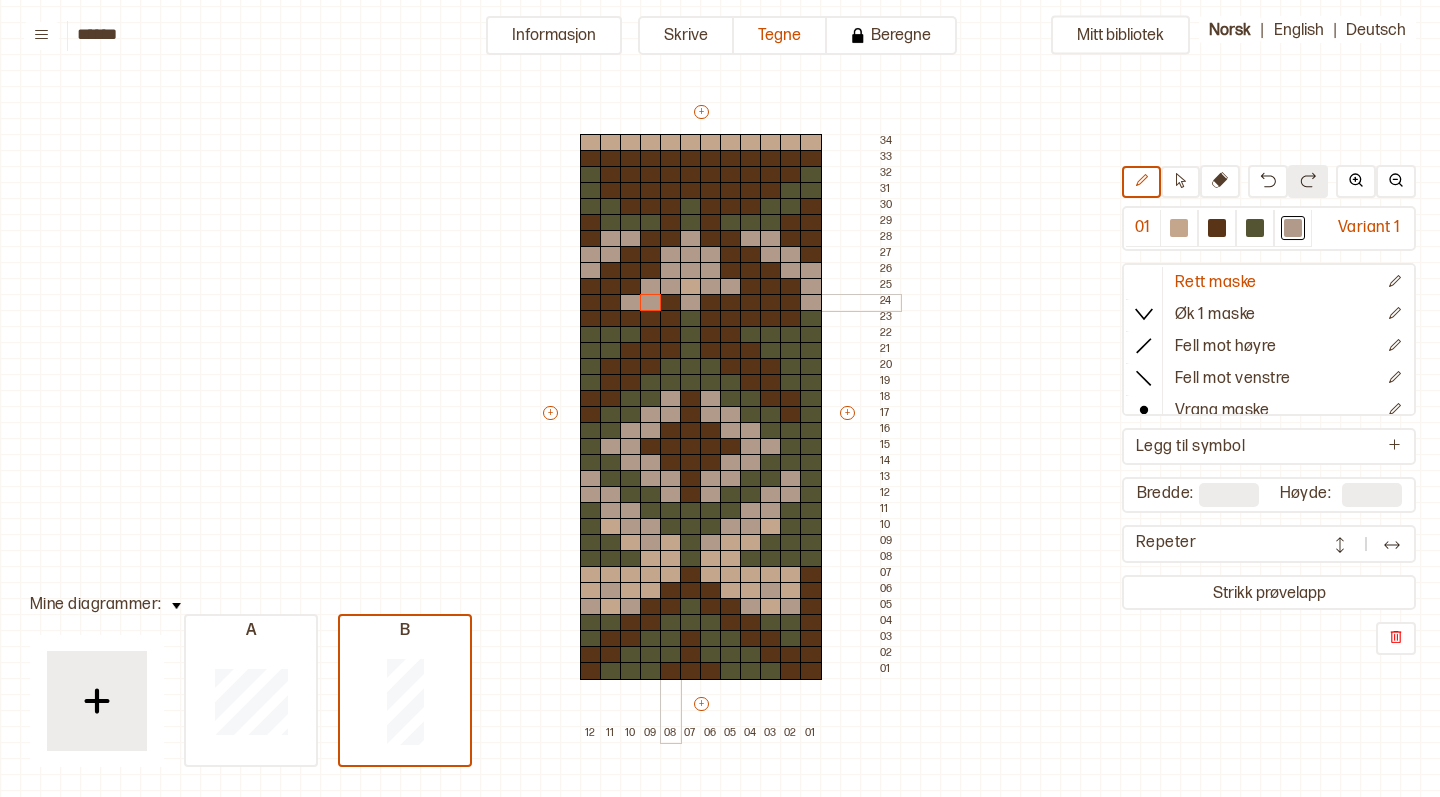 click at bounding box center (671, 303) 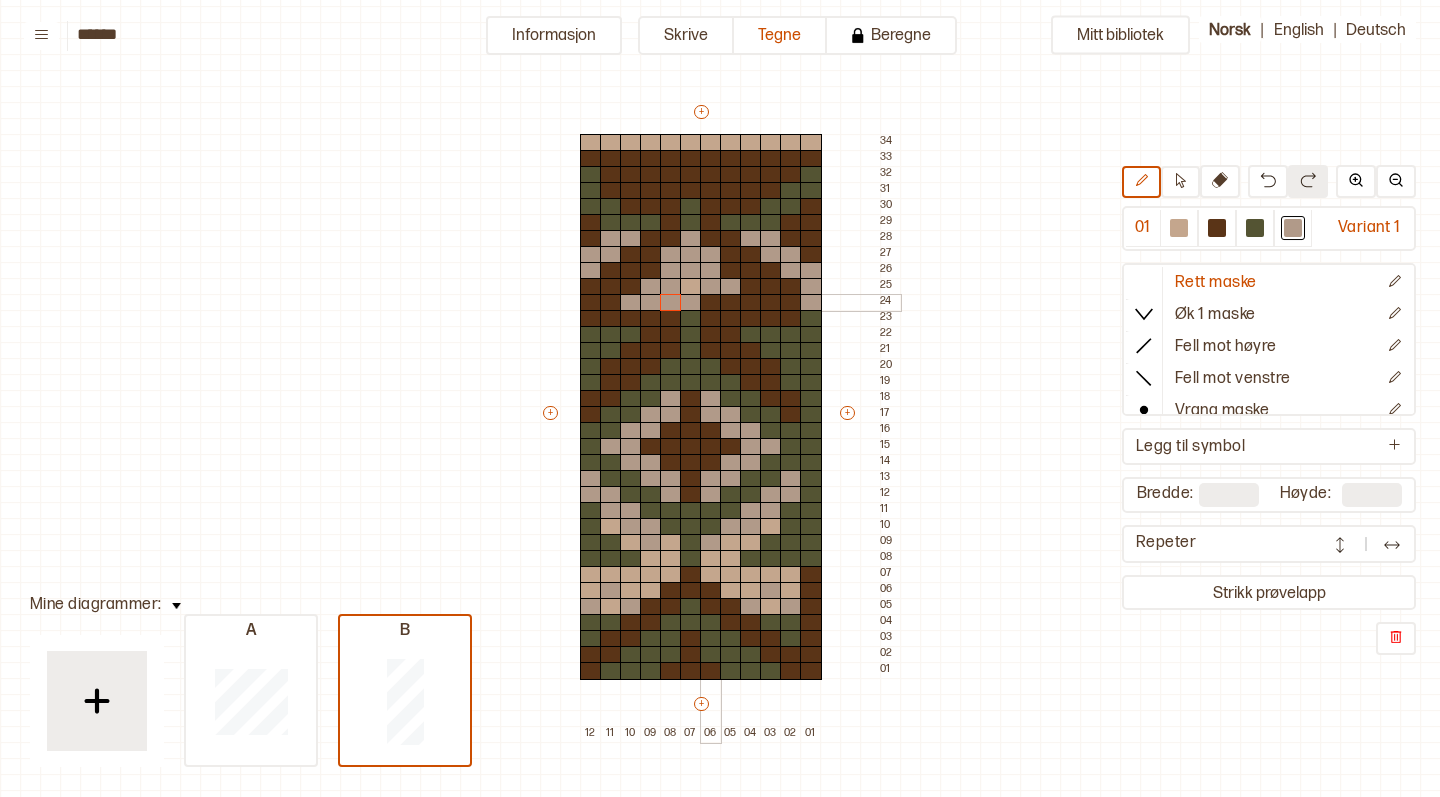 click at bounding box center [711, 303] 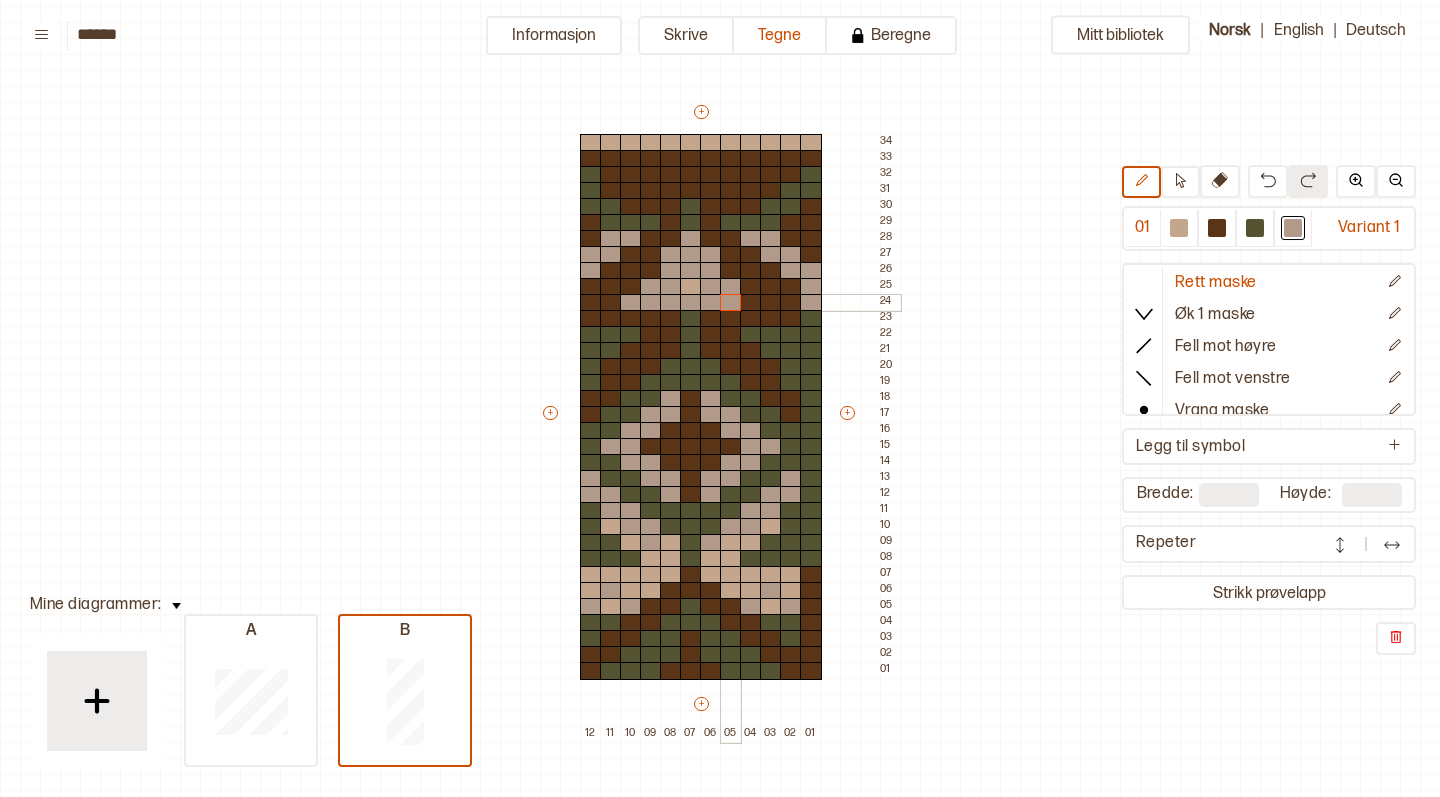 click at bounding box center [731, 303] 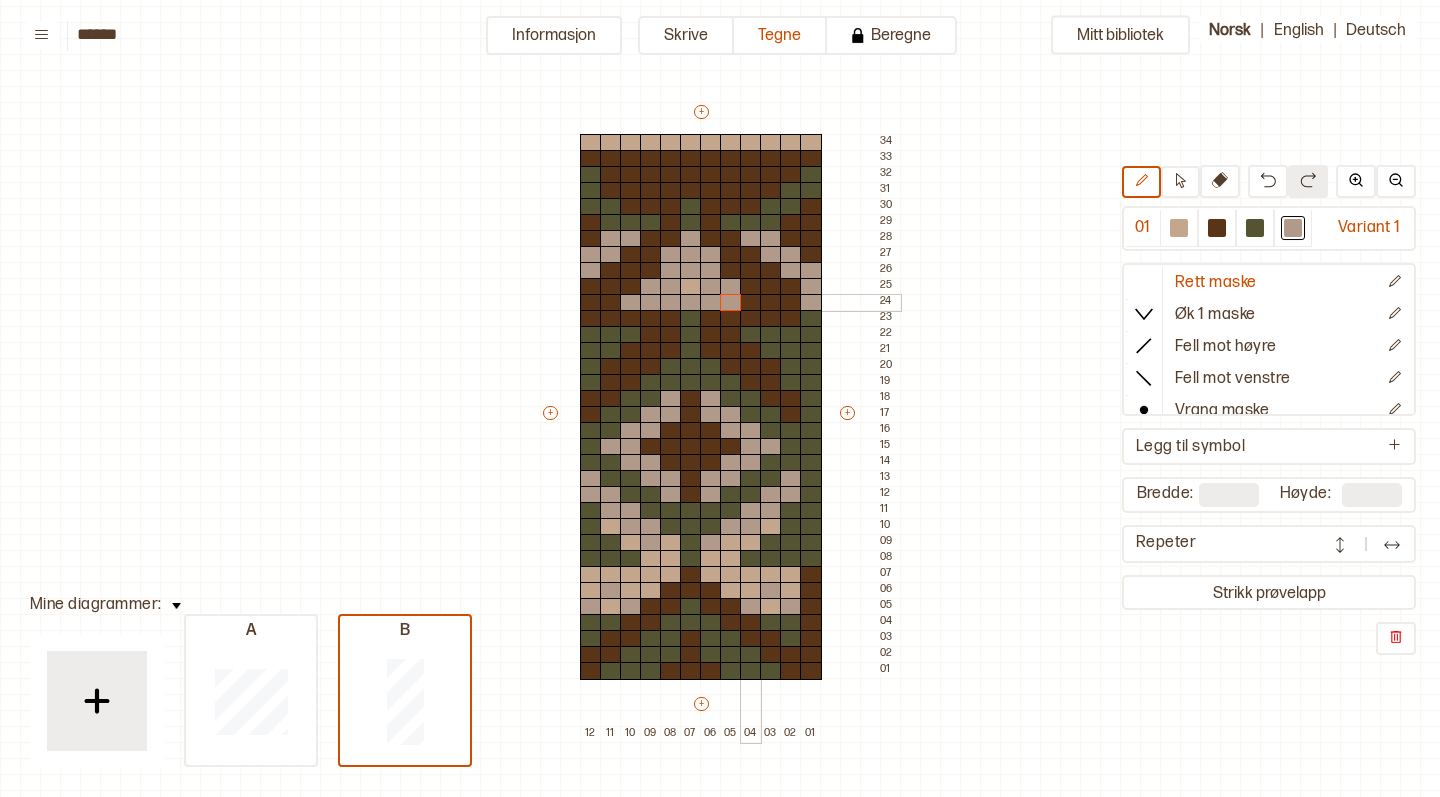click at bounding box center (751, 303) 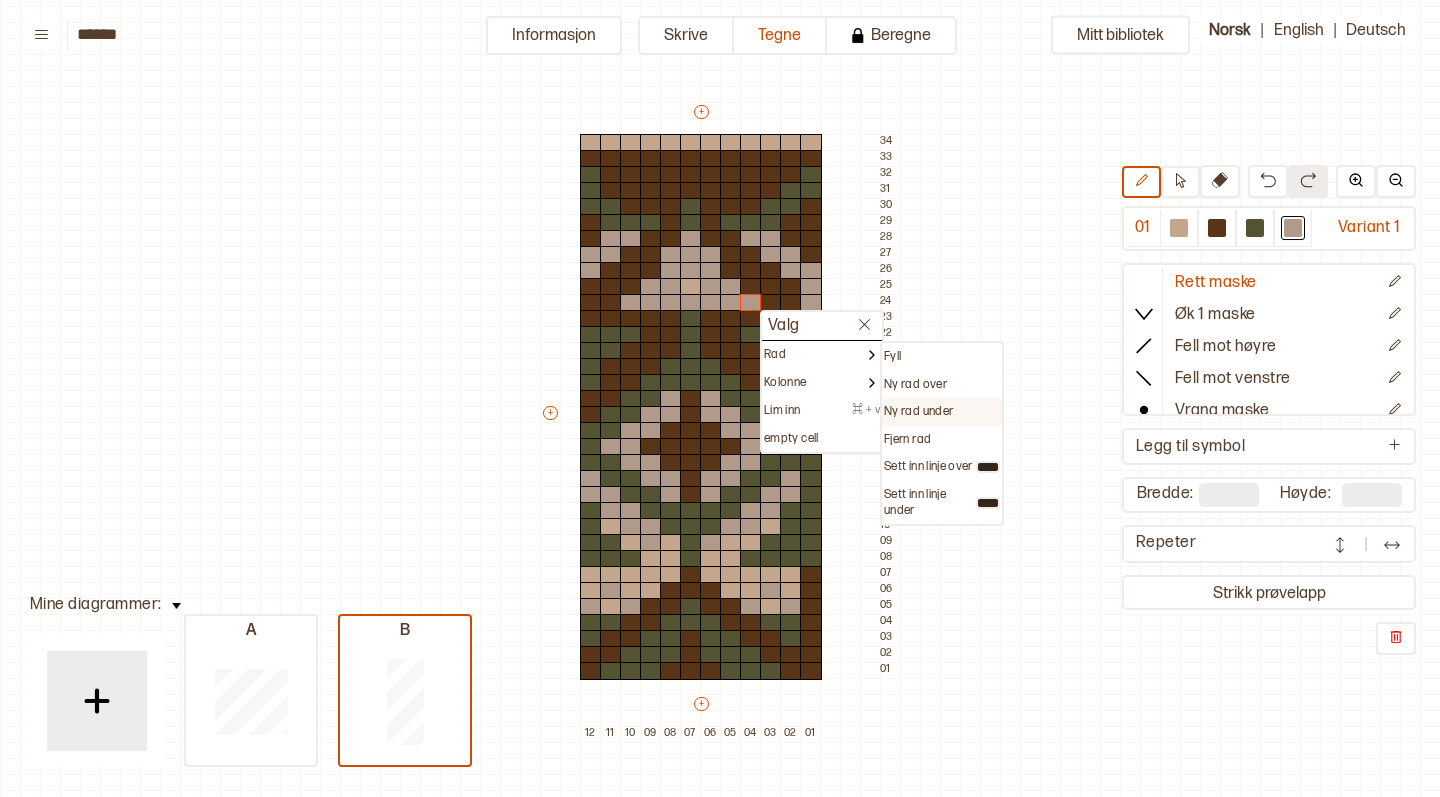 click on "Ny rad under" at bounding box center [942, 357] 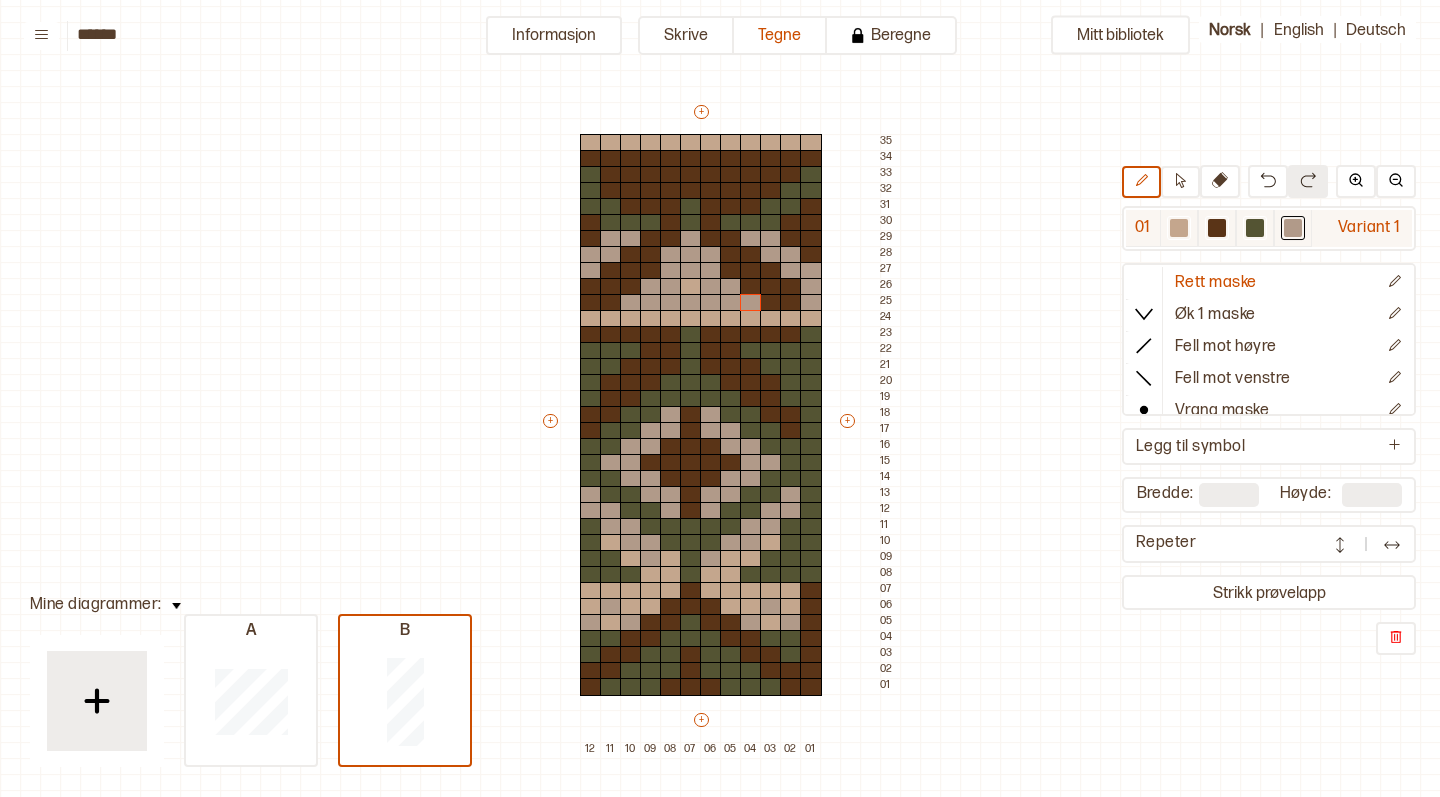 click at bounding box center [1179, 228] 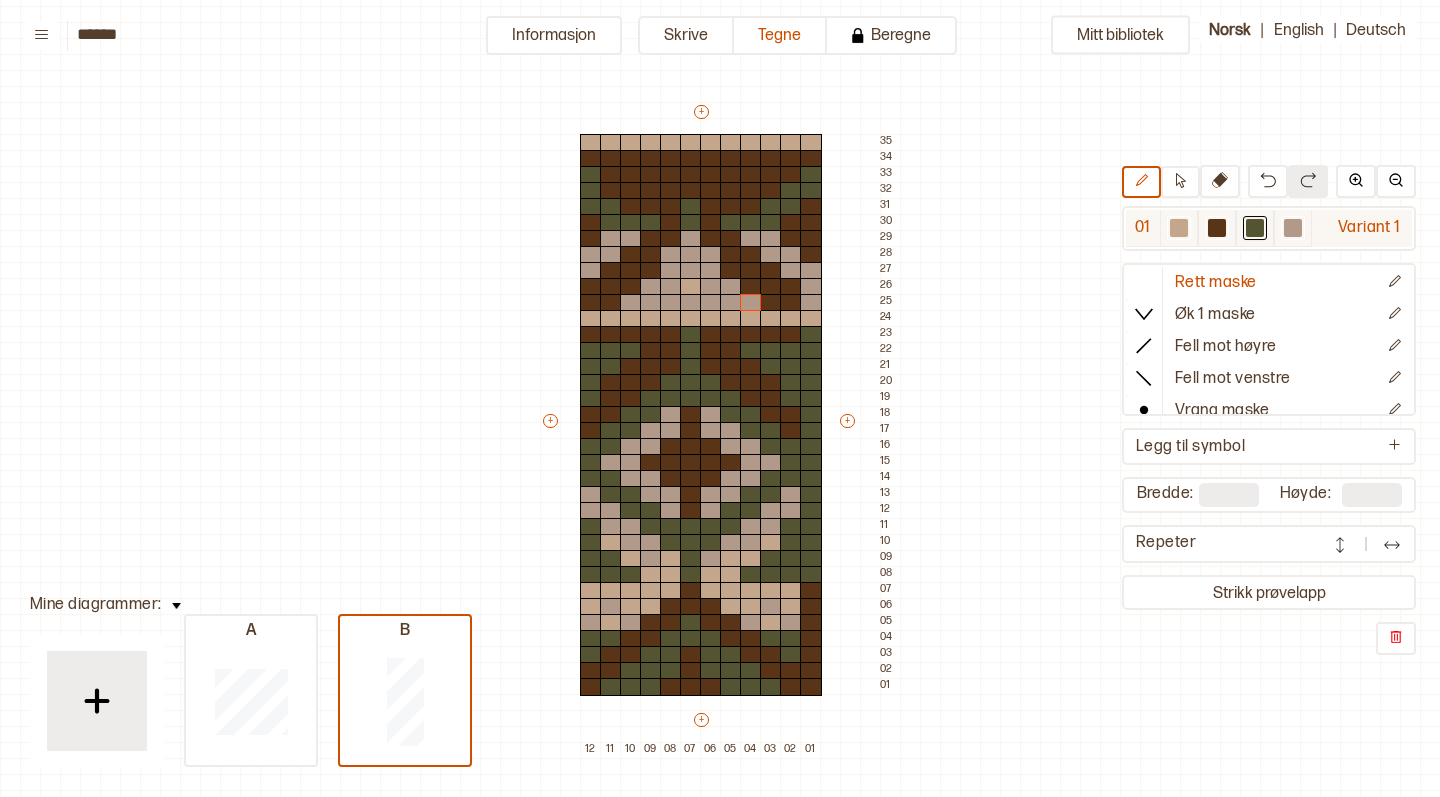 click at bounding box center [1179, 228] 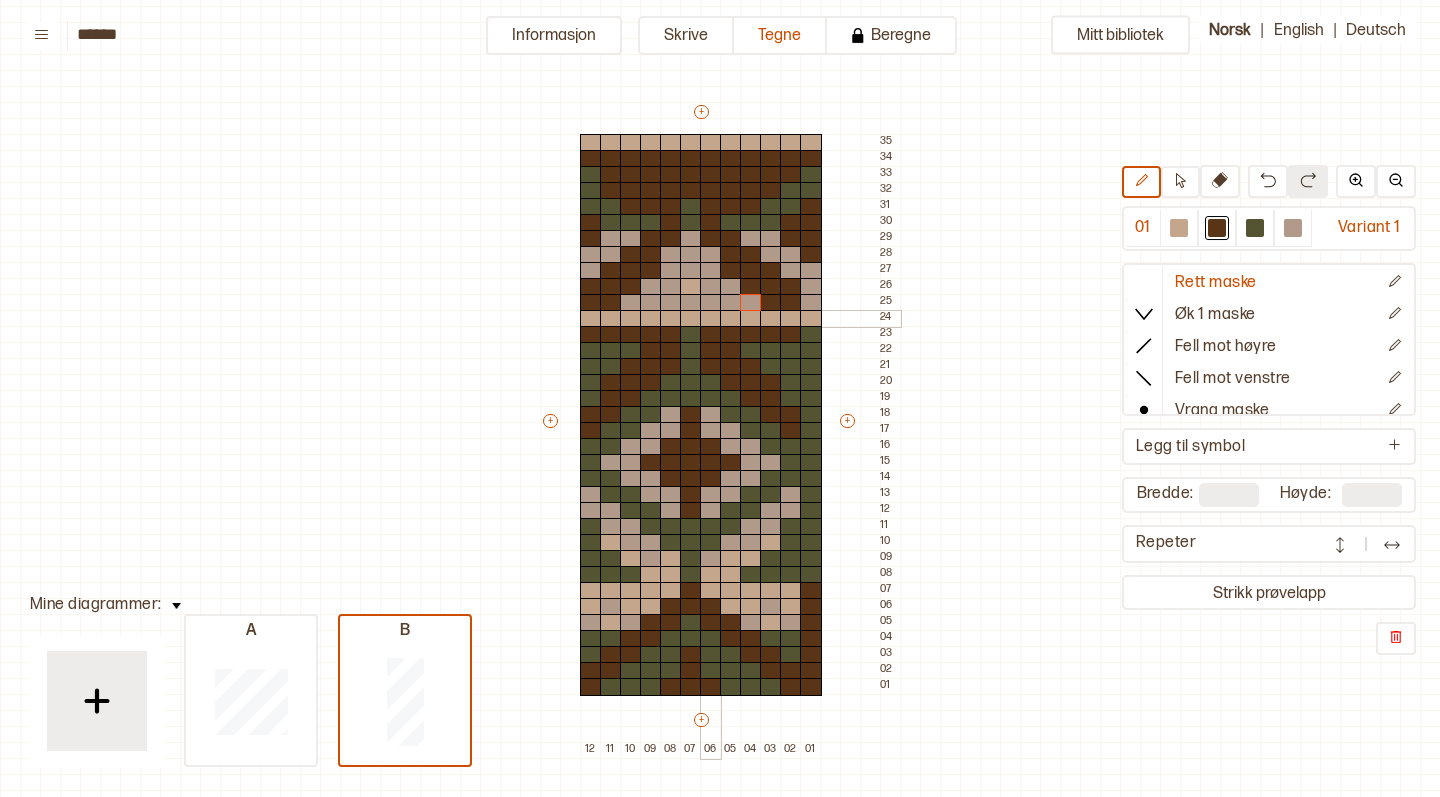 click at bounding box center (711, 319) 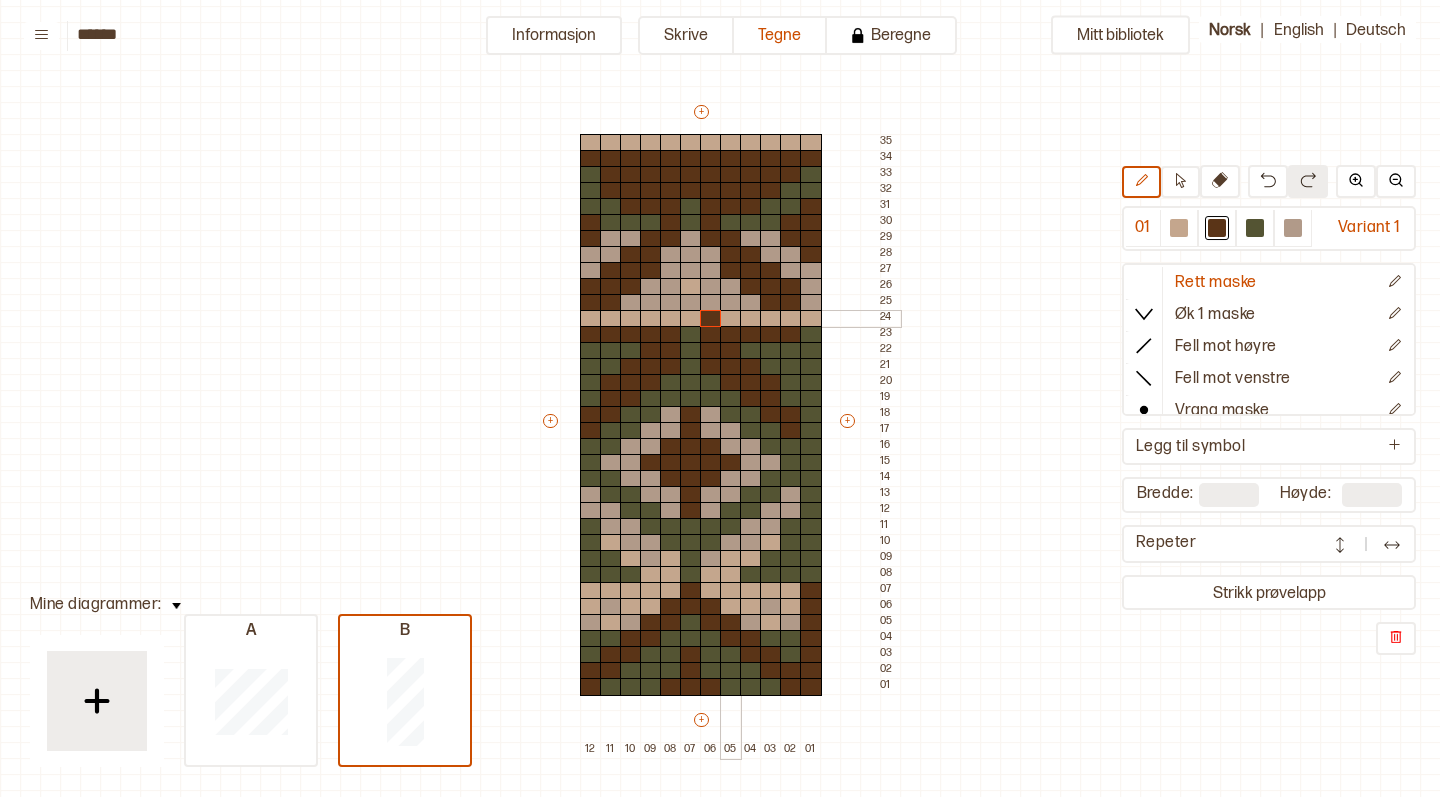 click at bounding box center [731, 319] 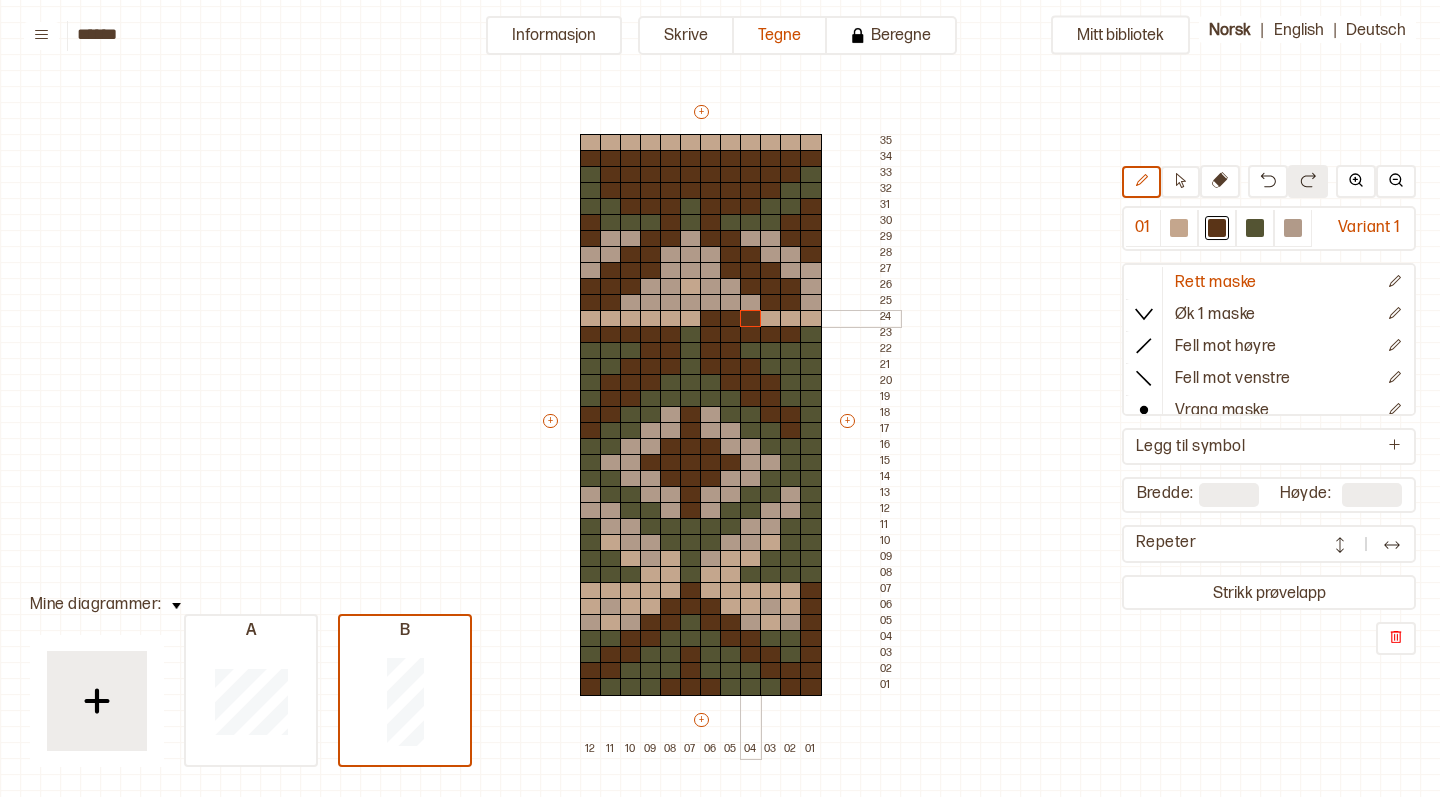 click at bounding box center [751, 319] 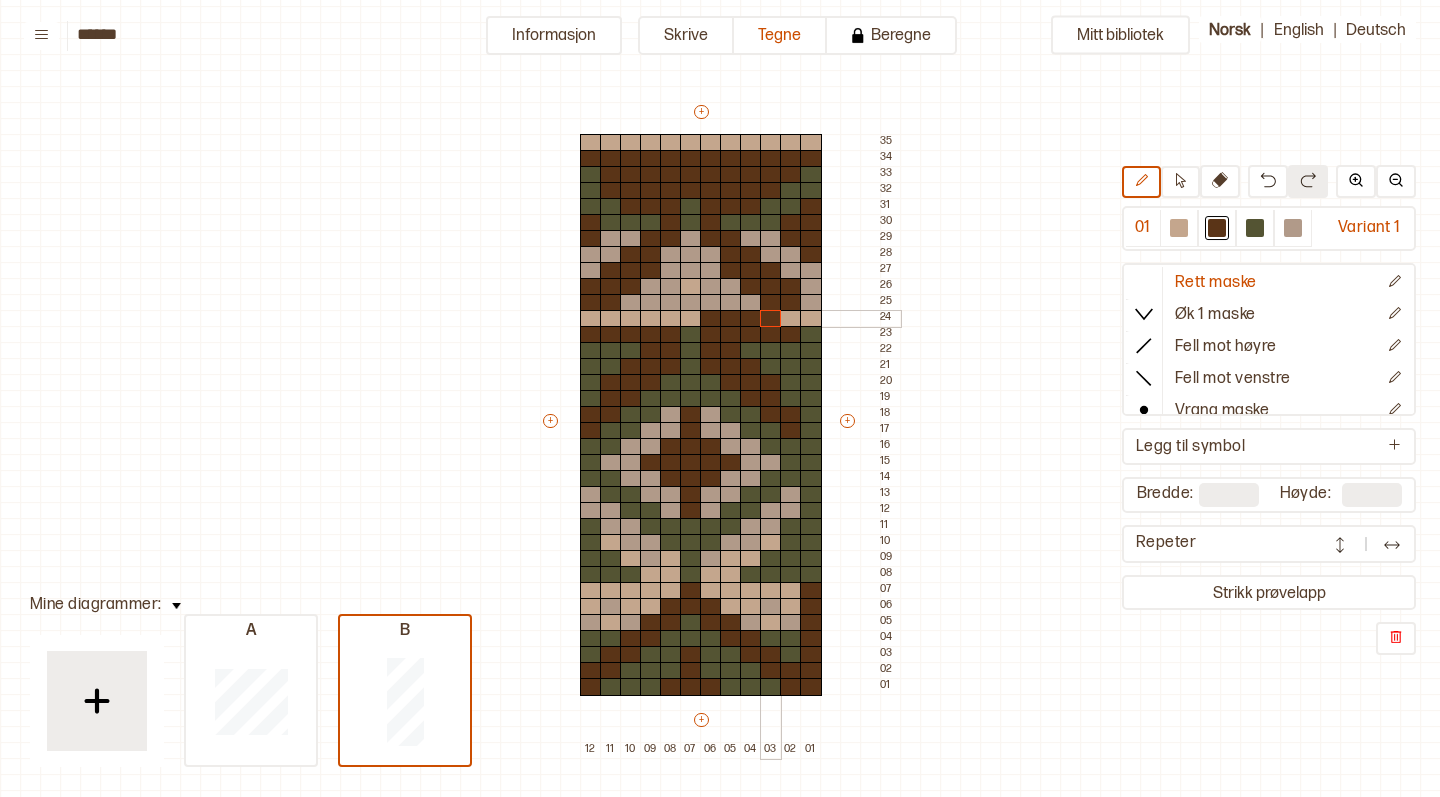 click at bounding box center (771, 319) 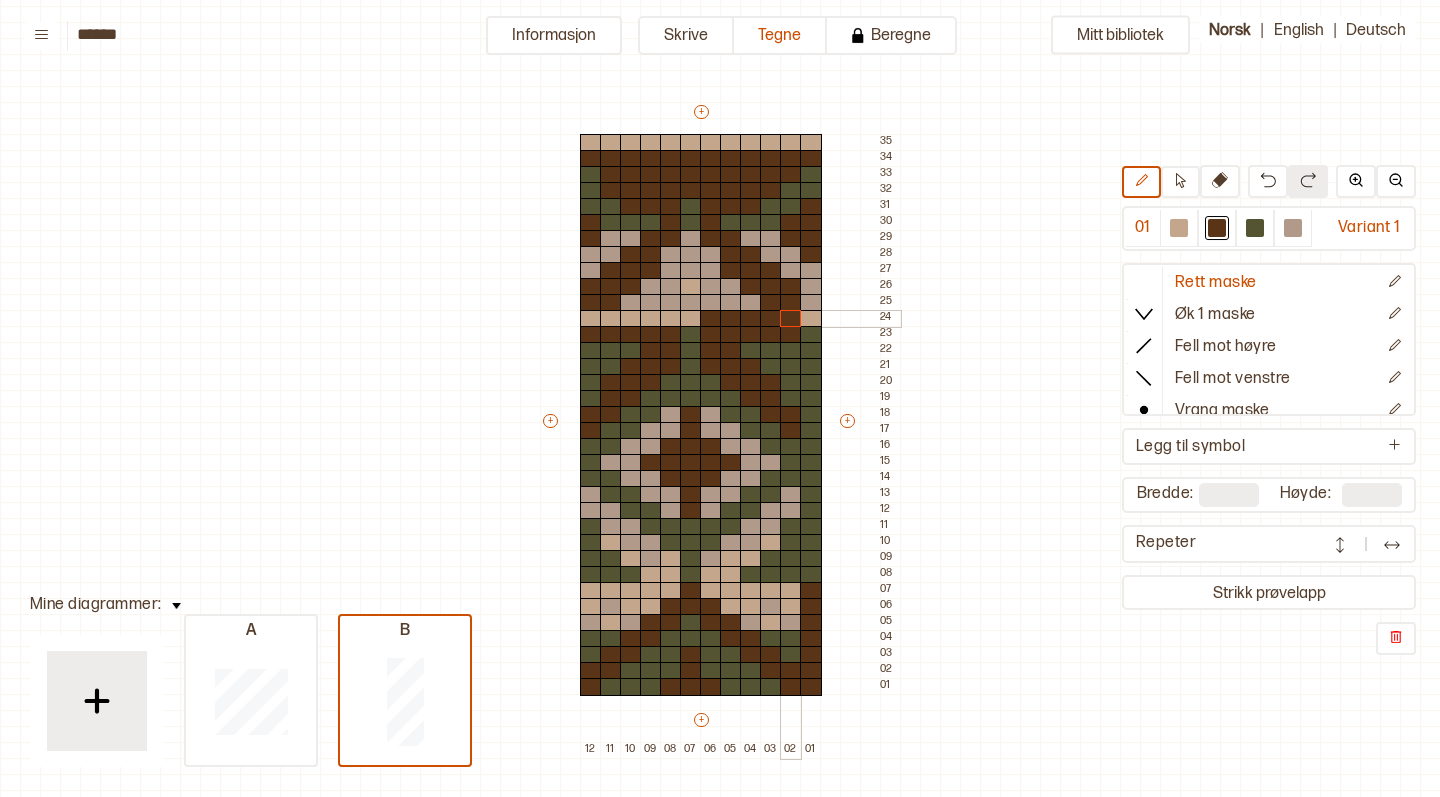 click at bounding box center (791, 319) 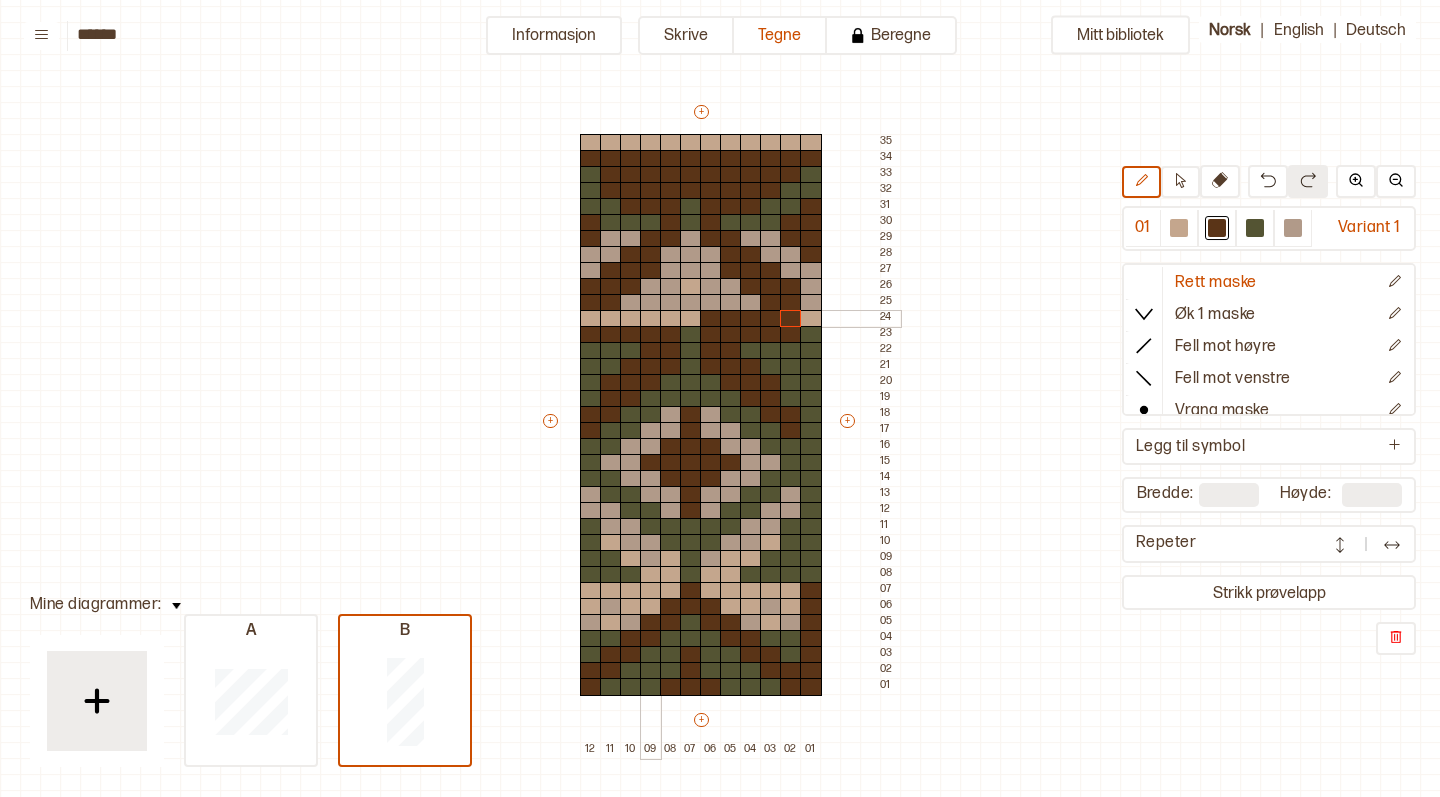 click at bounding box center [671, 319] 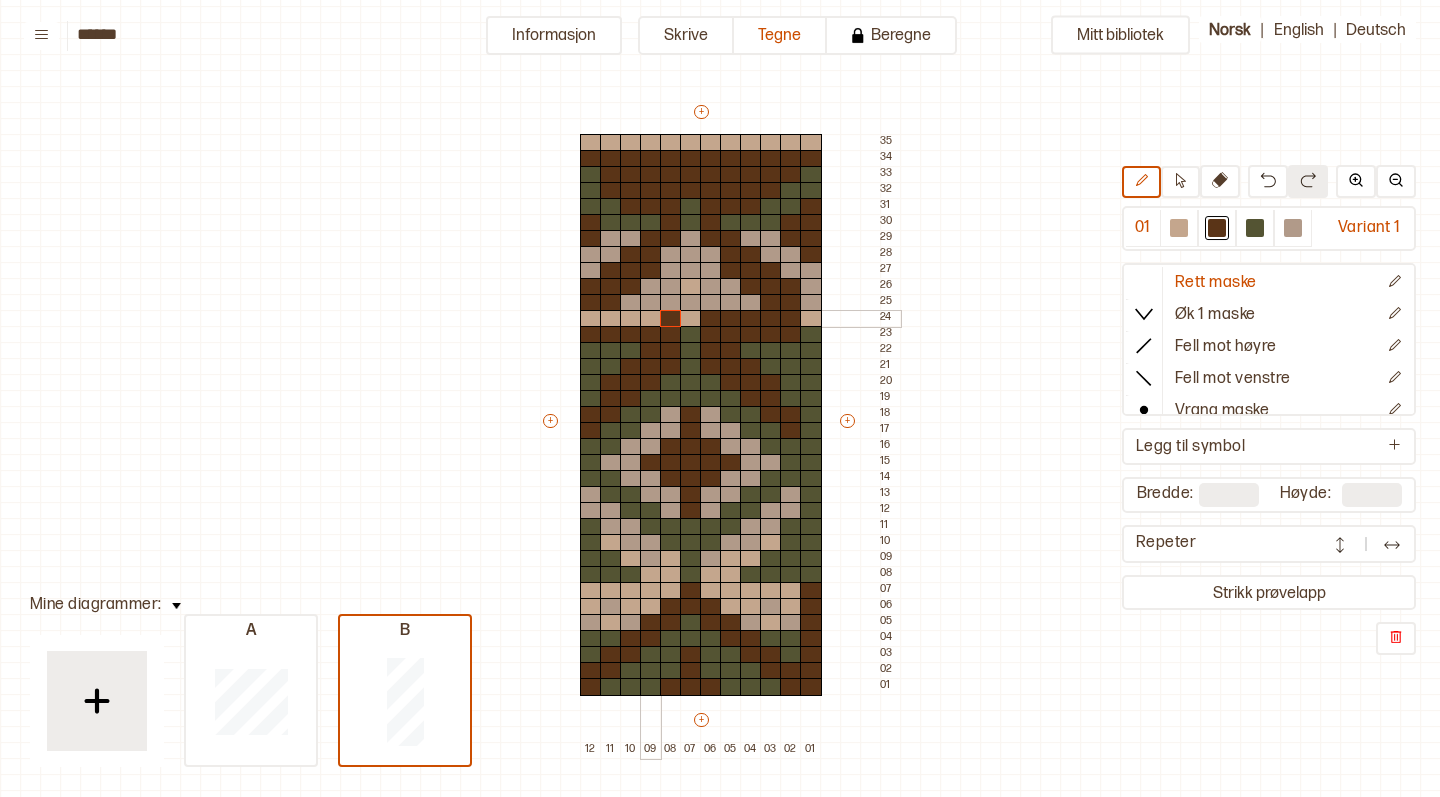 click at bounding box center [651, 319] 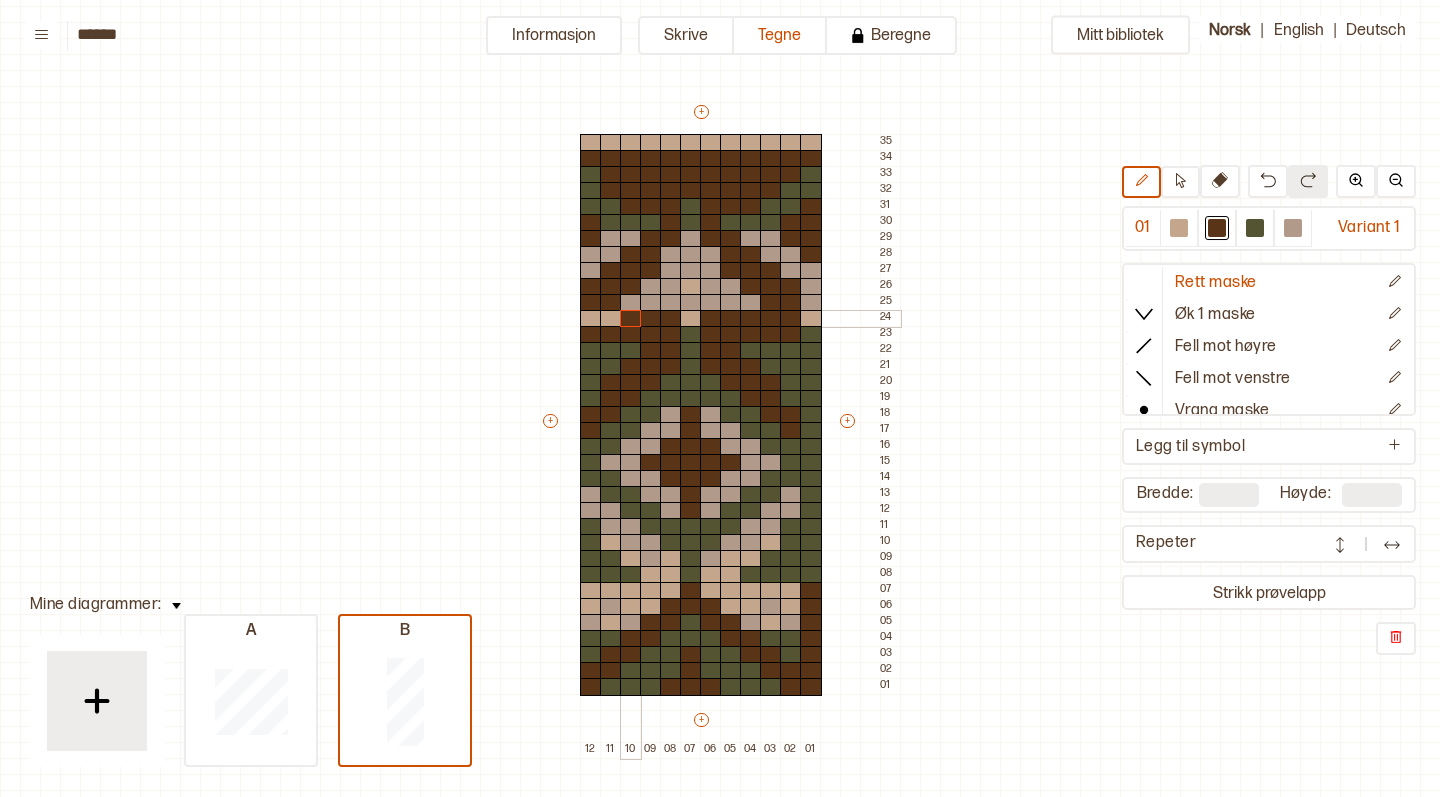 click at bounding box center [631, 319] 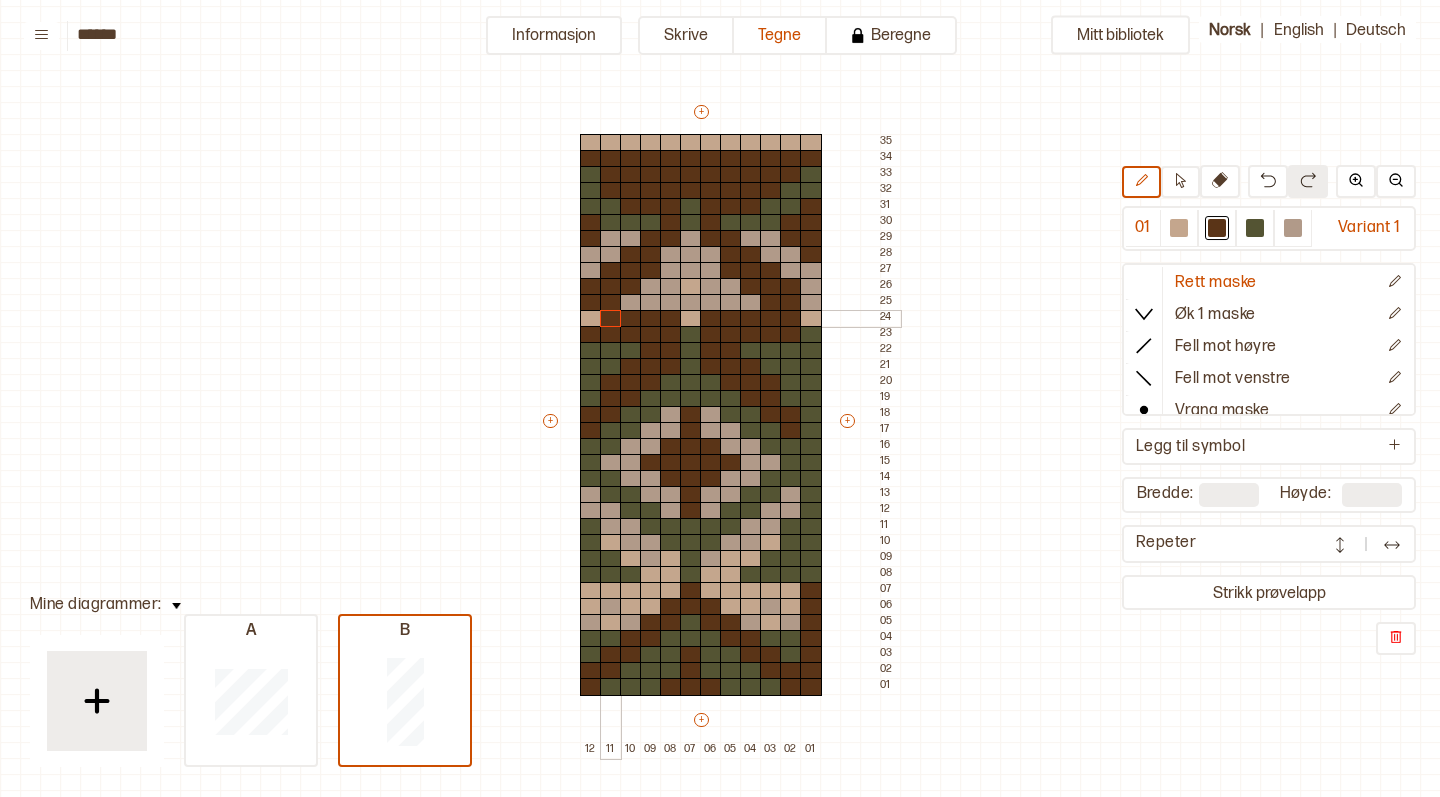 click at bounding box center (611, 319) 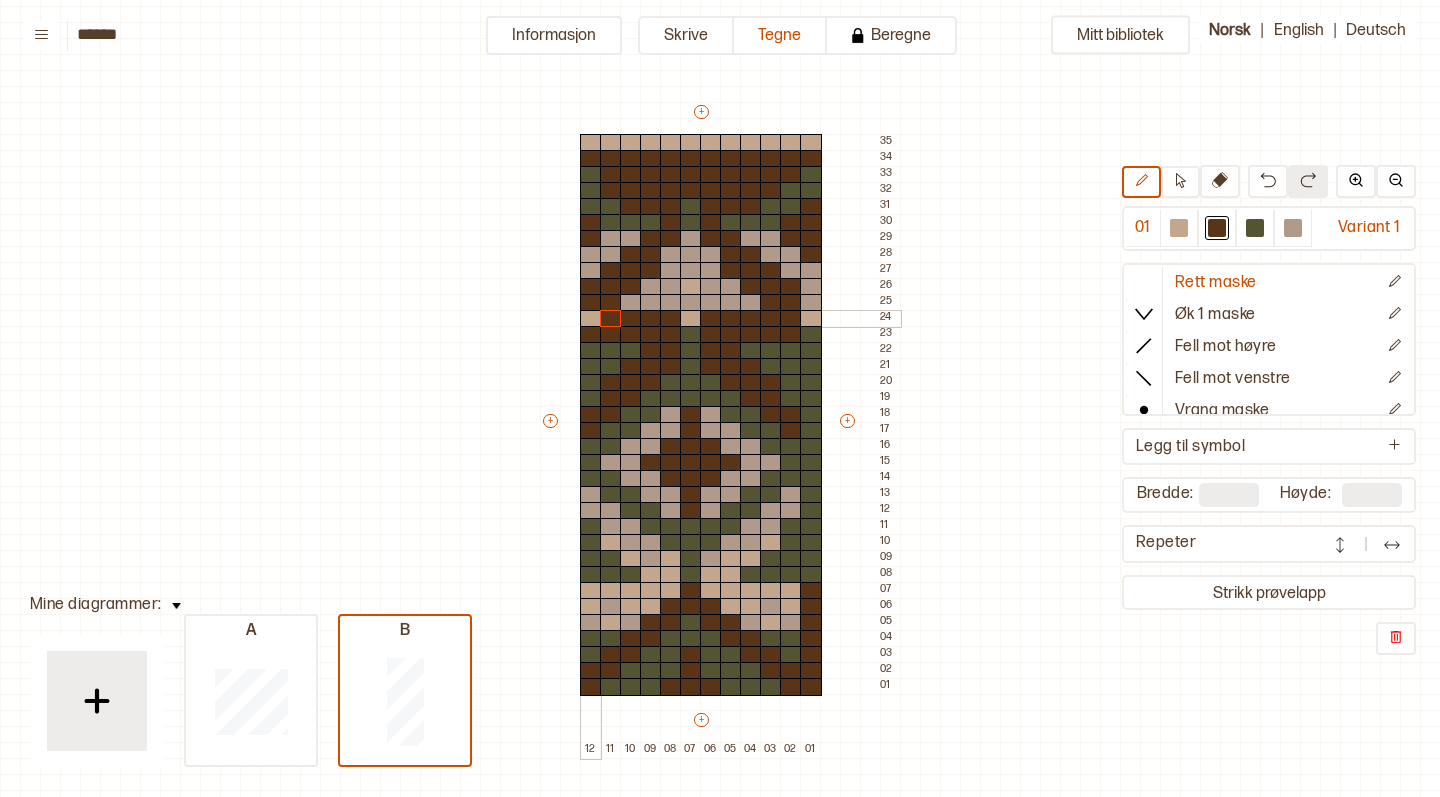 click at bounding box center [591, 319] 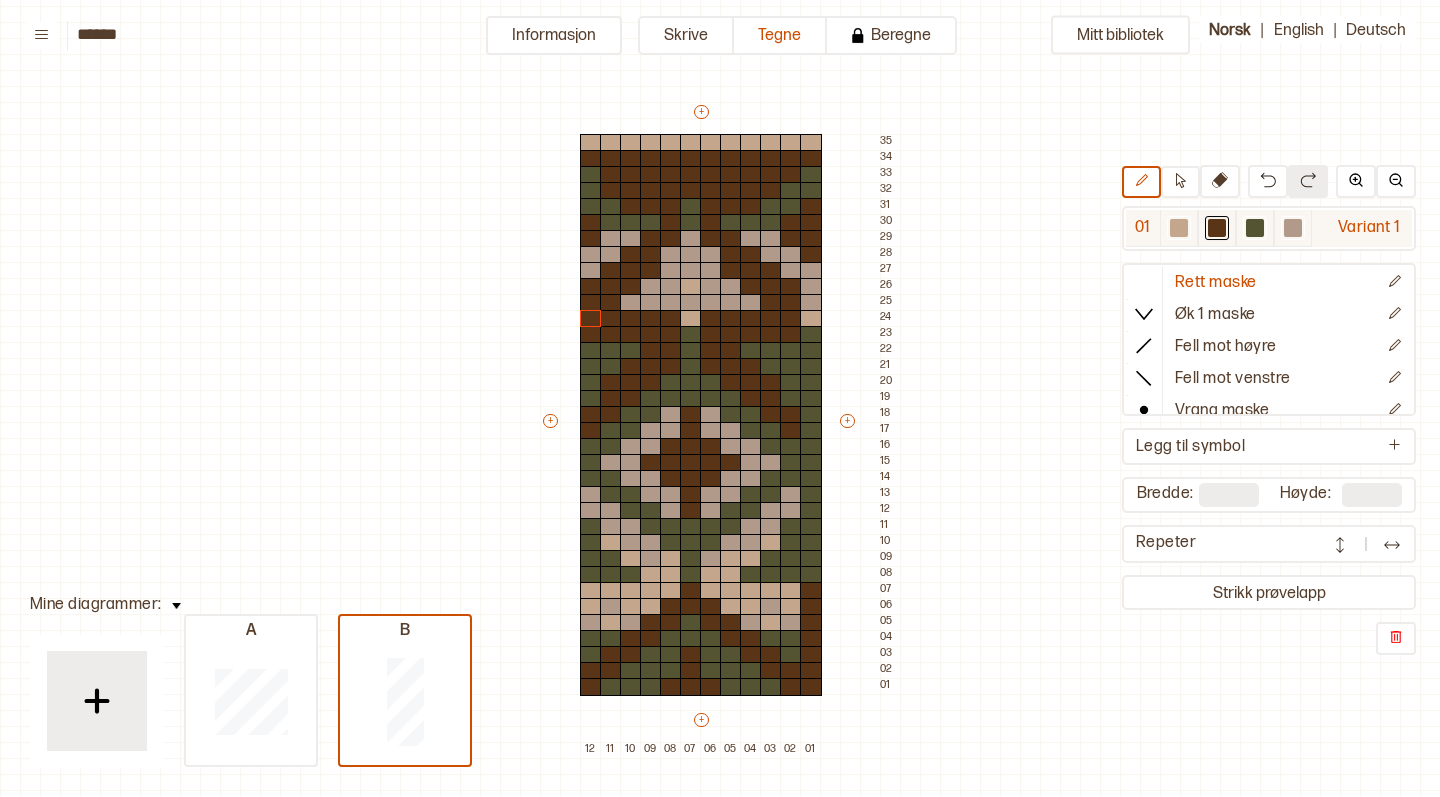 click at bounding box center [1255, 228] 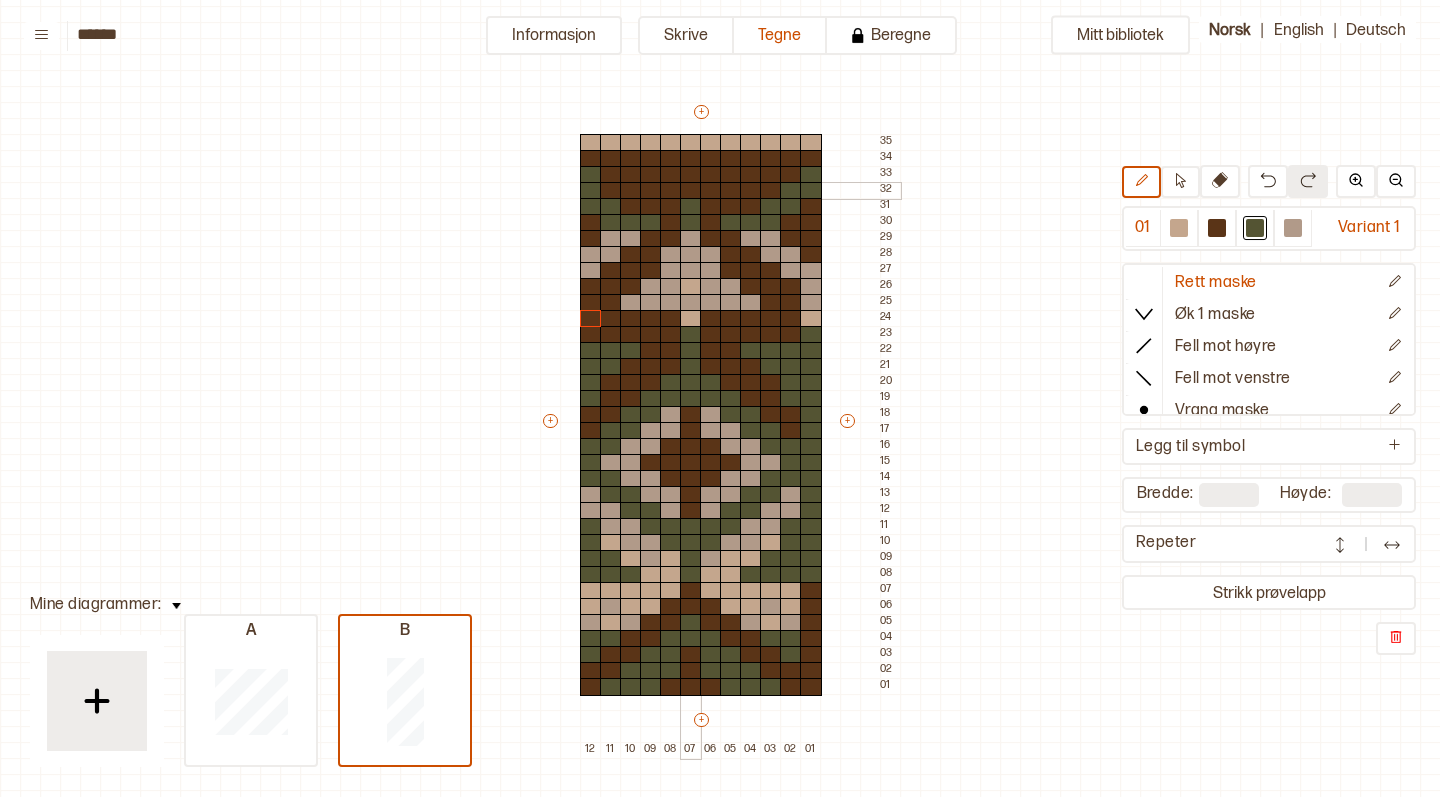 click at bounding box center (691, 191) 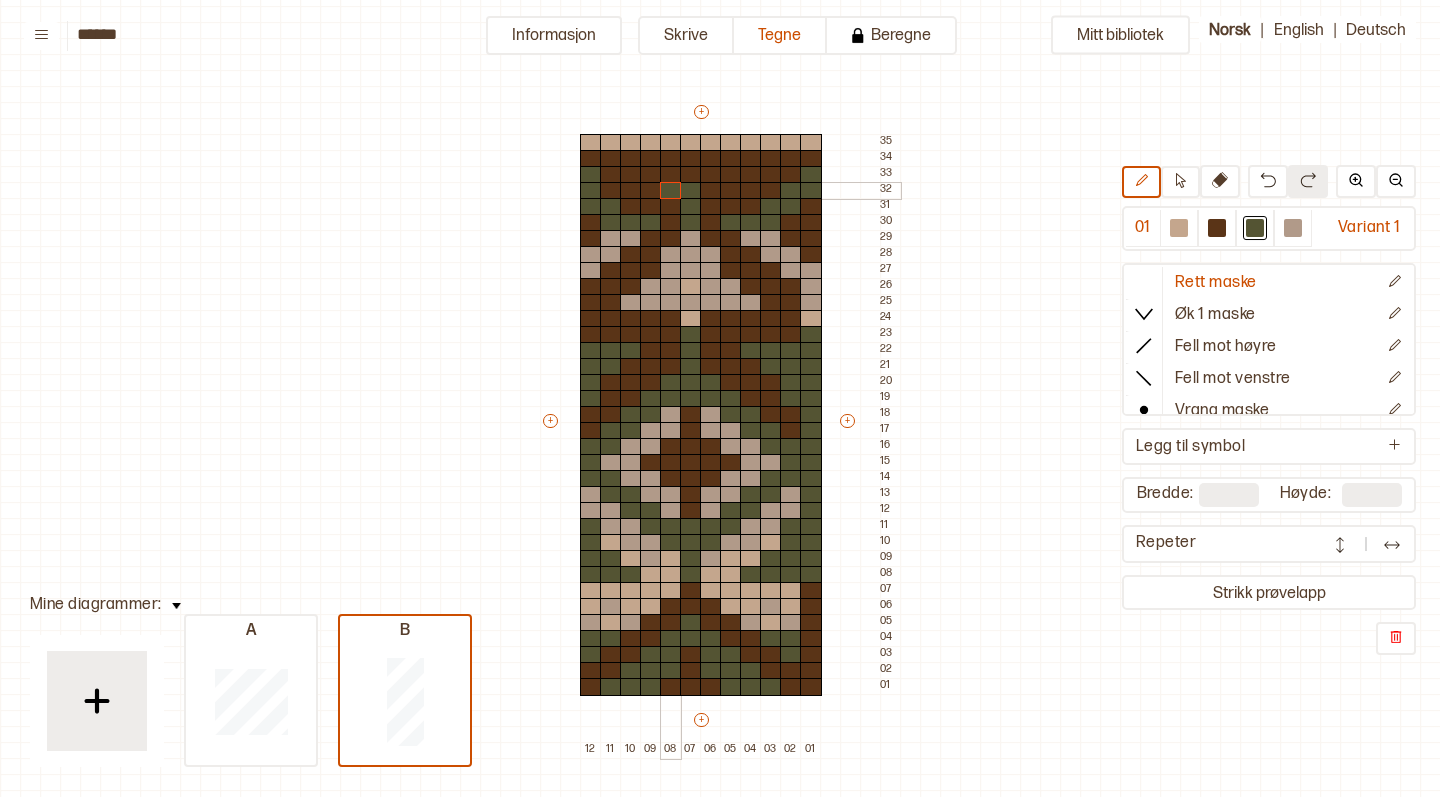 click at bounding box center (671, 191) 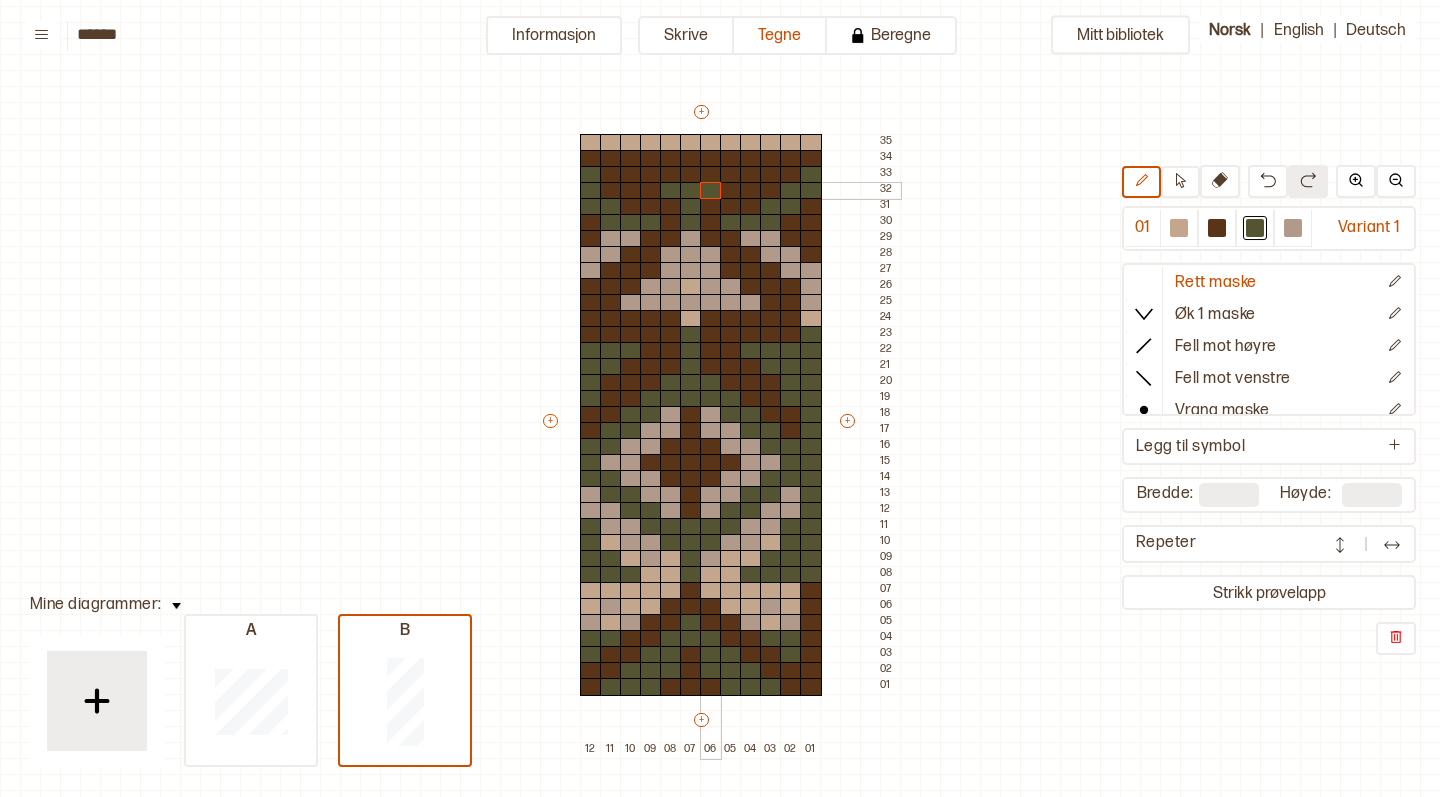 click at bounding box center (711, 191) 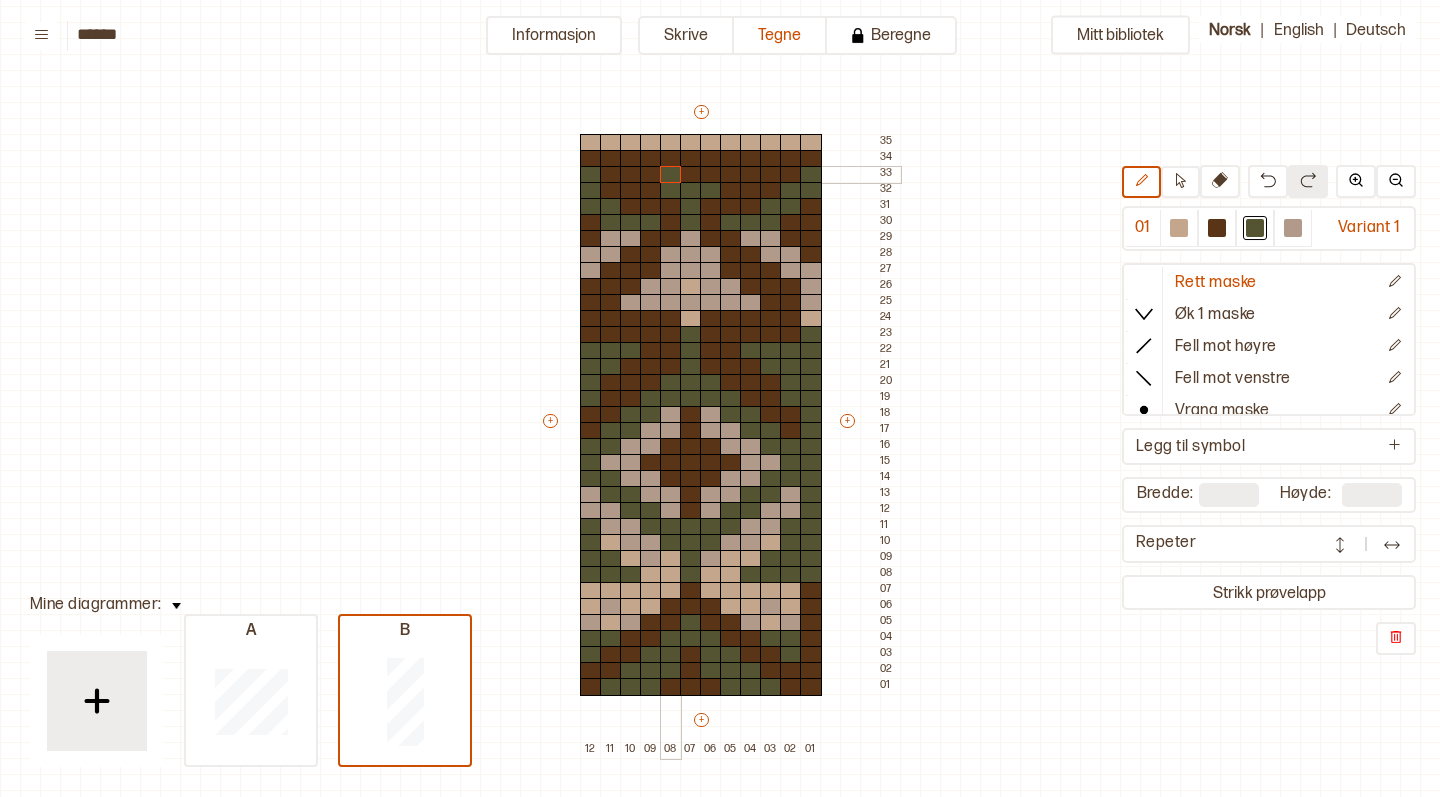 click at bounding box center [671, 175] 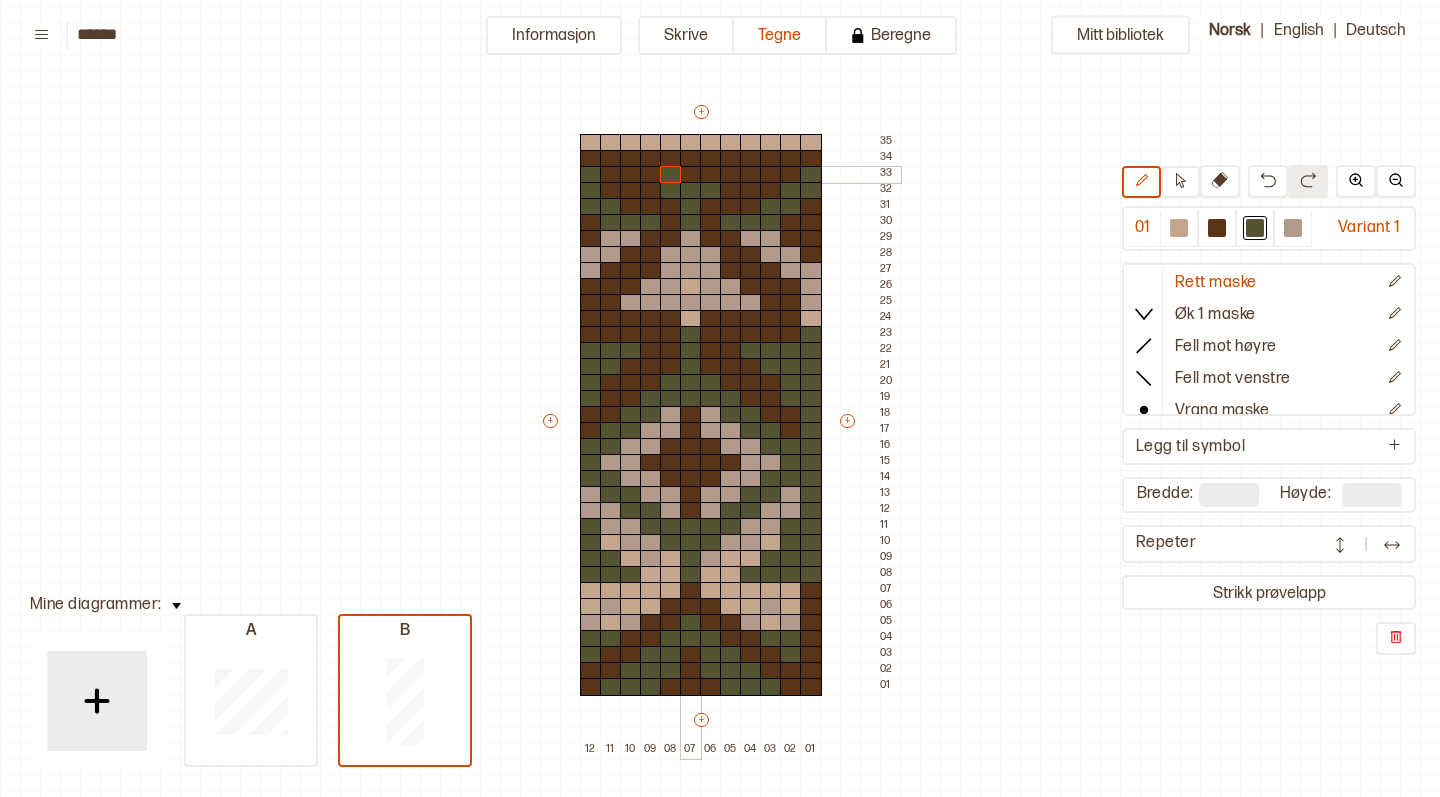 click at bounding box center (691, 175) 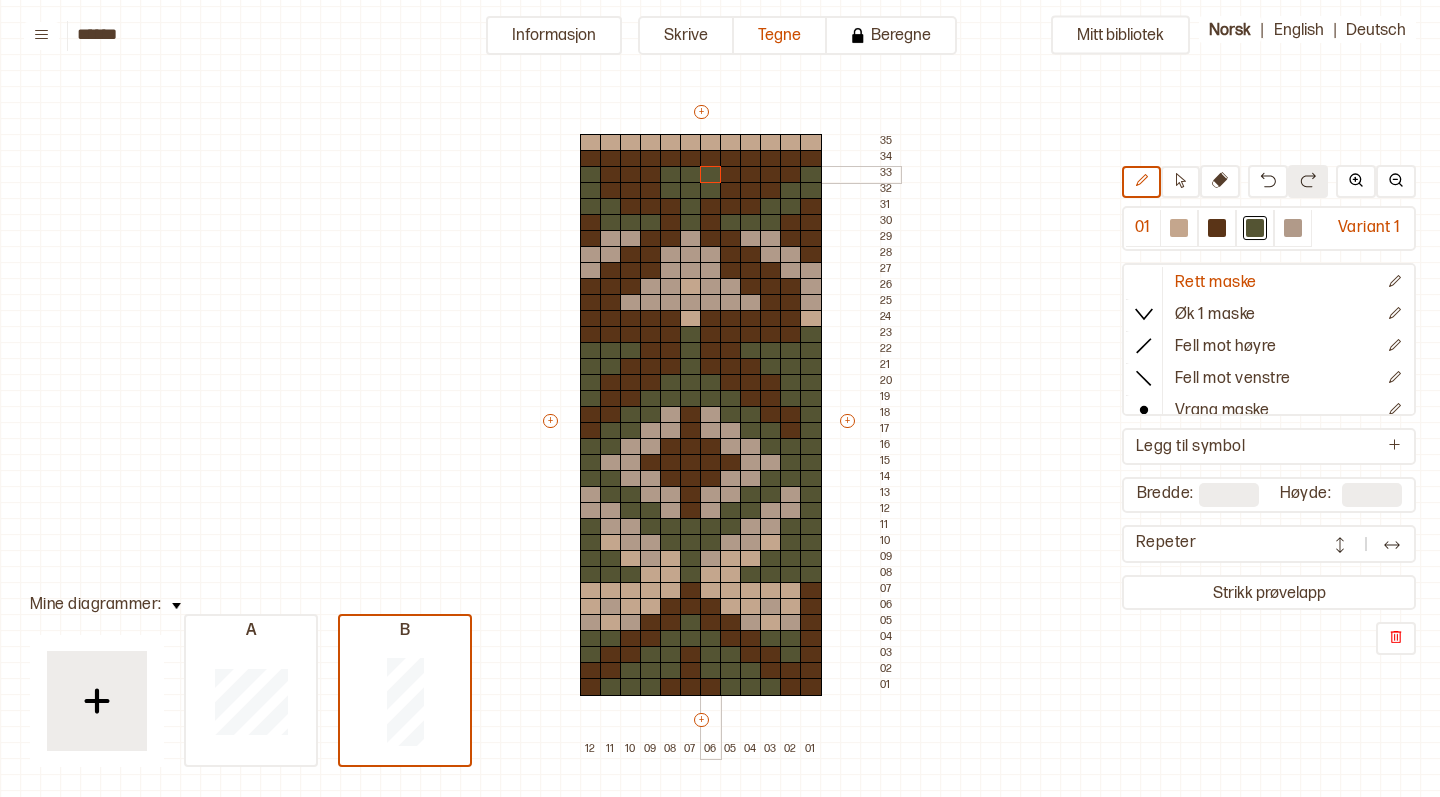 click at bounding box center (711, 175) 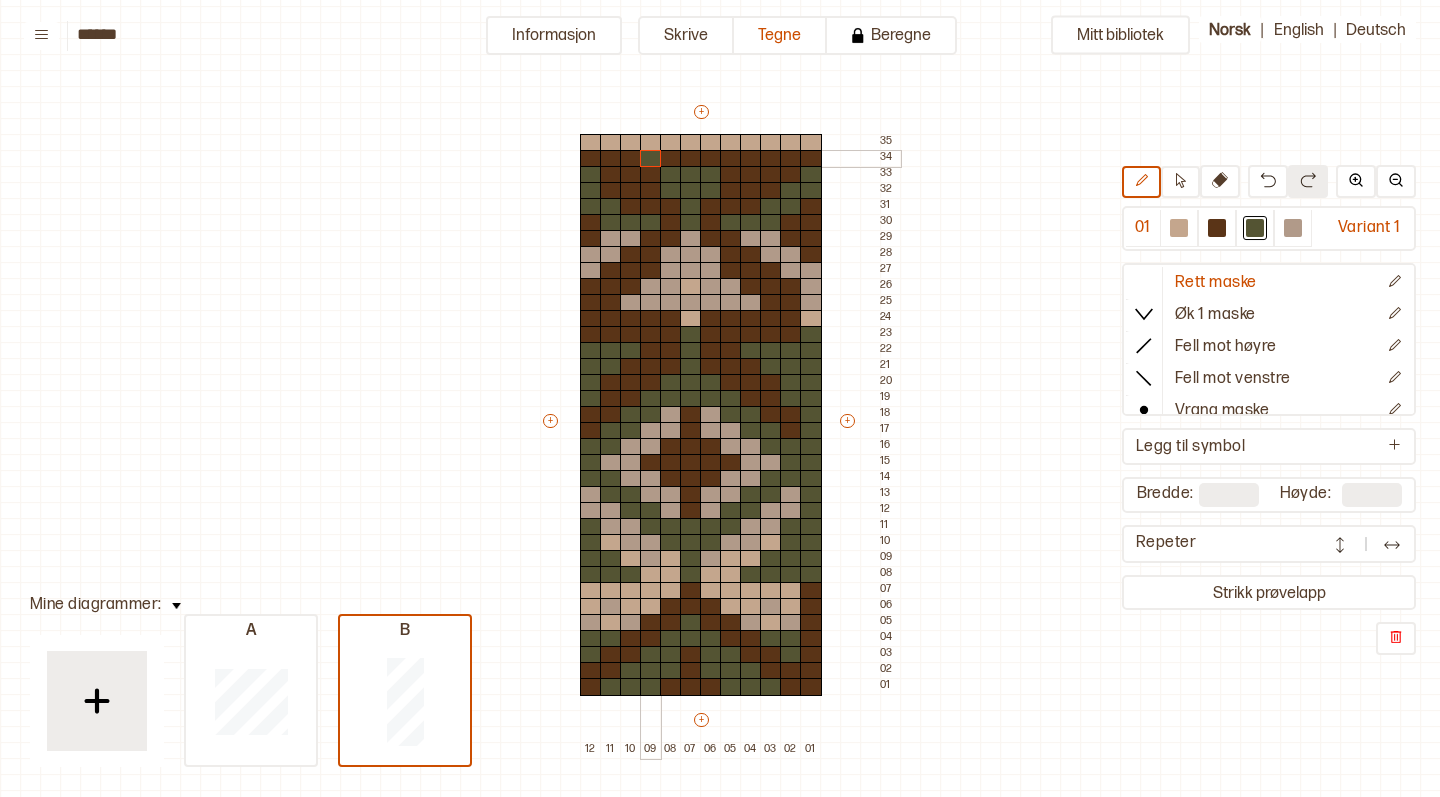drag, startPoint x: 644, startPoint y: 157, endPoint x: 660, endPoint y: 157, distance: 16 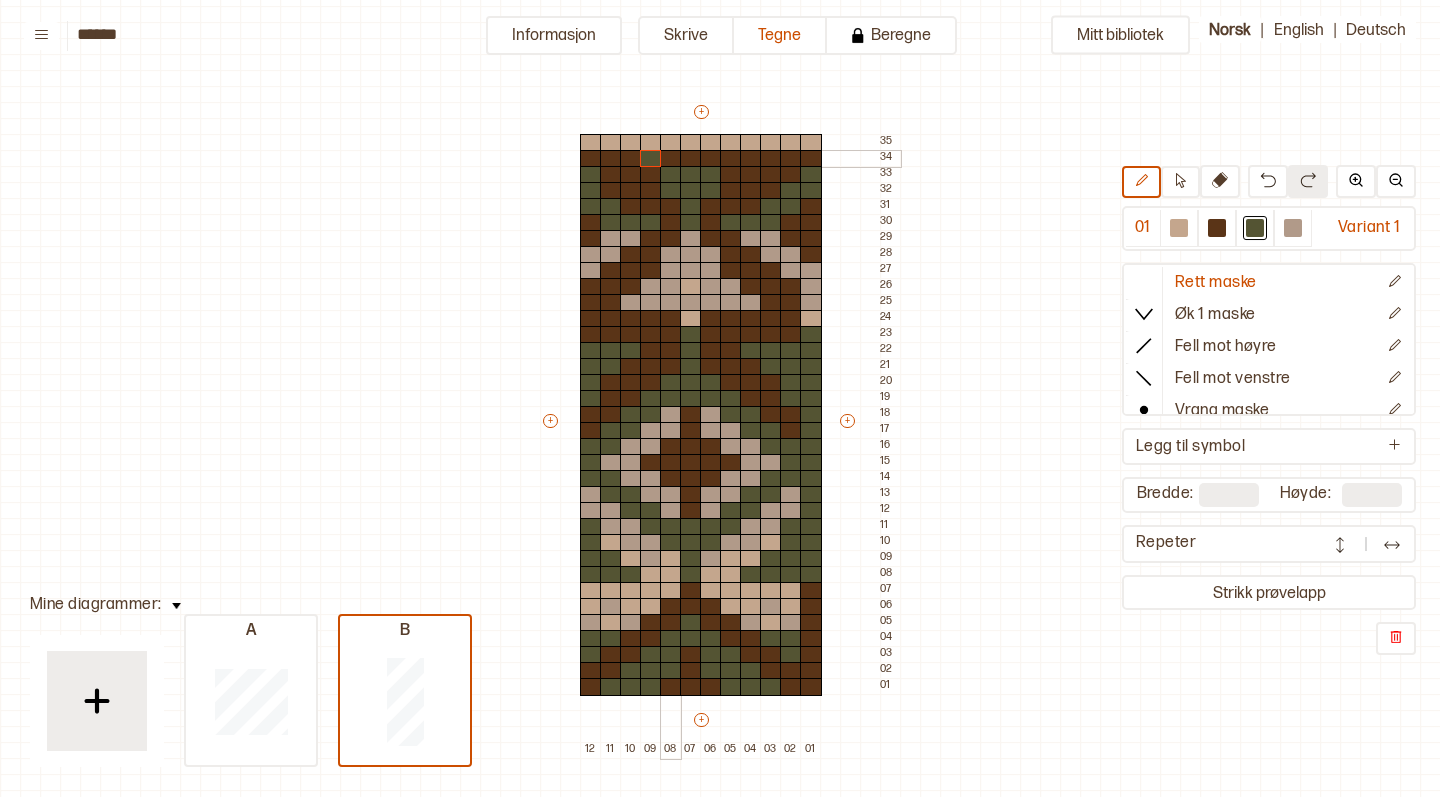 click at bounding box center (671, 159) 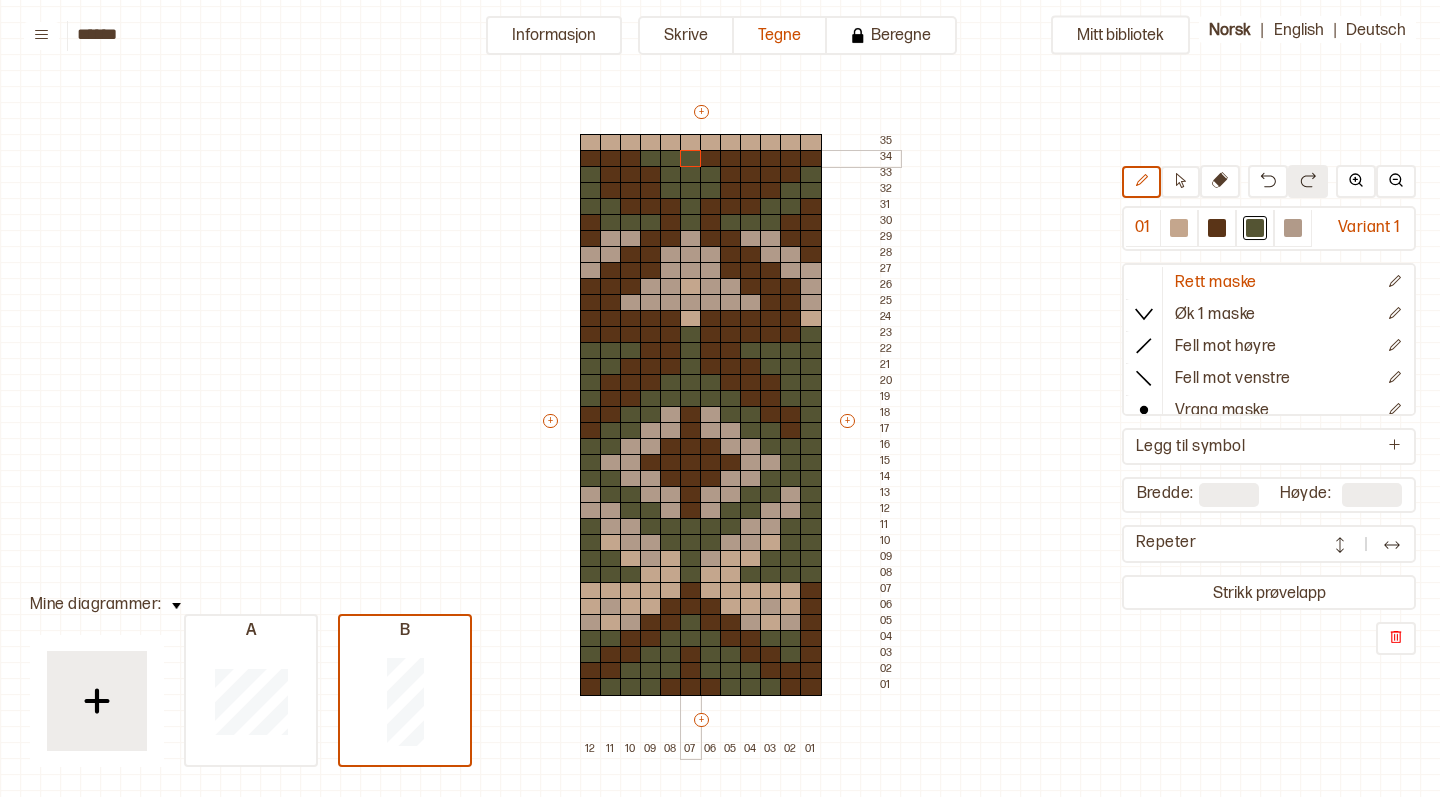 click at bounding box center [691, 159] 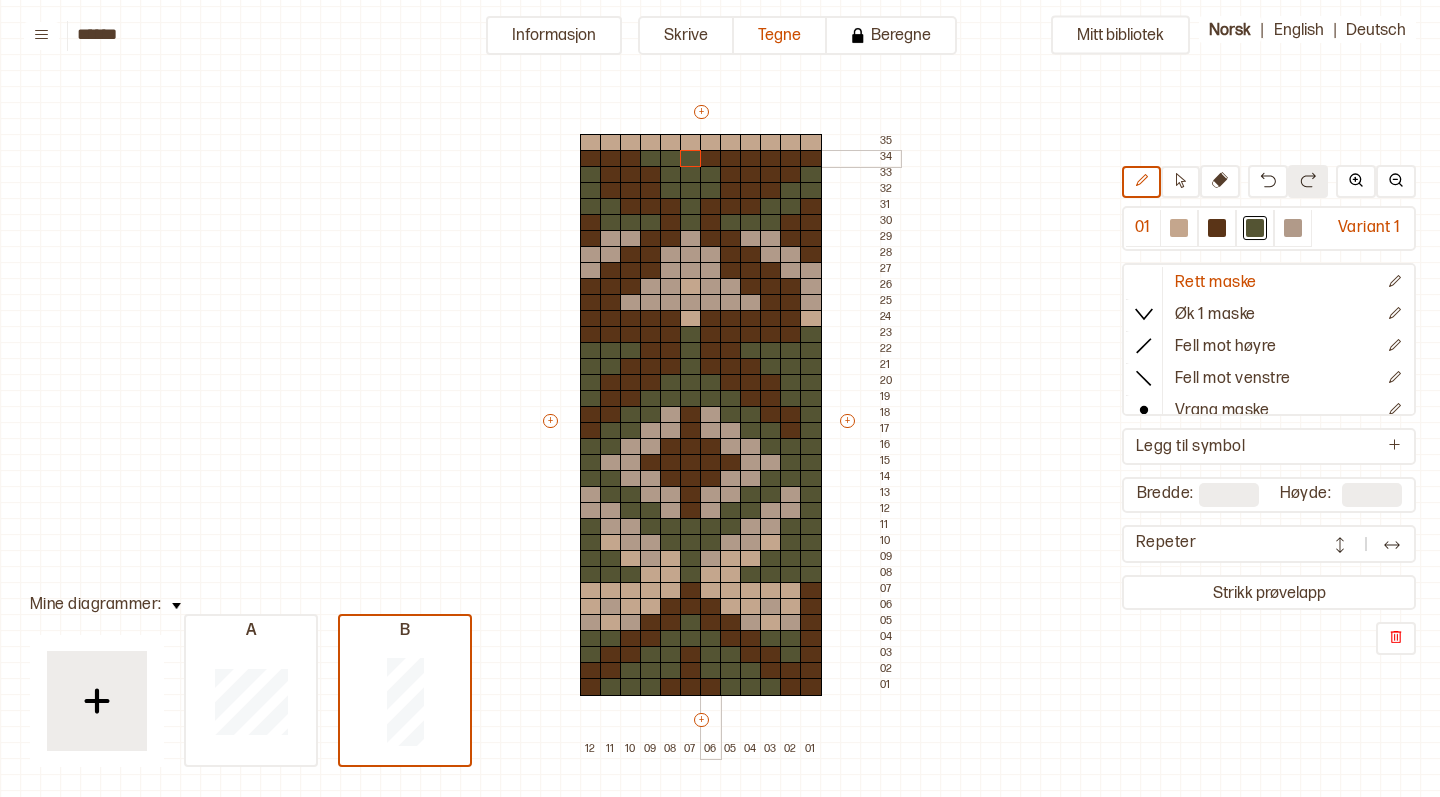 click at bounding box center [711, 159] 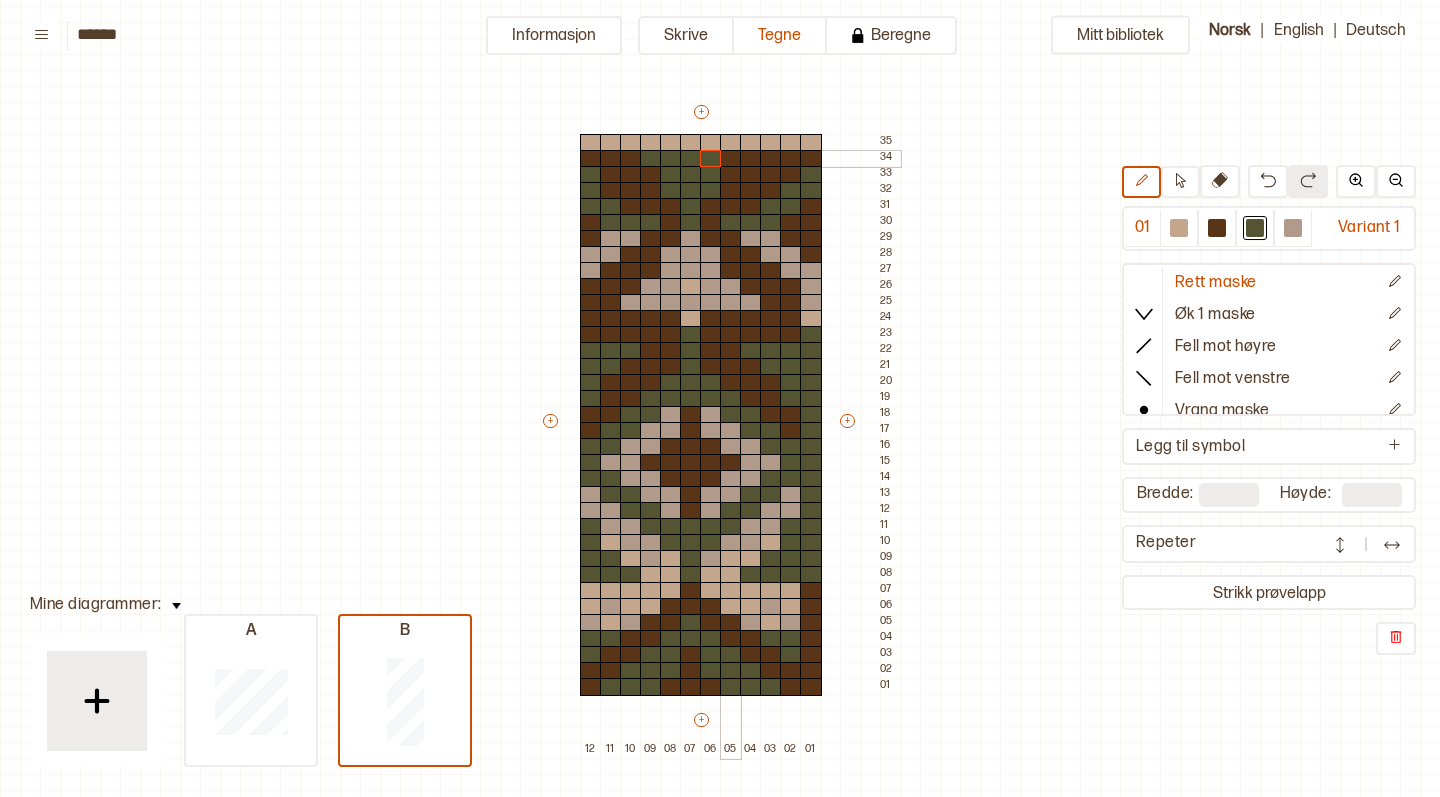 click at bounding box center [731, 159] 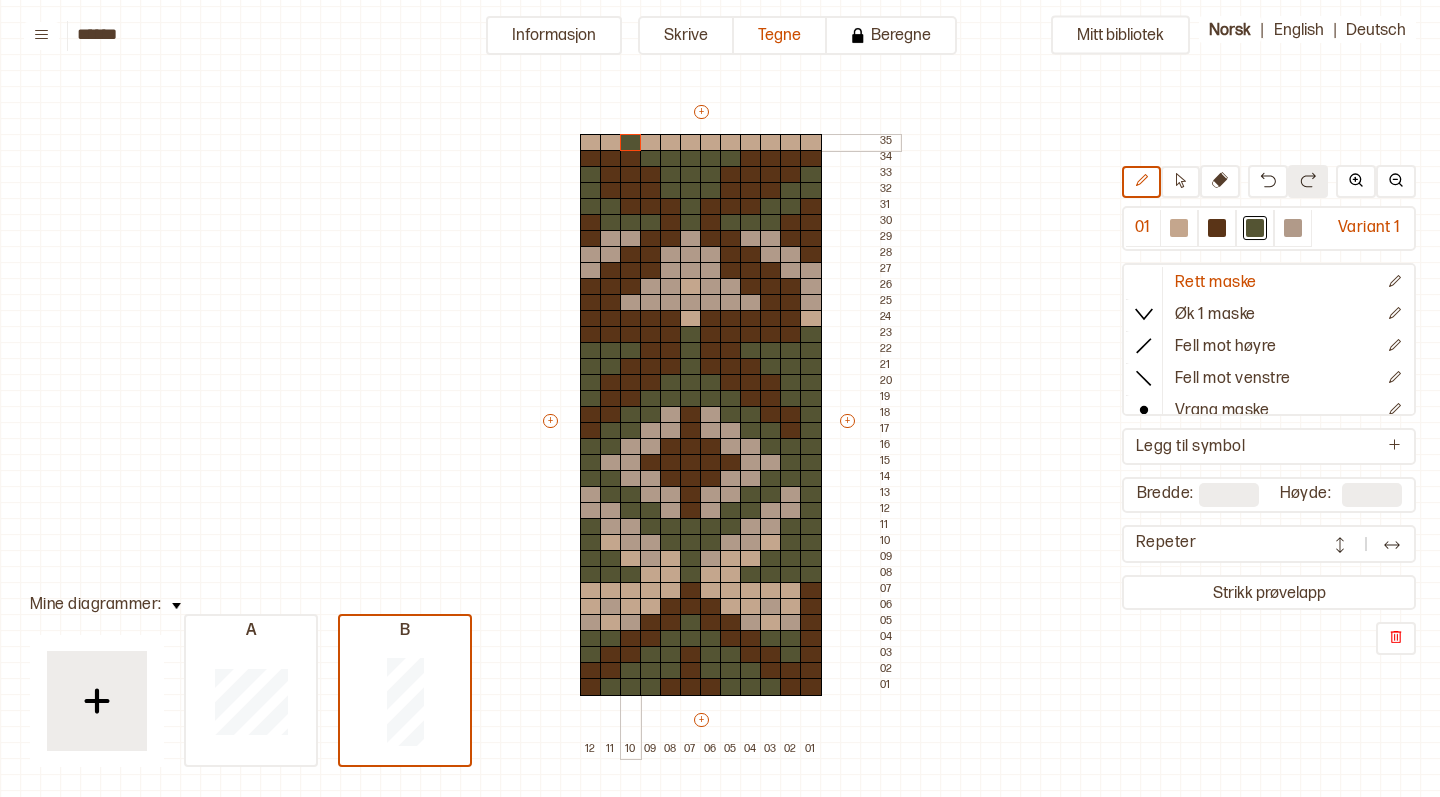 click at bounding box center [631, 143] 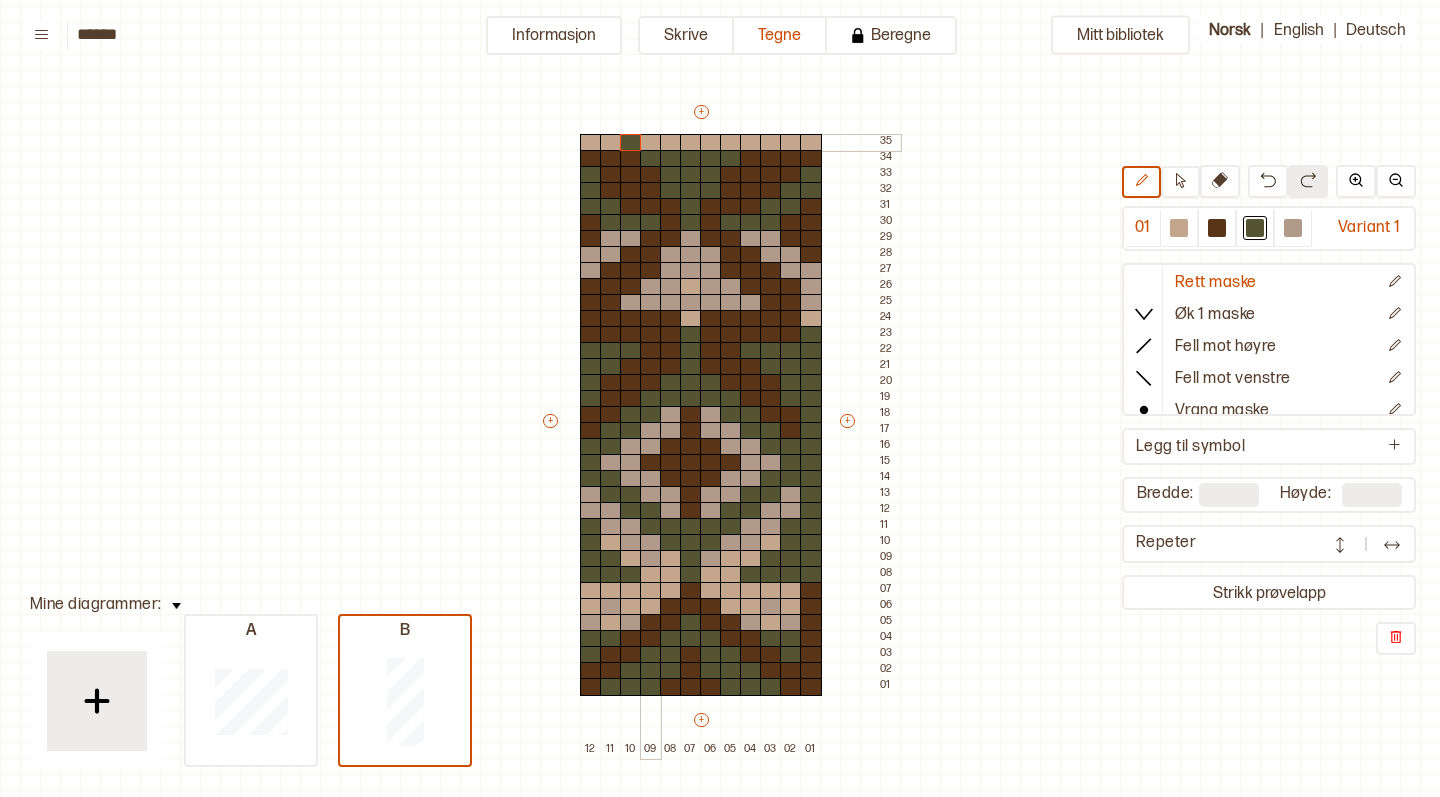 click at bounding box center (651, 143) 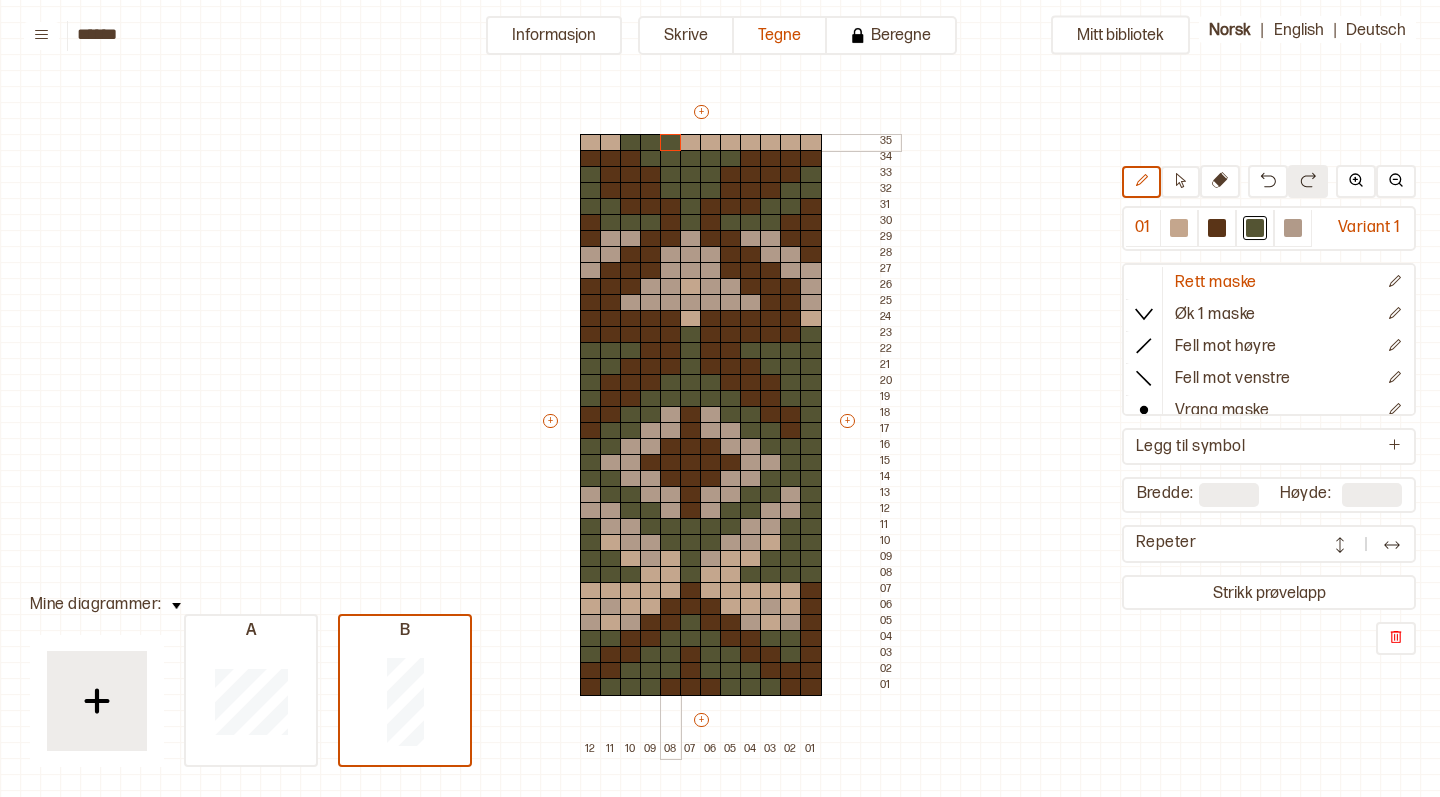 click at bounding box center (671, 143) 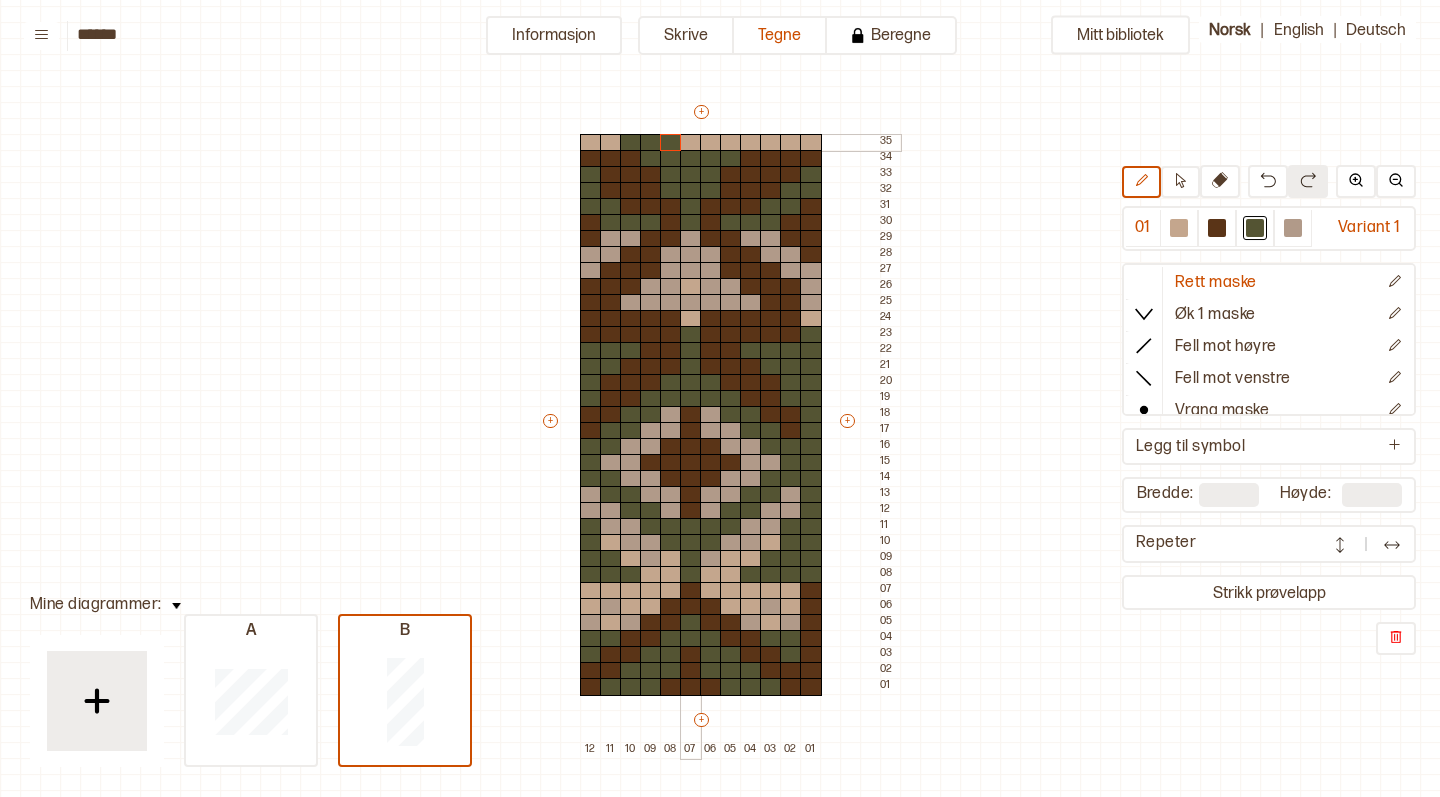 click at bounding box center (691, 143) 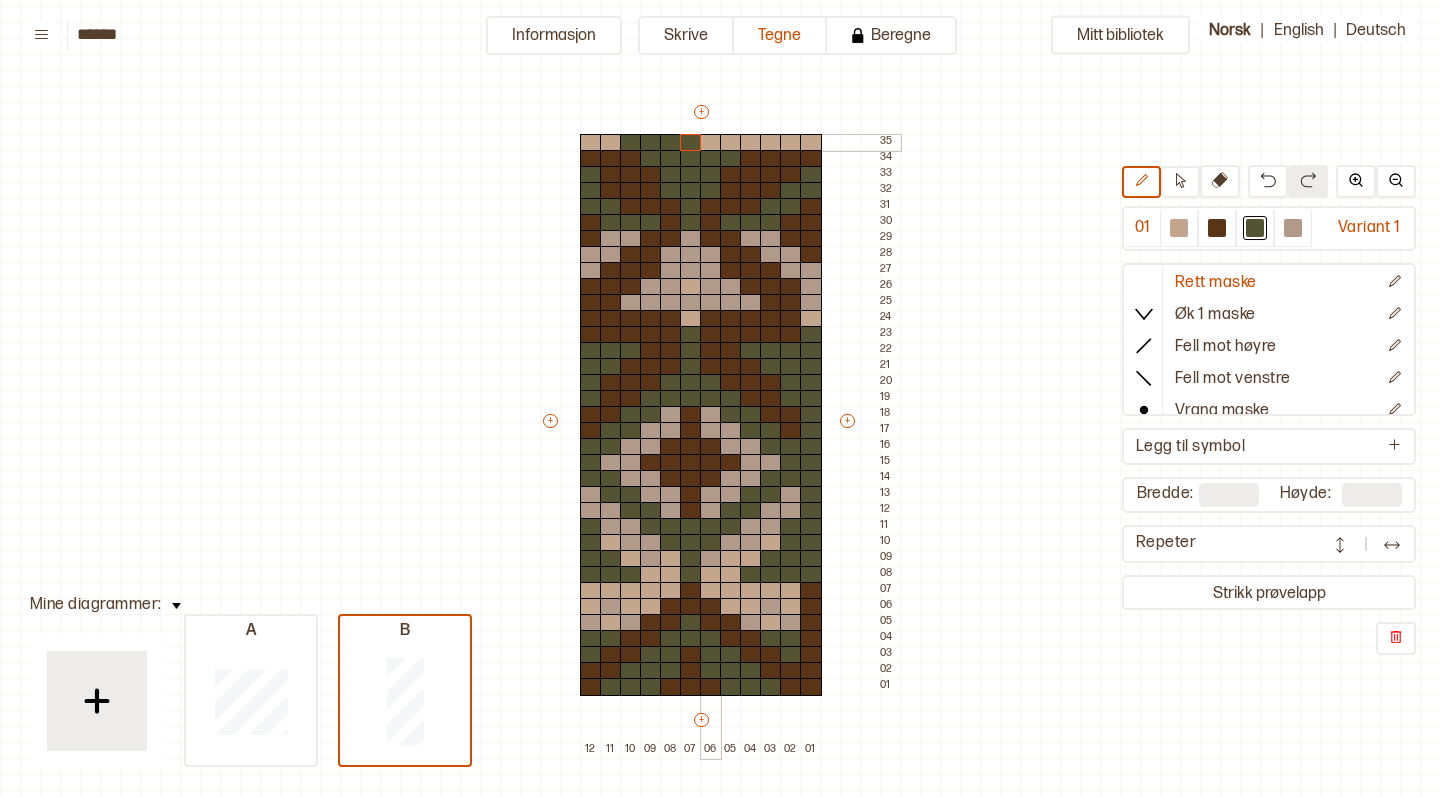 click at bounding box center (711, 143) 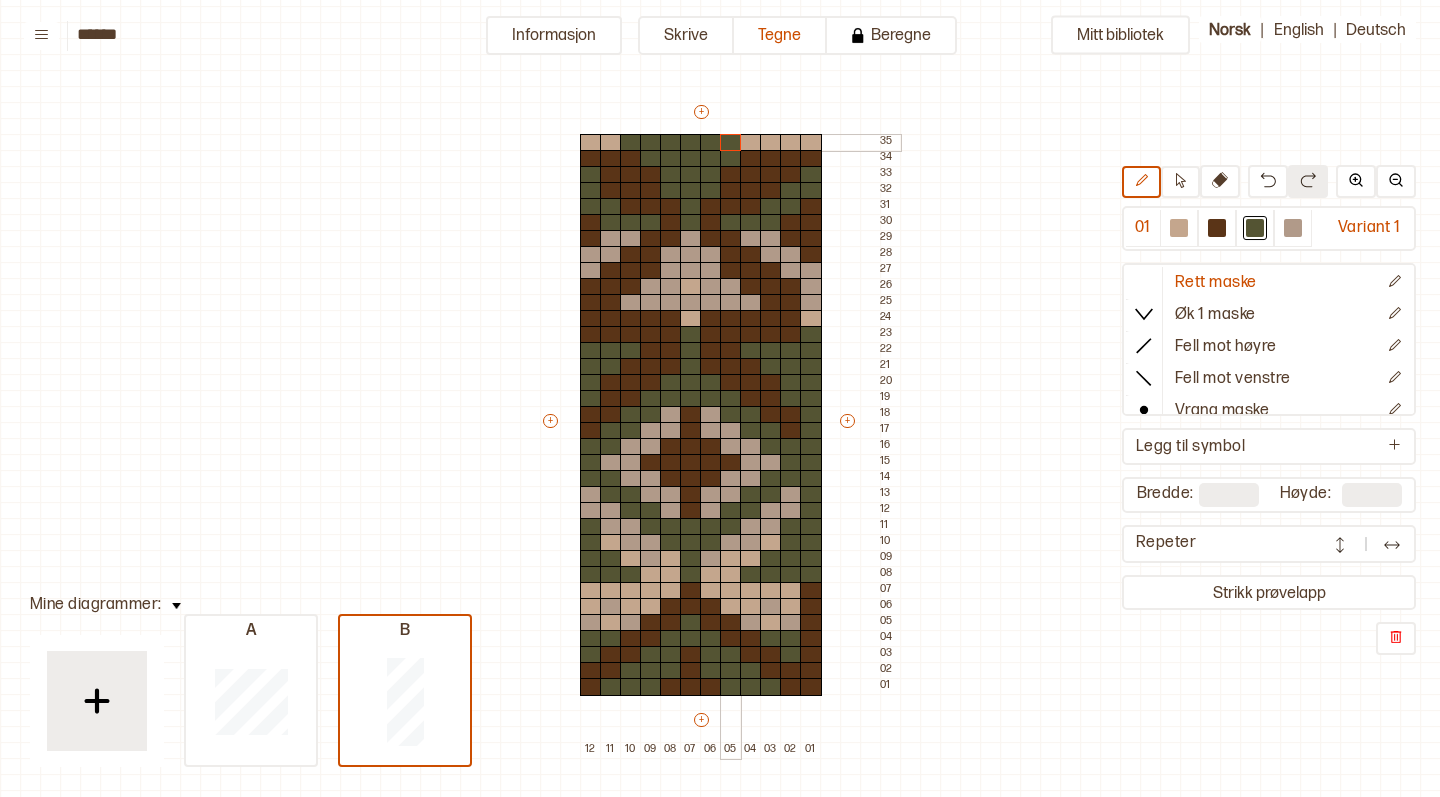 click at bounding box center (731, 143) 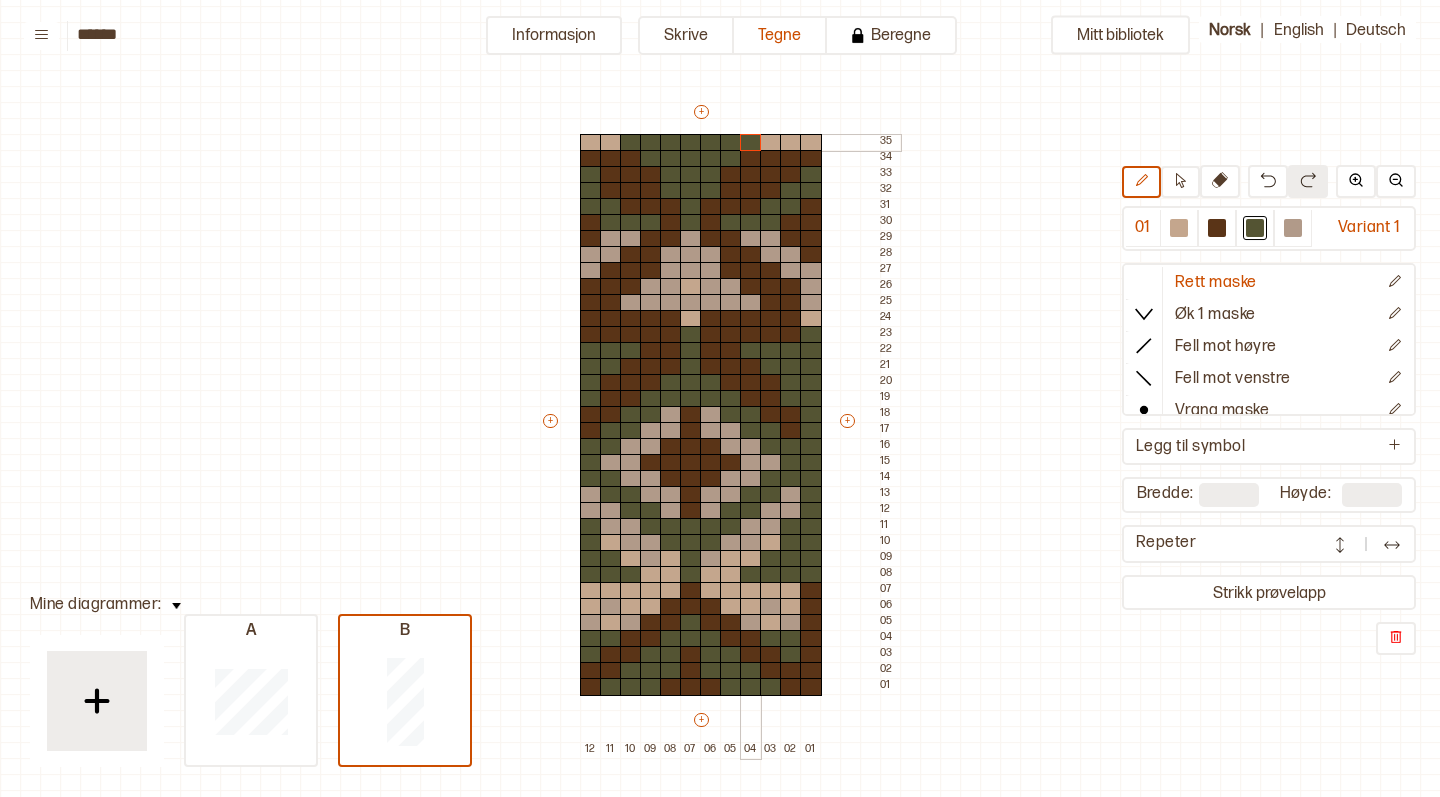 click at bounding box center [751, 143] 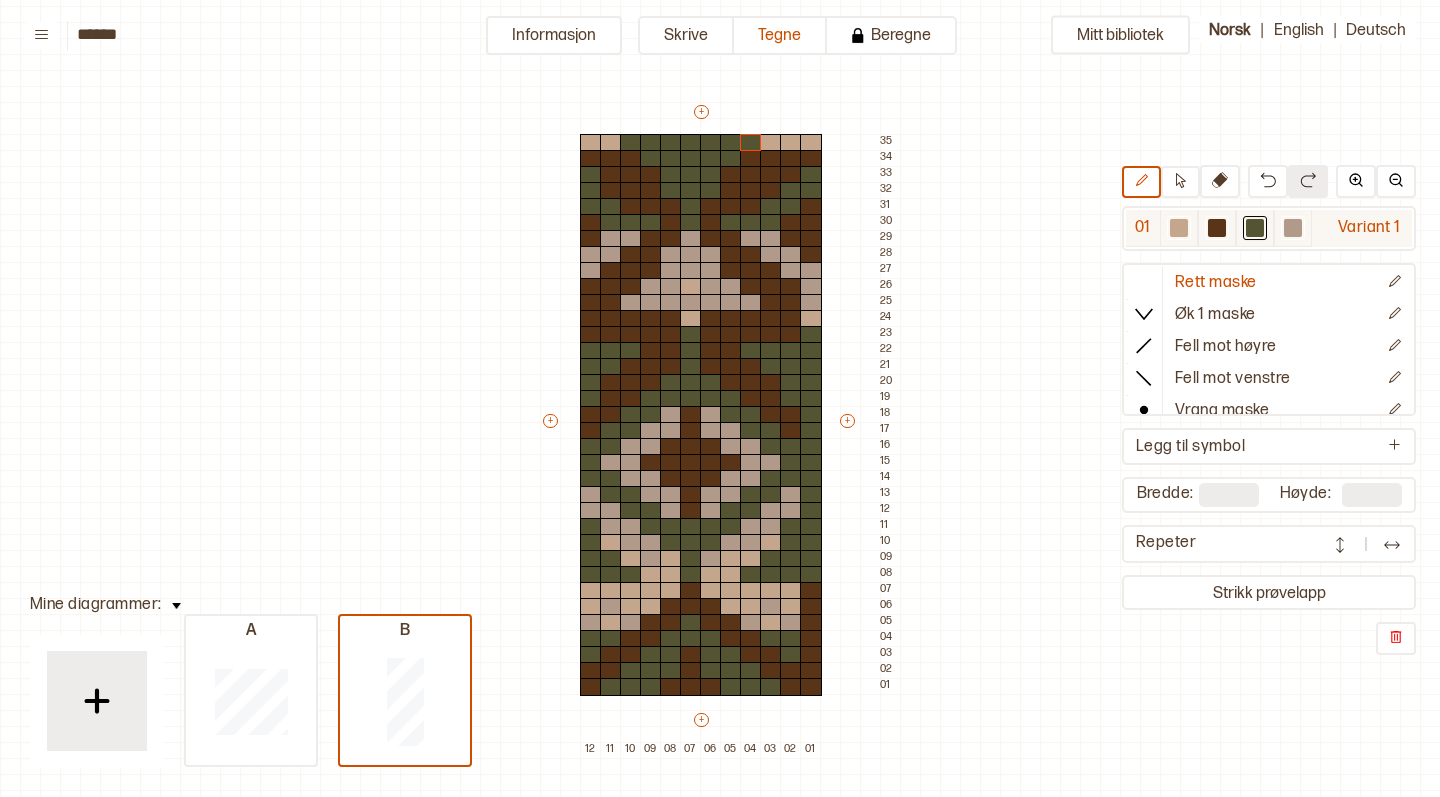 click at bounding box center [1179, 228] 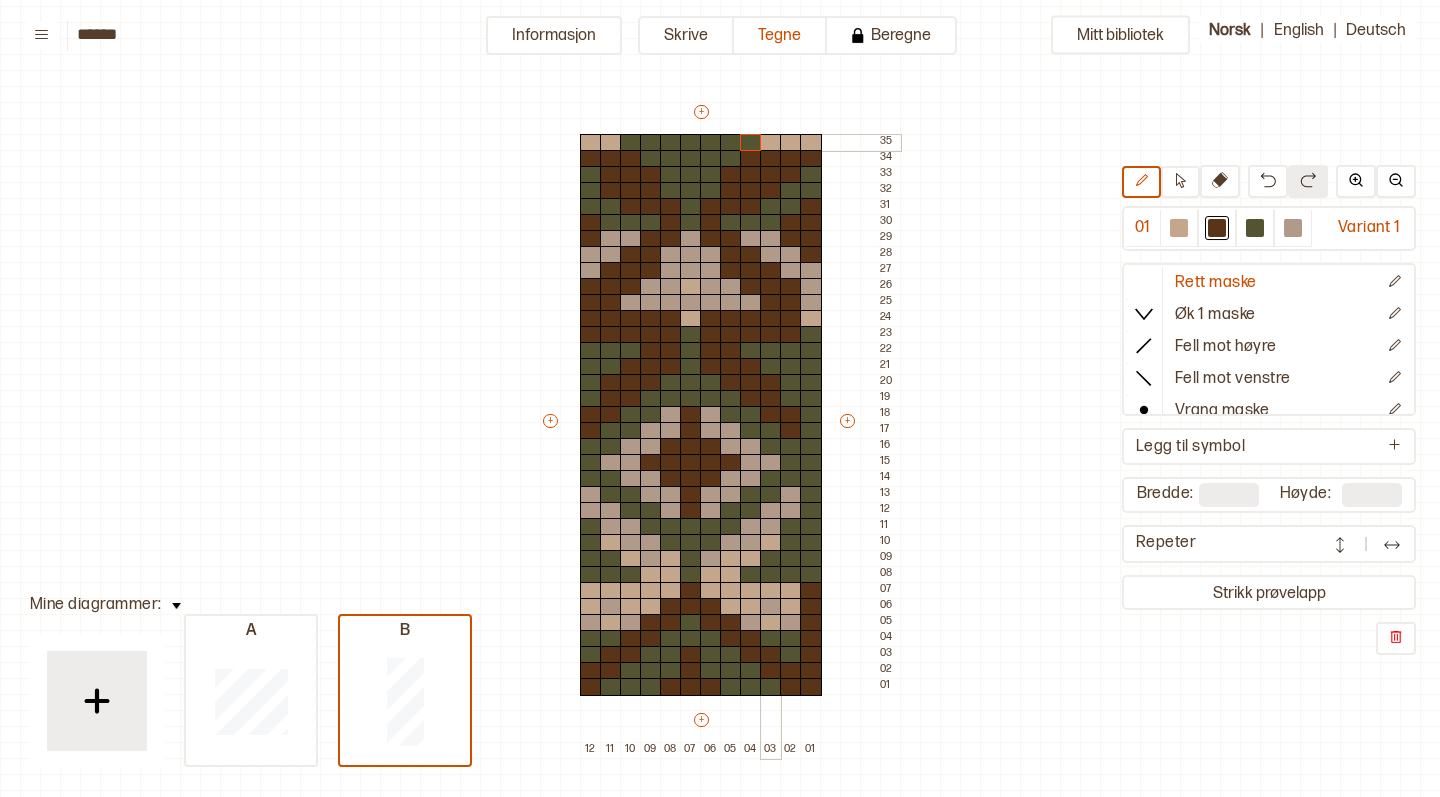 click at bounding box center [771, 143] 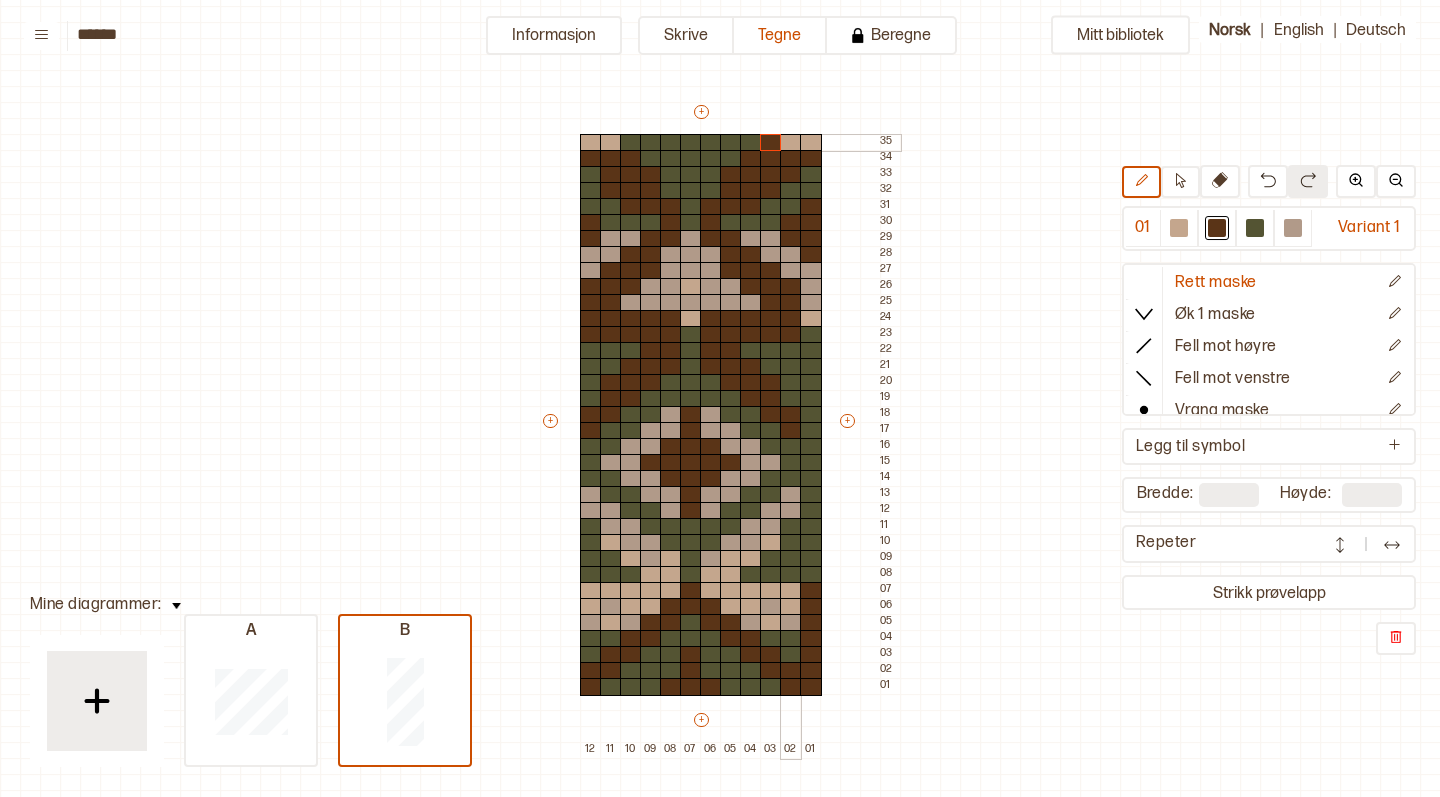 click at bounding box center [791, 143] 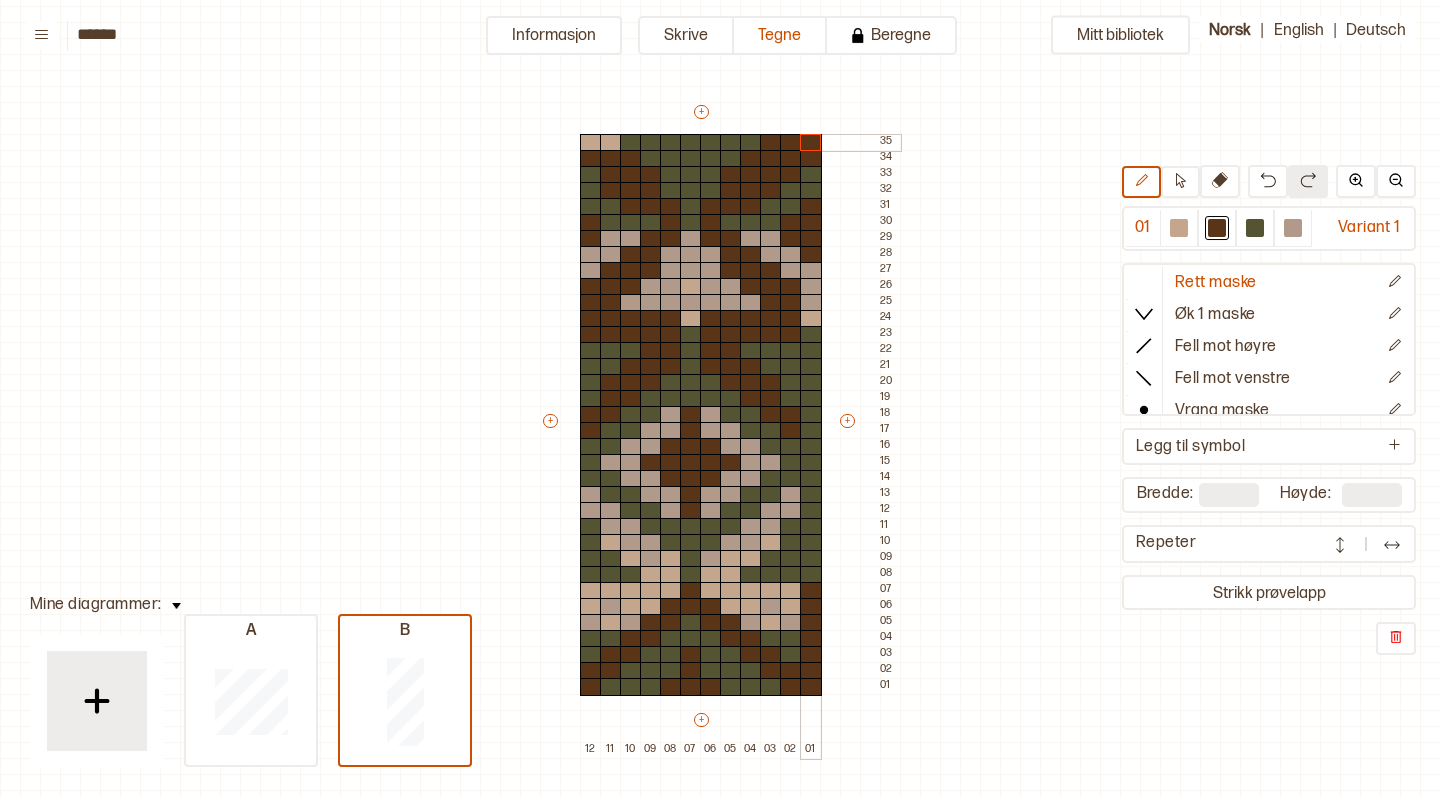 click at bounding box center (811, 143) 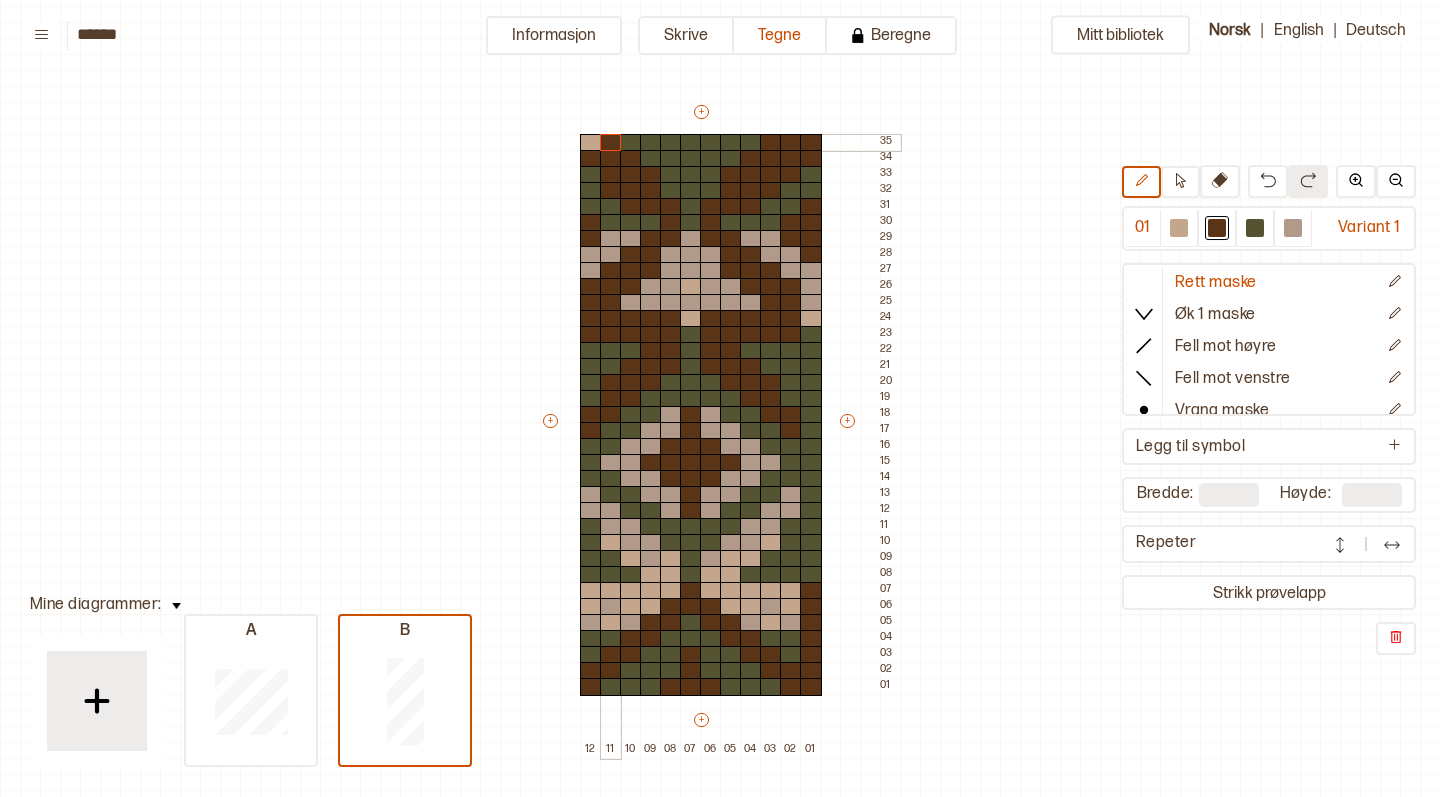 click at bounding box center [611, 143] 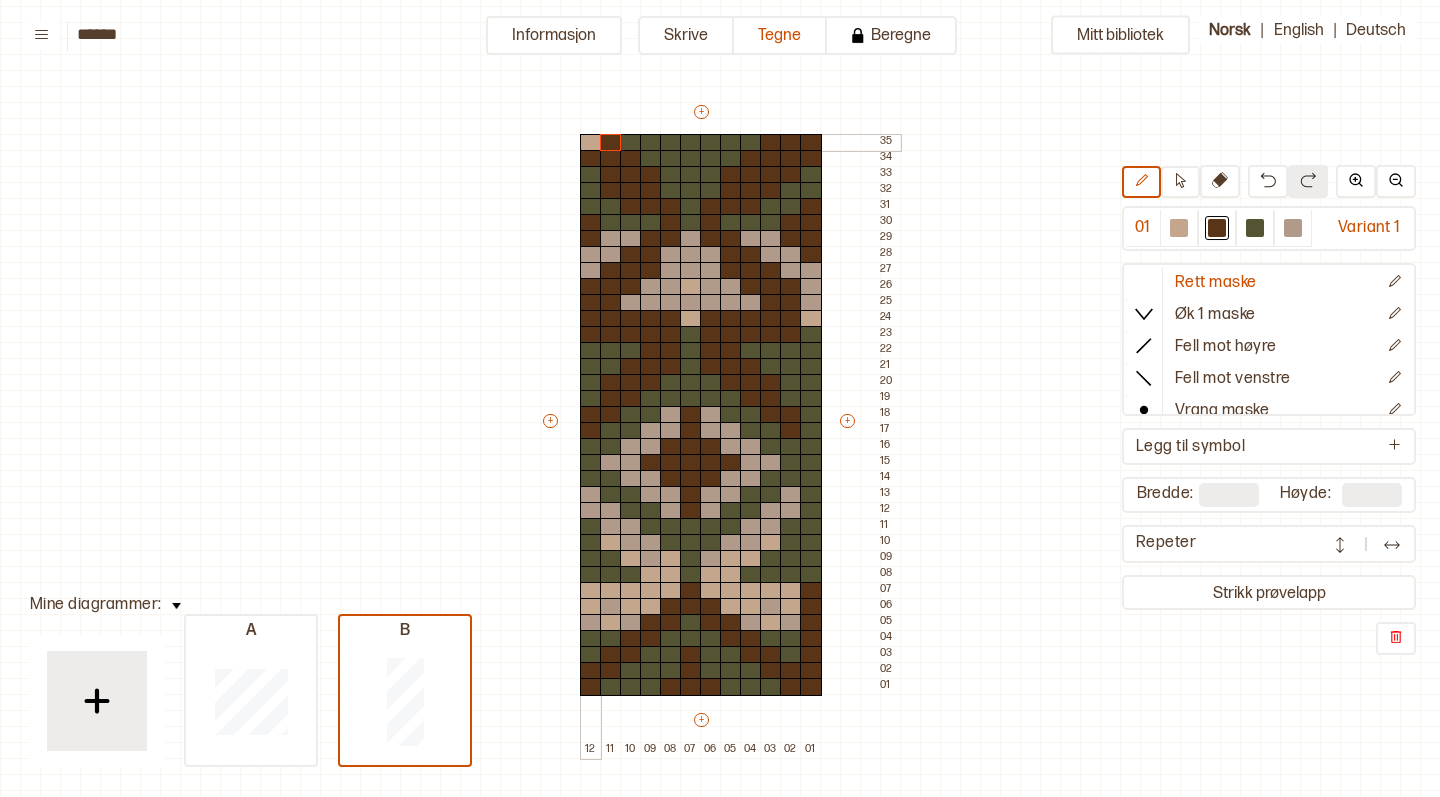 click at bounding box center [591, 143] 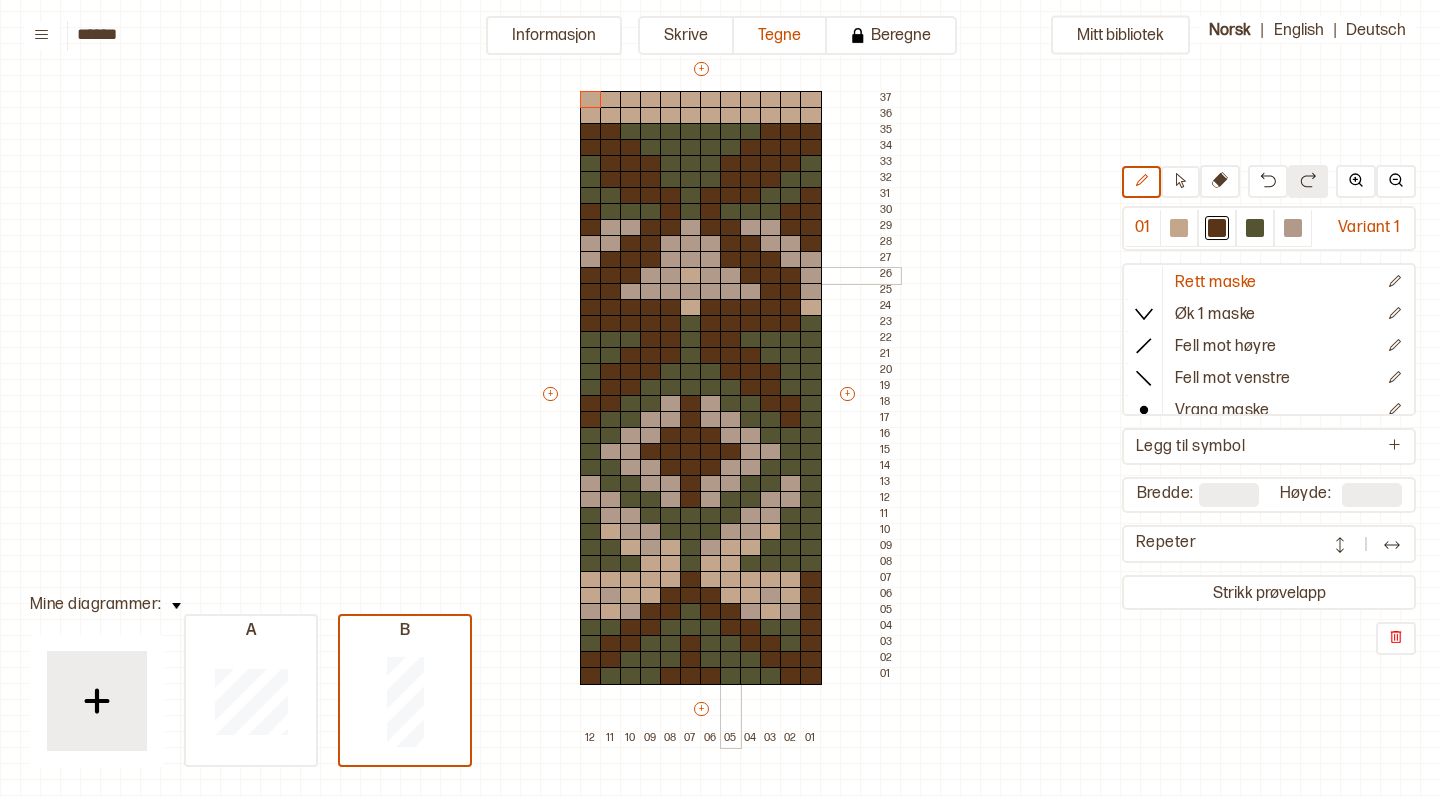 scroll, scrollTop: 134, scrollLeft: 0, axis: vertical 